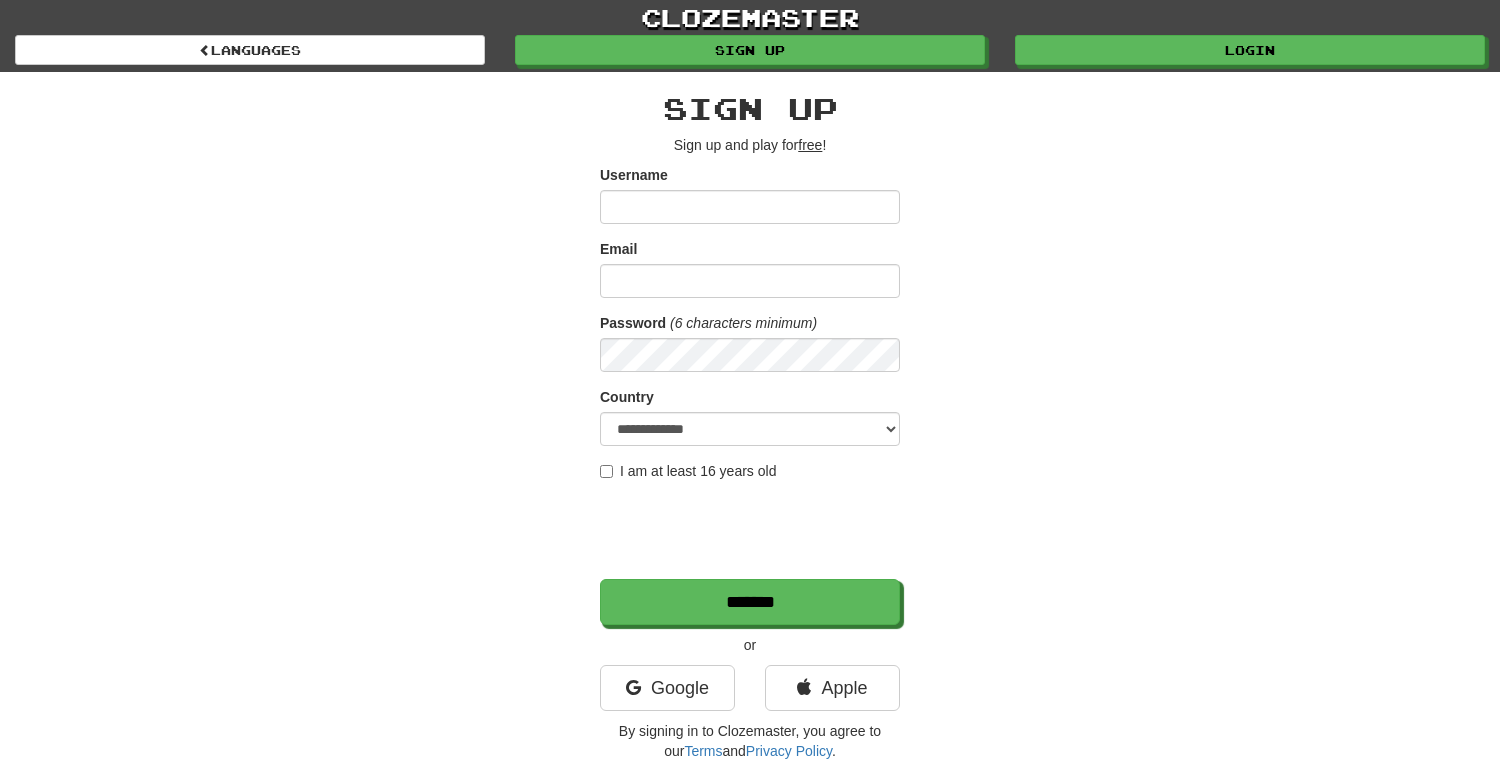 scroll, scrollTop: 0, scrollLeft: 0, axis: both 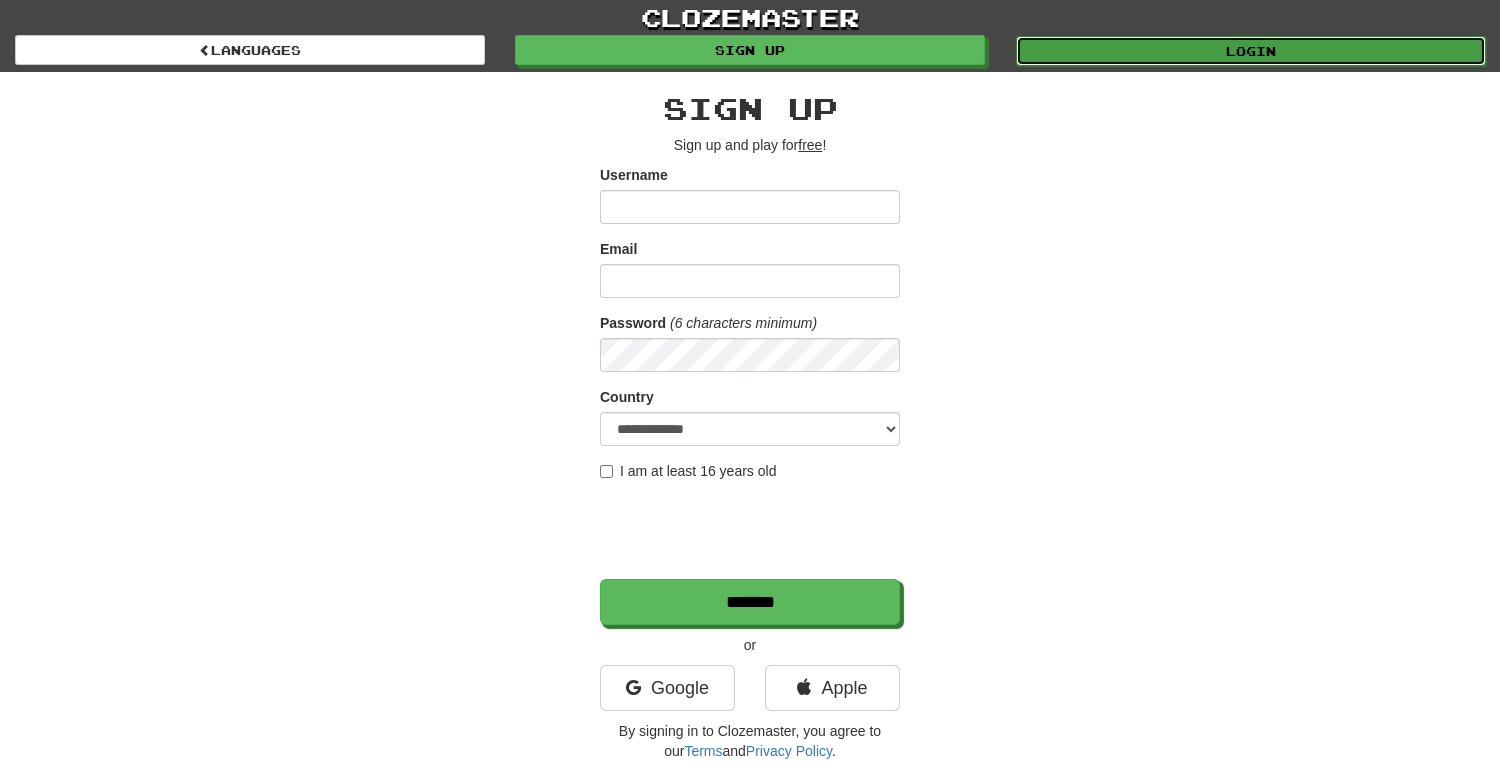 click on "Login" at bounding box center [1251, 51] 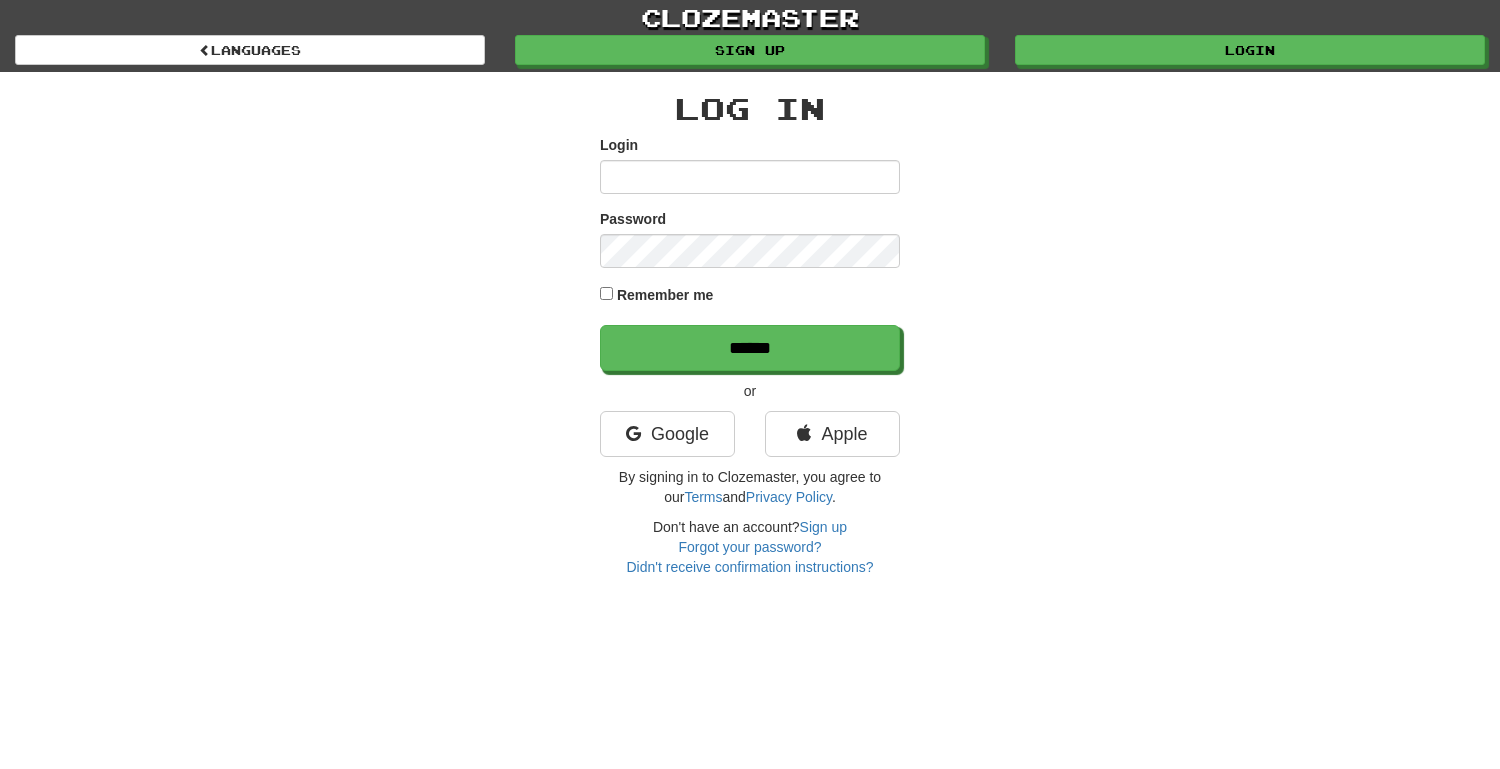 scroll, scrollTop: 0, scrollLeft: 0, axis: both 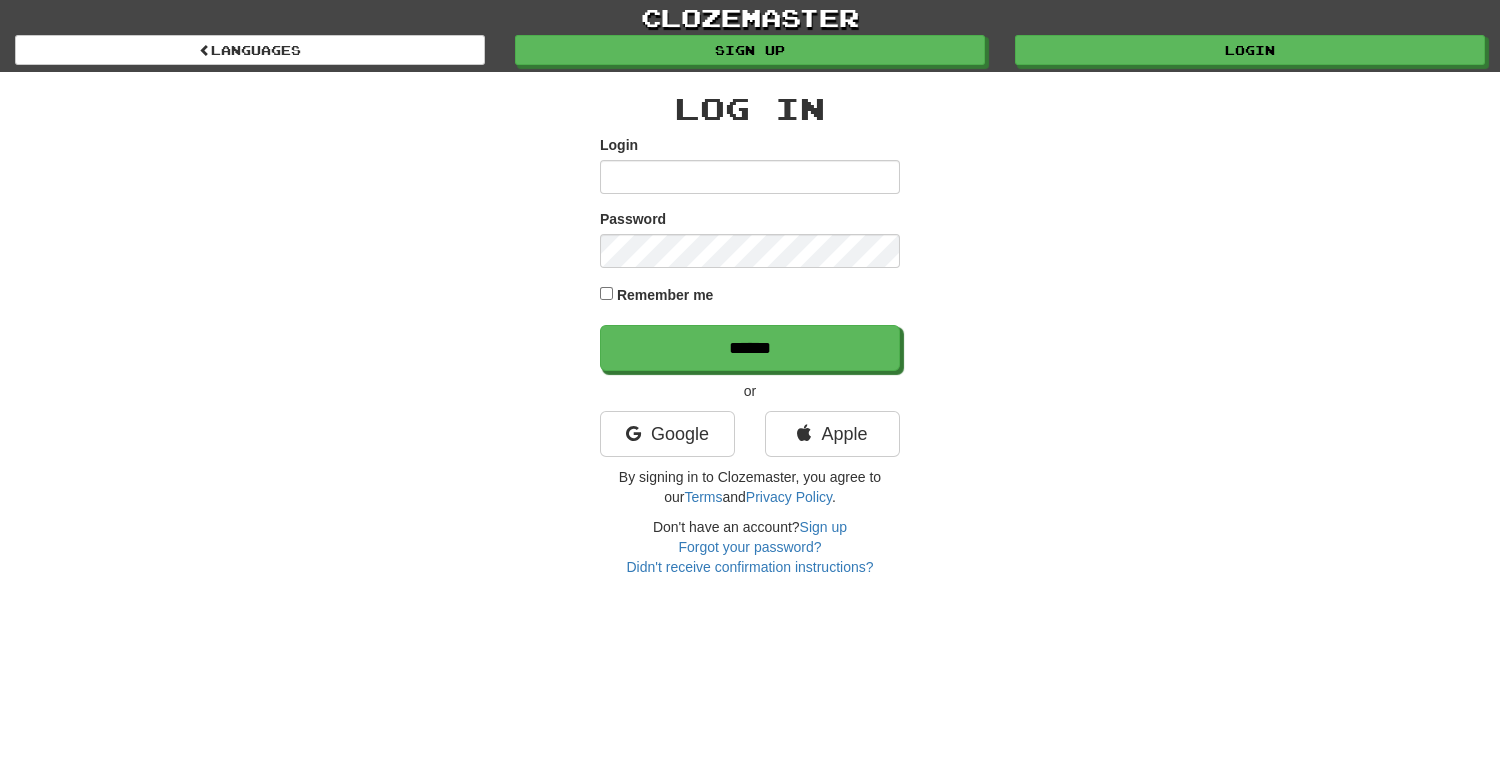 type on "**********" 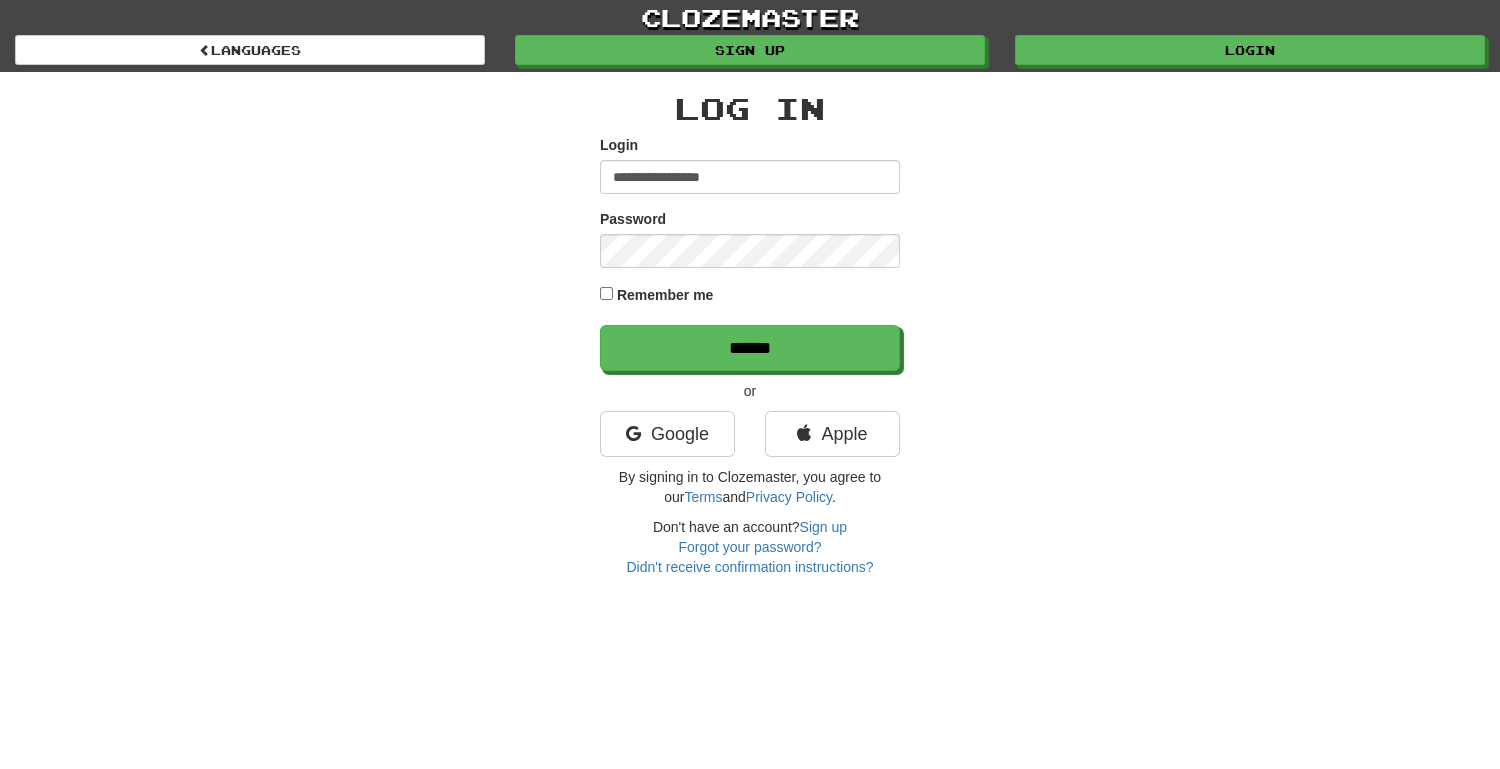 click on "**********" at bounding box center [750, 334] 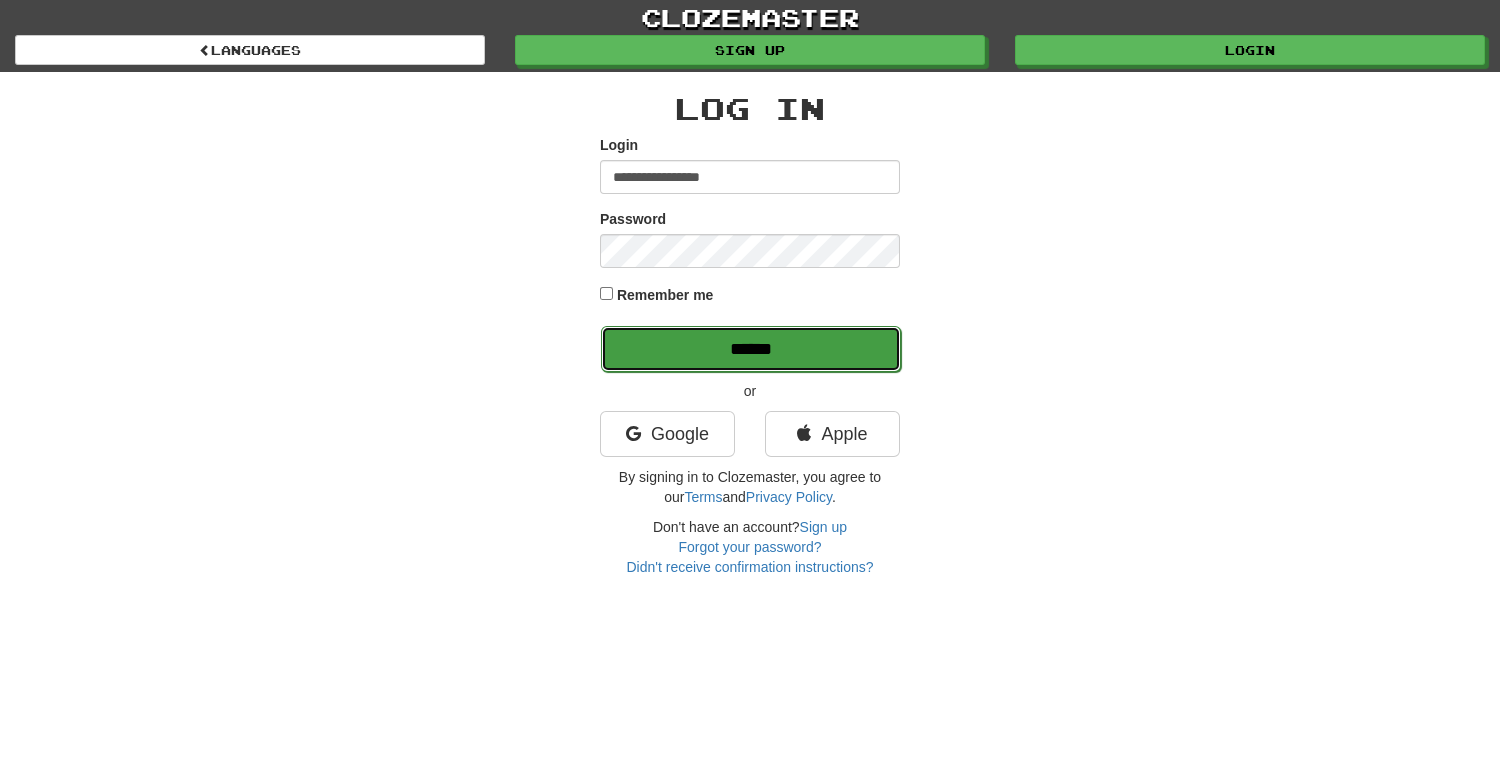 click on "******" at bounding box center [751, 349] 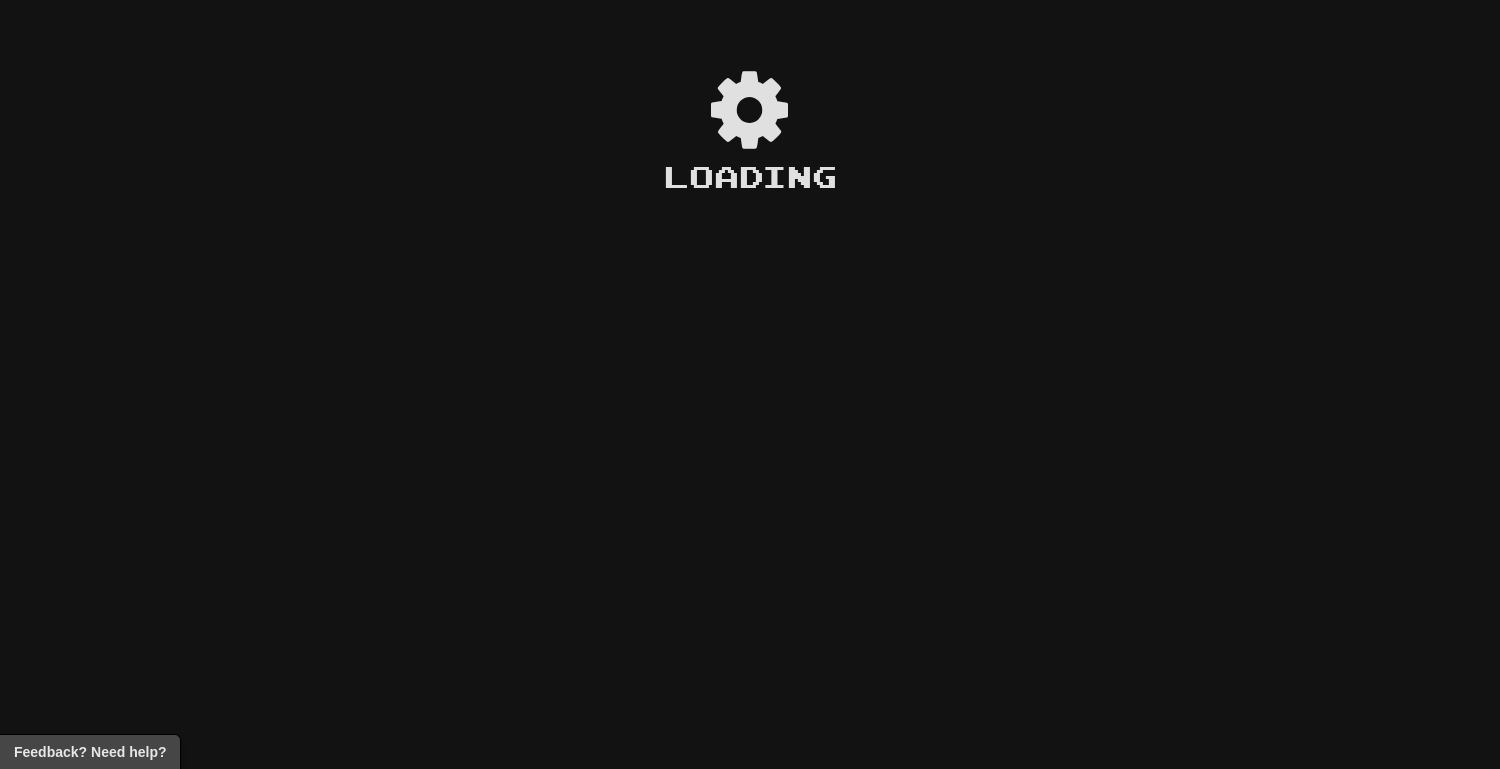 scroll, scrollTop: 0, scrollLeft: 0, axis: both 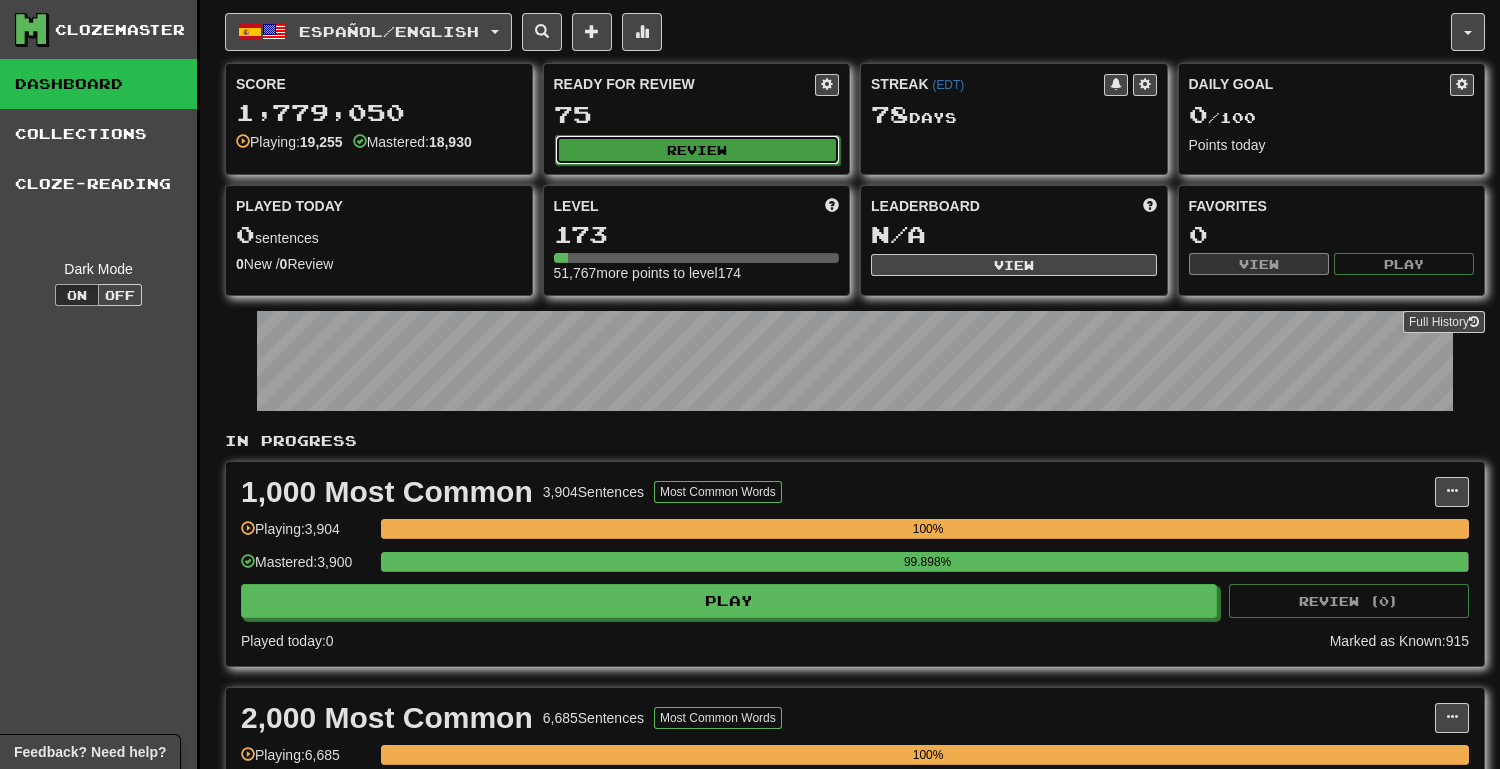 click on "Review" at bounding box center [698, 150] 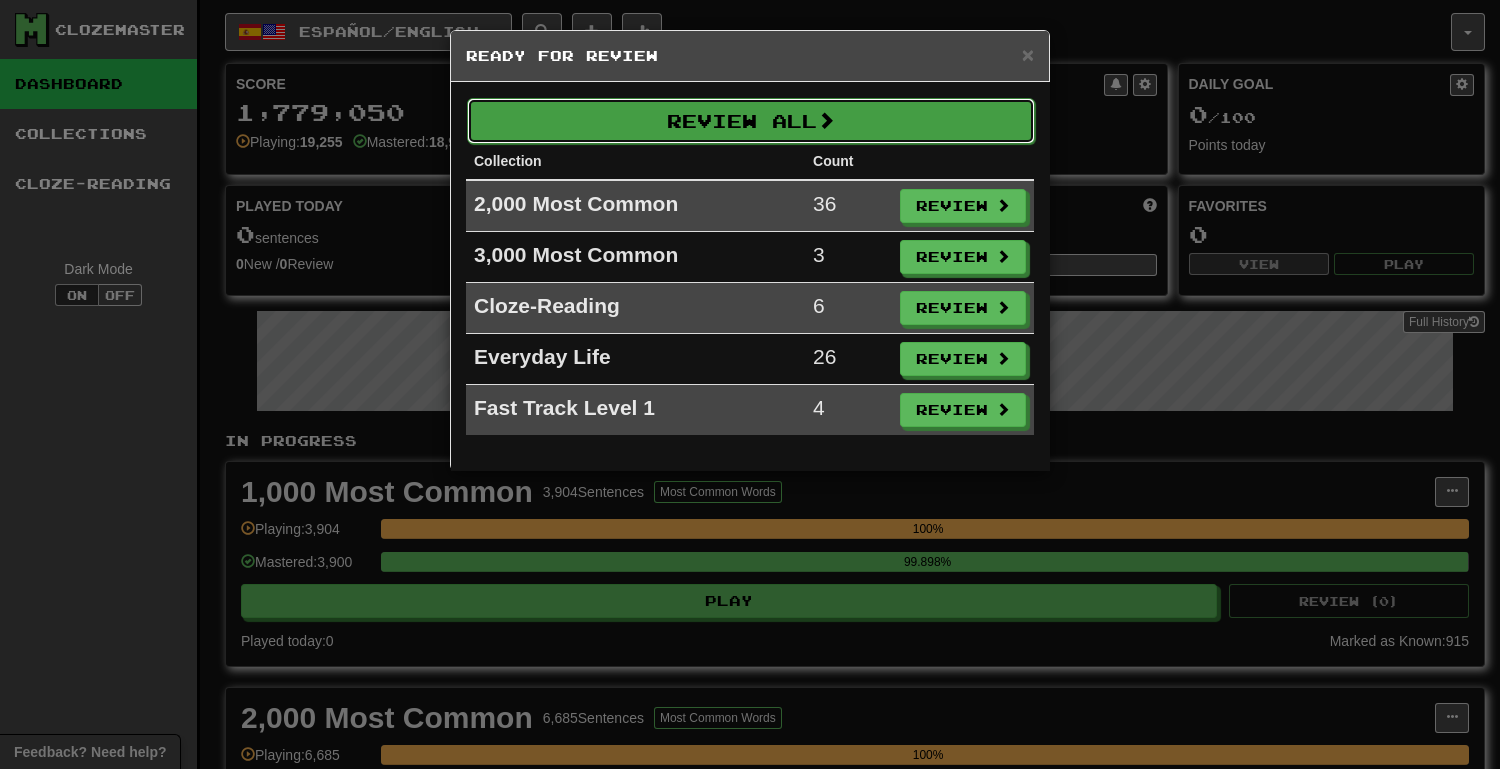 click on "Review All" at bounding box center (751, 121) 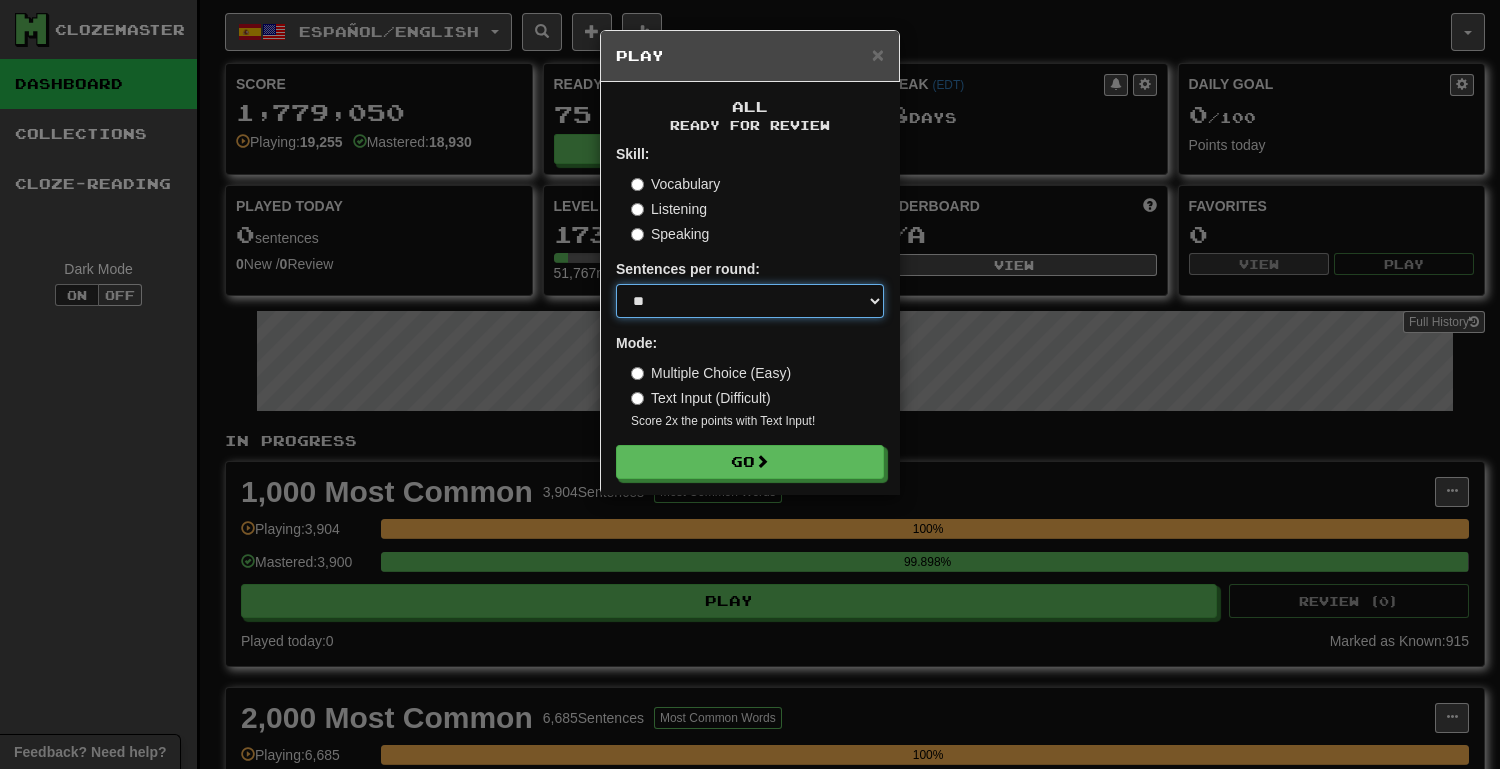 click on "* ** ** ** ** ** *** ********" at bounding box center (750, 301) 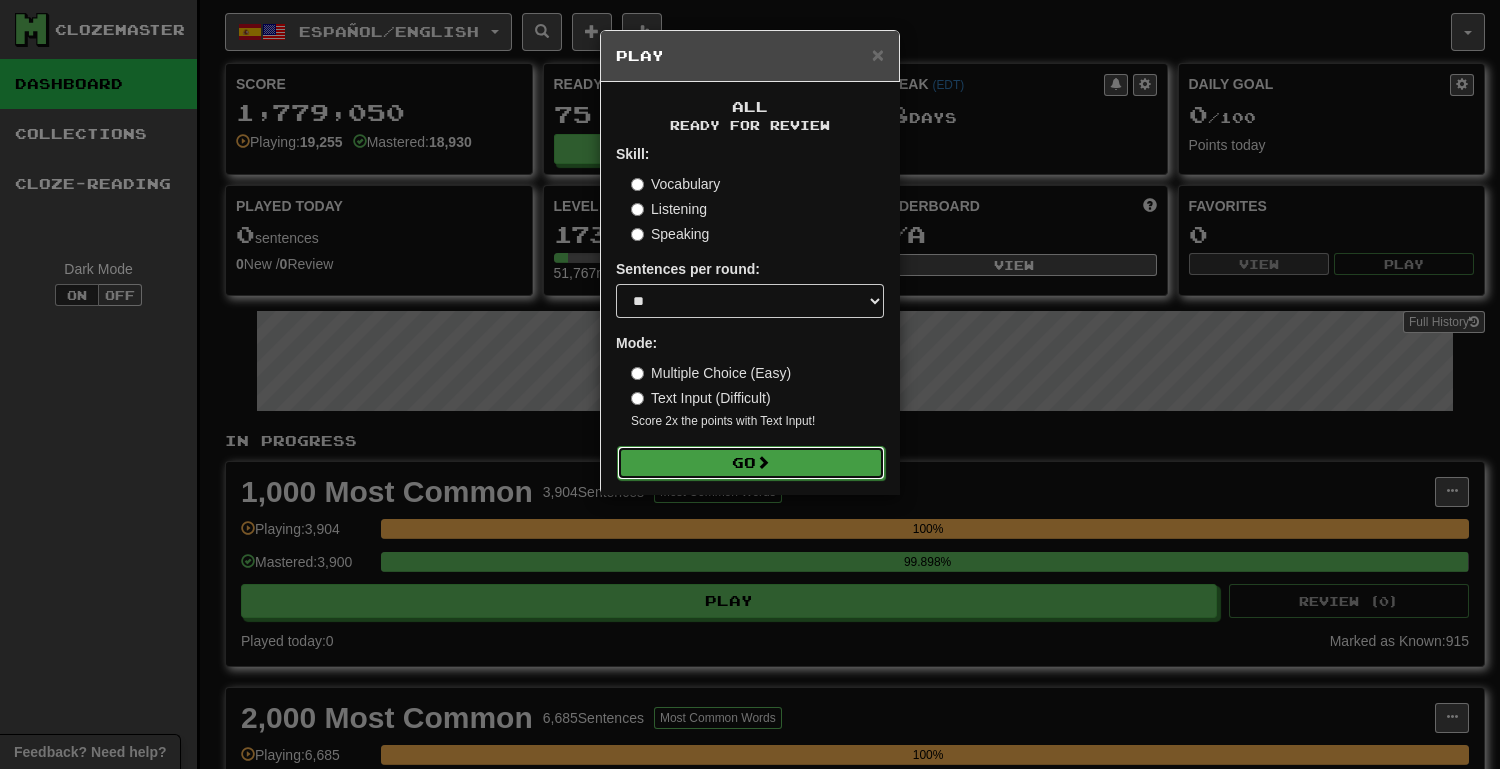 click on "Go" at bounding box center (751, 463) 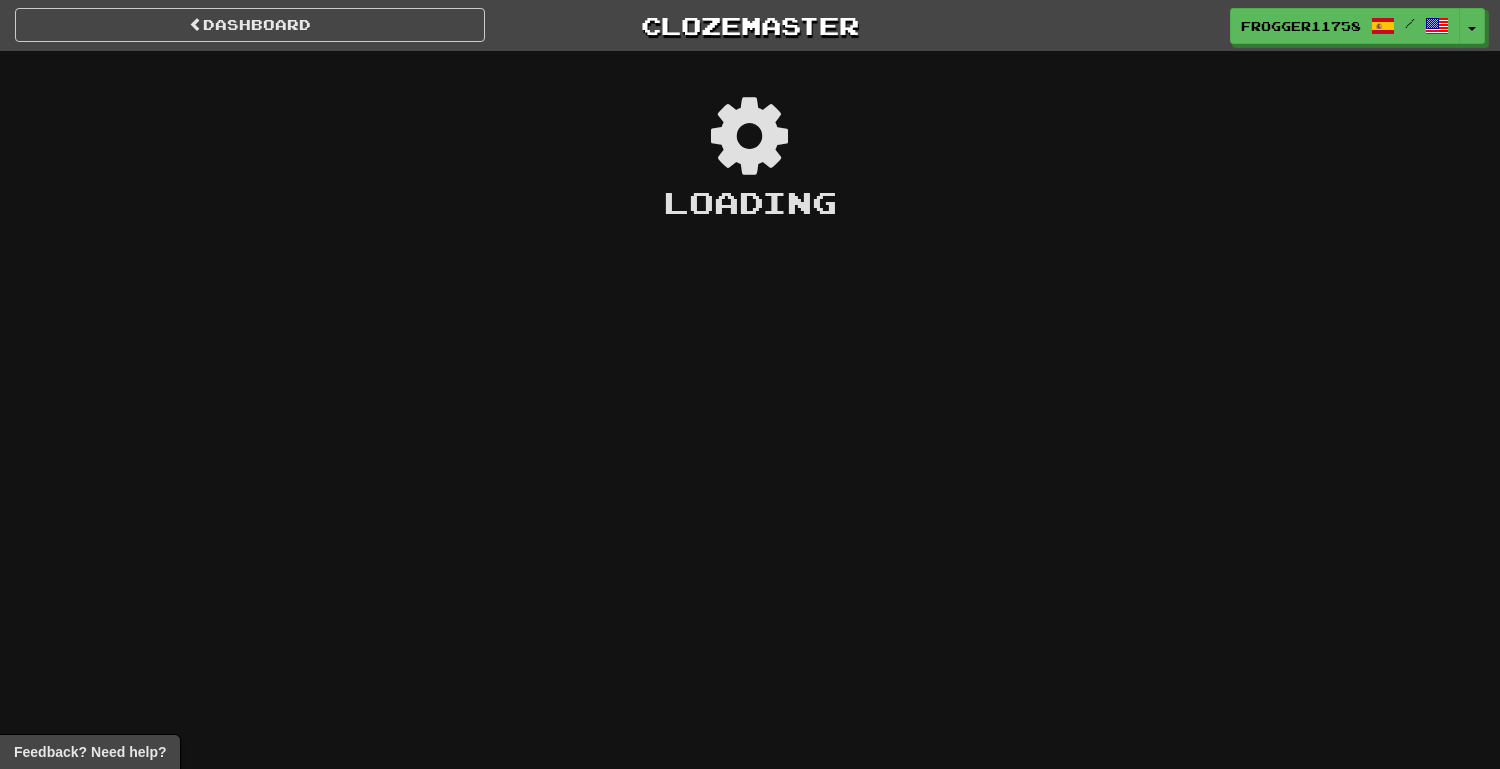 scroll, scrollTop: 0, scrollLeft: 0, axis: both 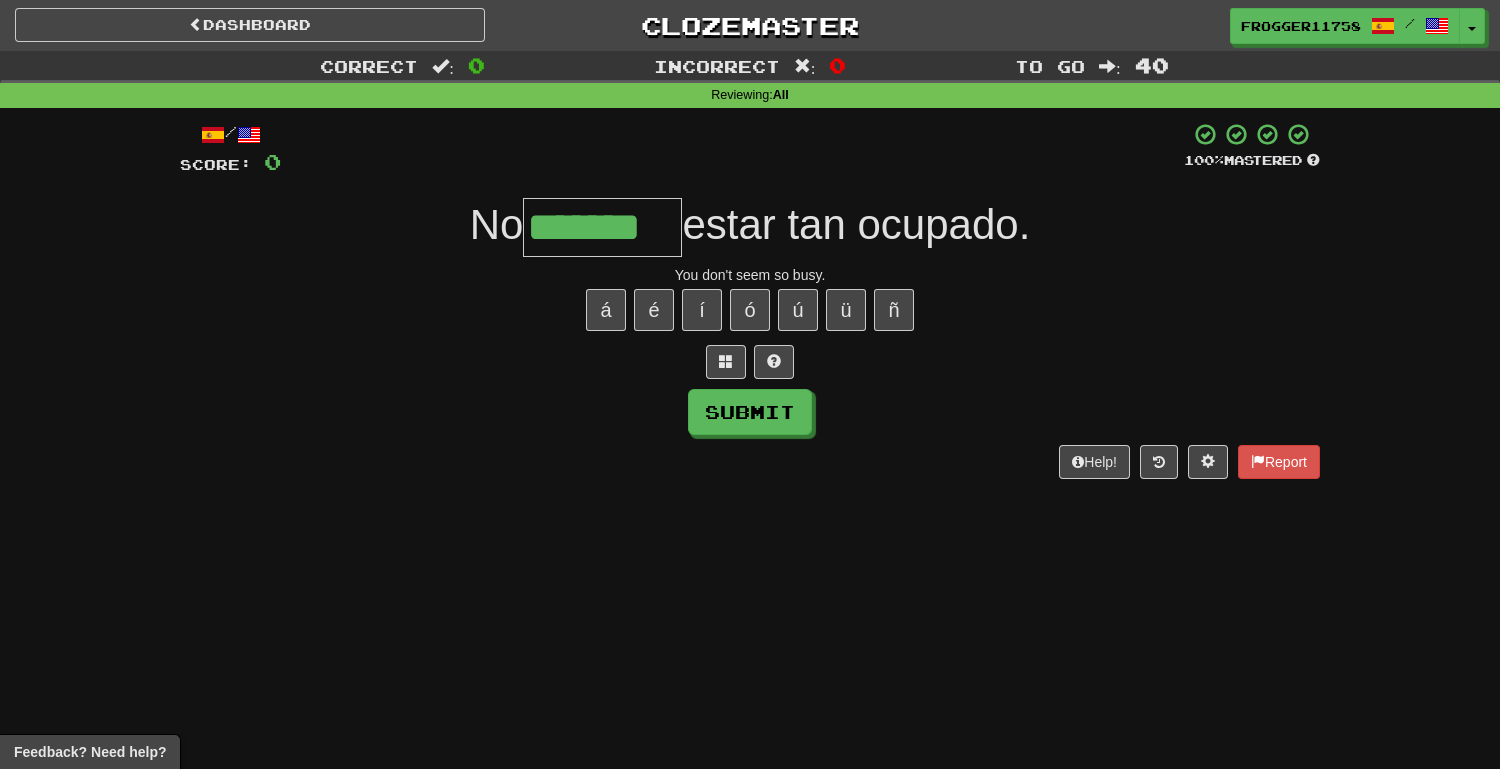 type on "*******" 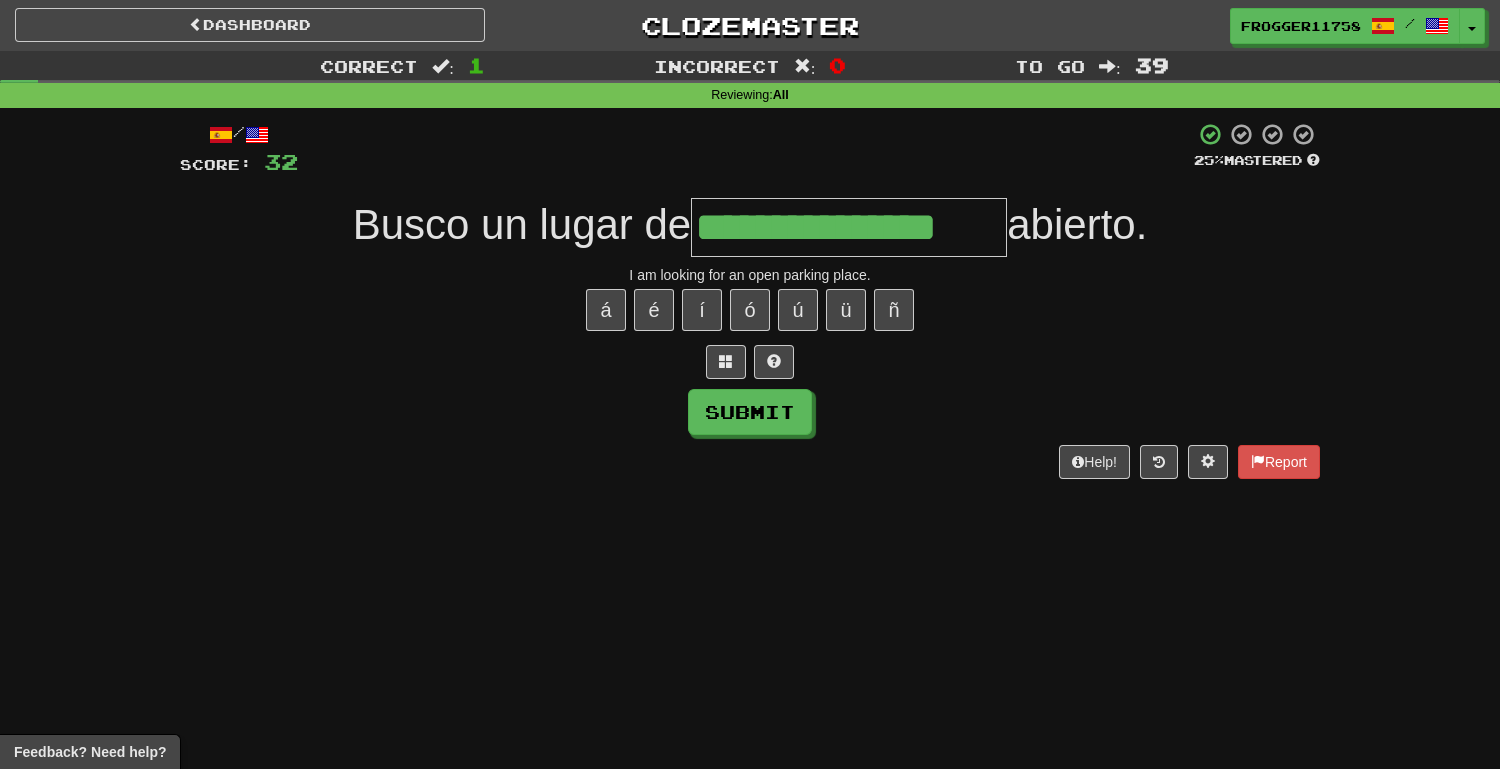 type on "**********" 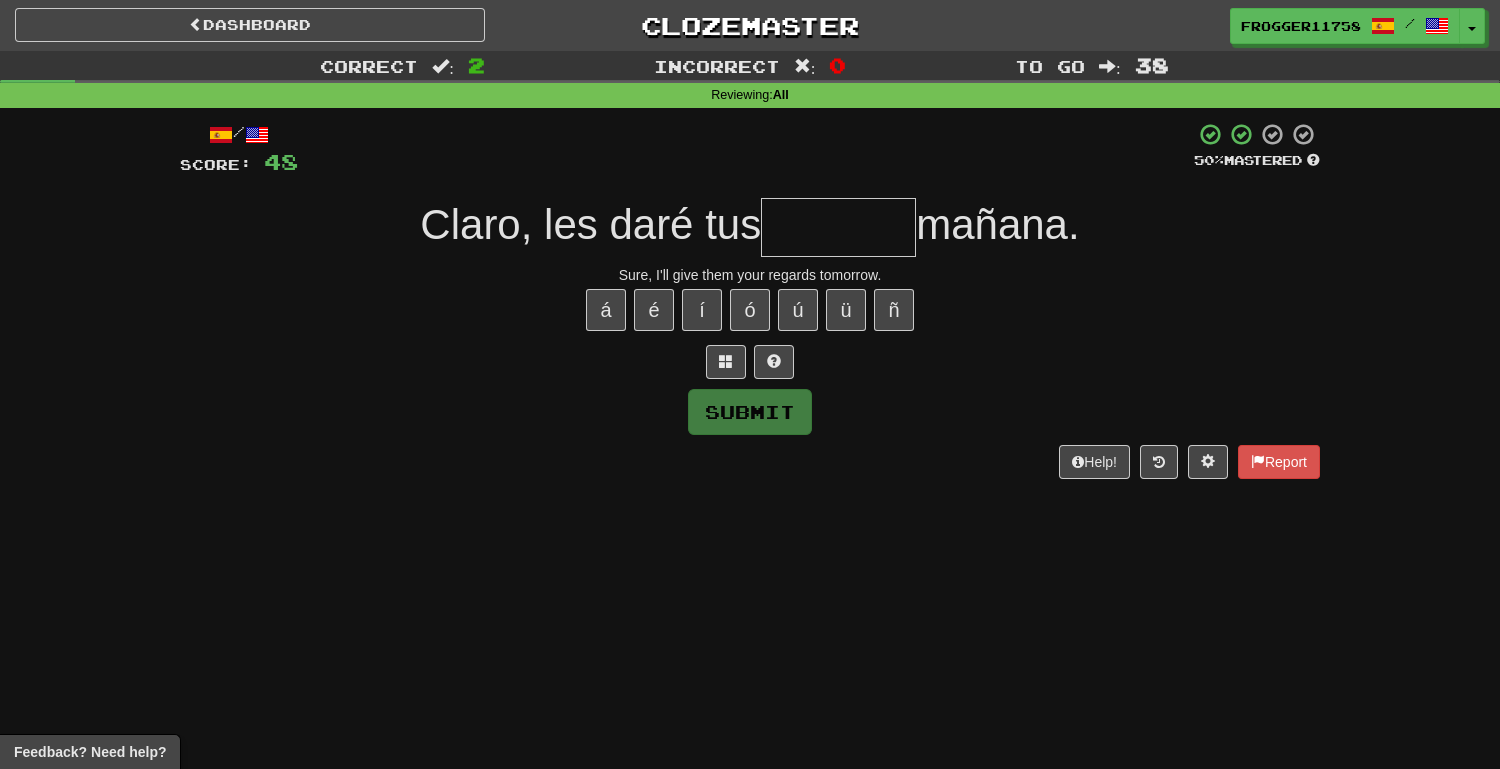 type on "*" 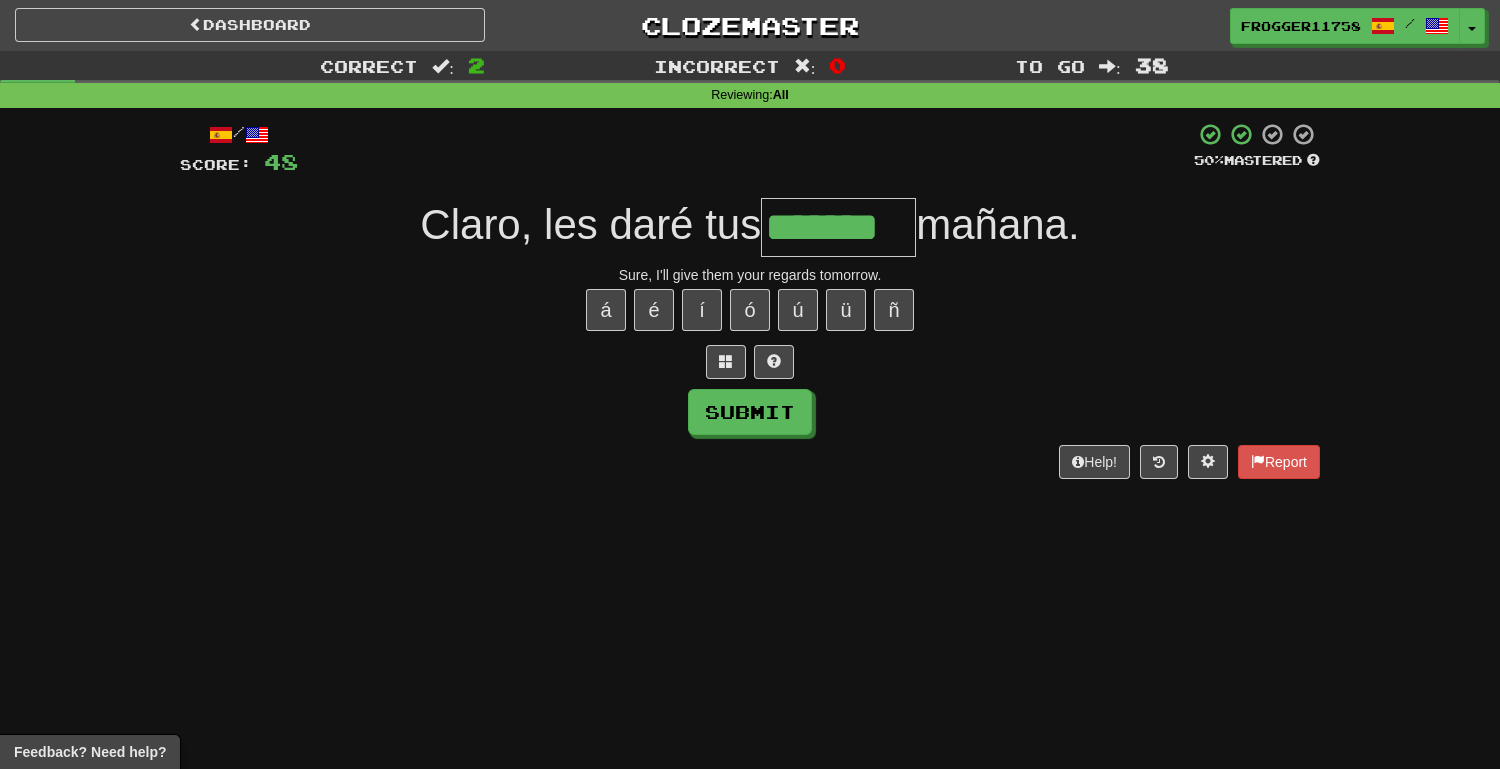type on "*******" 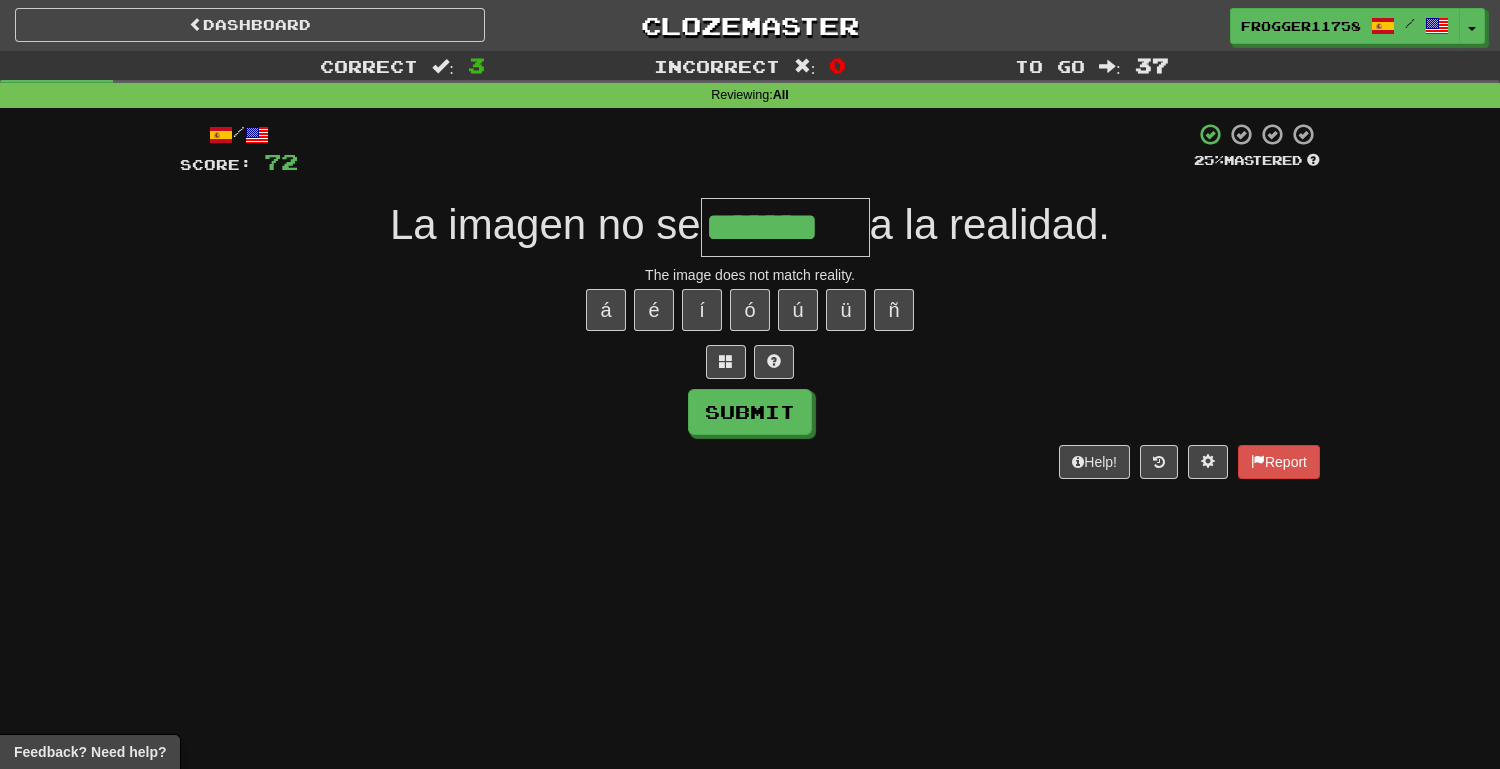 type on "*******" 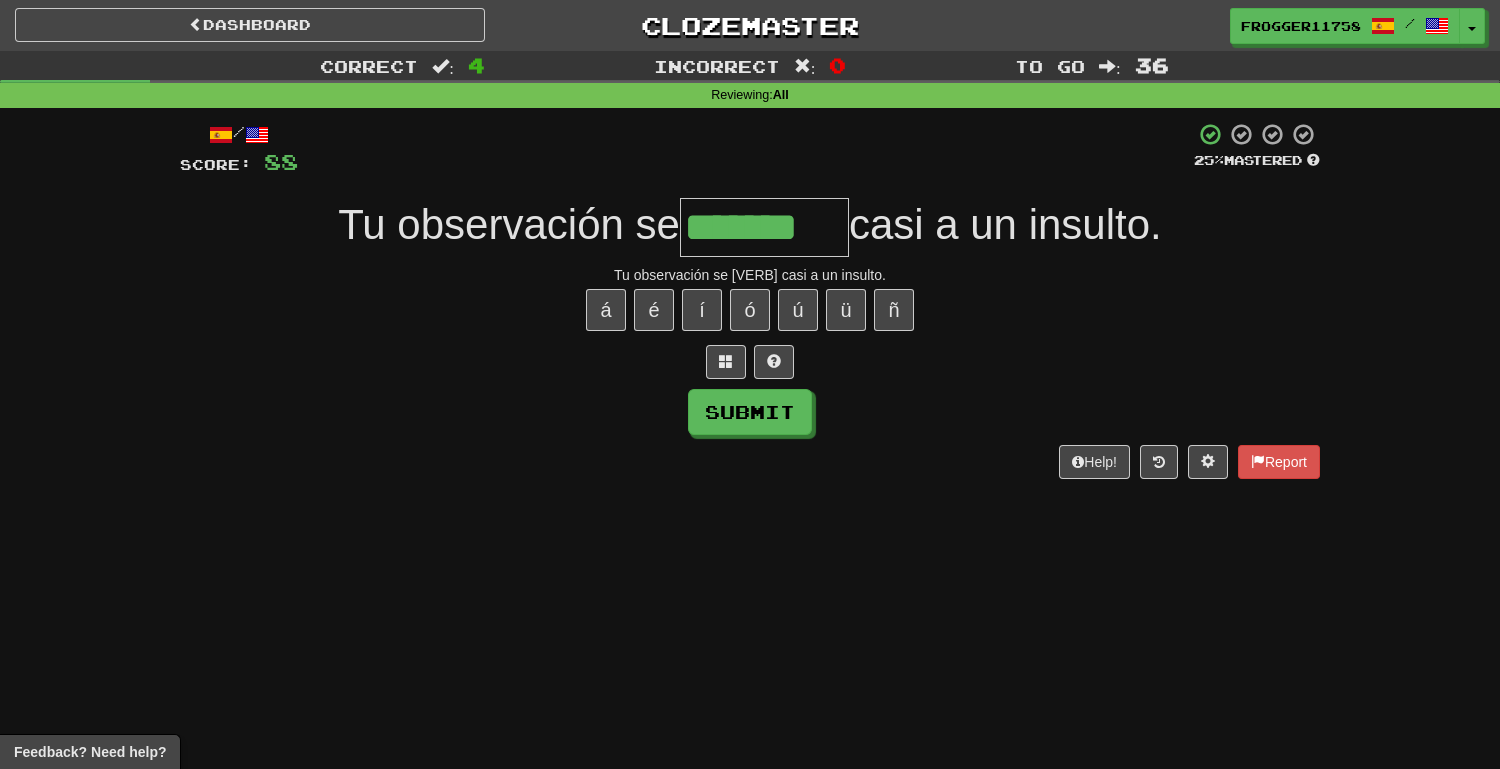 type on "*******" 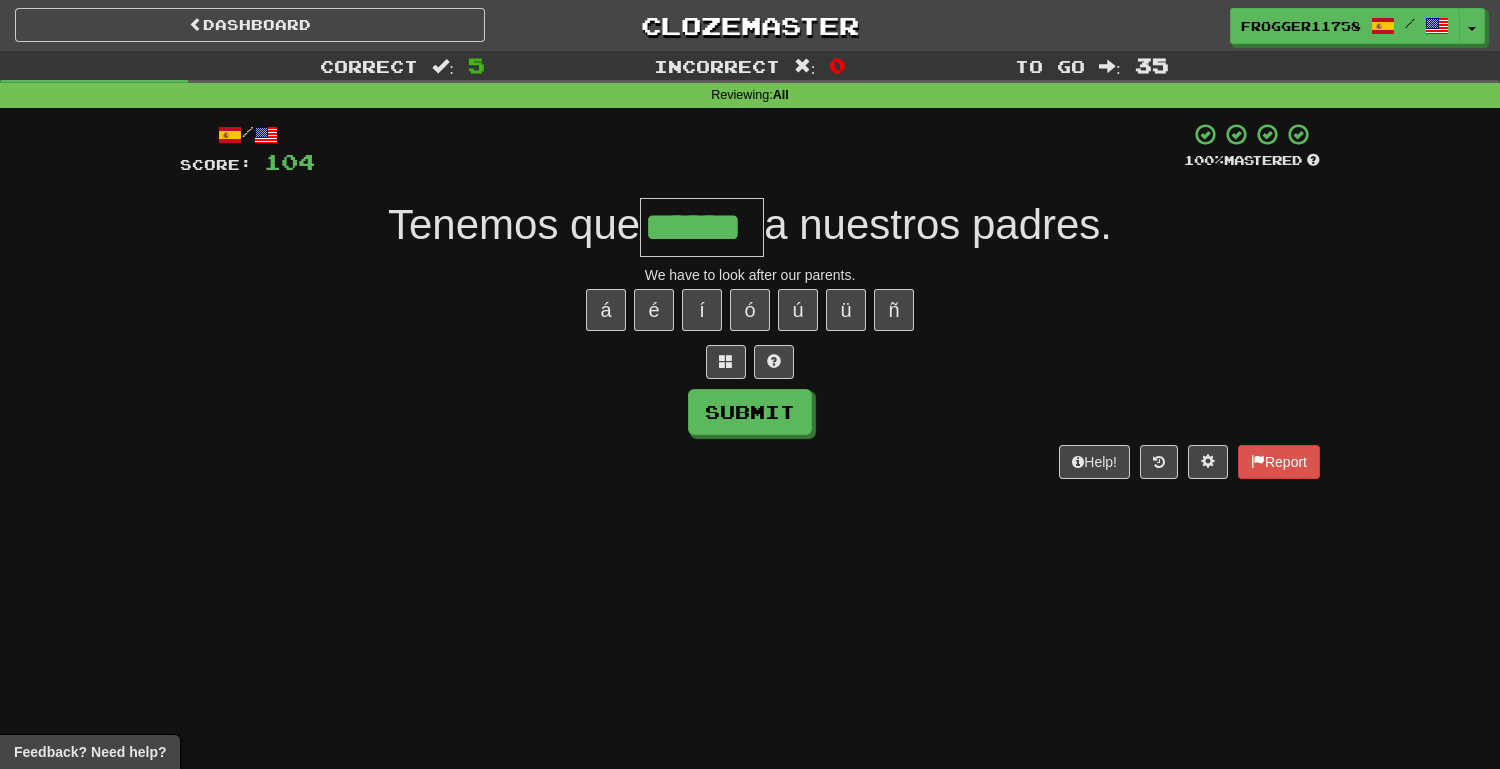 type on "******" 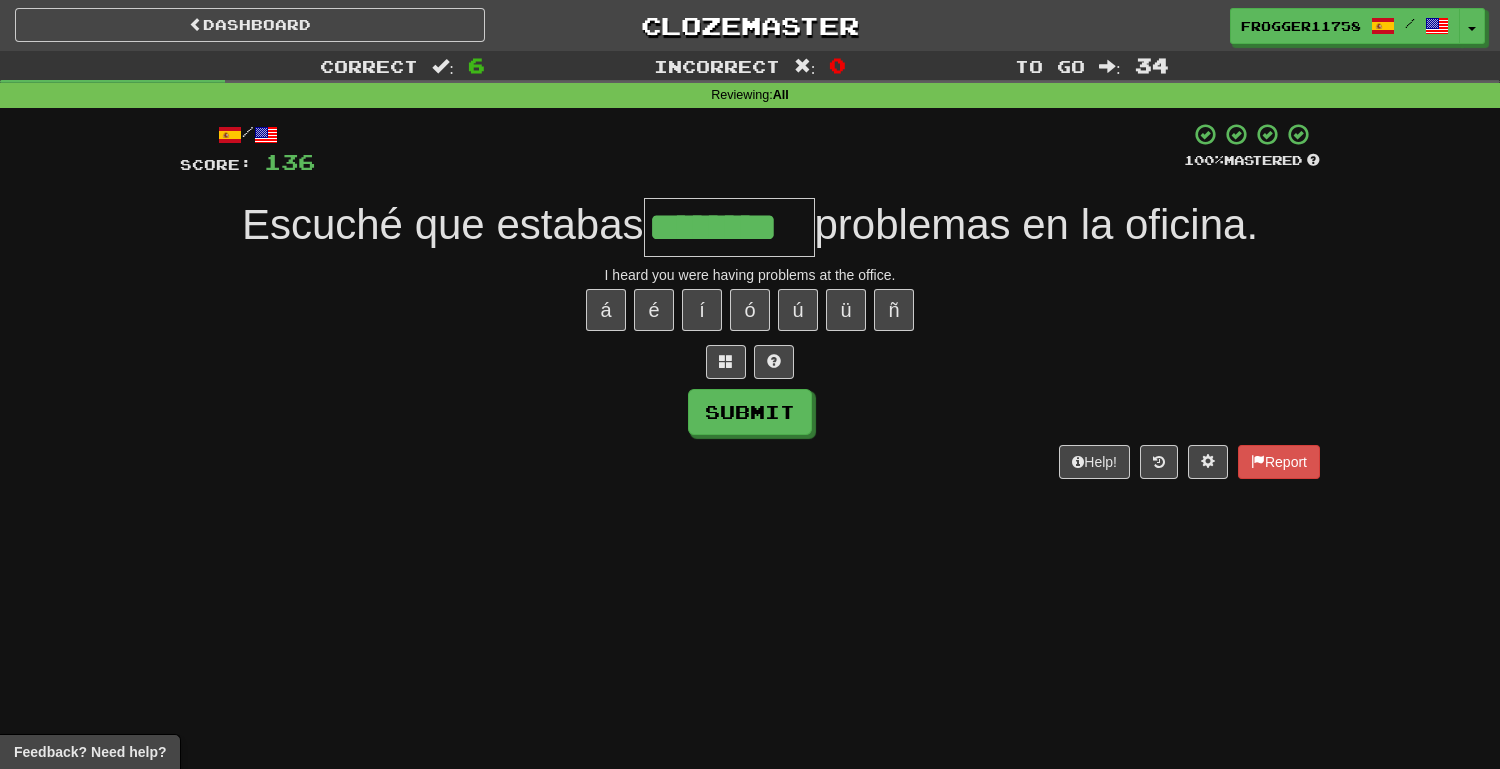 type on "********" 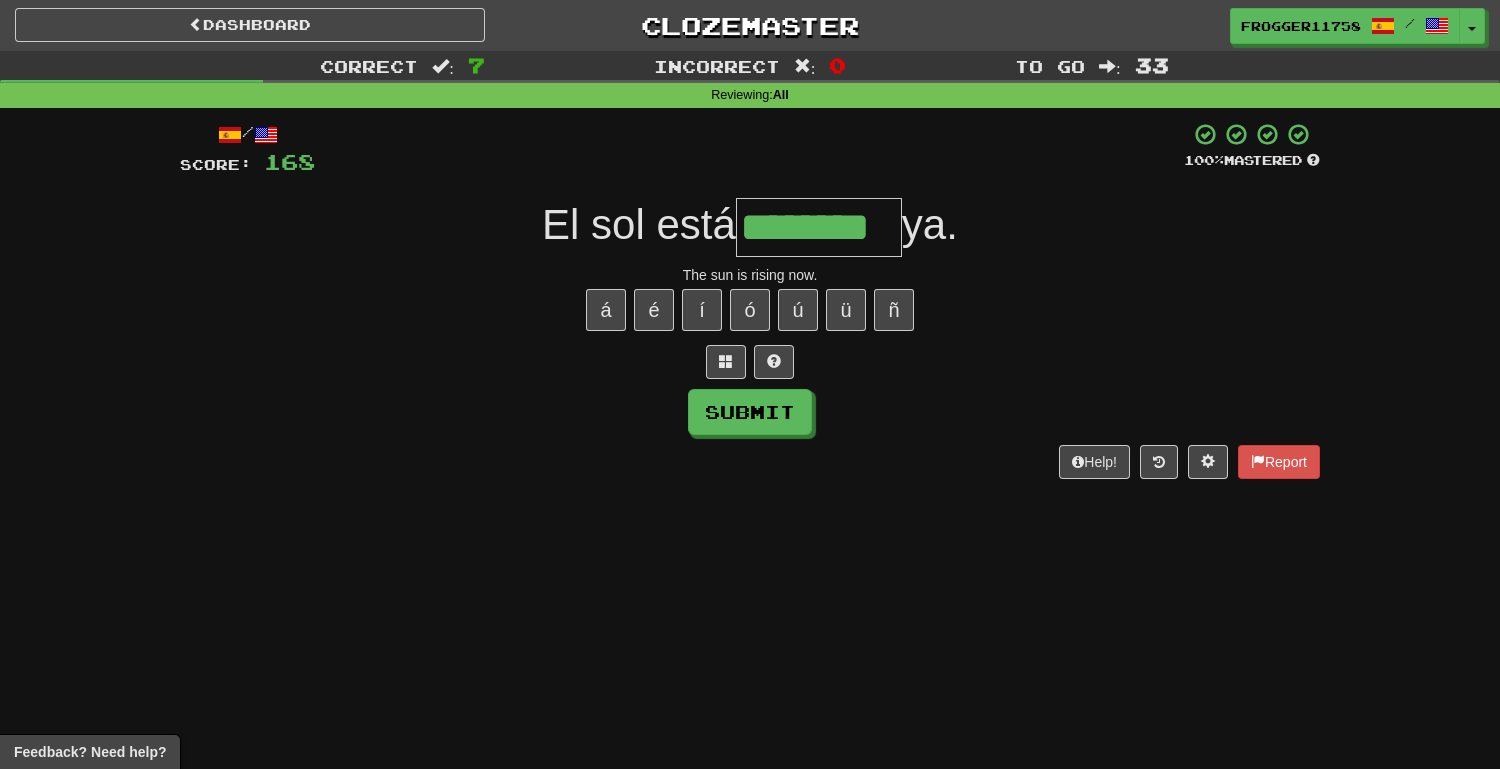 type on "********" 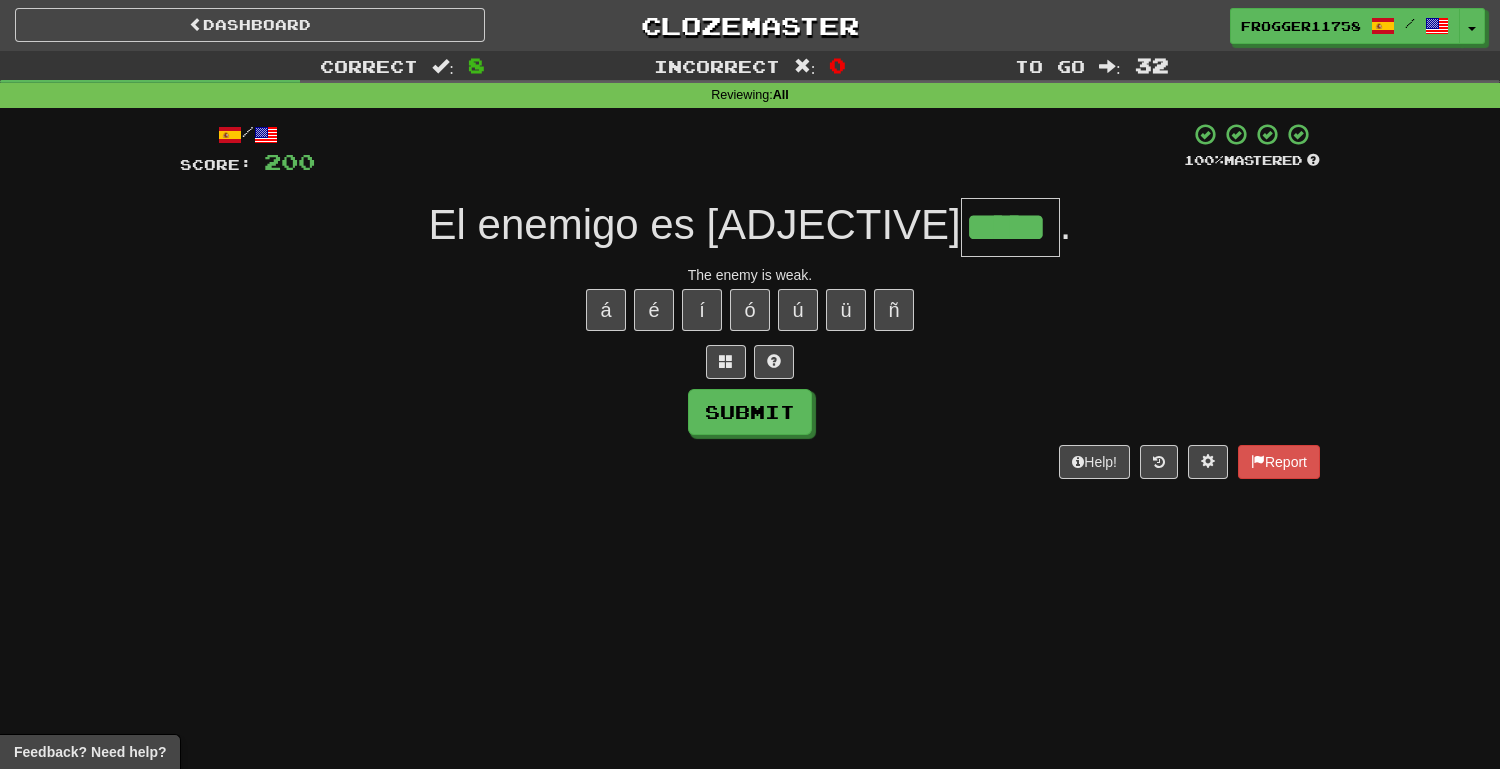 type on "*****" 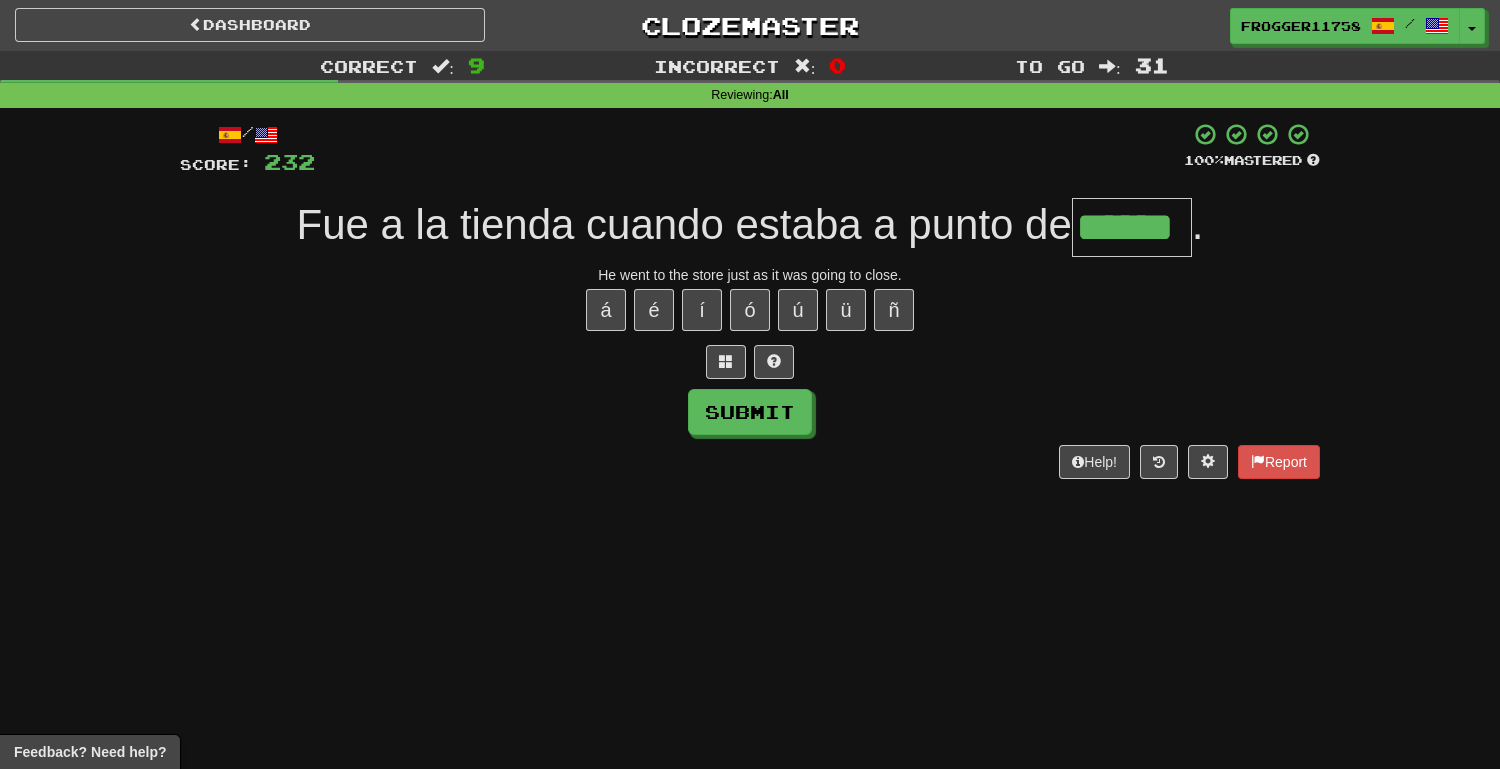 type on "******" 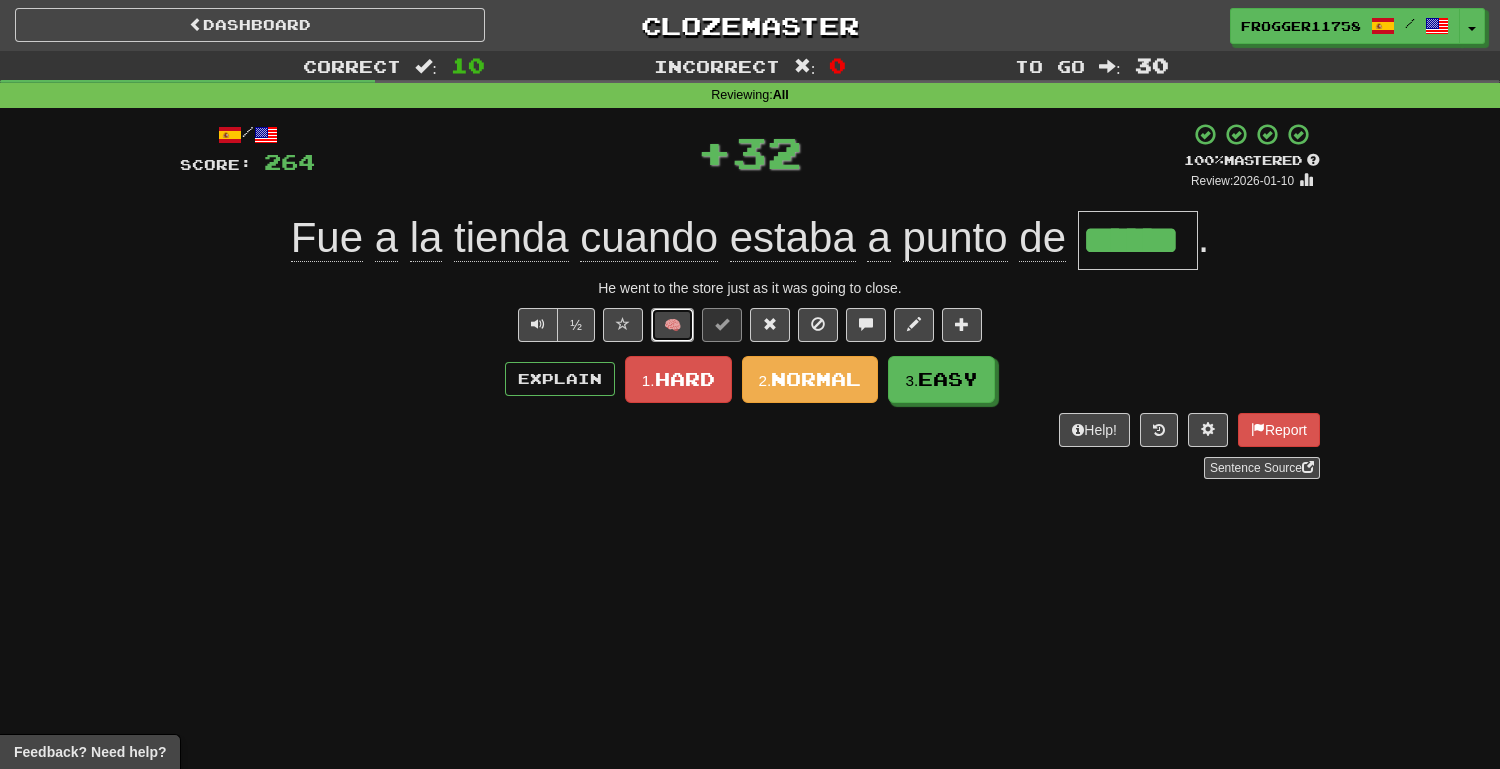 click on "🧠" at bounding box center [672, 325] 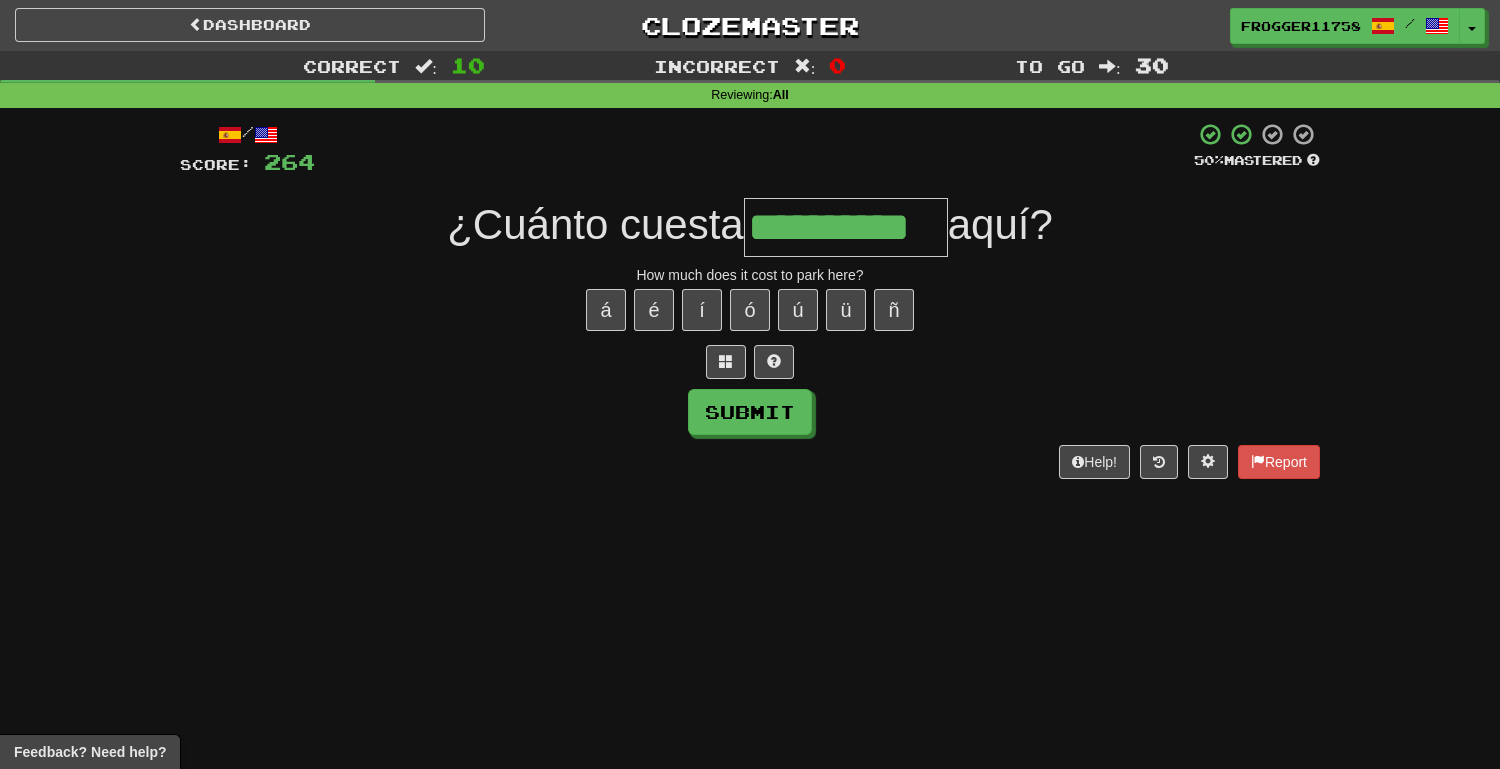 type on "**********" 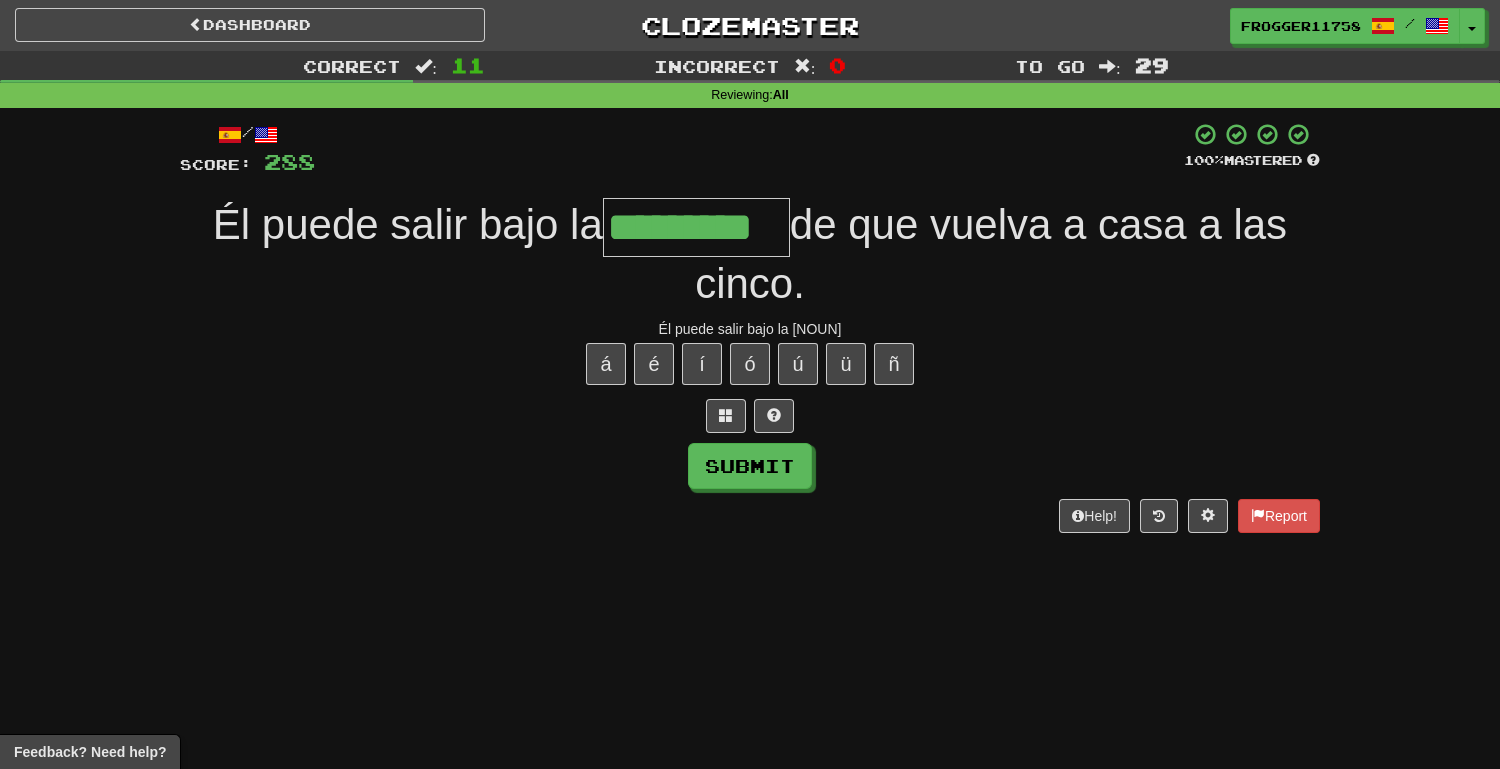 type on "*********" 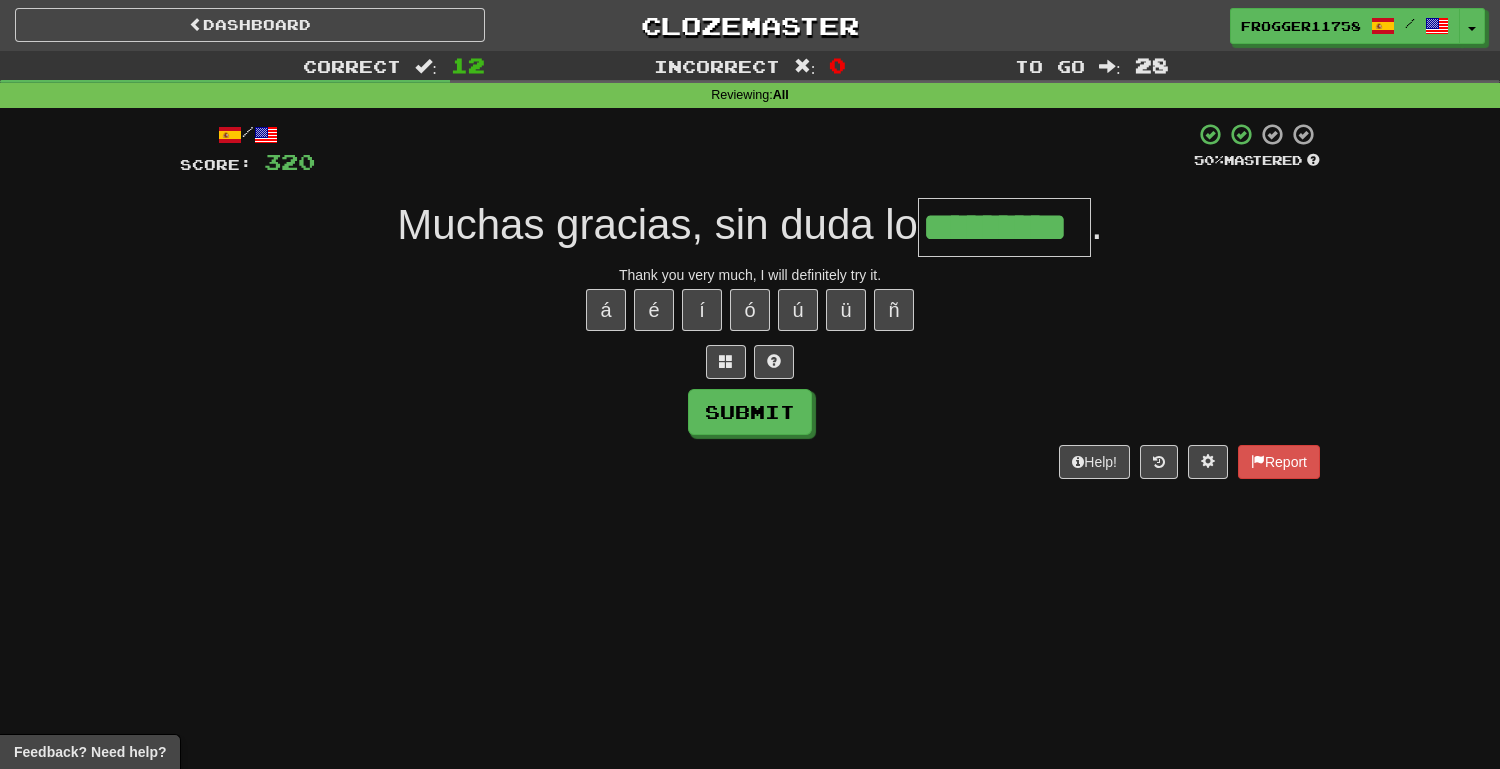 type on "*********" 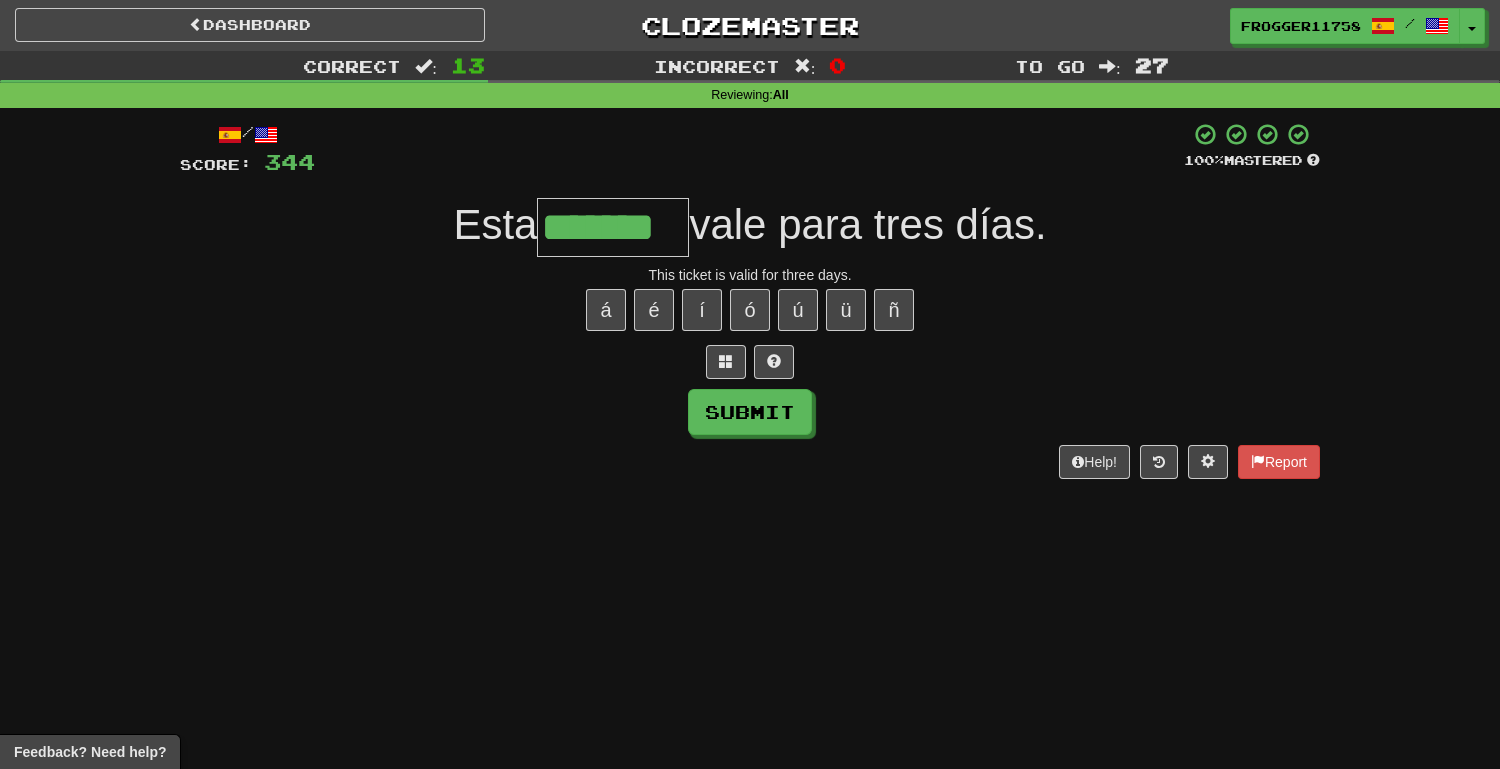 type on "*******" 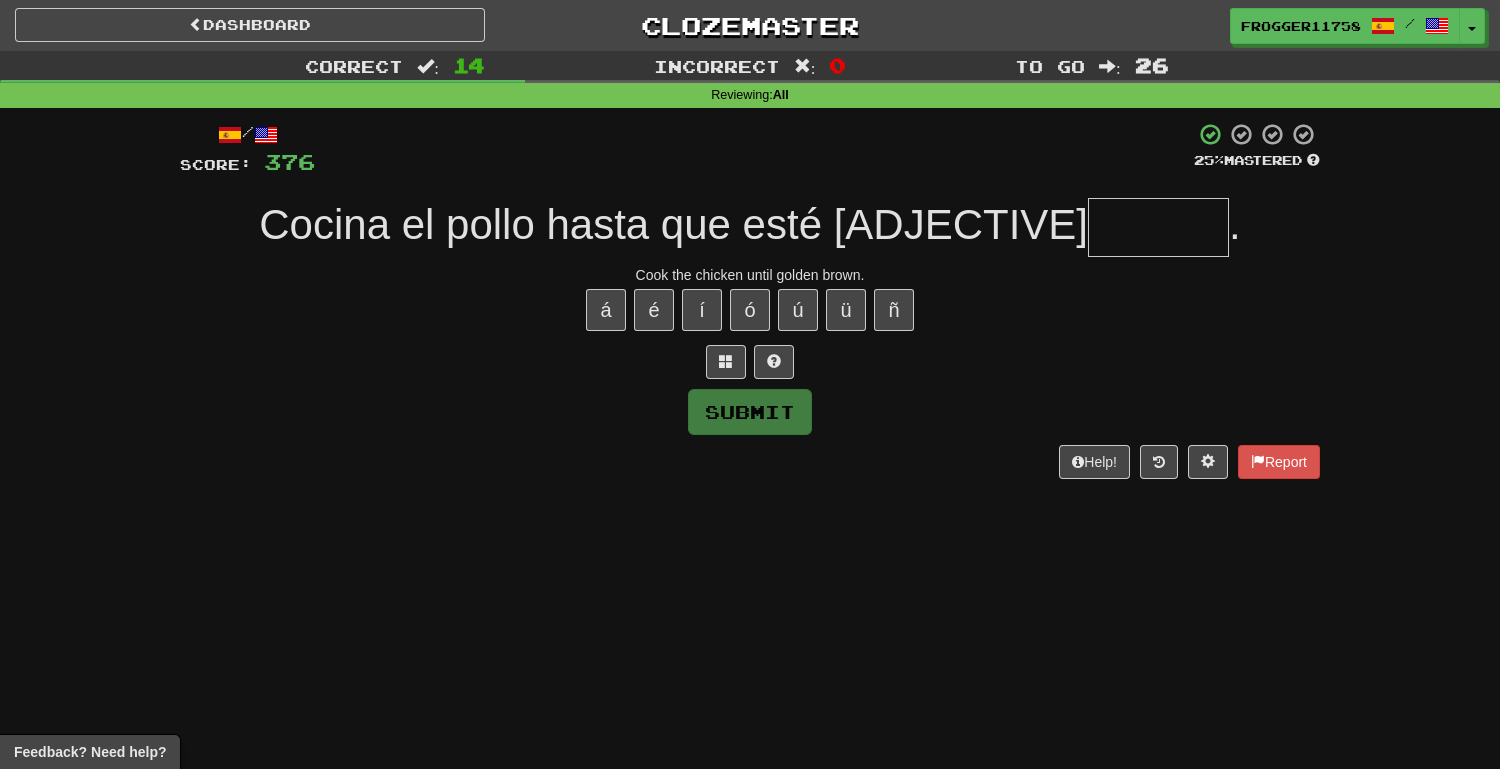 type on "*" 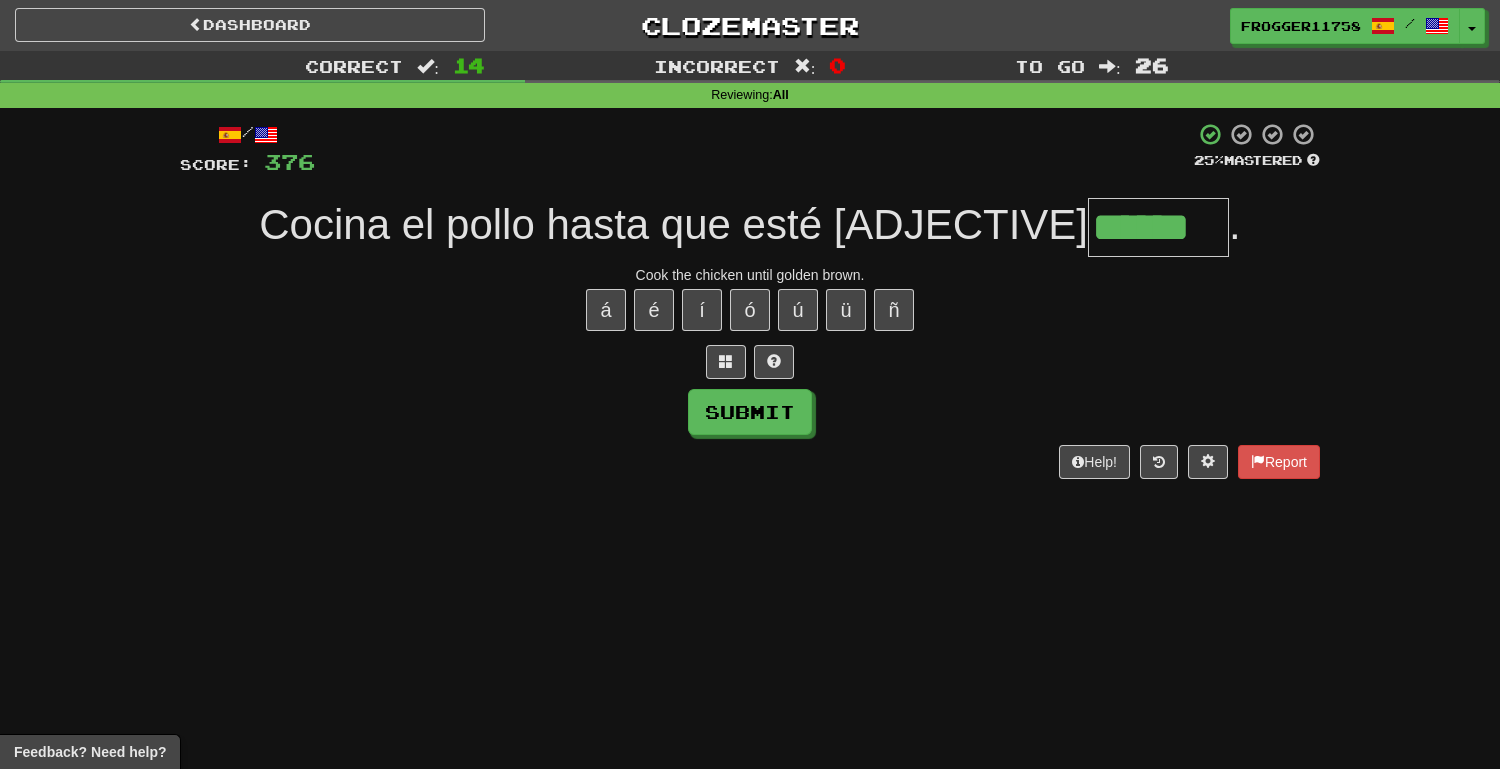 type on "******" 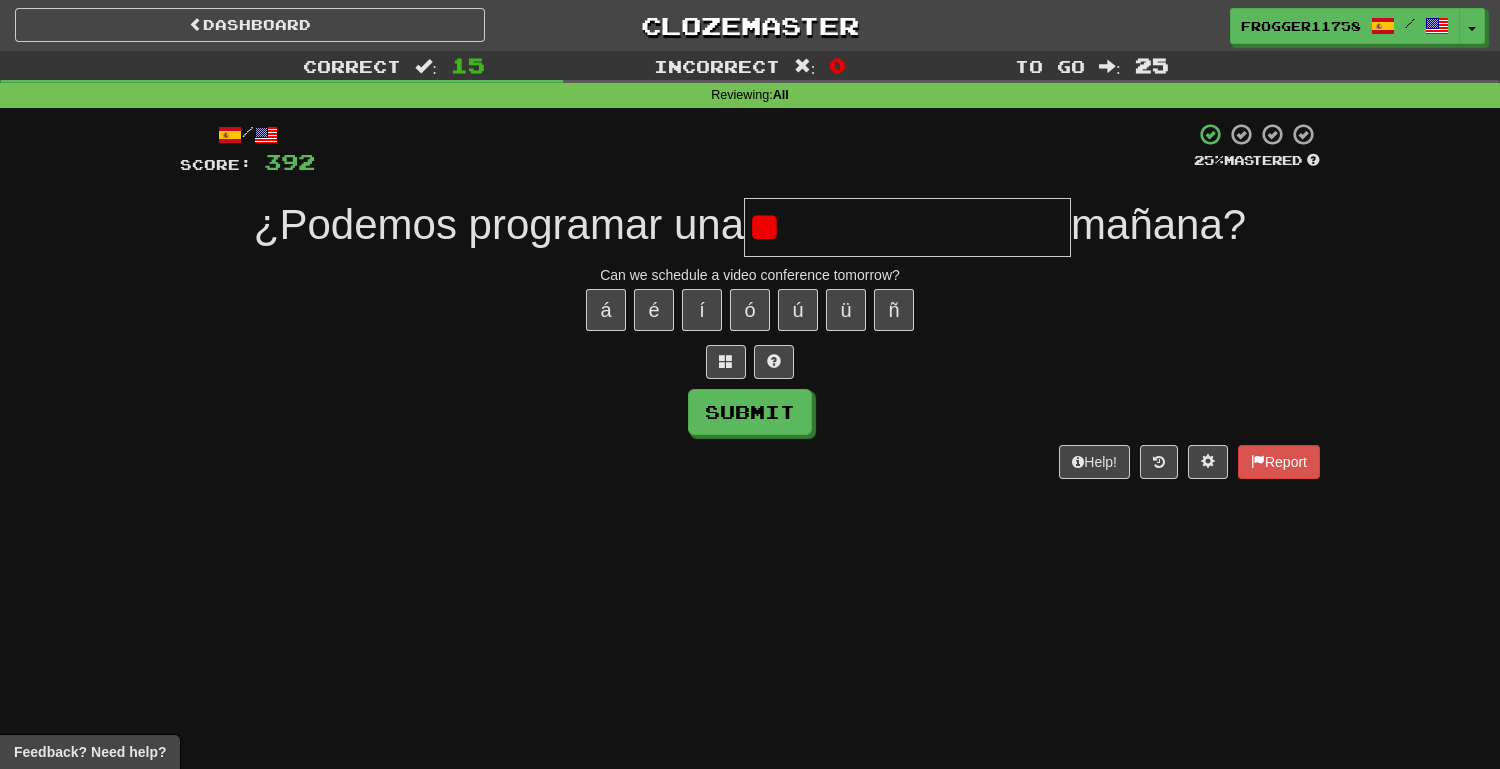 type on "*" 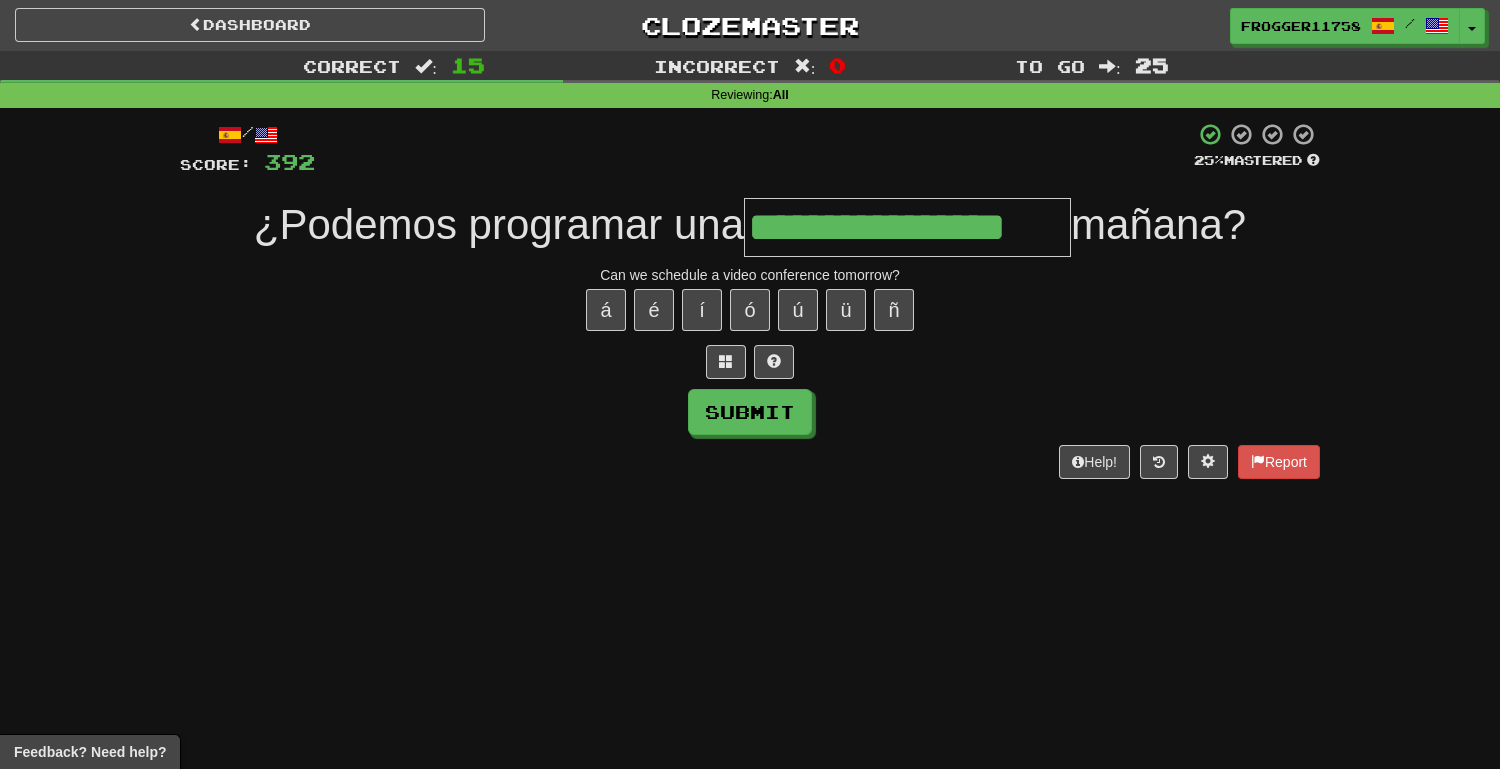 type on "**********" 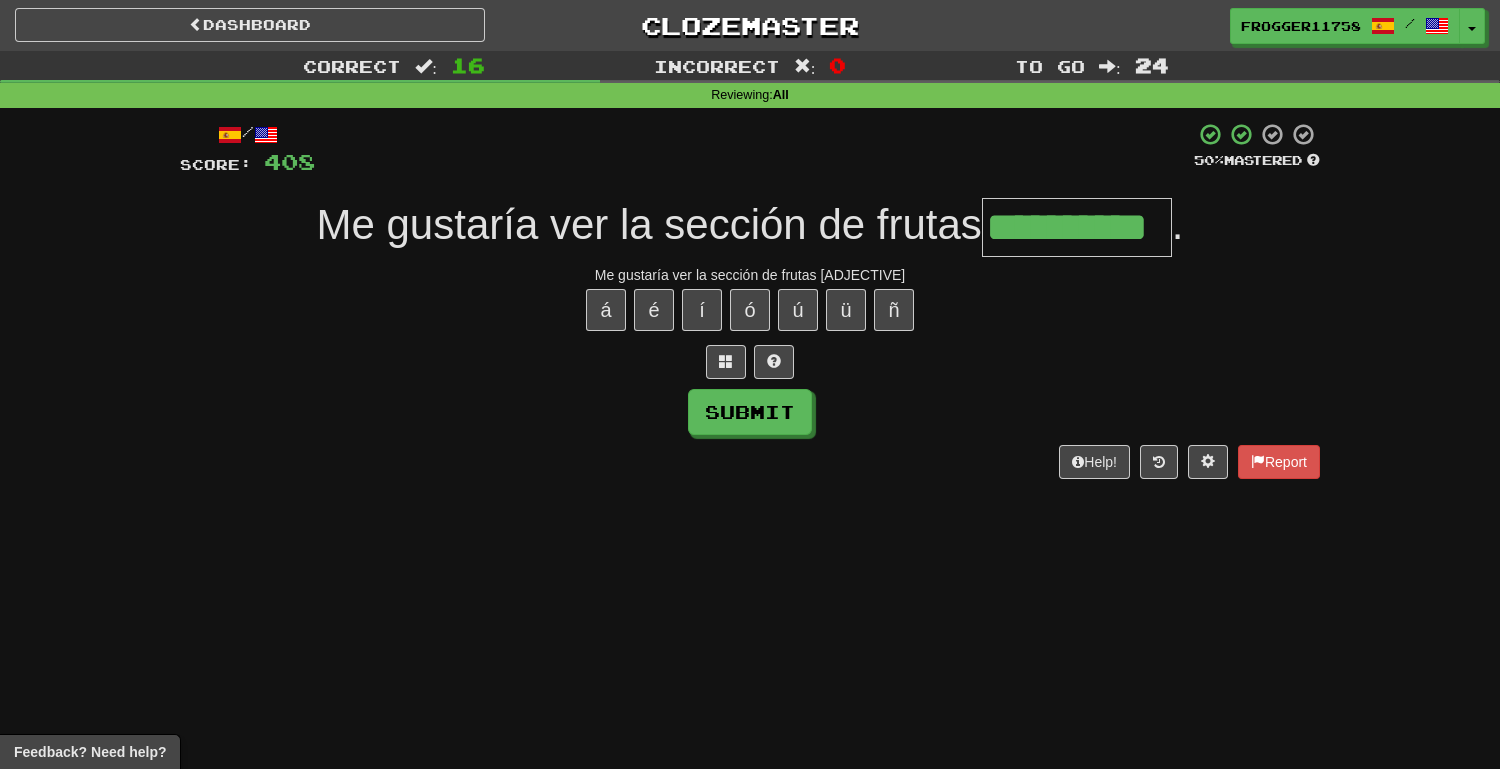 type on "**********" 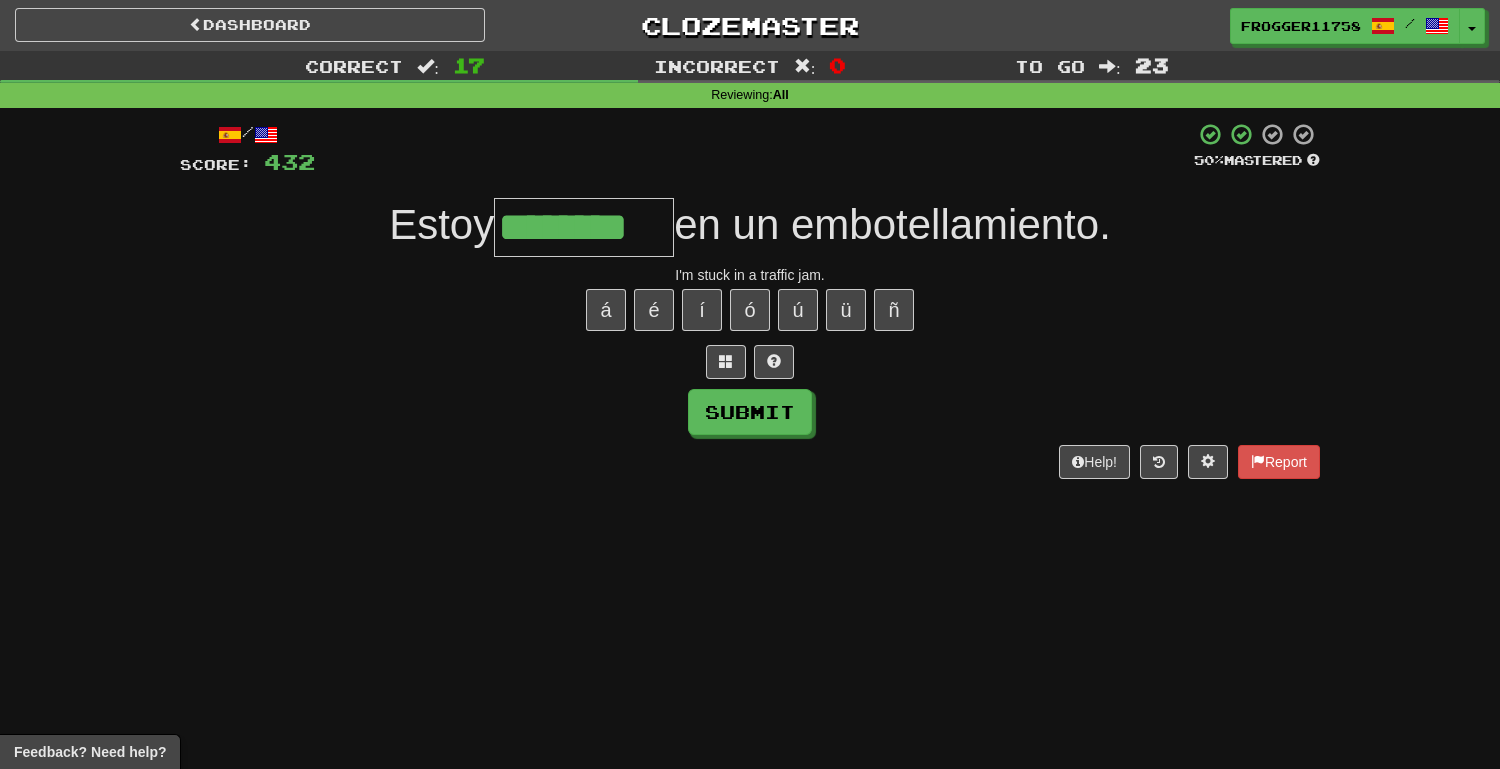 type on "********" 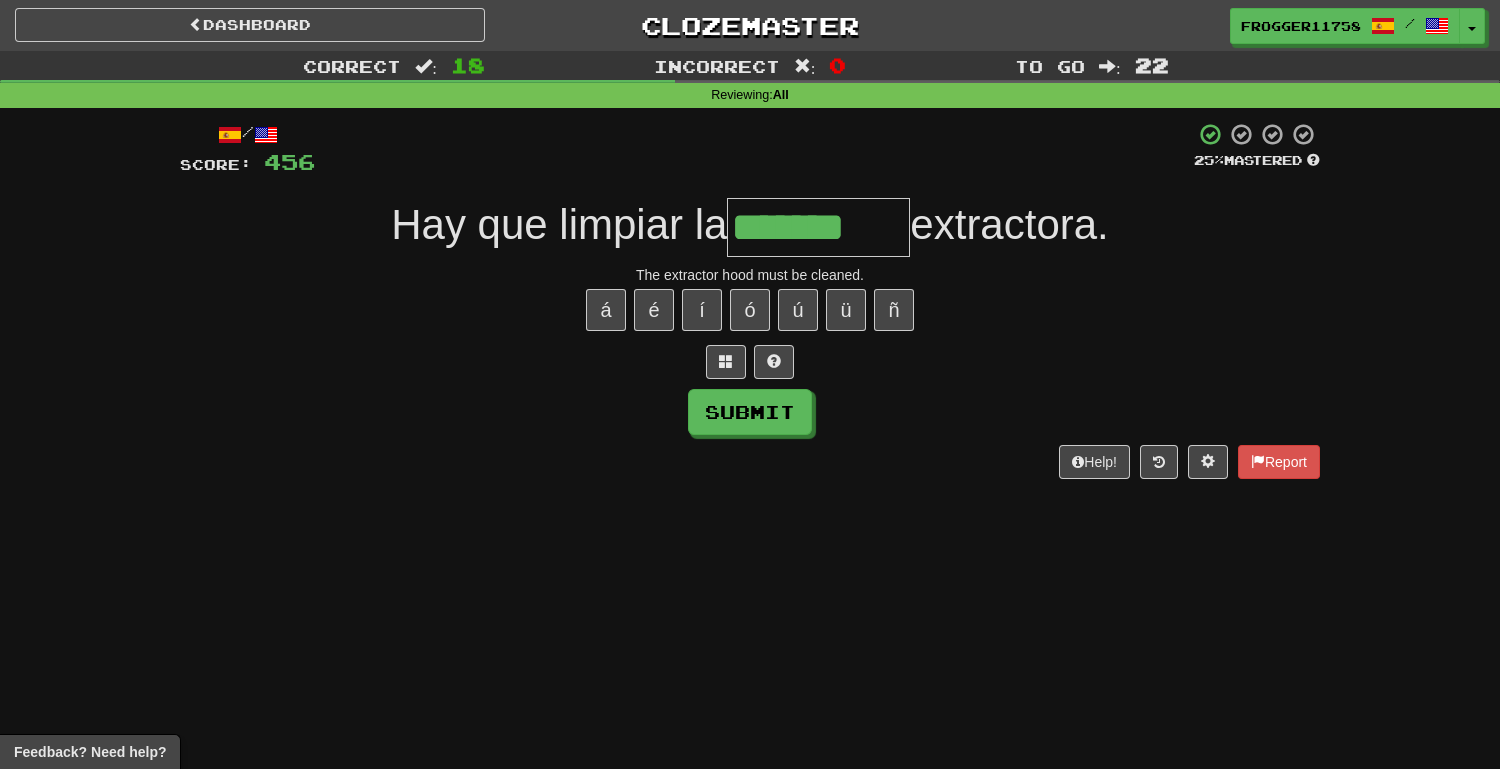 type on "*******" 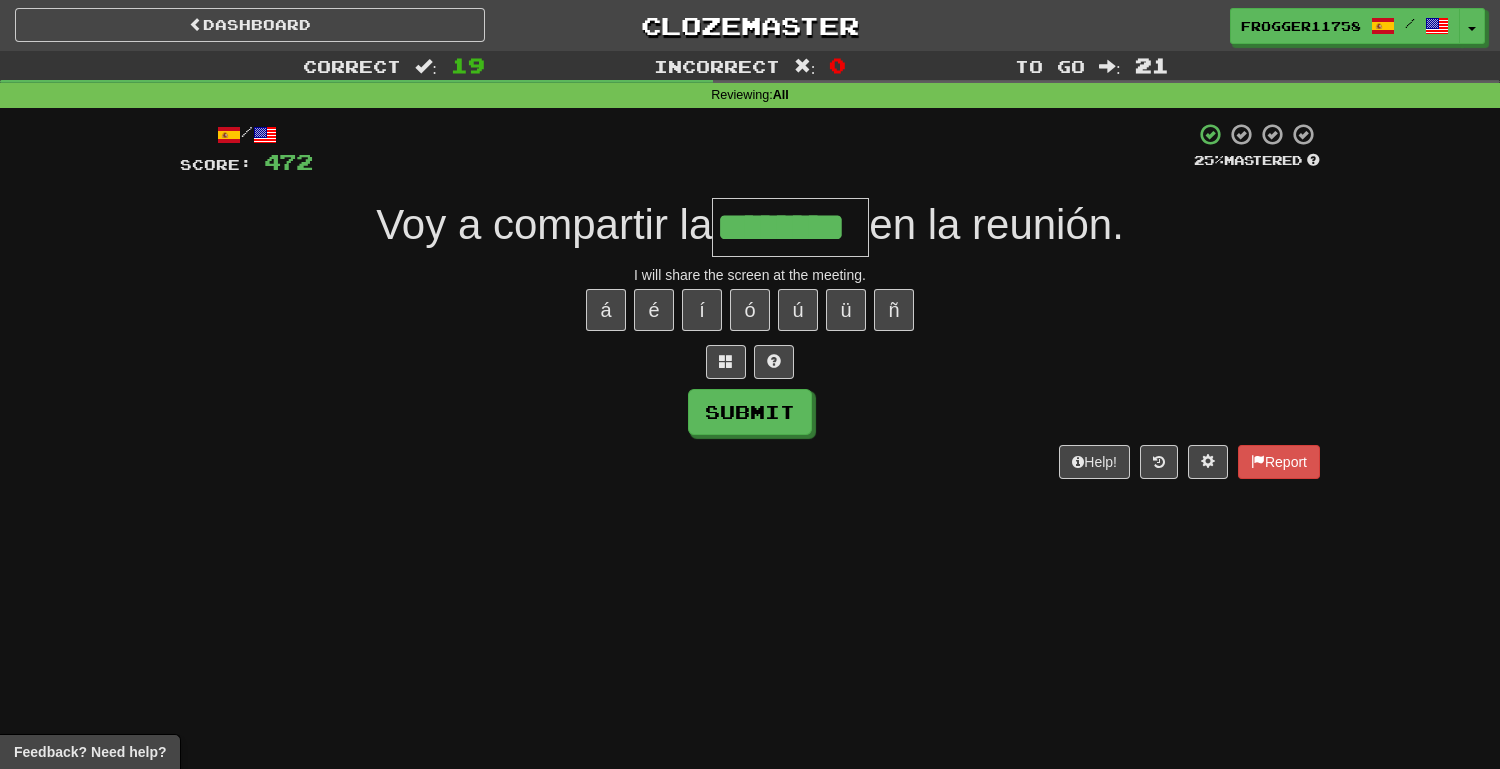 type on "********" 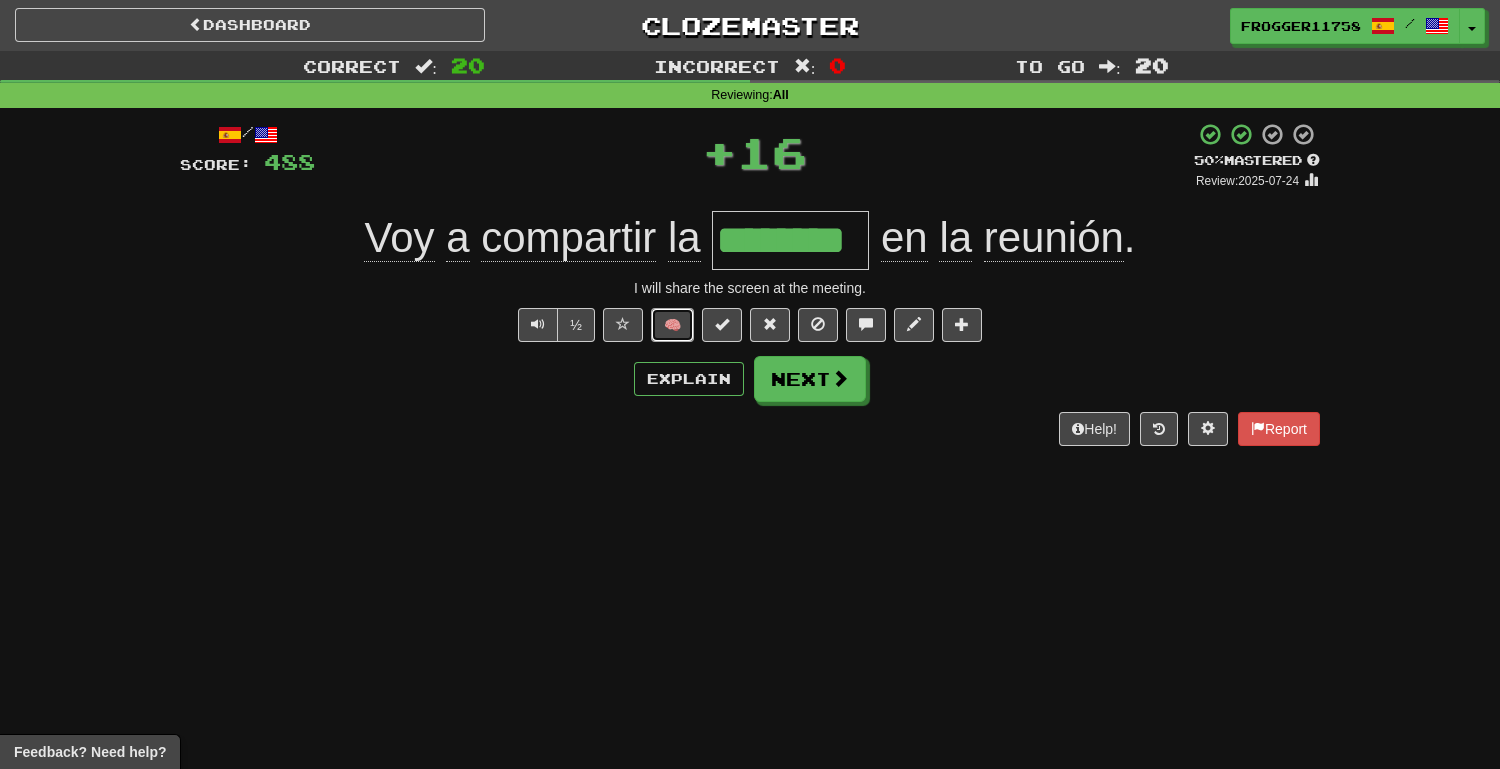 click on "🧠" at bounding box center [672, 325] 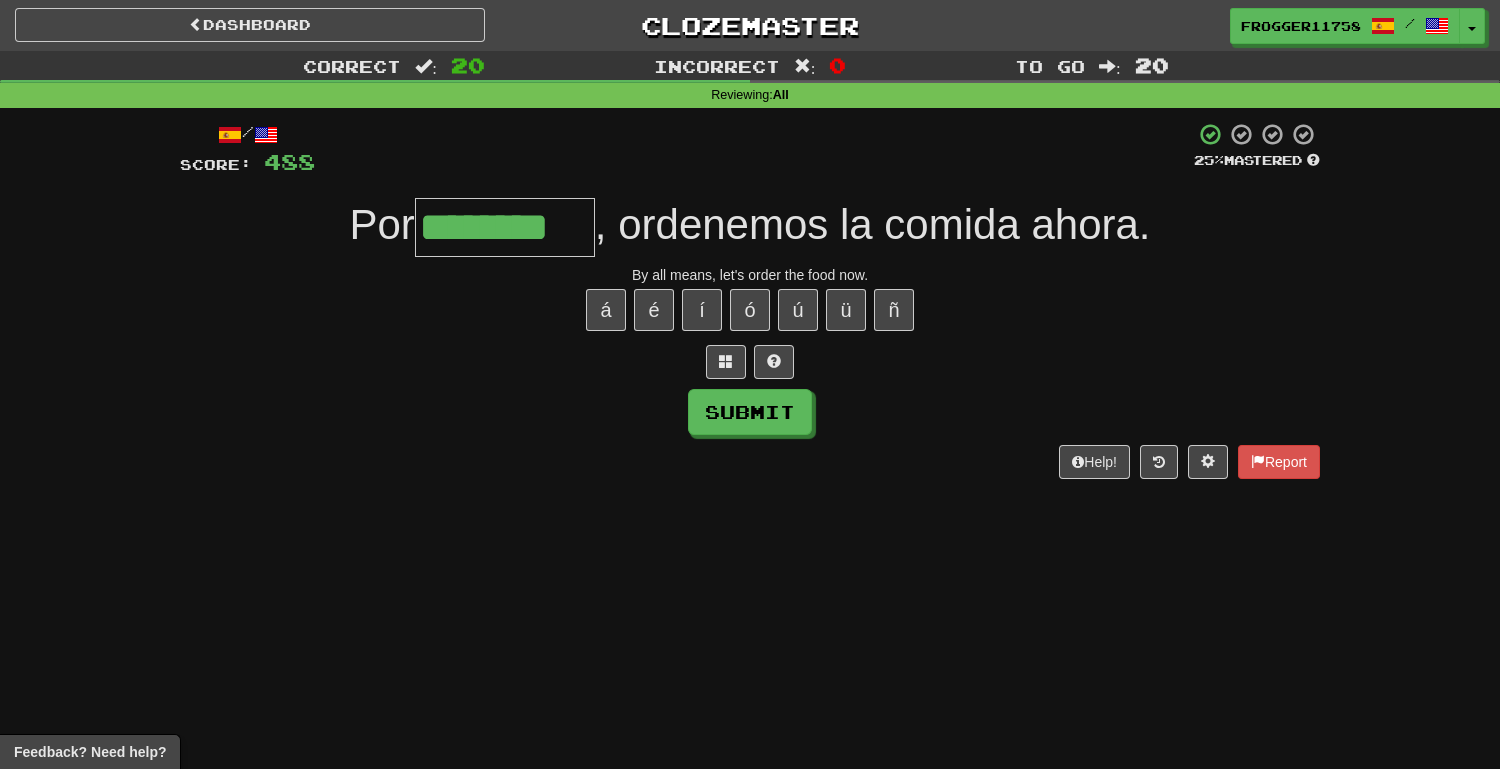 type on "********" 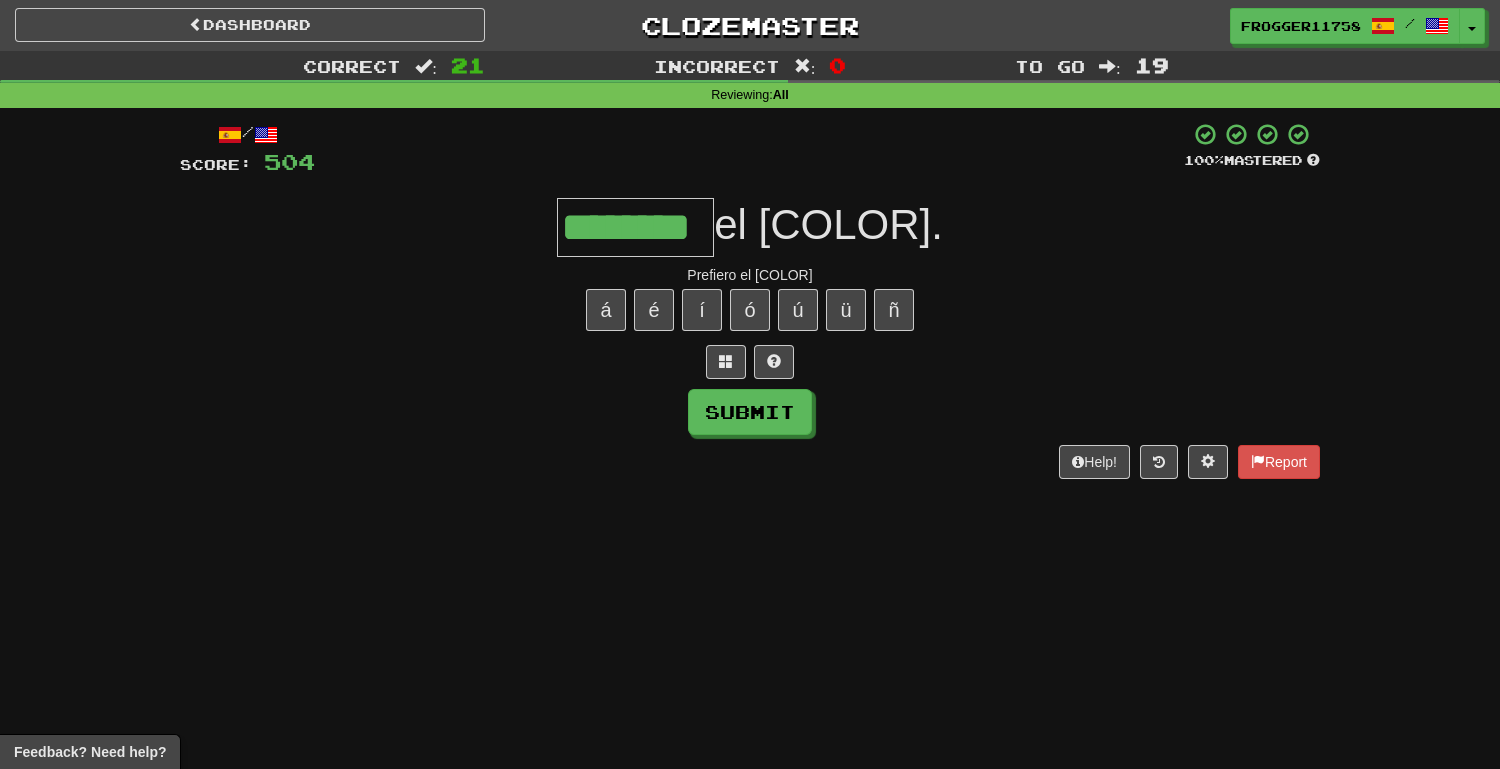 type on "********" 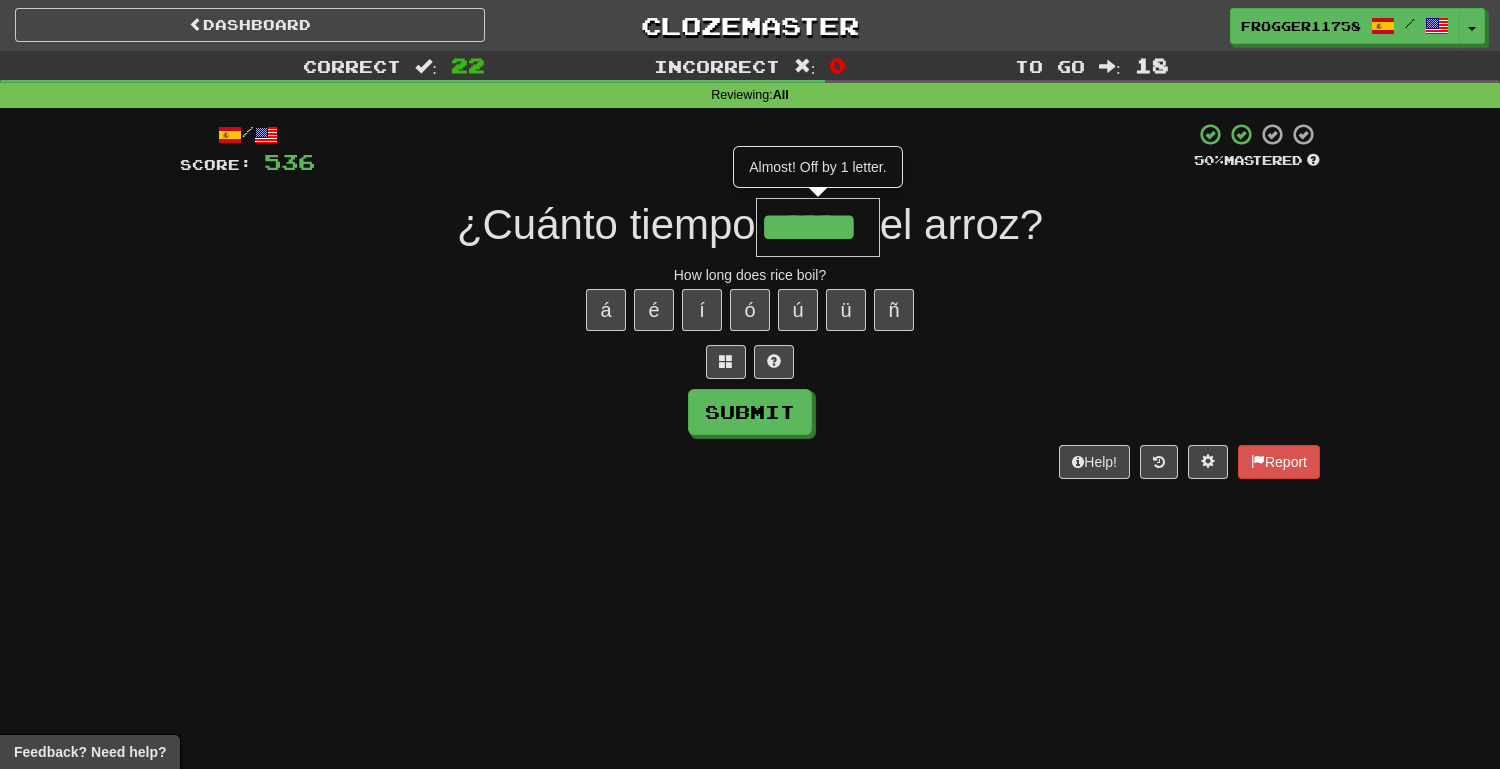 type on "******" 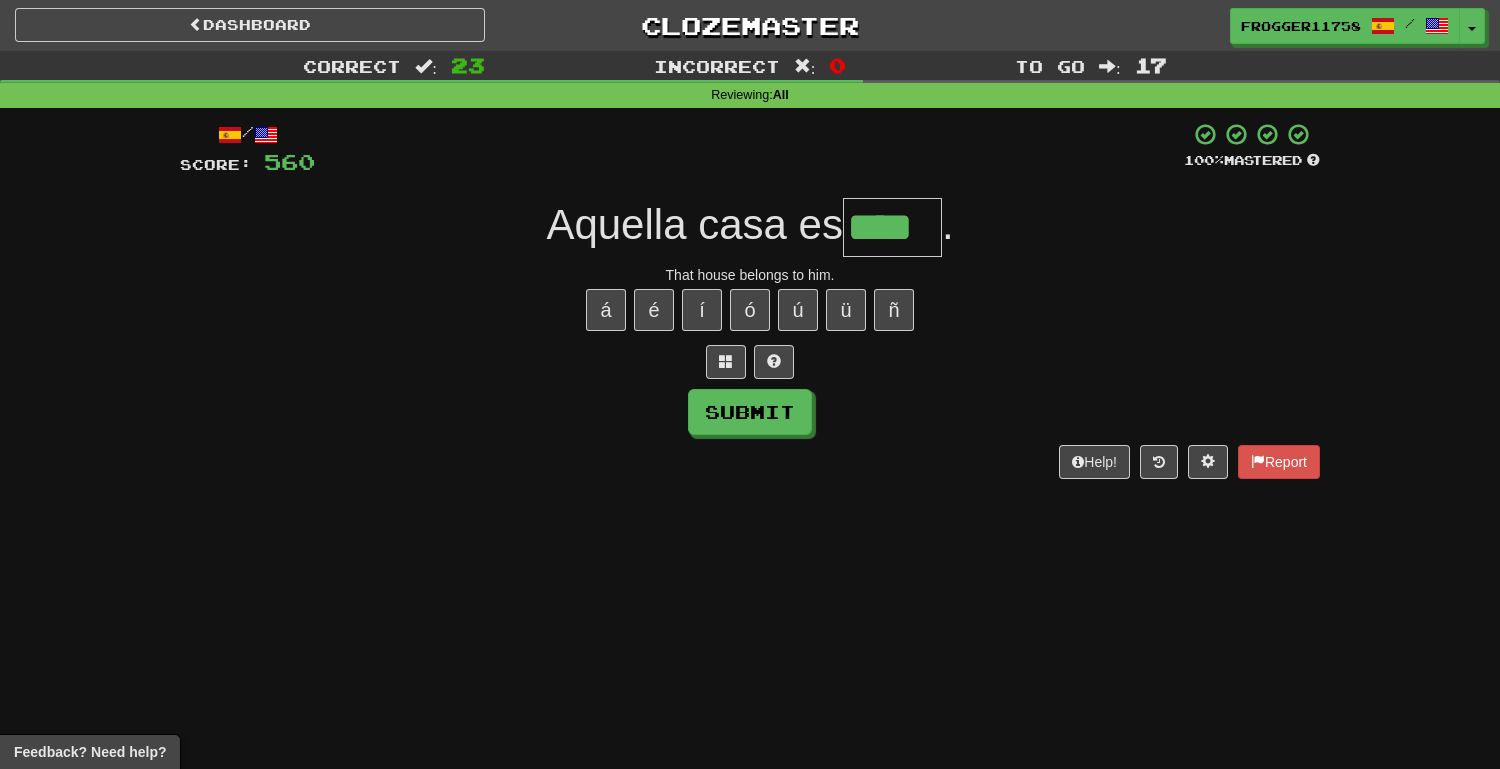 type on "****" 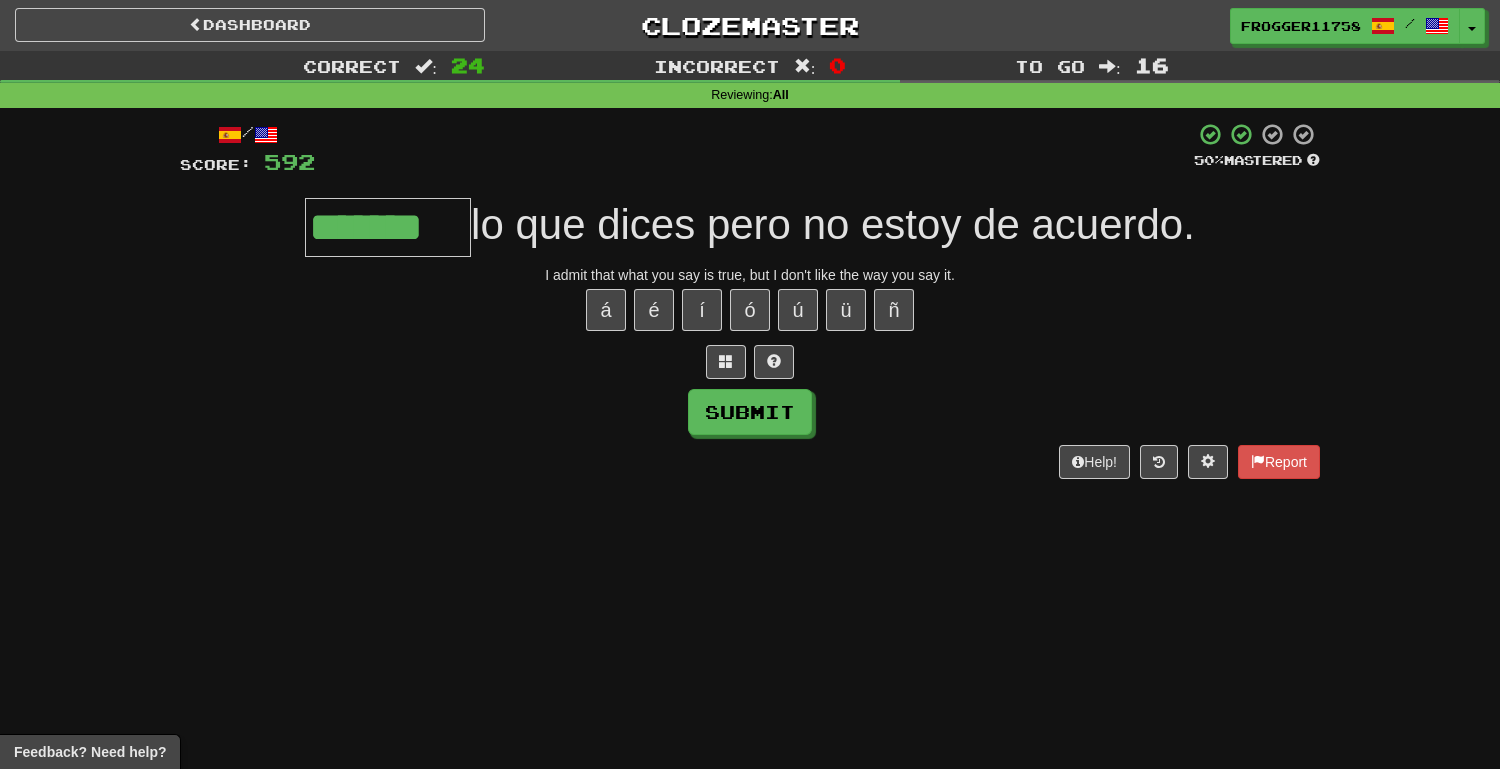 type on "*******" 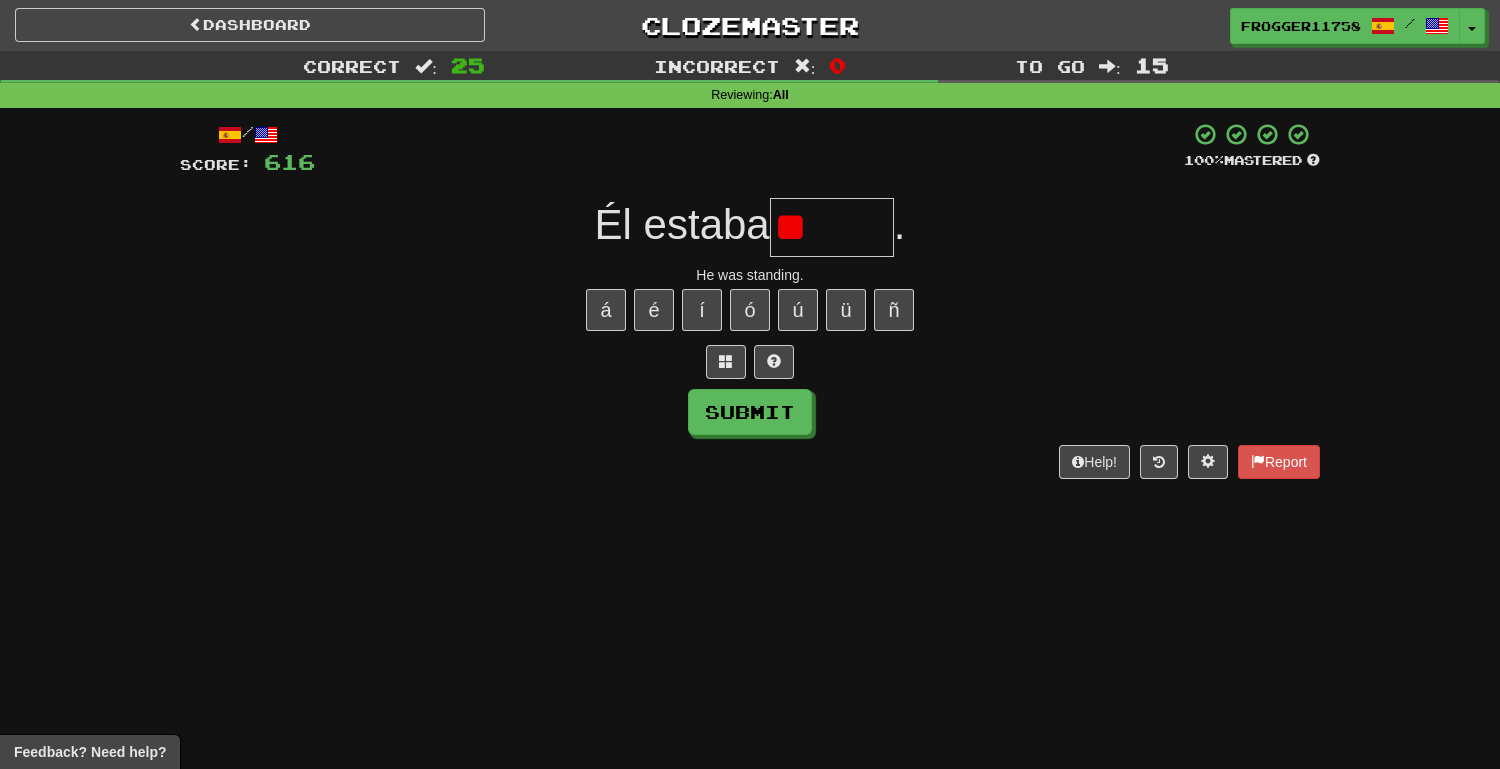 type on "*" 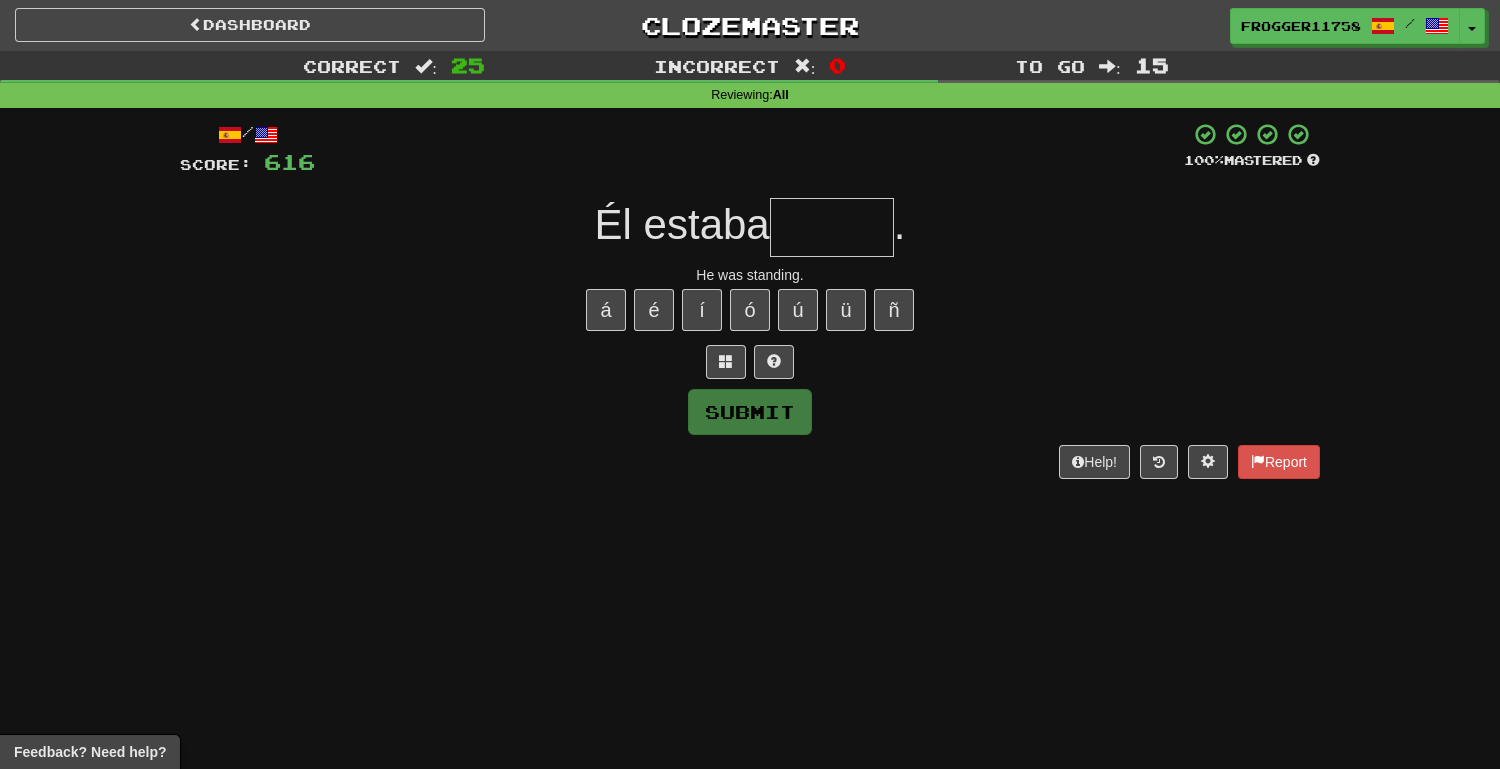 type on "*" 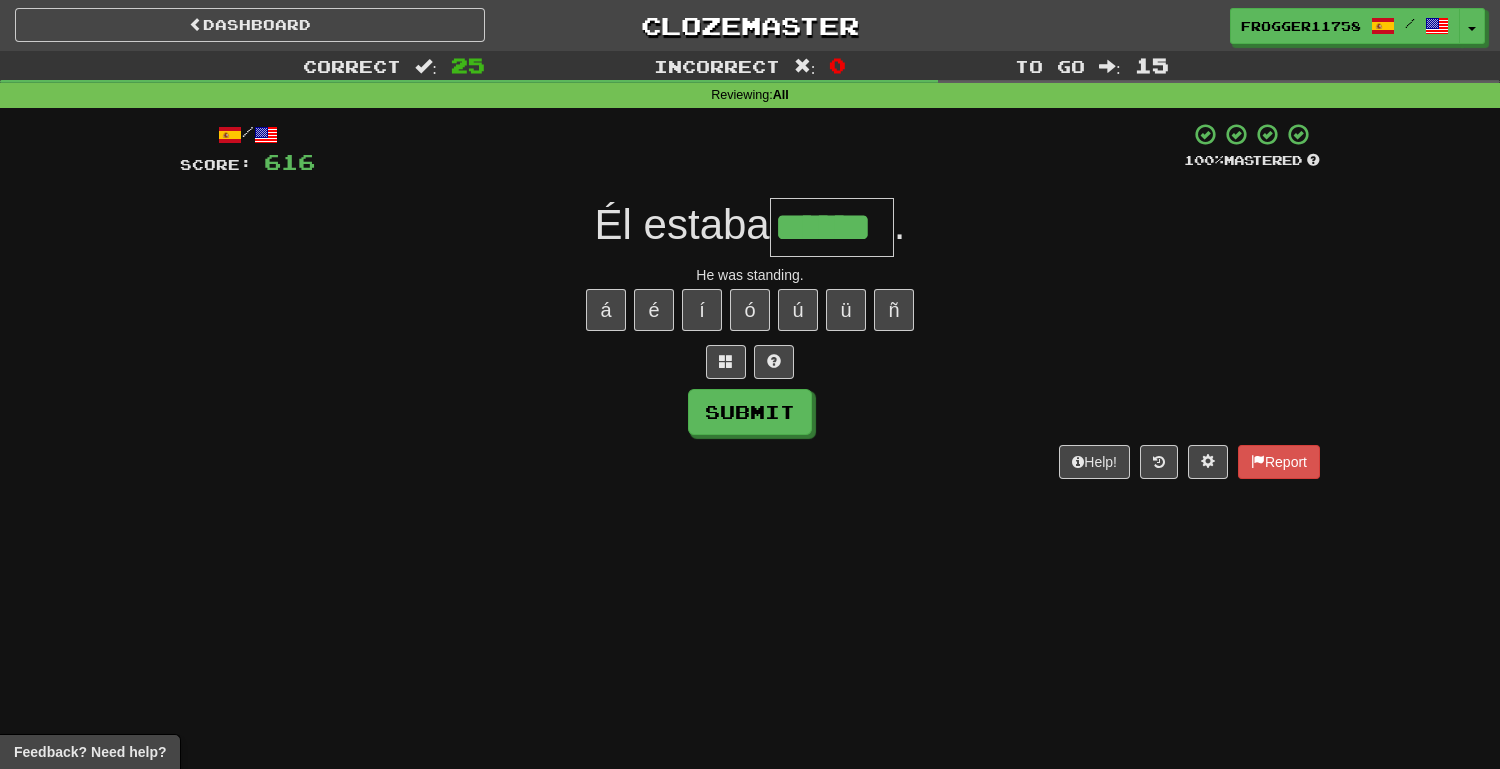 type on "******" 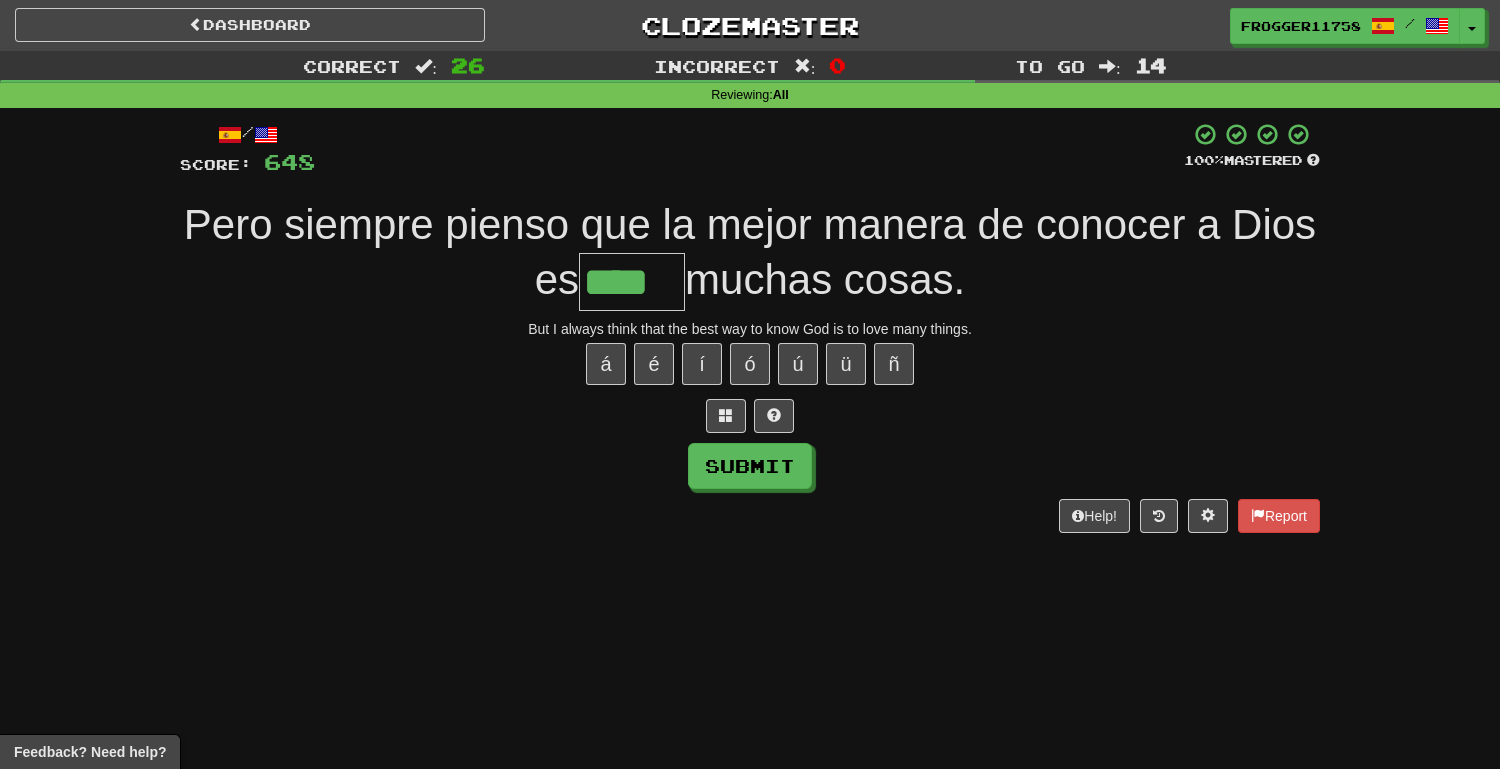type on "****" 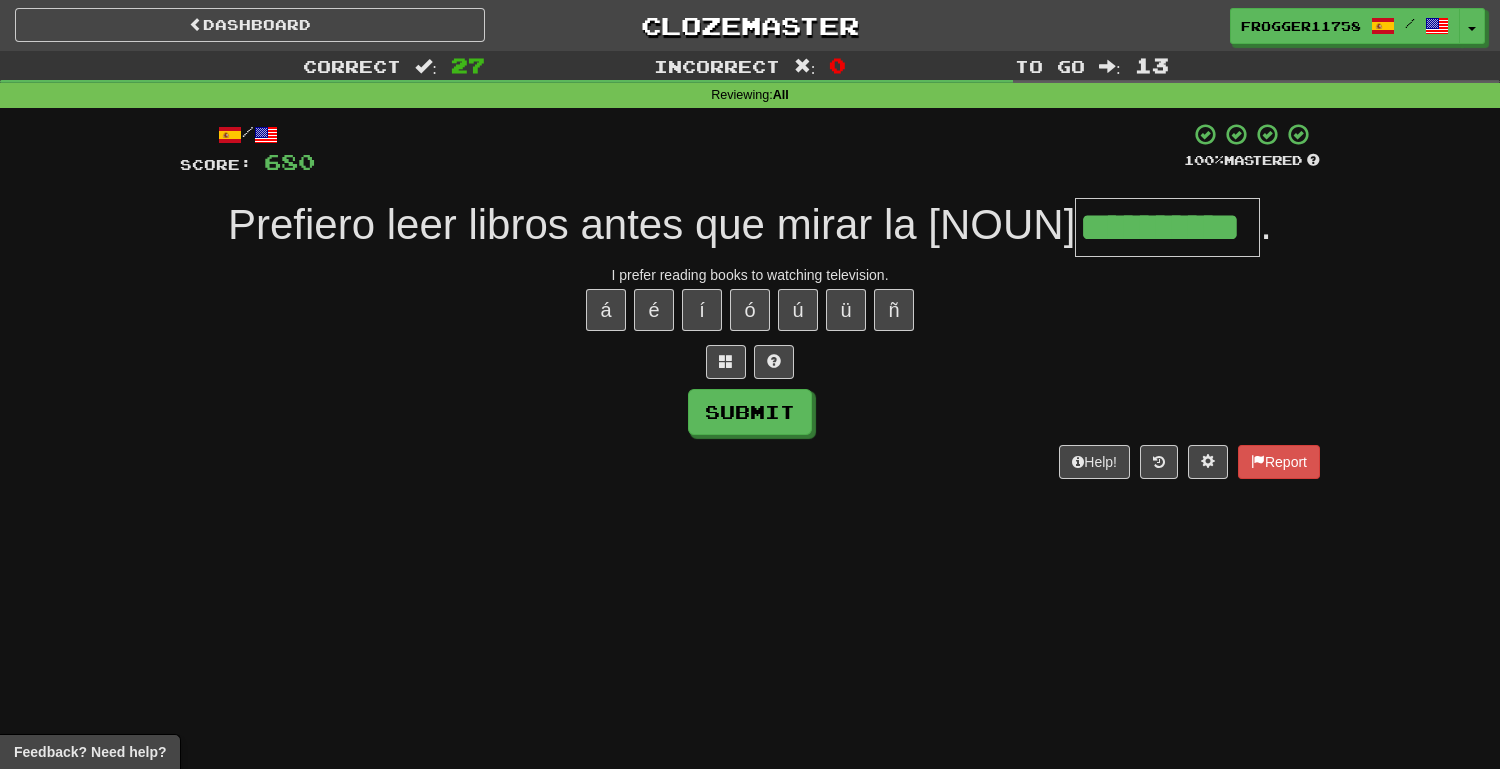type on "**********" 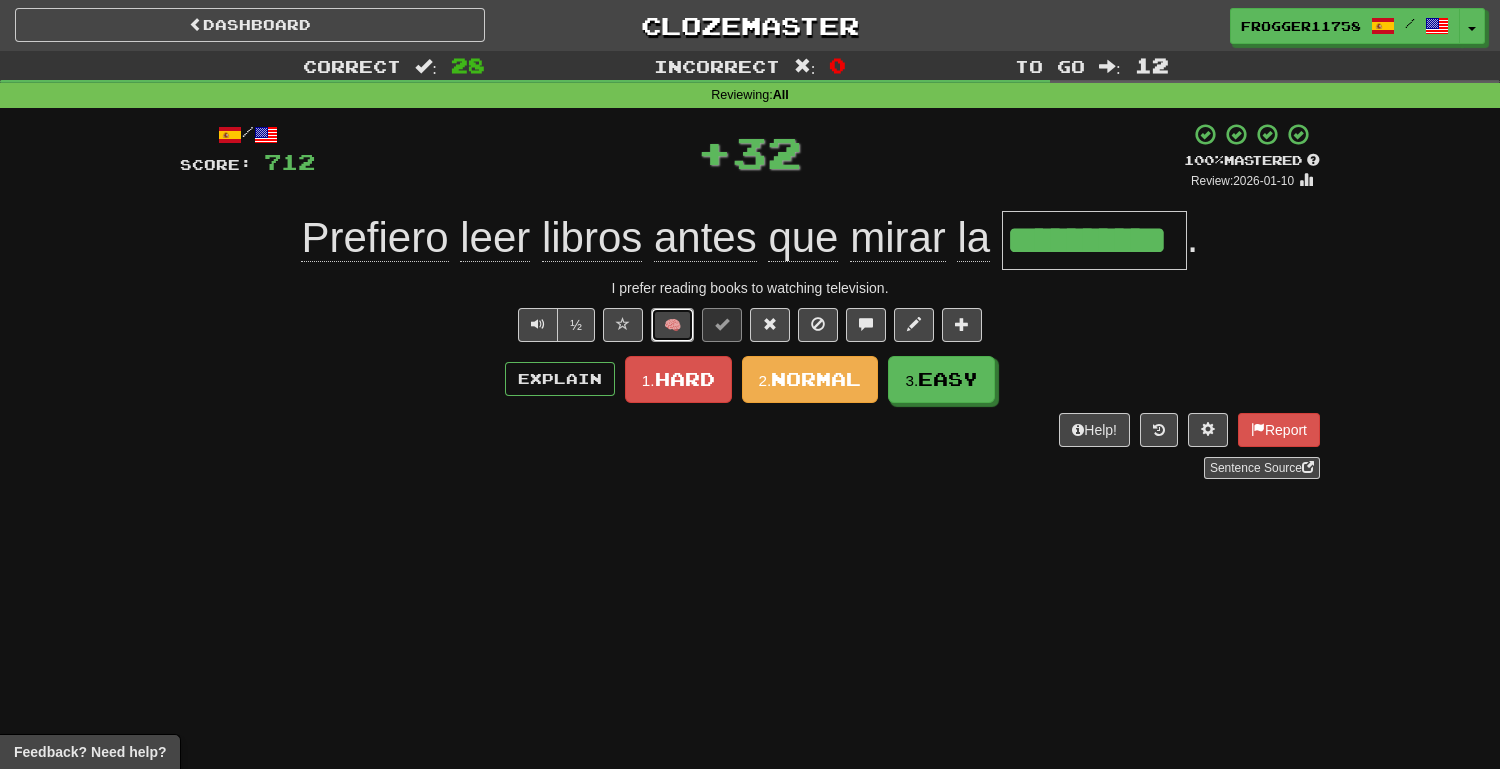 click on "🧠" at bounding box center [672, 325] 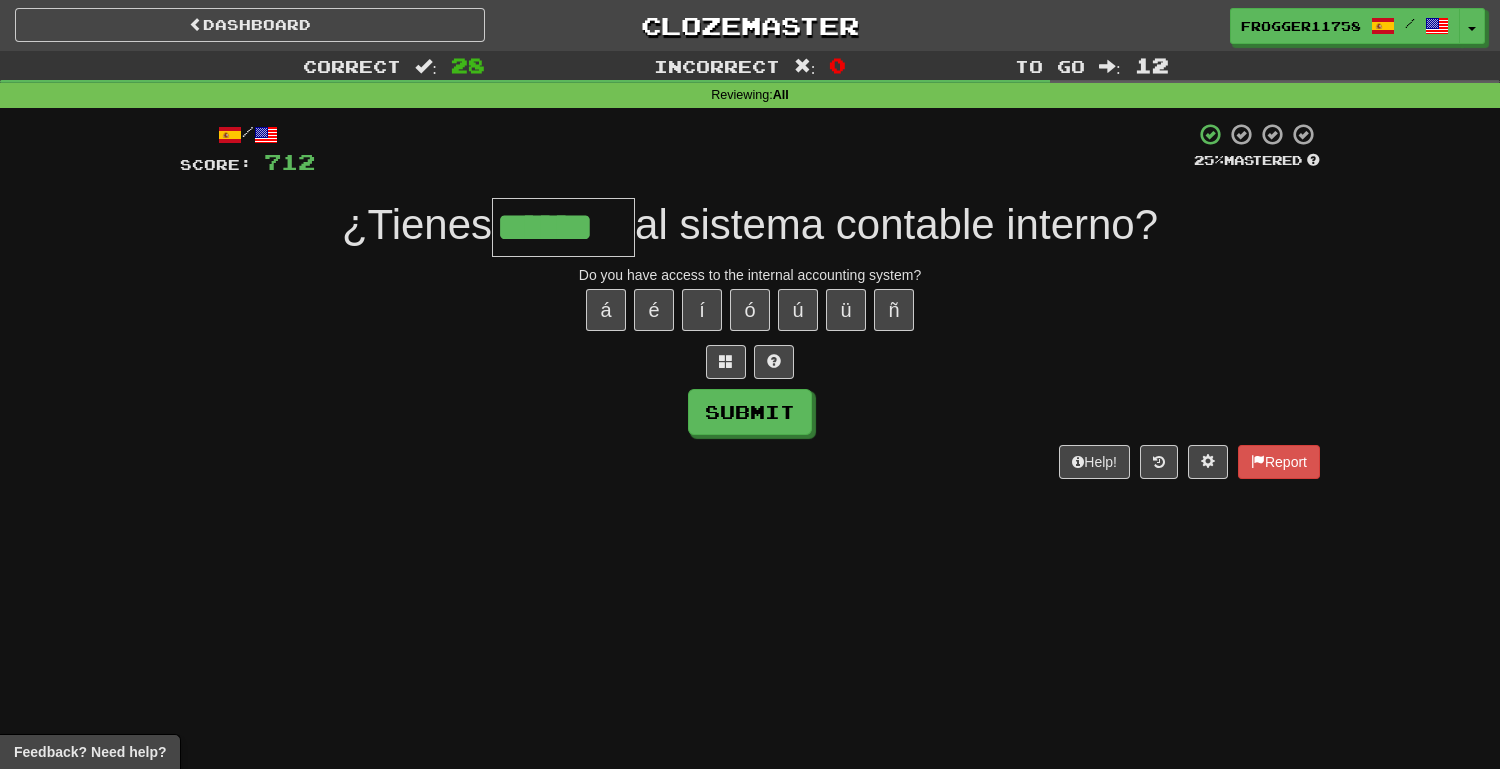 type on "******" 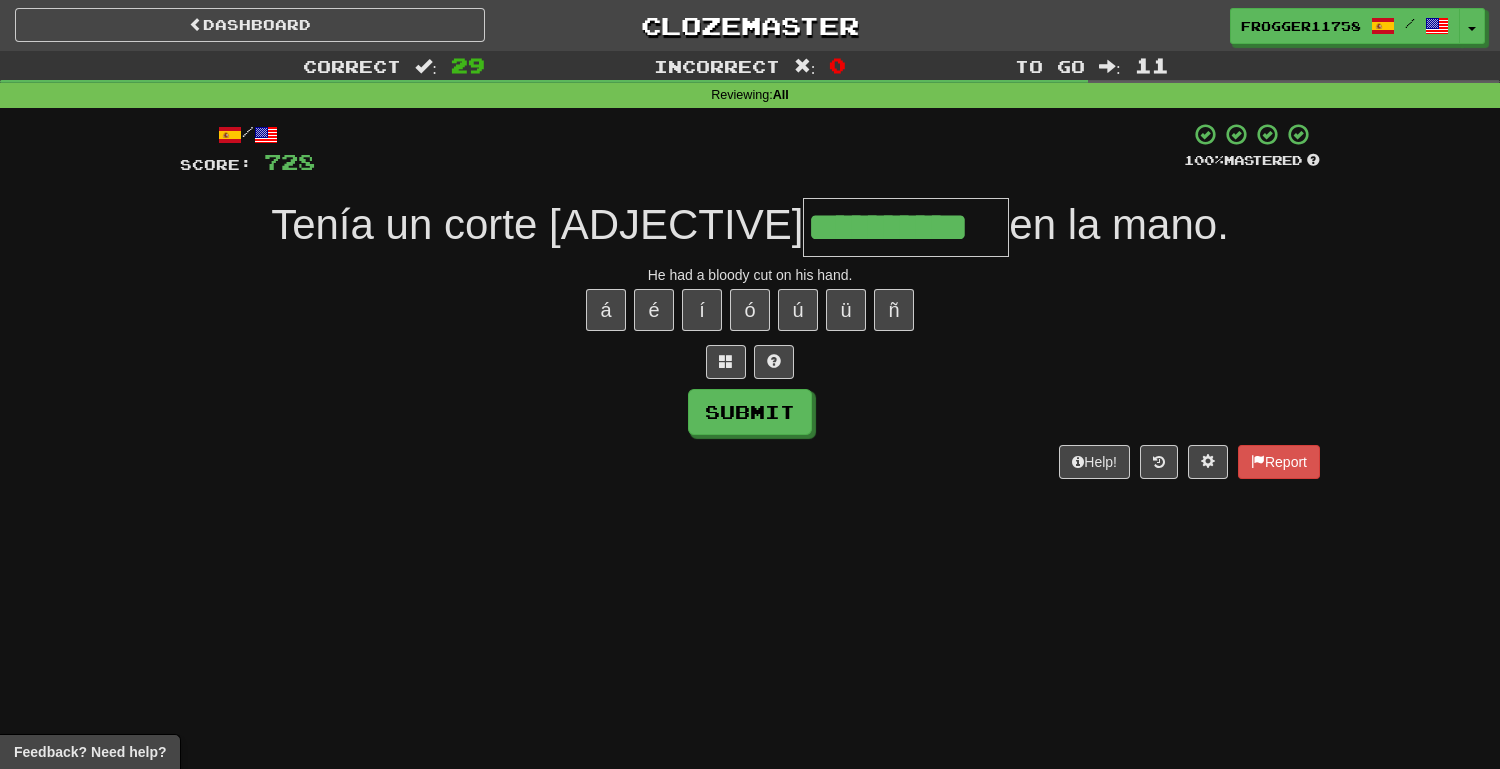 type on "**********" 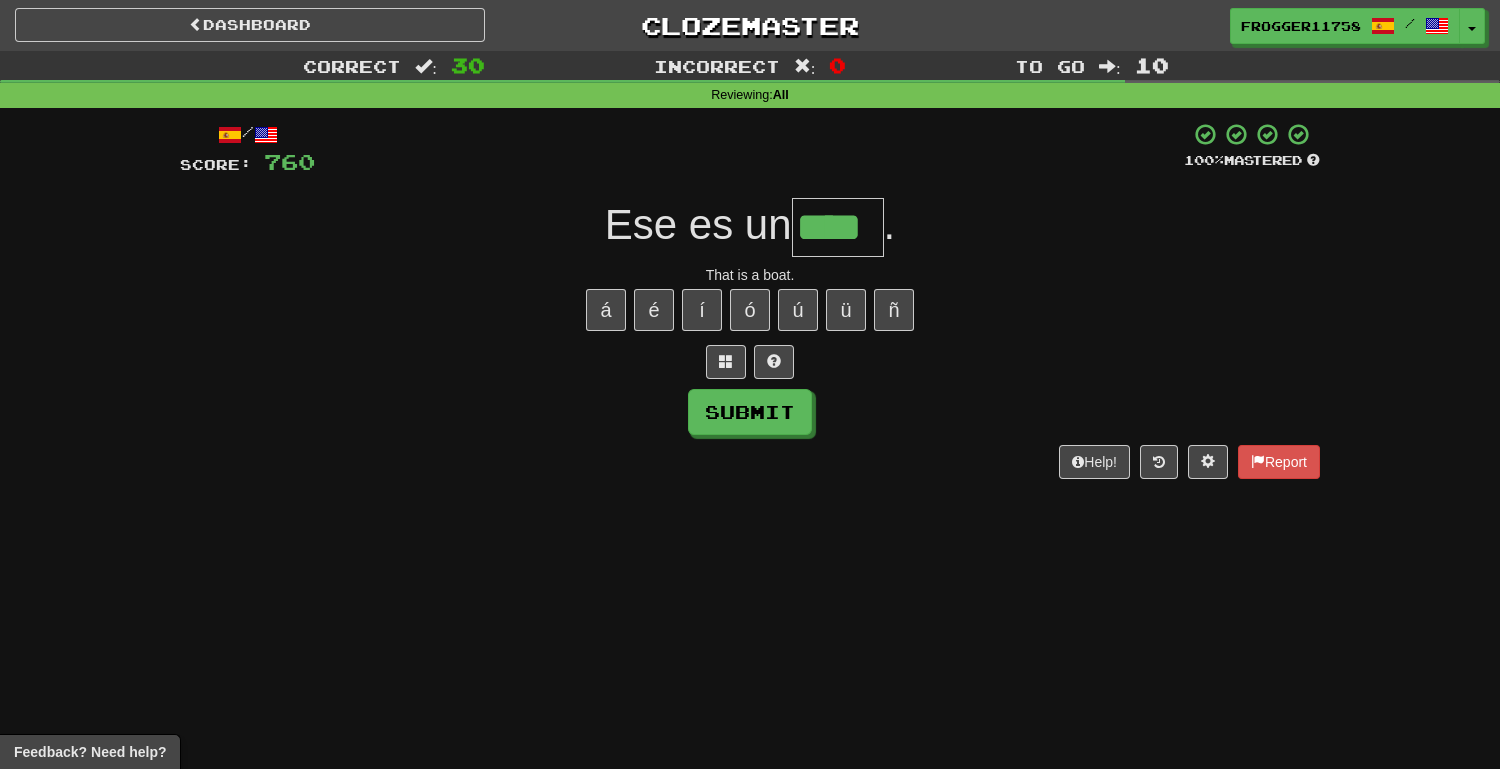 type on "****" 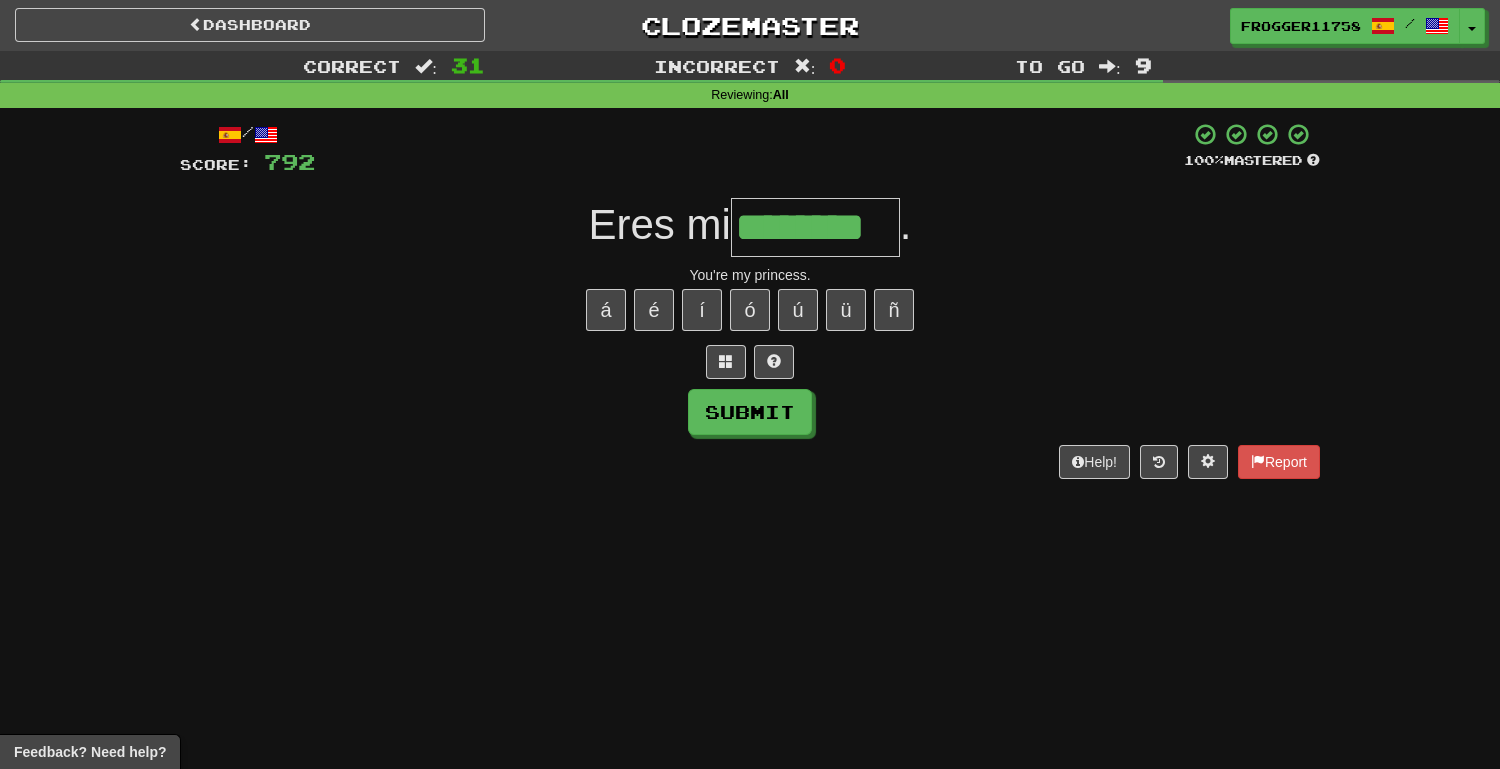 type on "********" 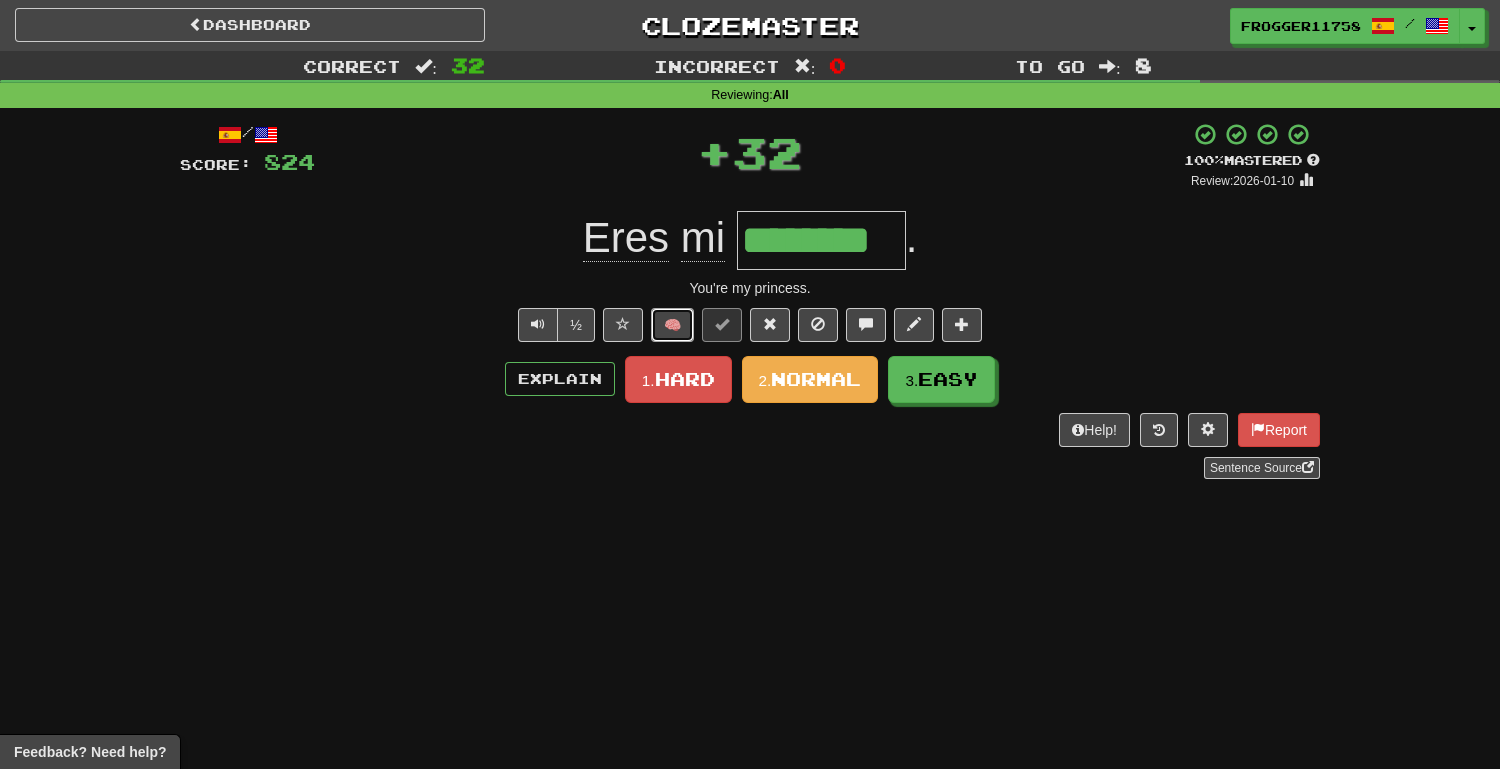 click on "🧠" at bounding box center [672, 325] 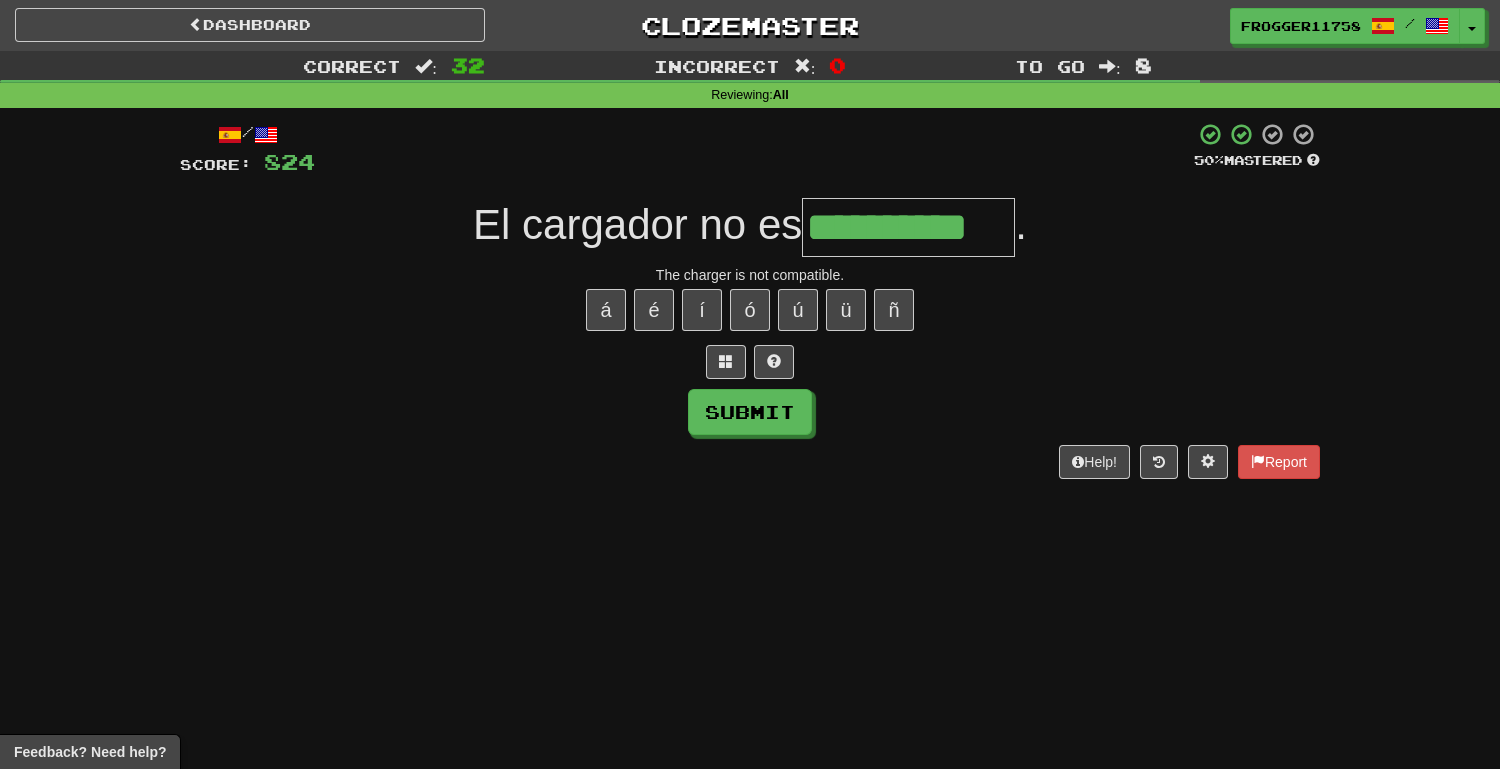 type on "**********" 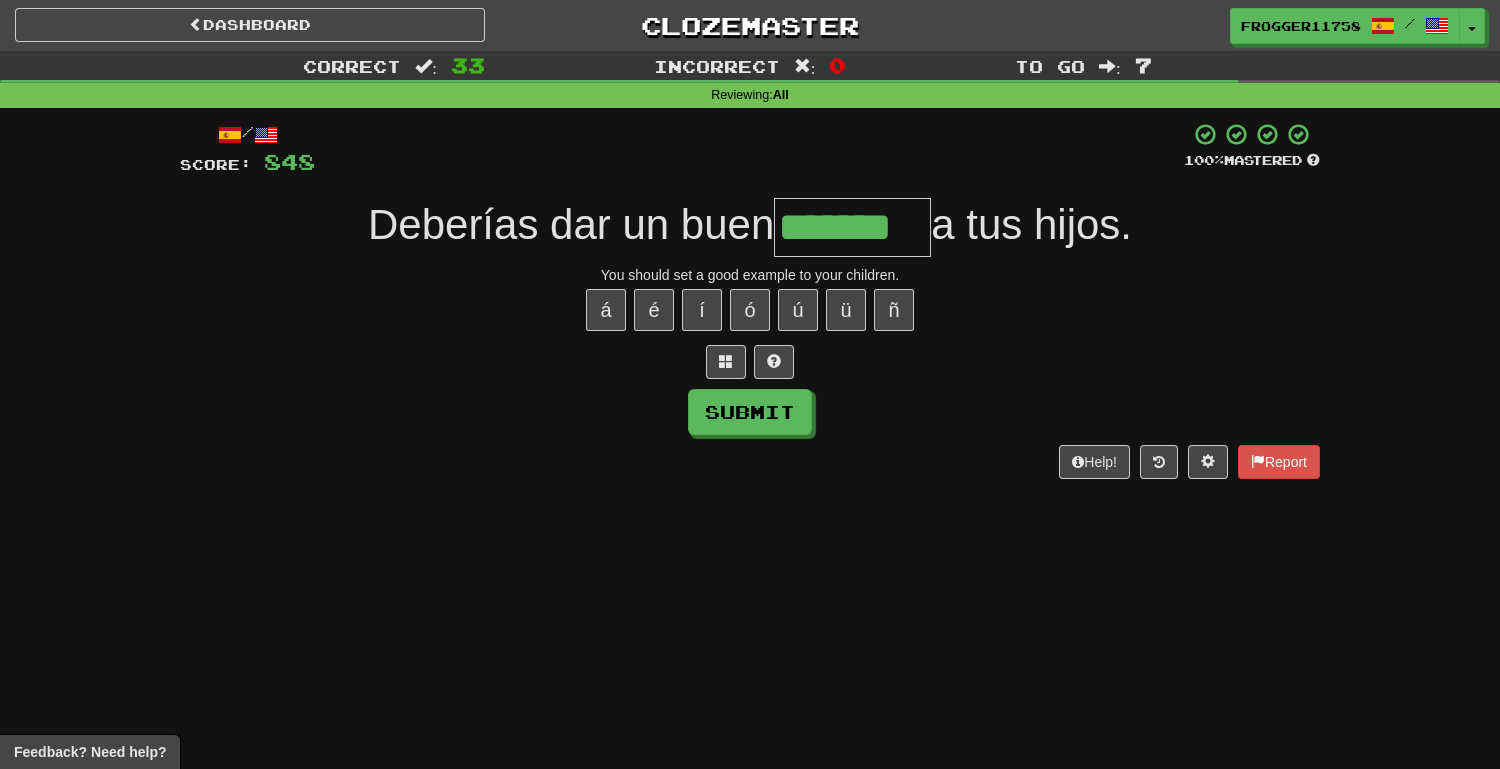 type on "*******" 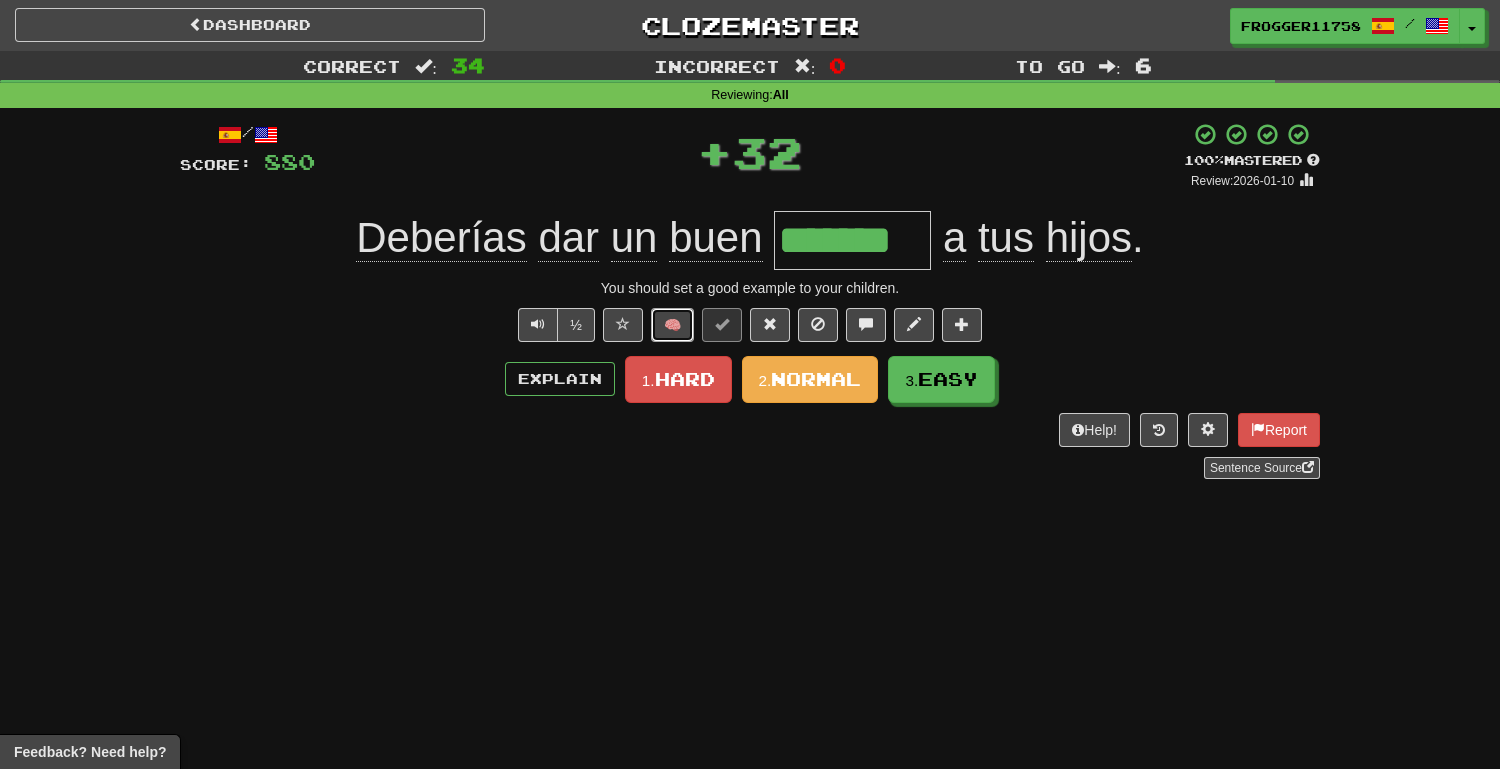 click on "🧠" at bounding box center [672, 325] 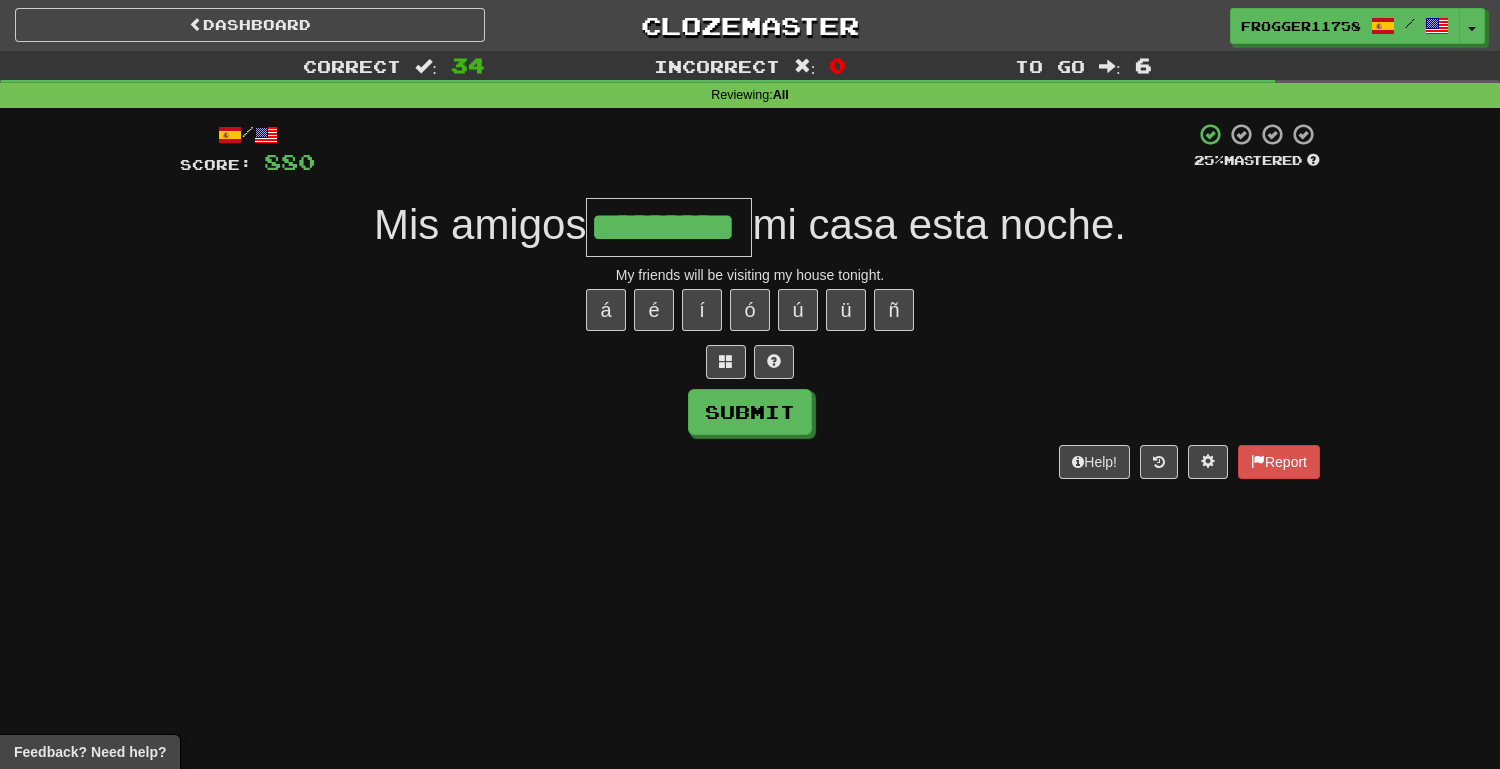 type on "*********" 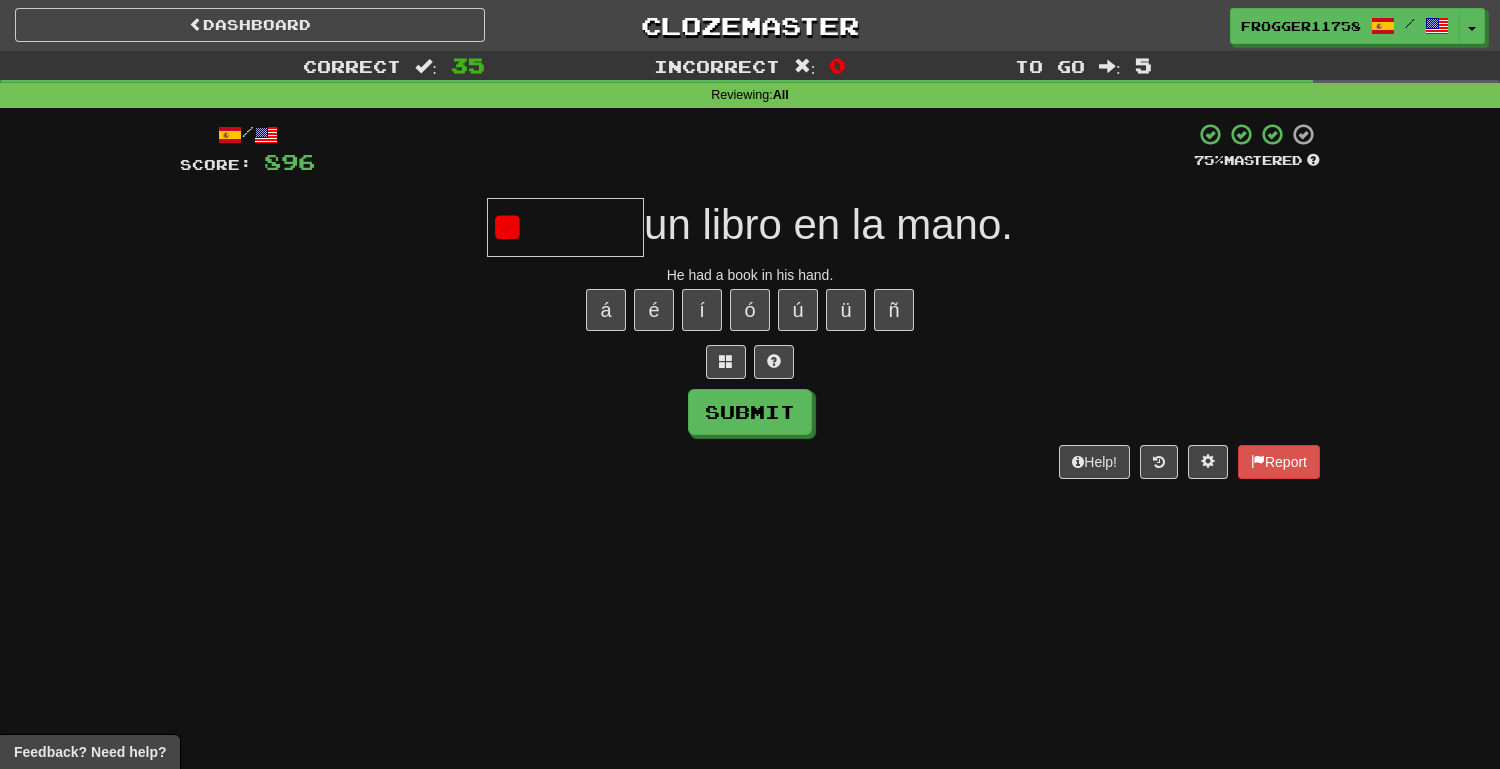 type on "*" 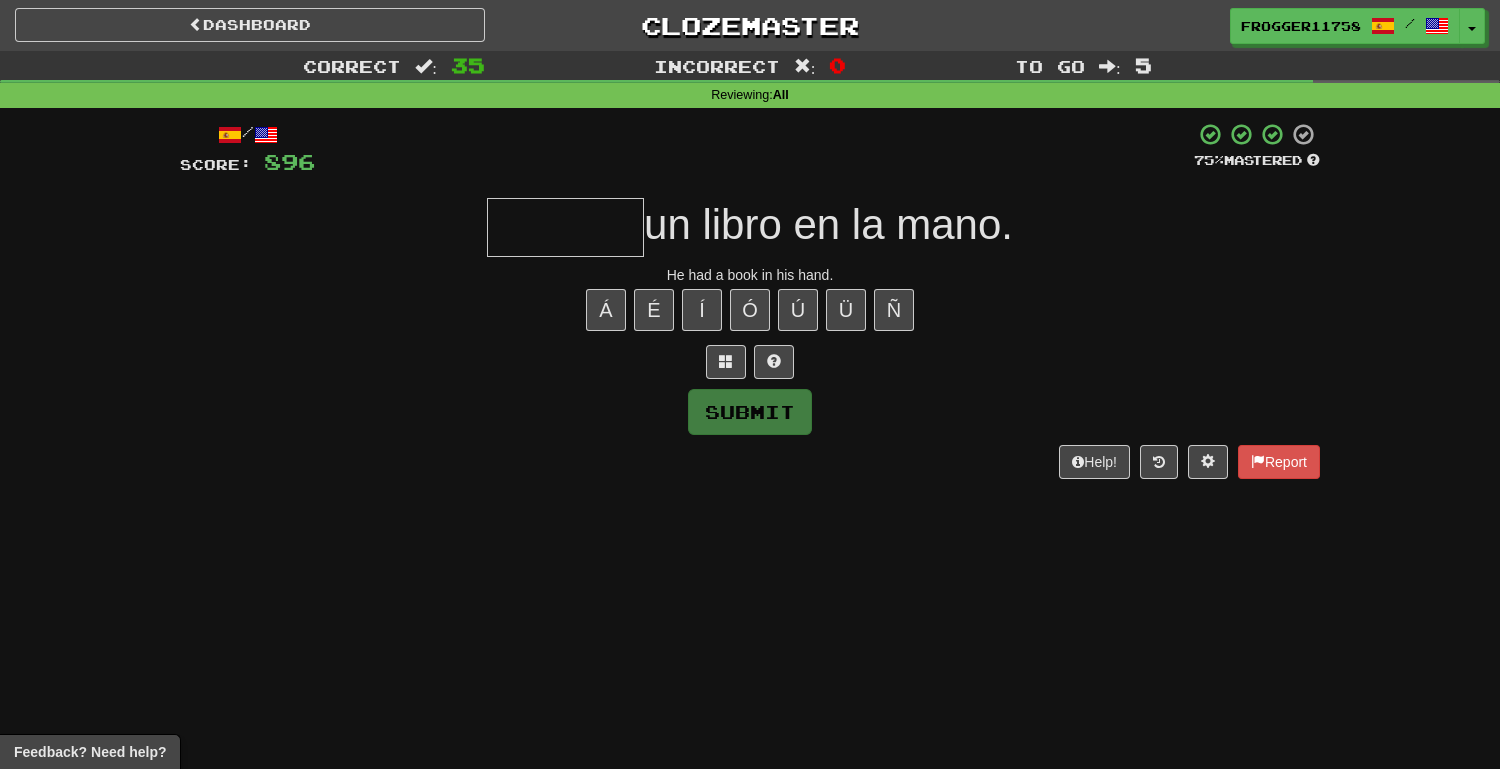 type on "*" 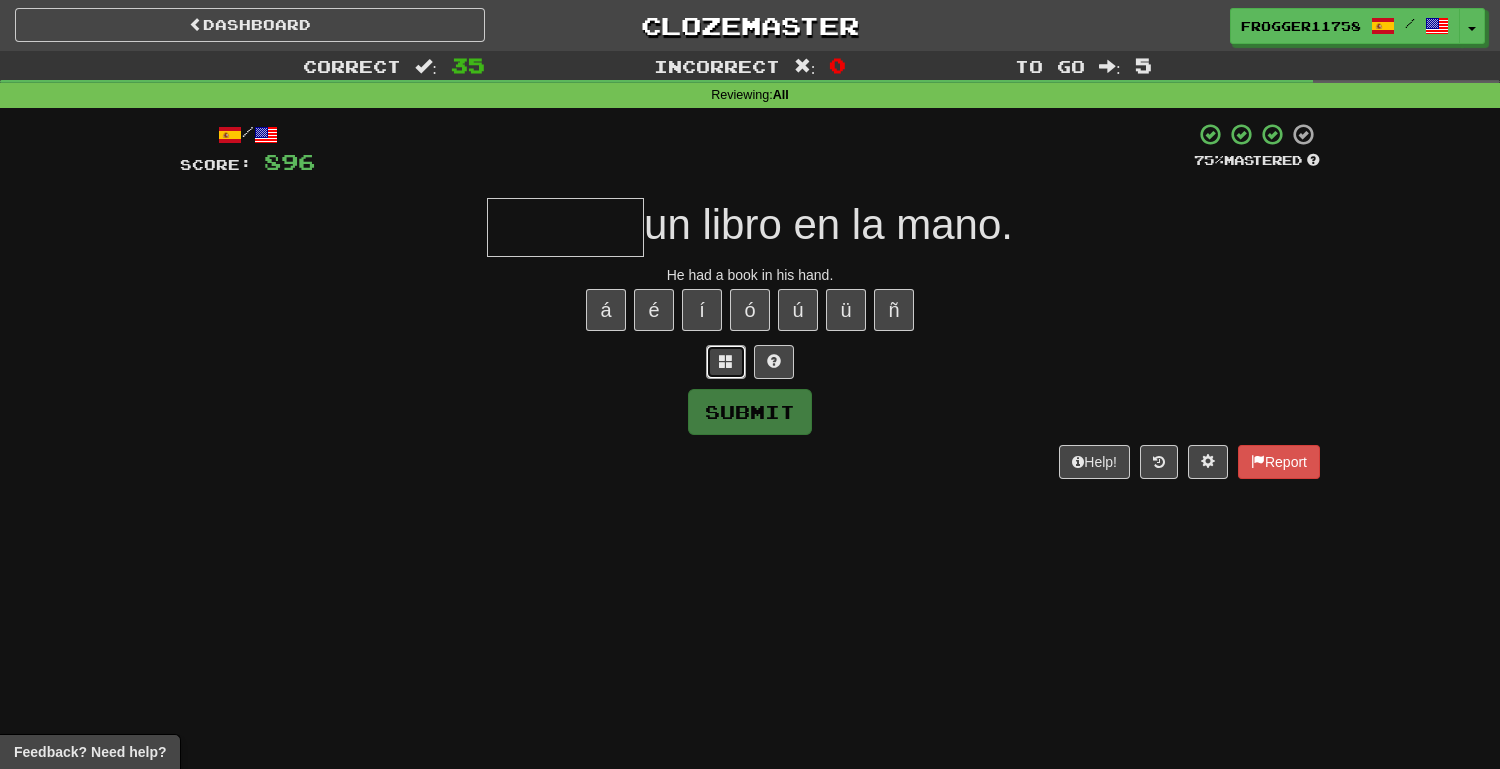 click at bounding box center [726, 362] 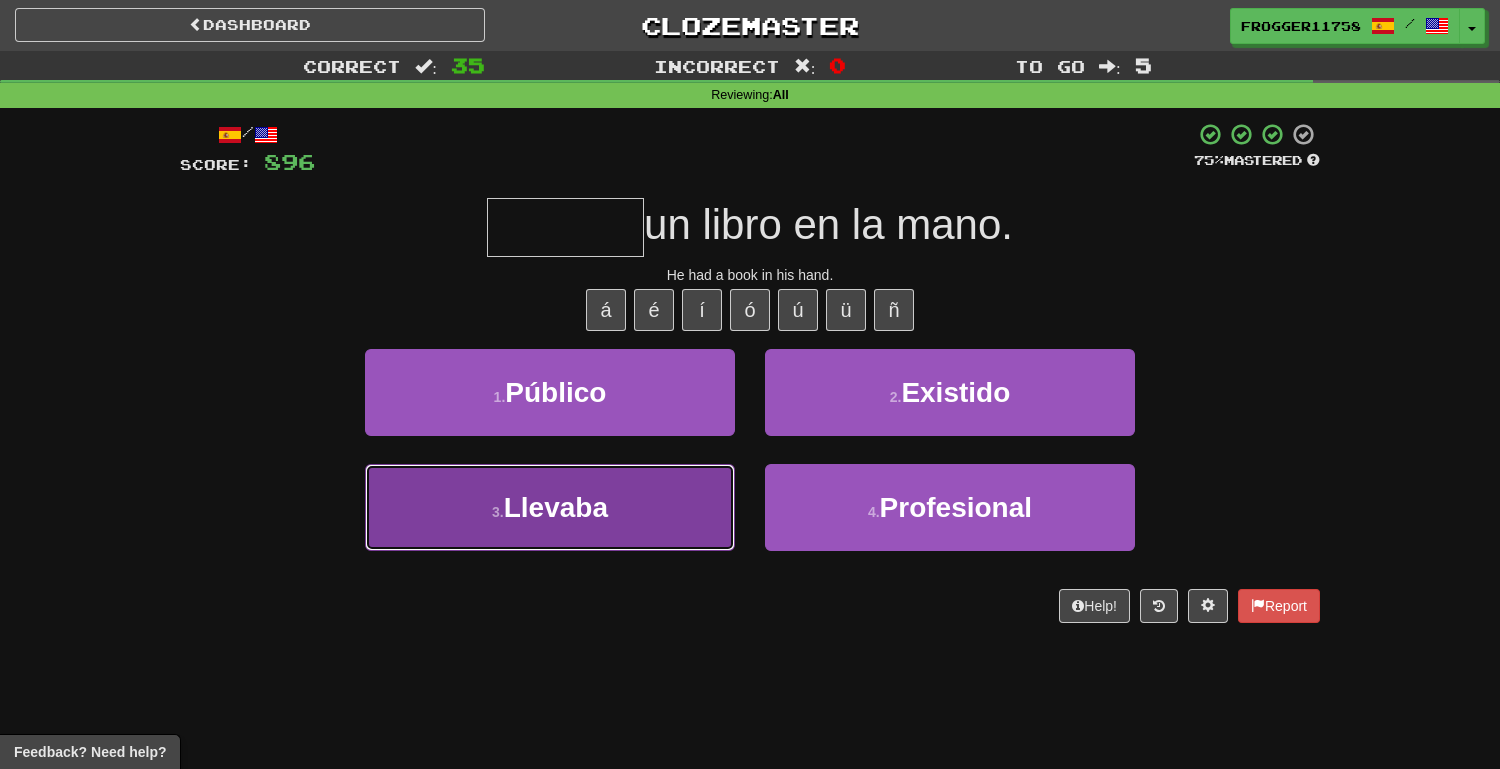 click on "3 .  Llevaba" at bounding box center (550, 507) 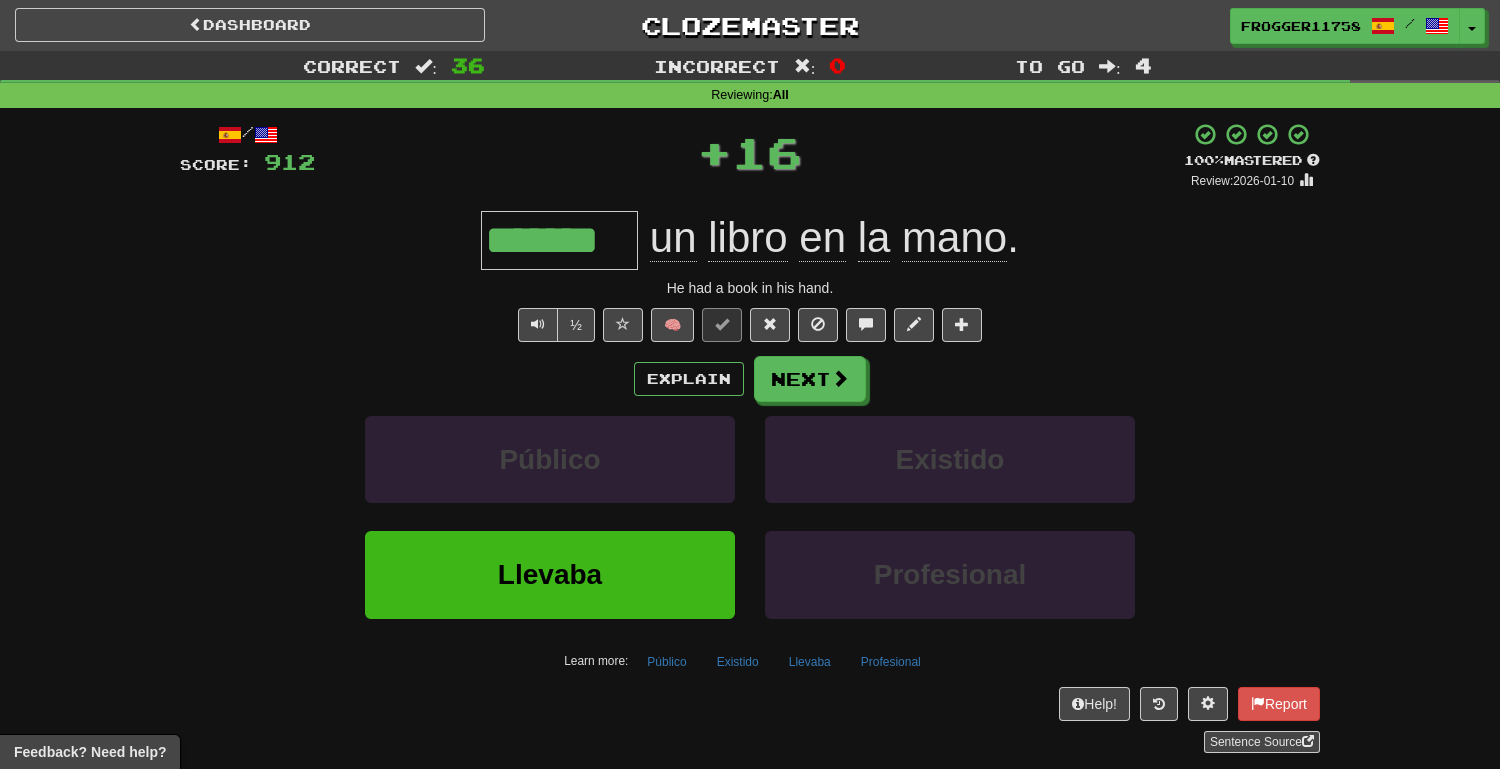 click on "½ 🧠" at bounding box center [750, 325] 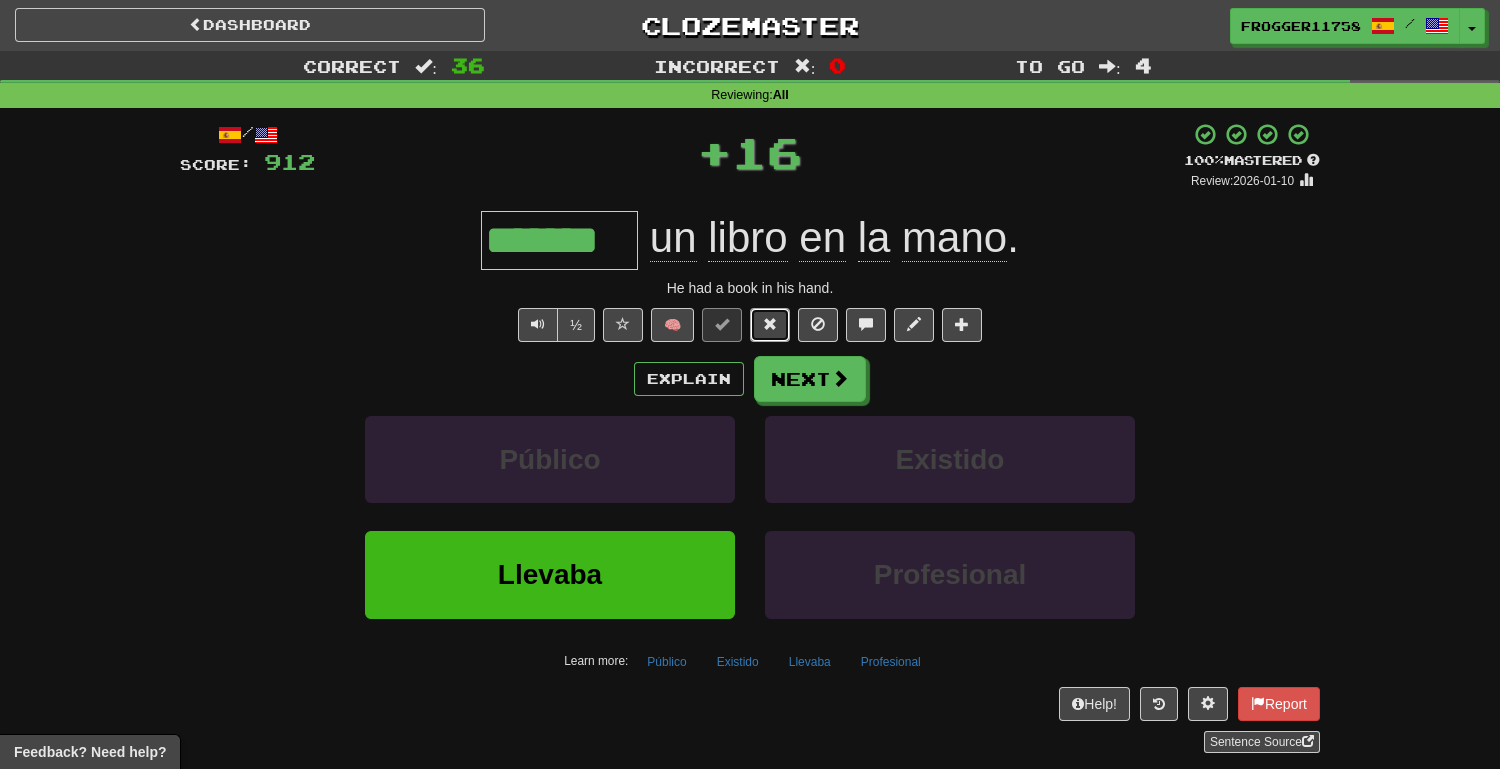 click at bounding box center (770, 325) 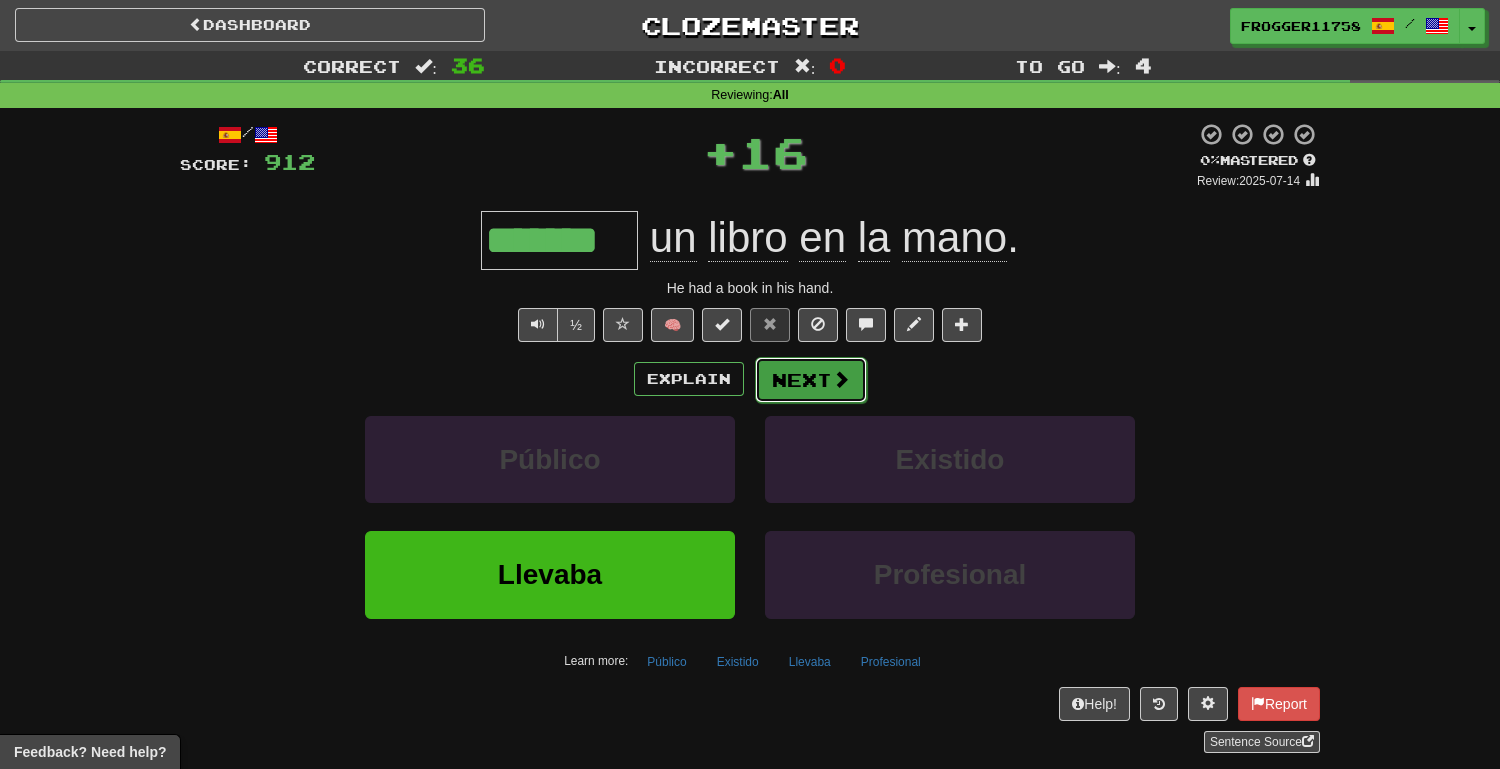 click on "Next" at bounding box center (811, 380) 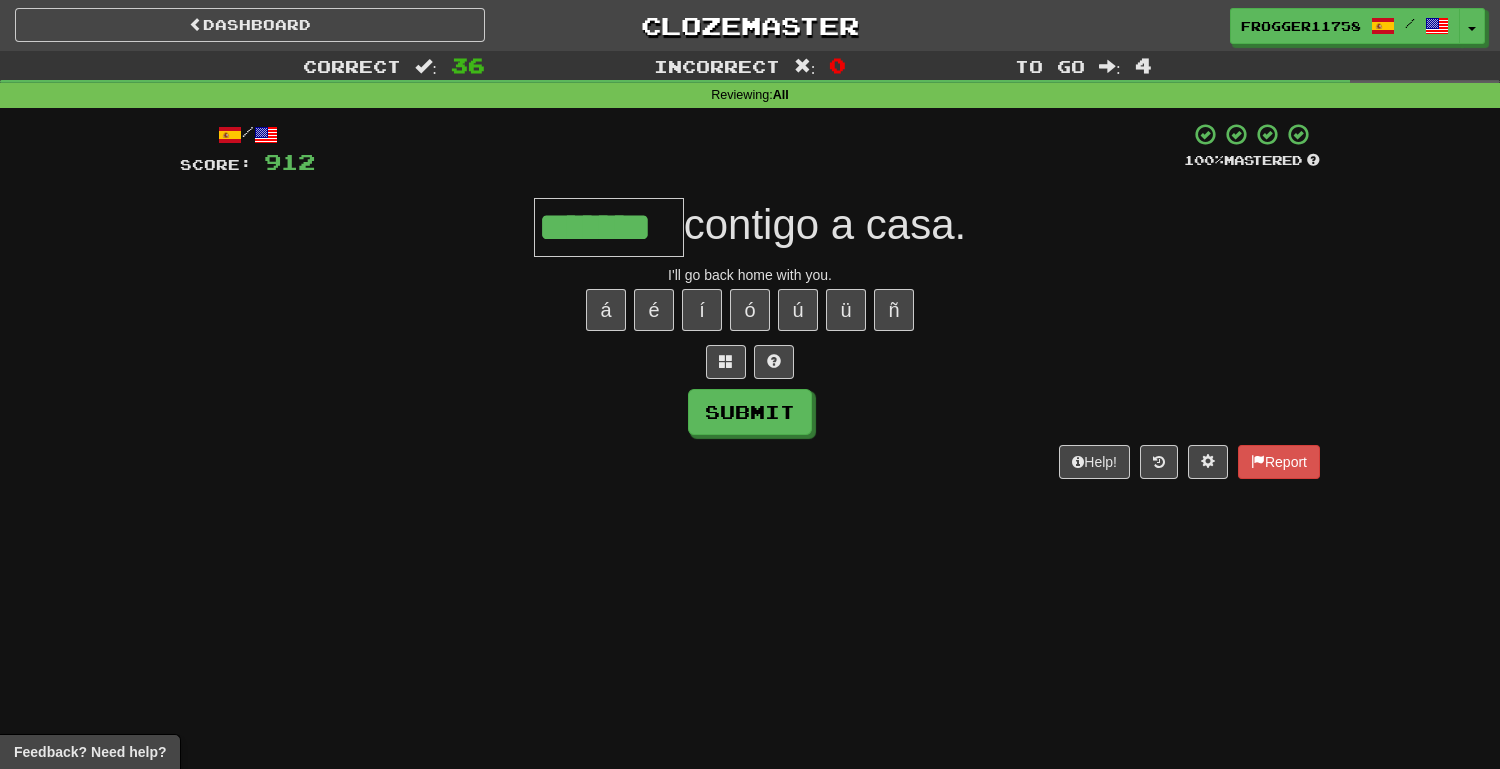type on "*******" 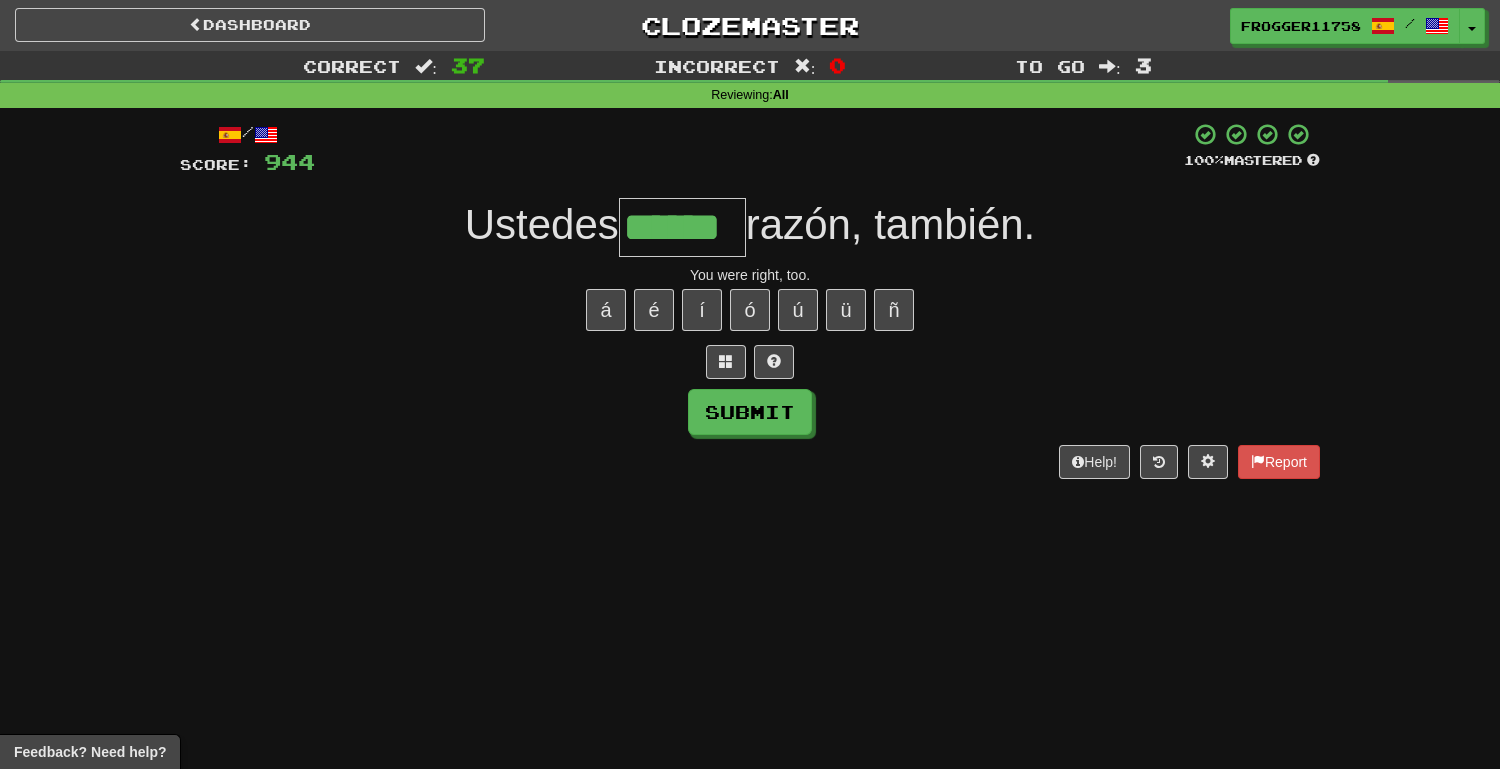 type on "******" 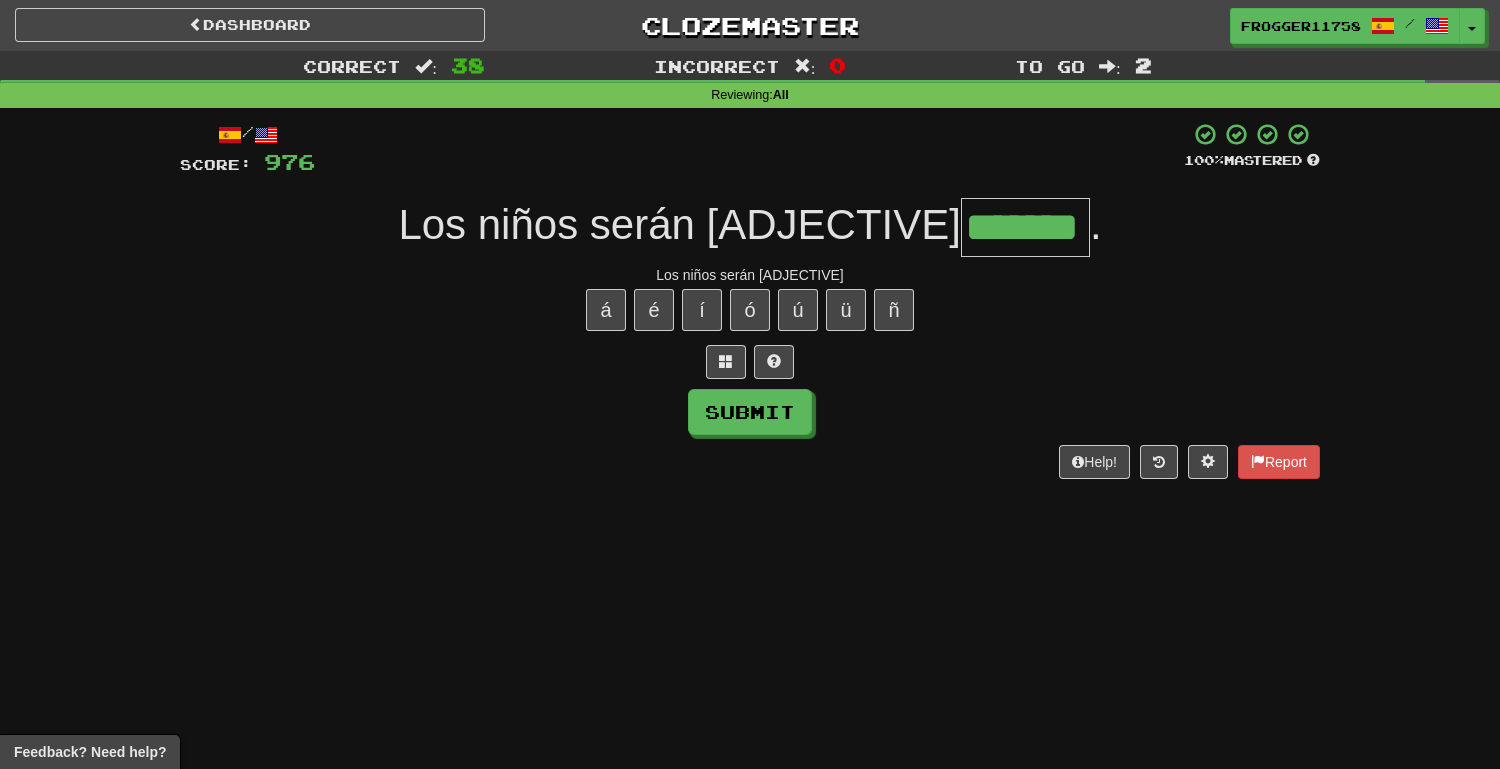 type on "*******" 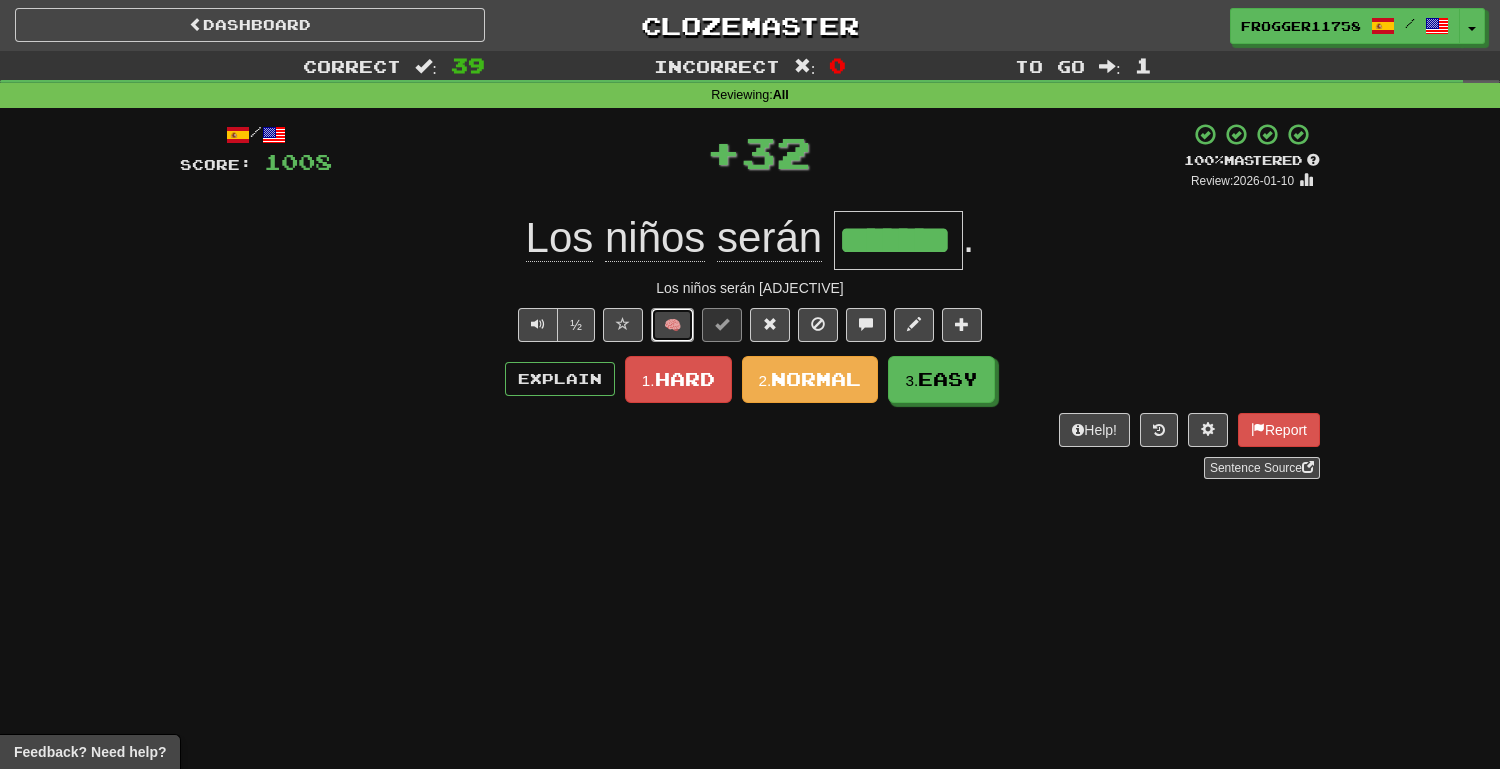 click on "🧠" at bounding box center [672, 325] 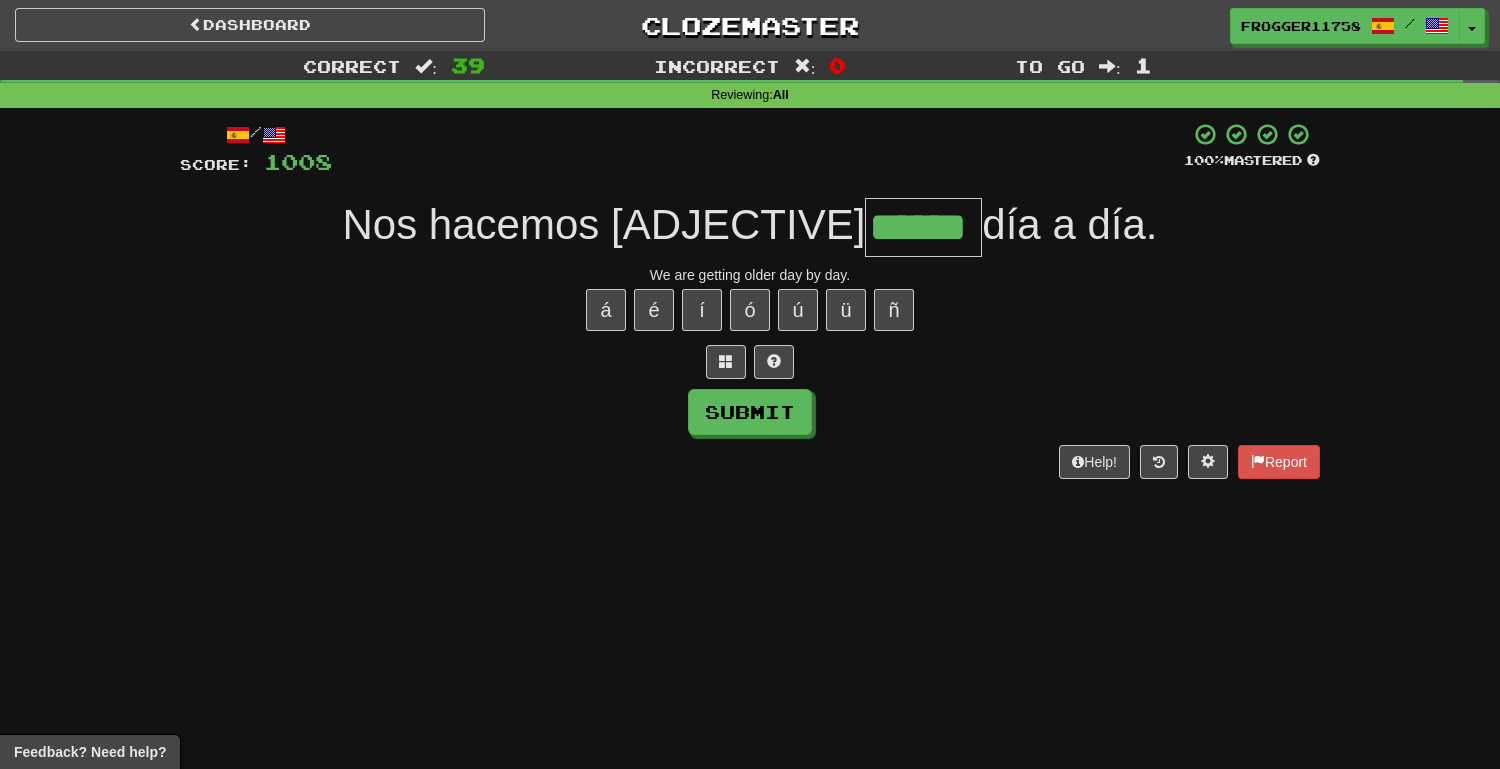 type on "******" 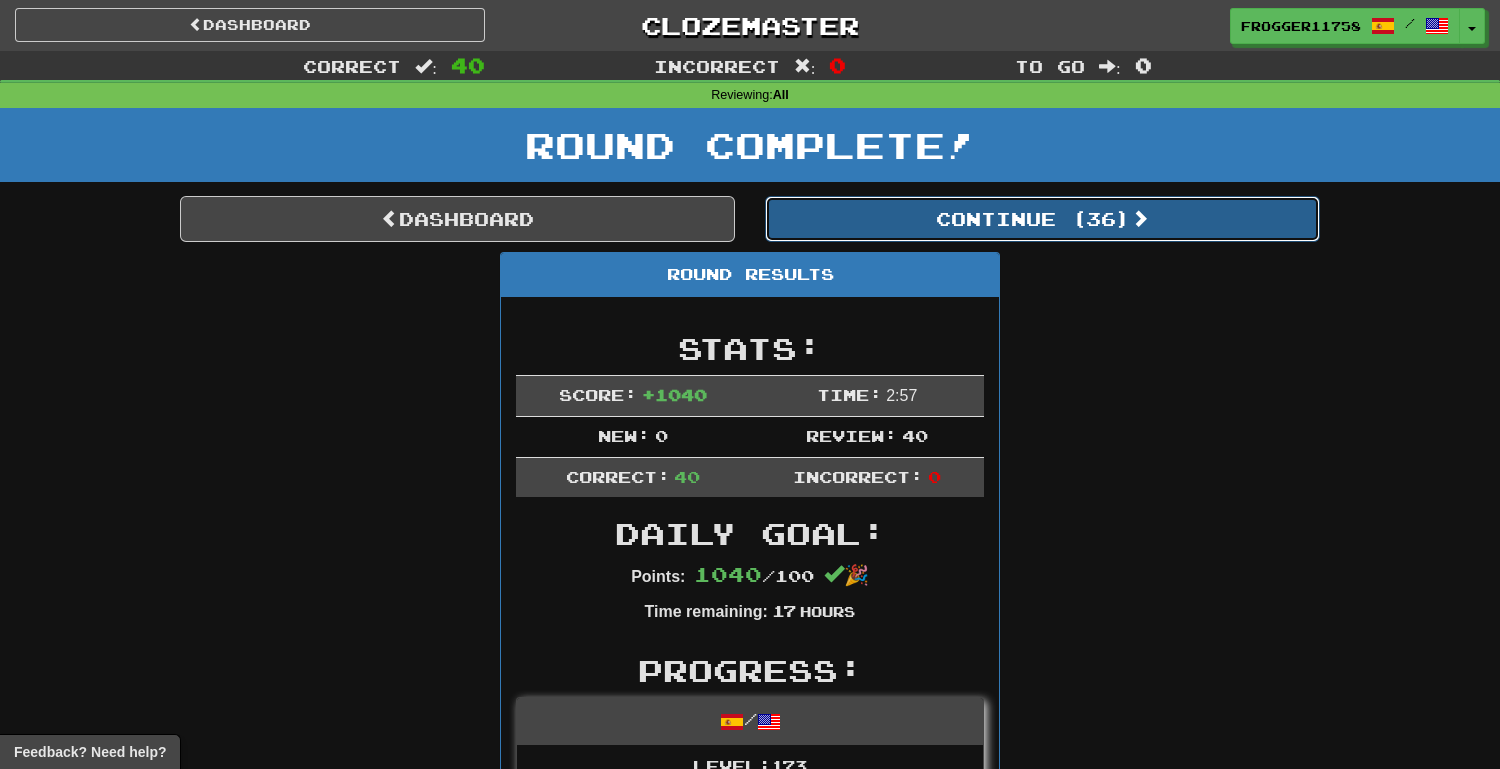 click on "Continue ( 36 )" at bounding box center [1042, 219] 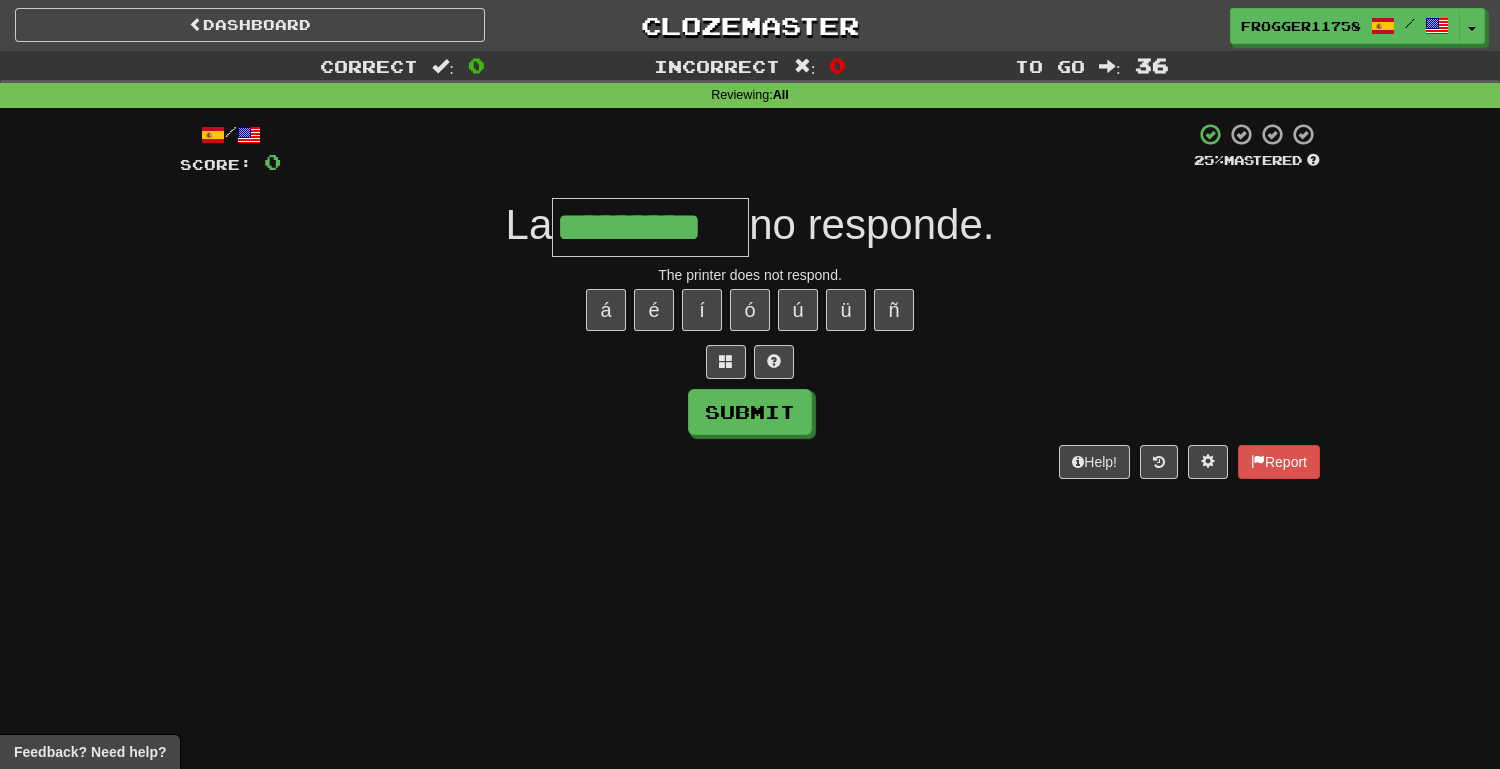 type on "*********" 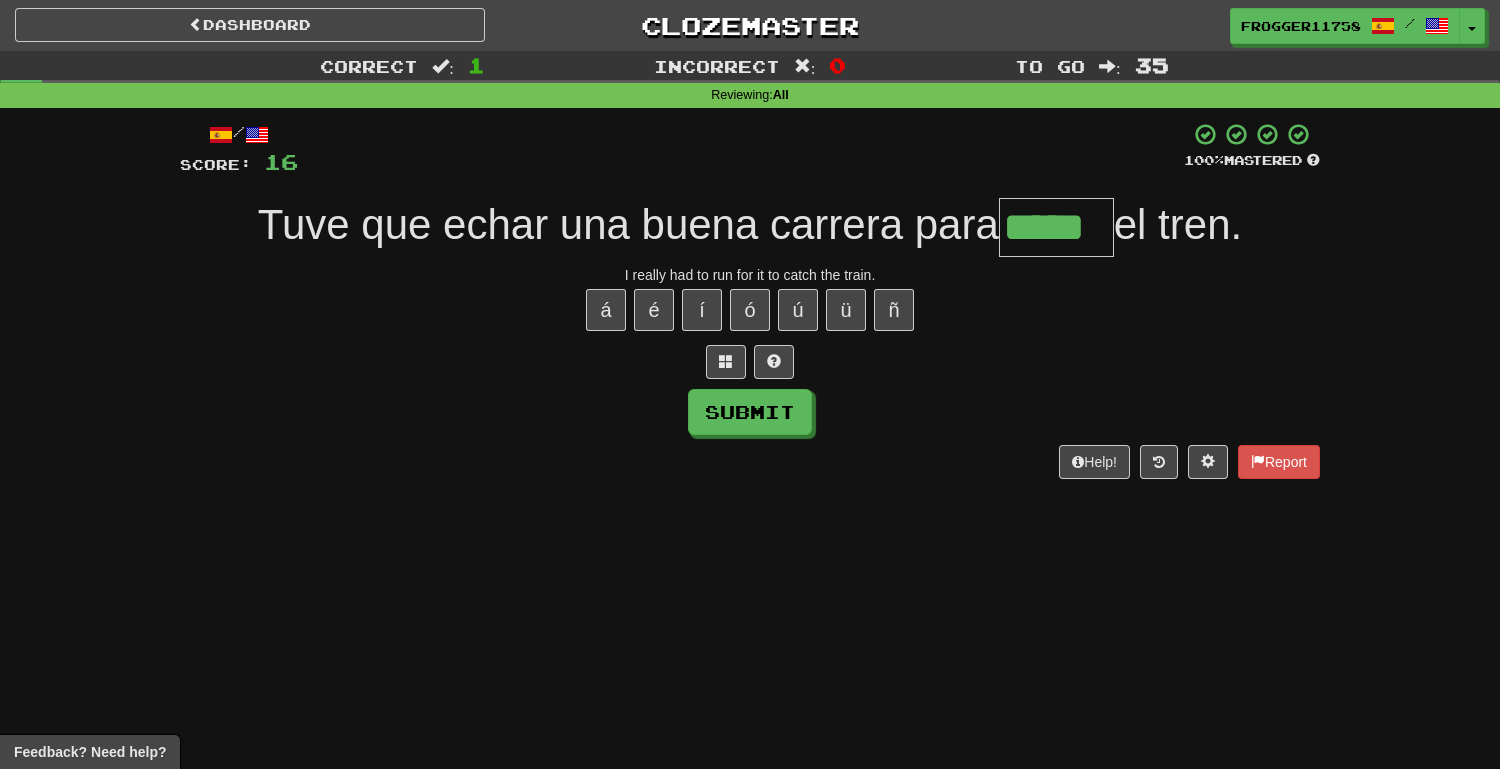 type on "*****" 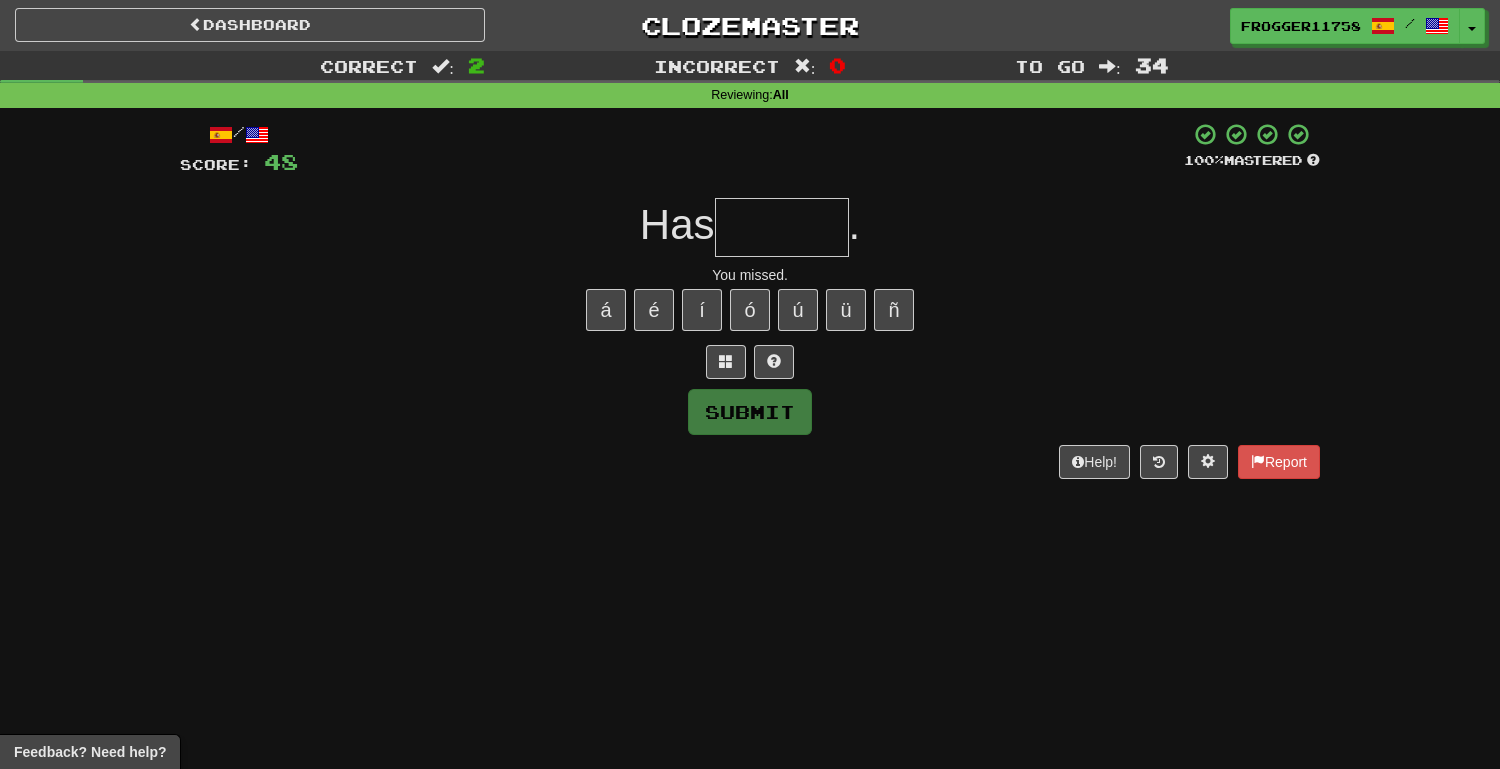 type on "*" 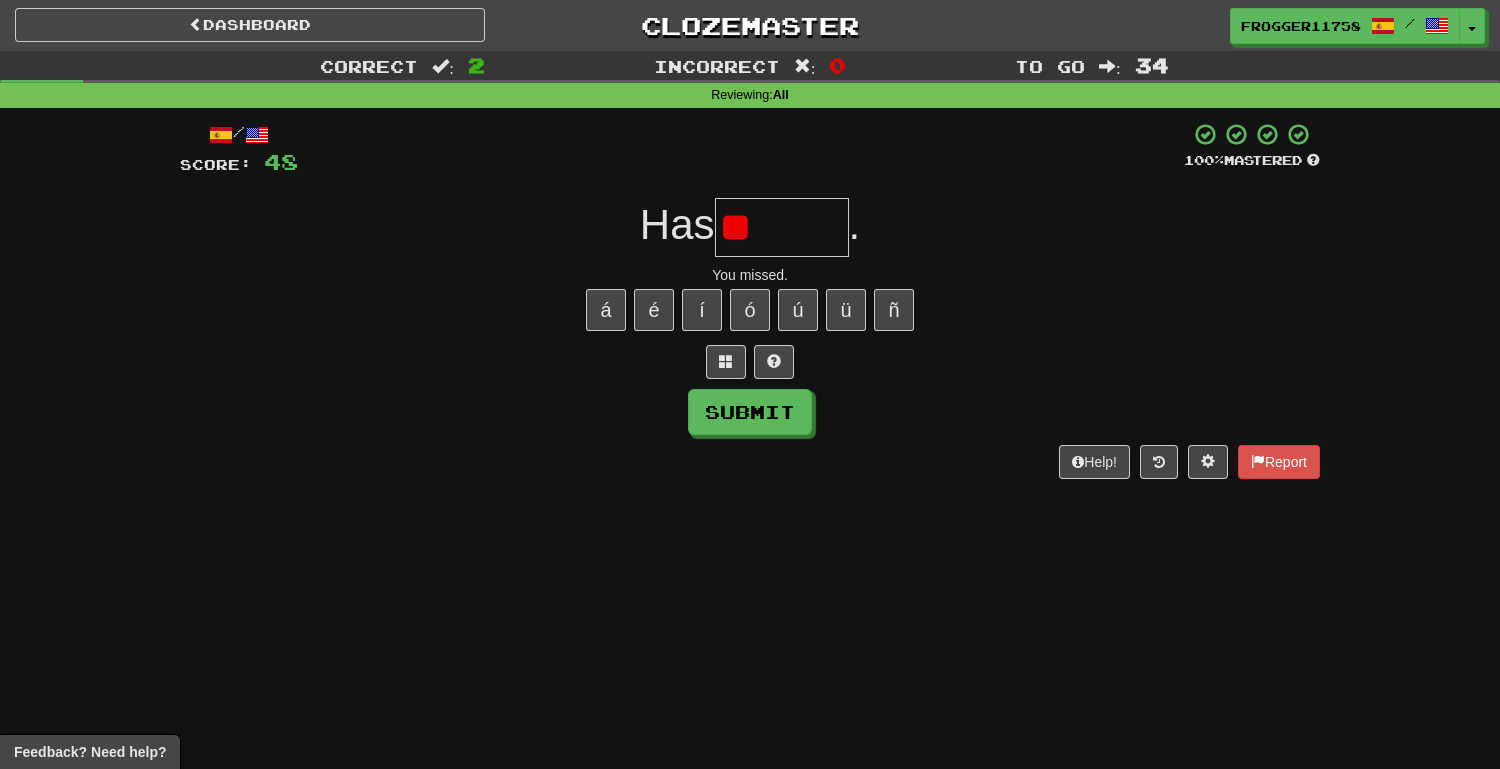 type on "*" 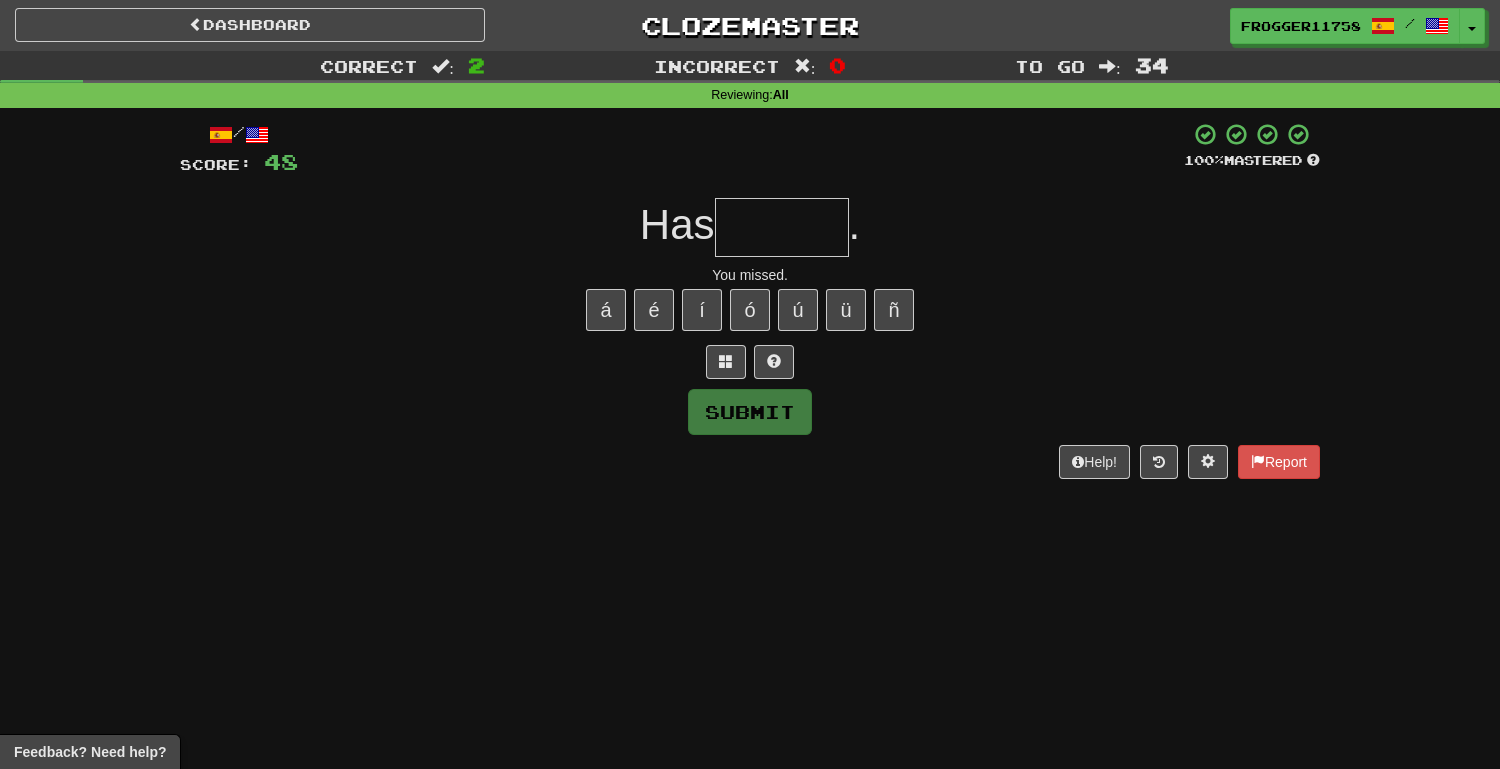 type on "*" 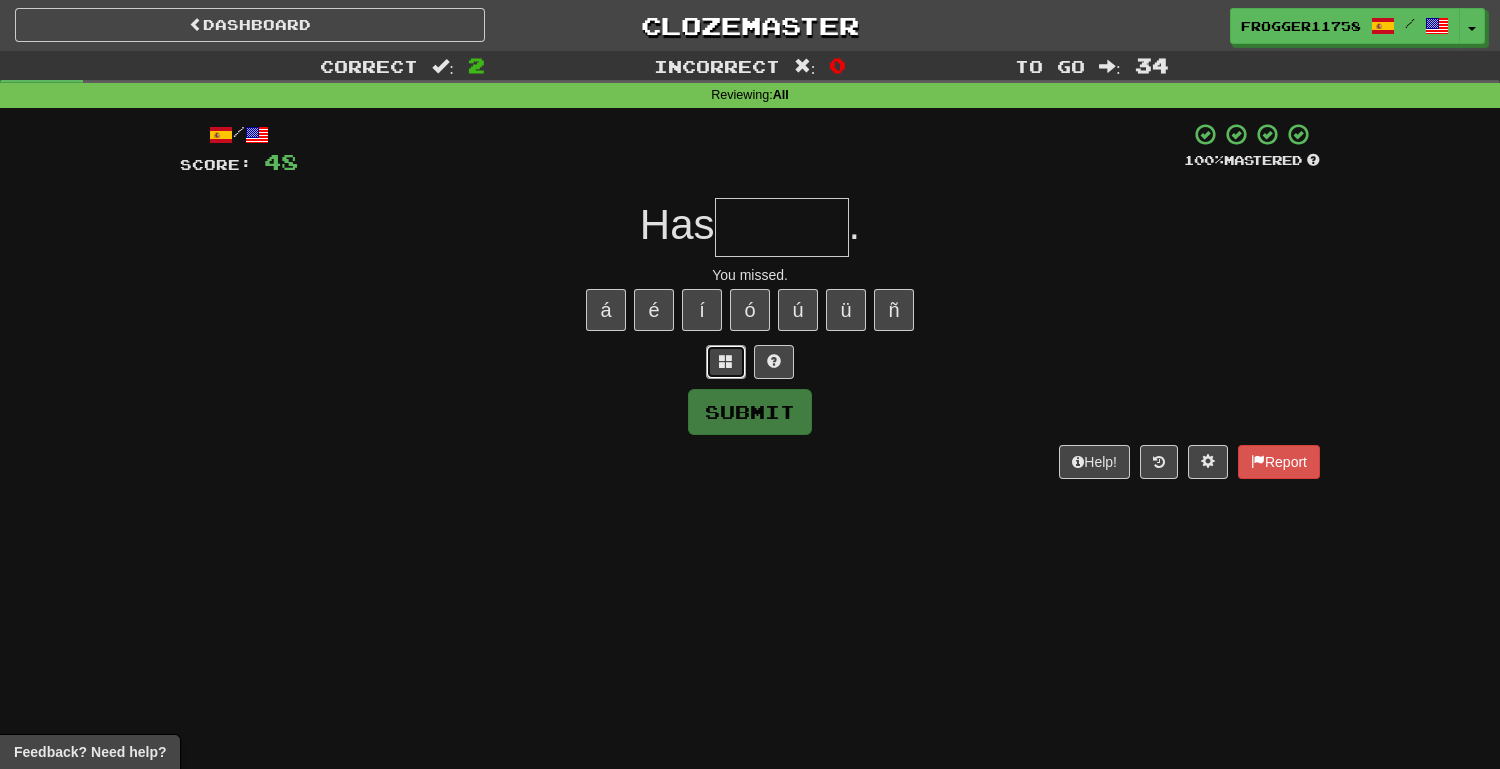 click at bounding box center [726, 361] 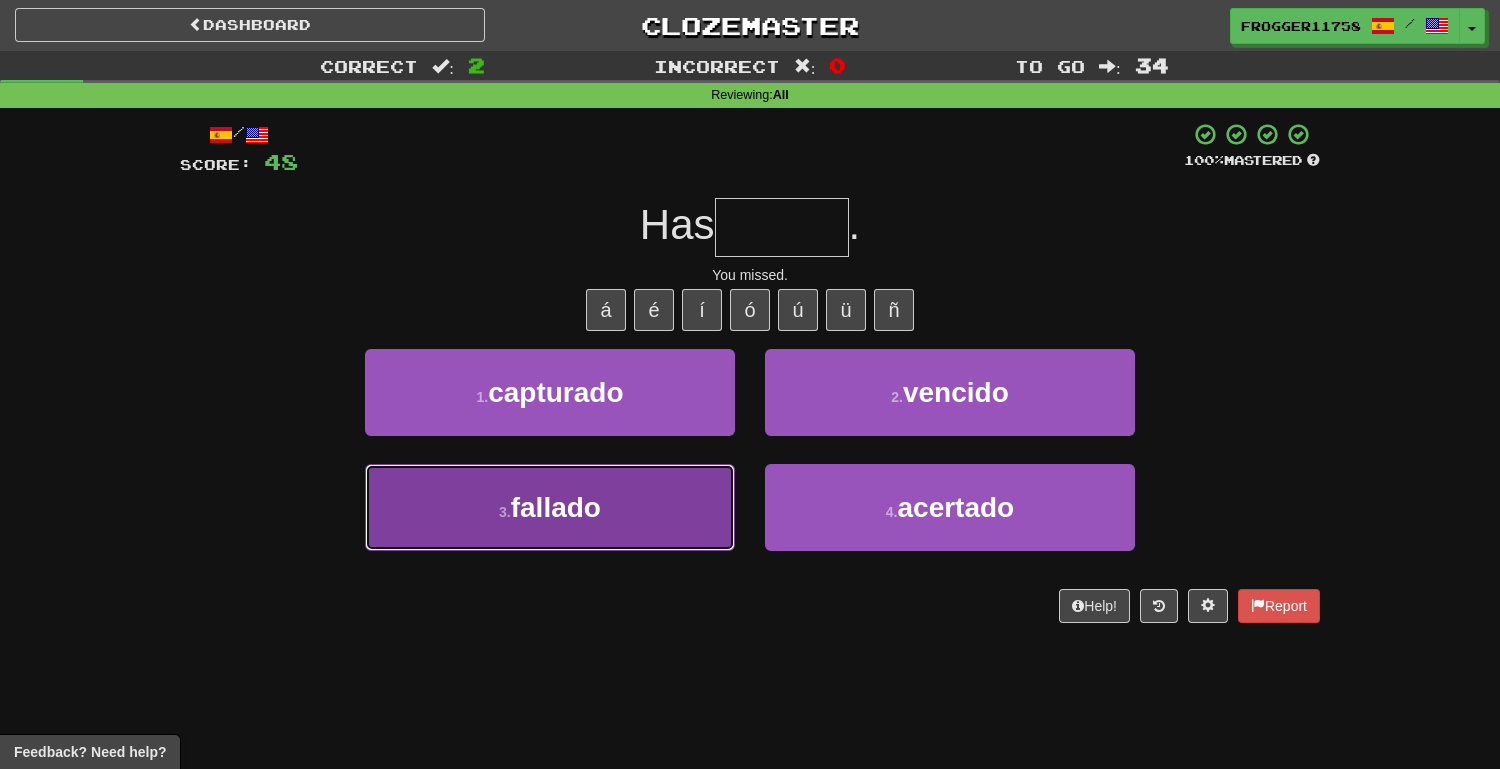 click on "3 .  fallado" at bounding box center (550, 507) 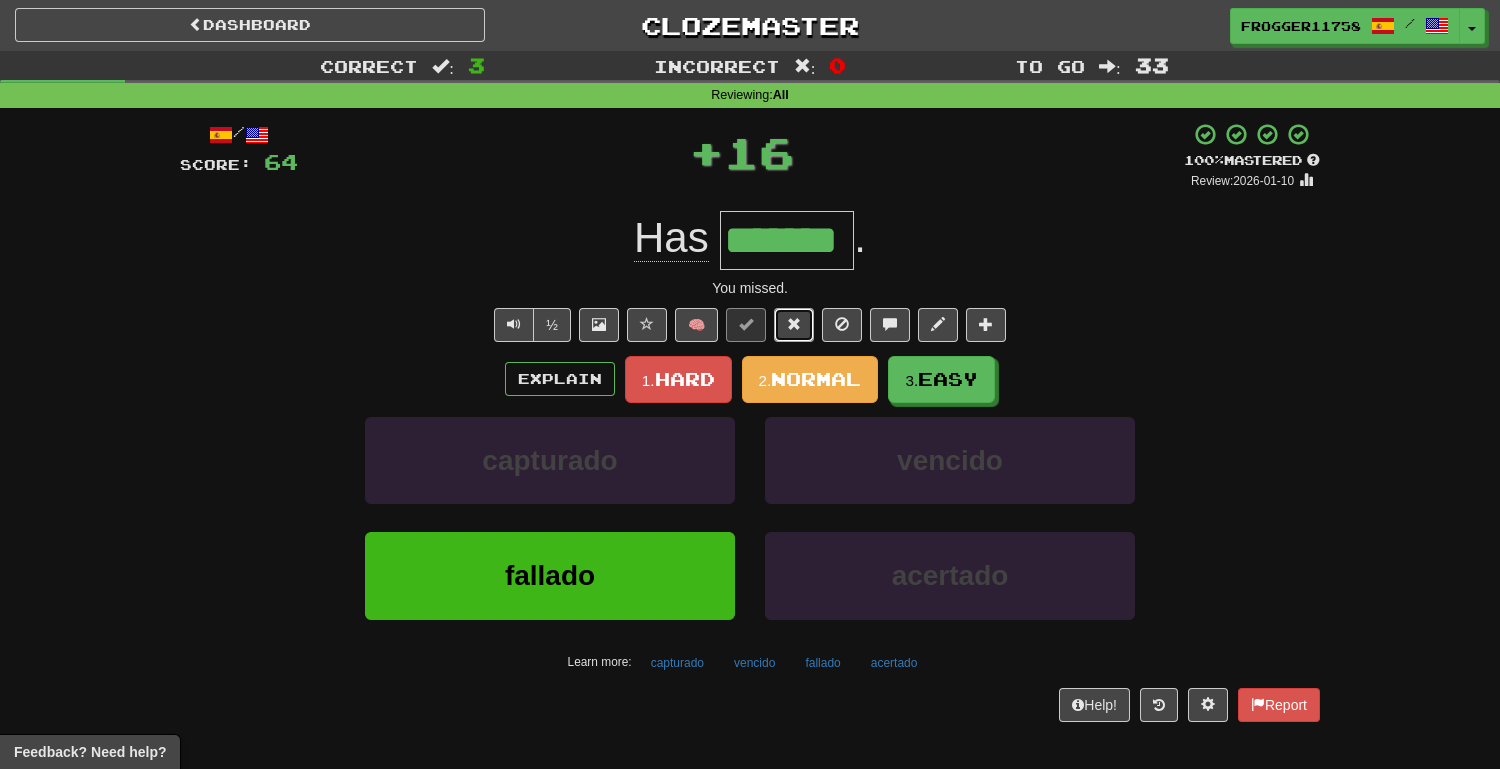 click at bounding box center (794, 324) 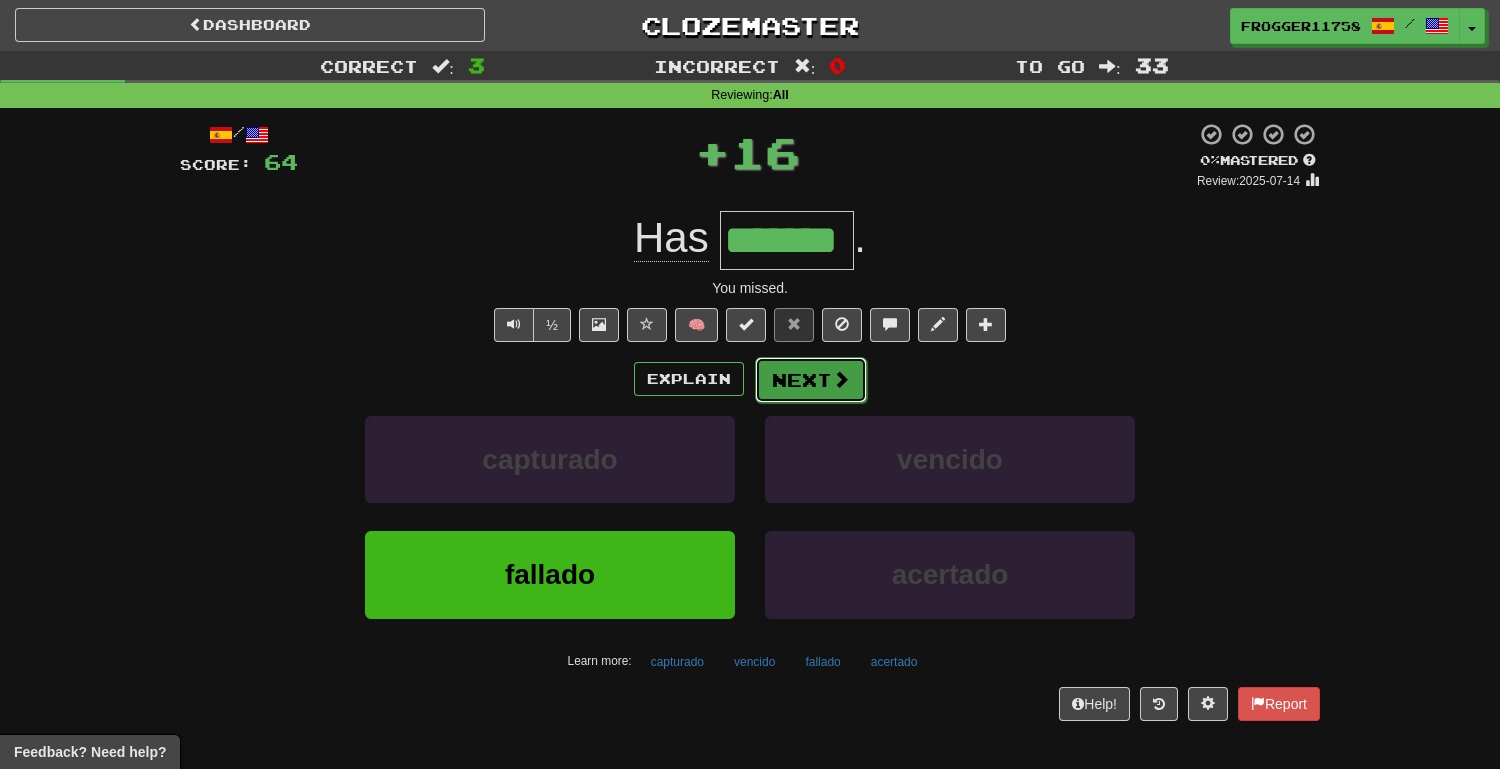 click on "Next" at bounding box center [811, 380] 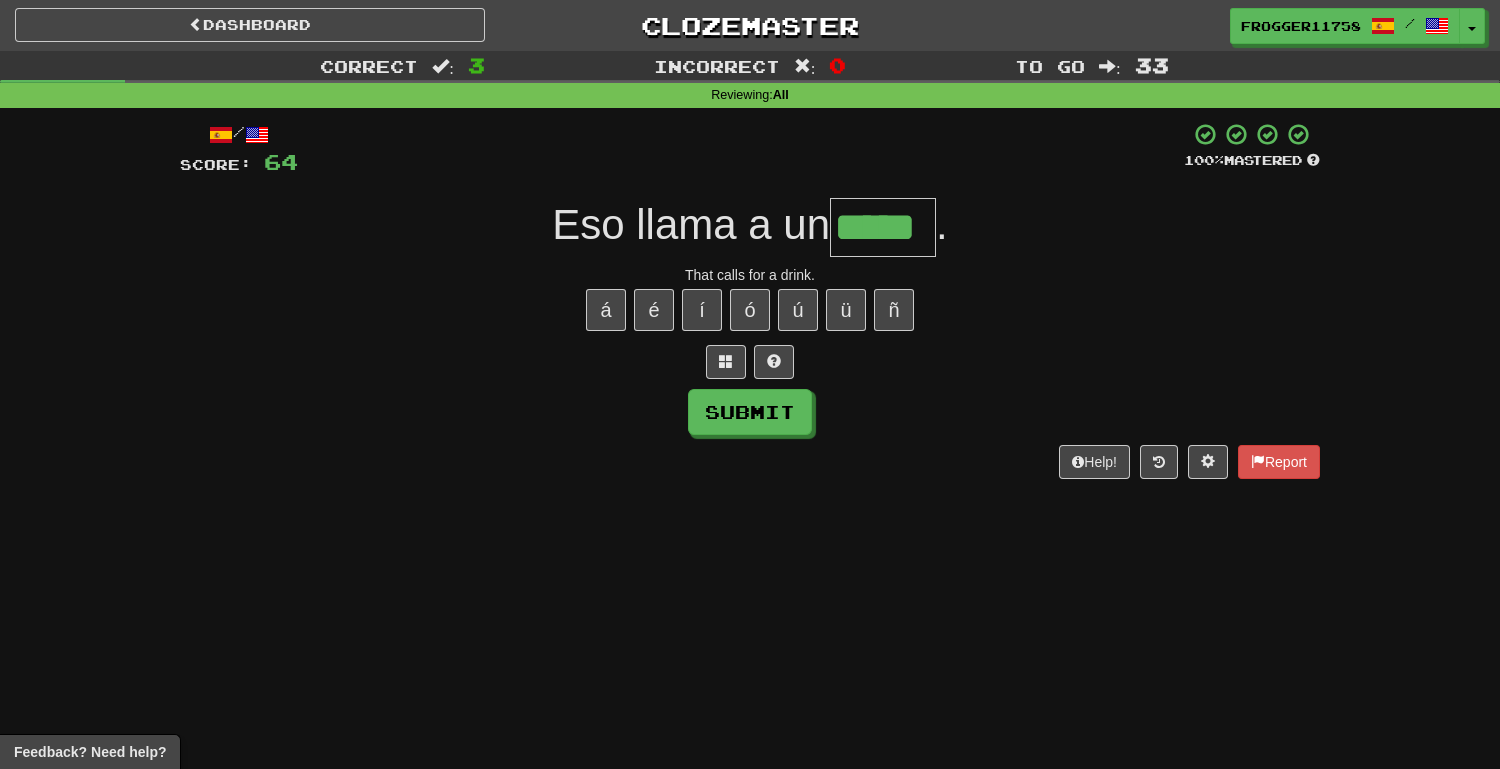 type on "*****" 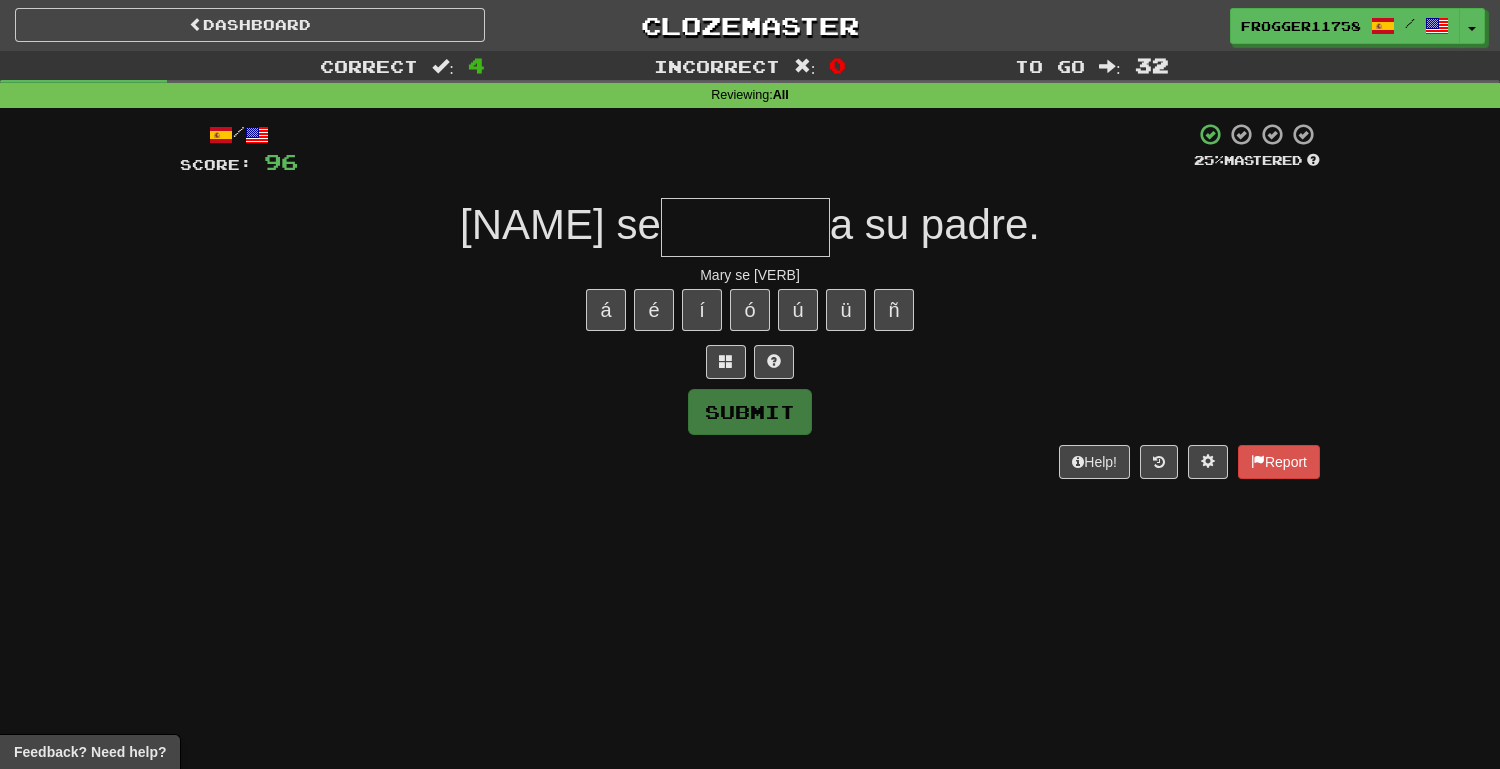 type on "*" 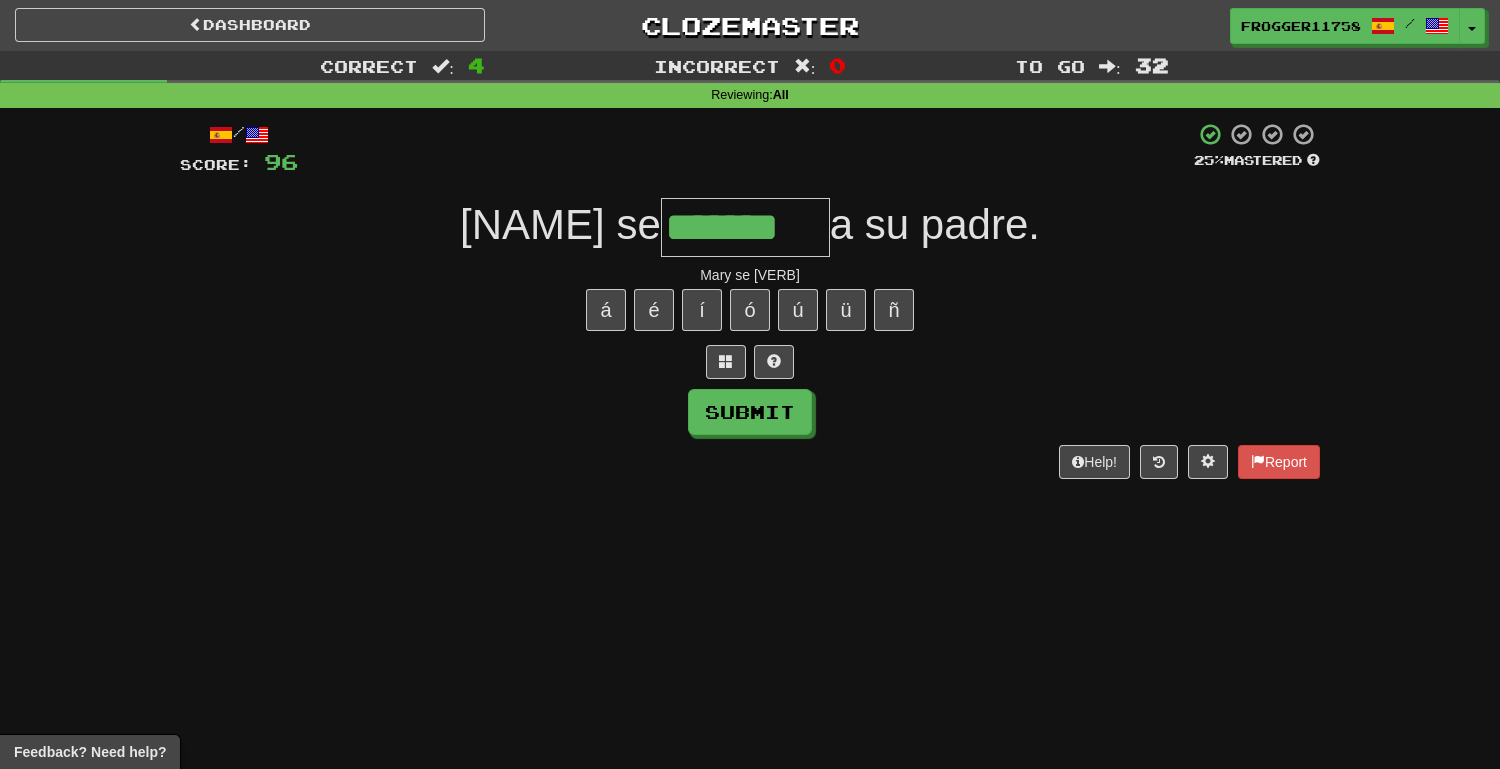type on "*******" 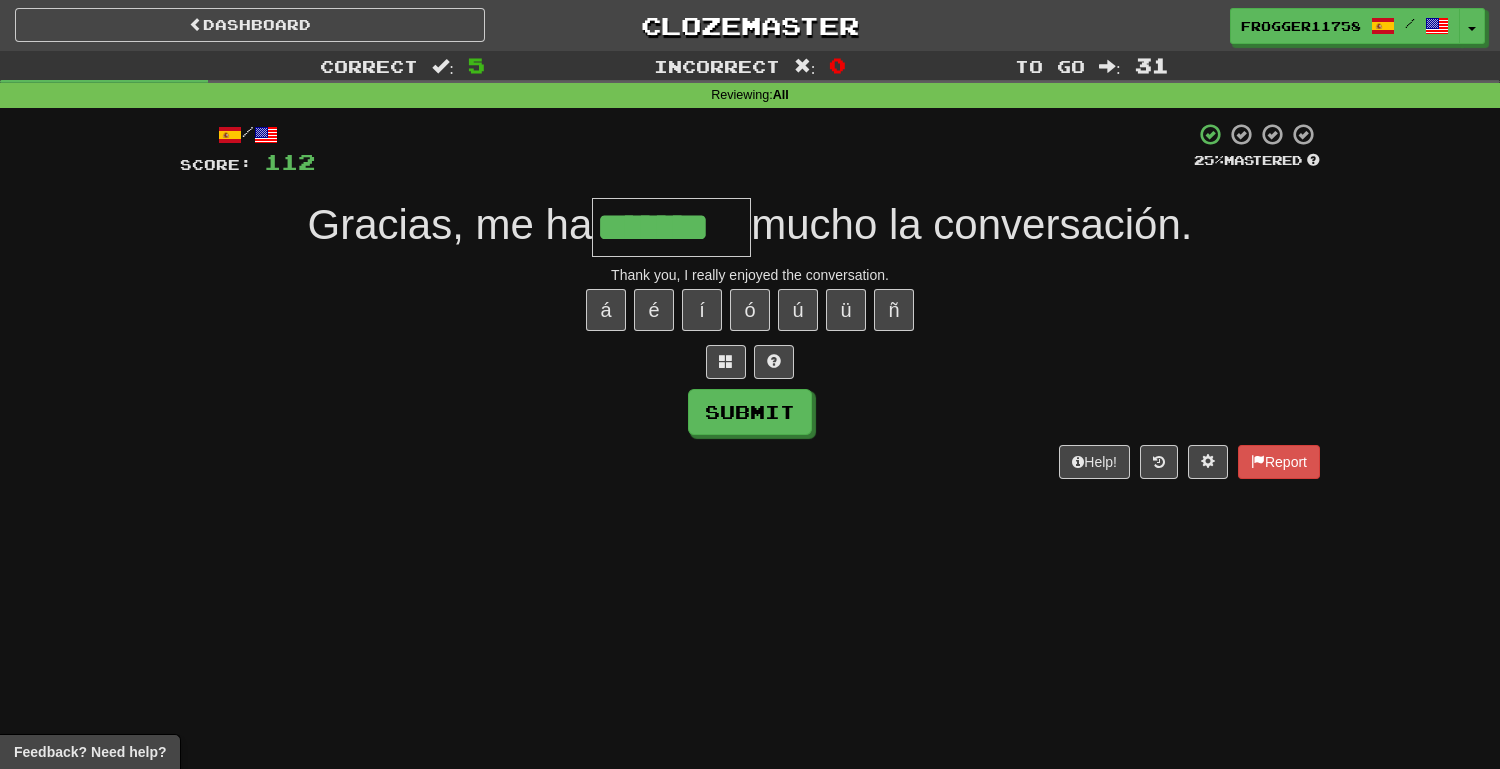 type on "*******" 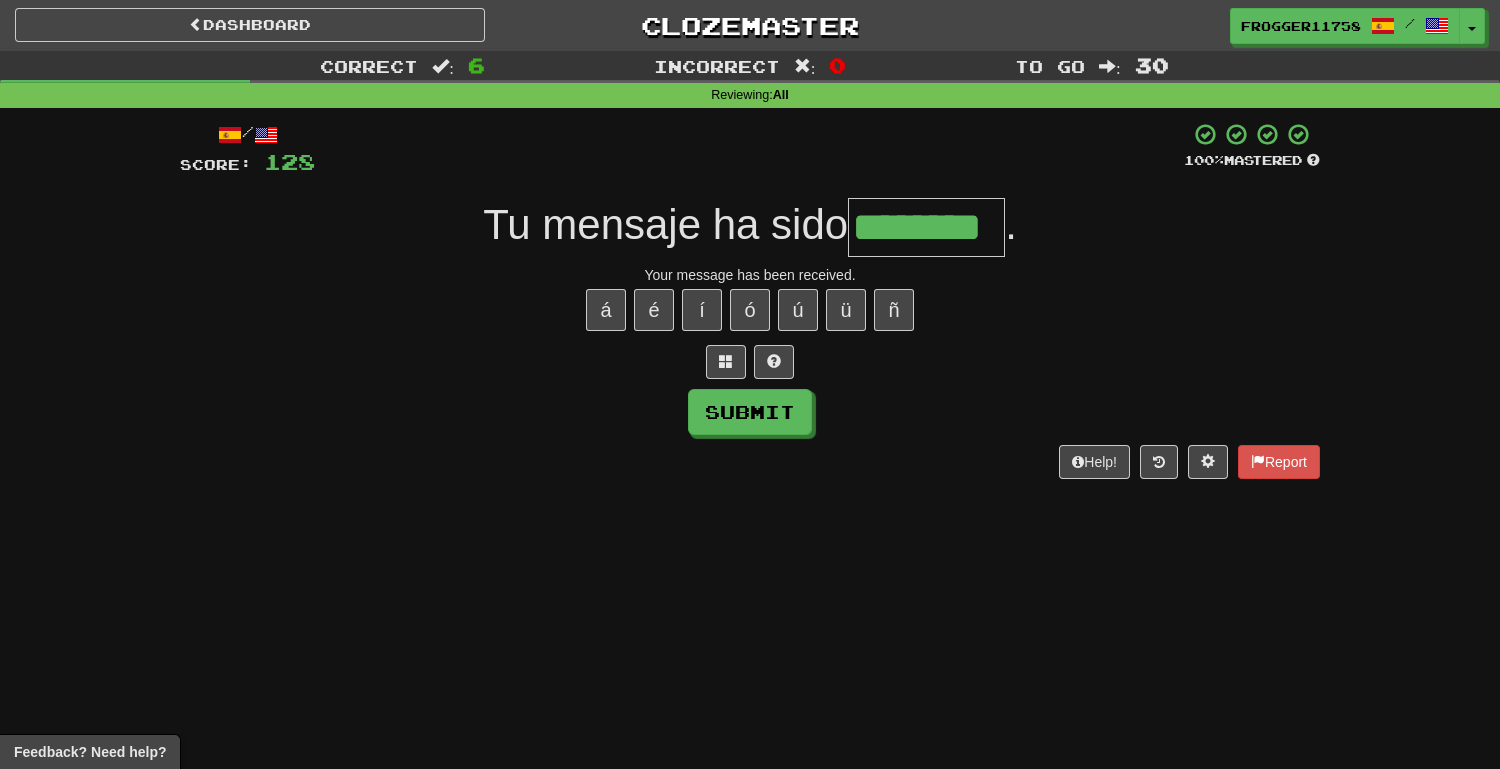type on "********" 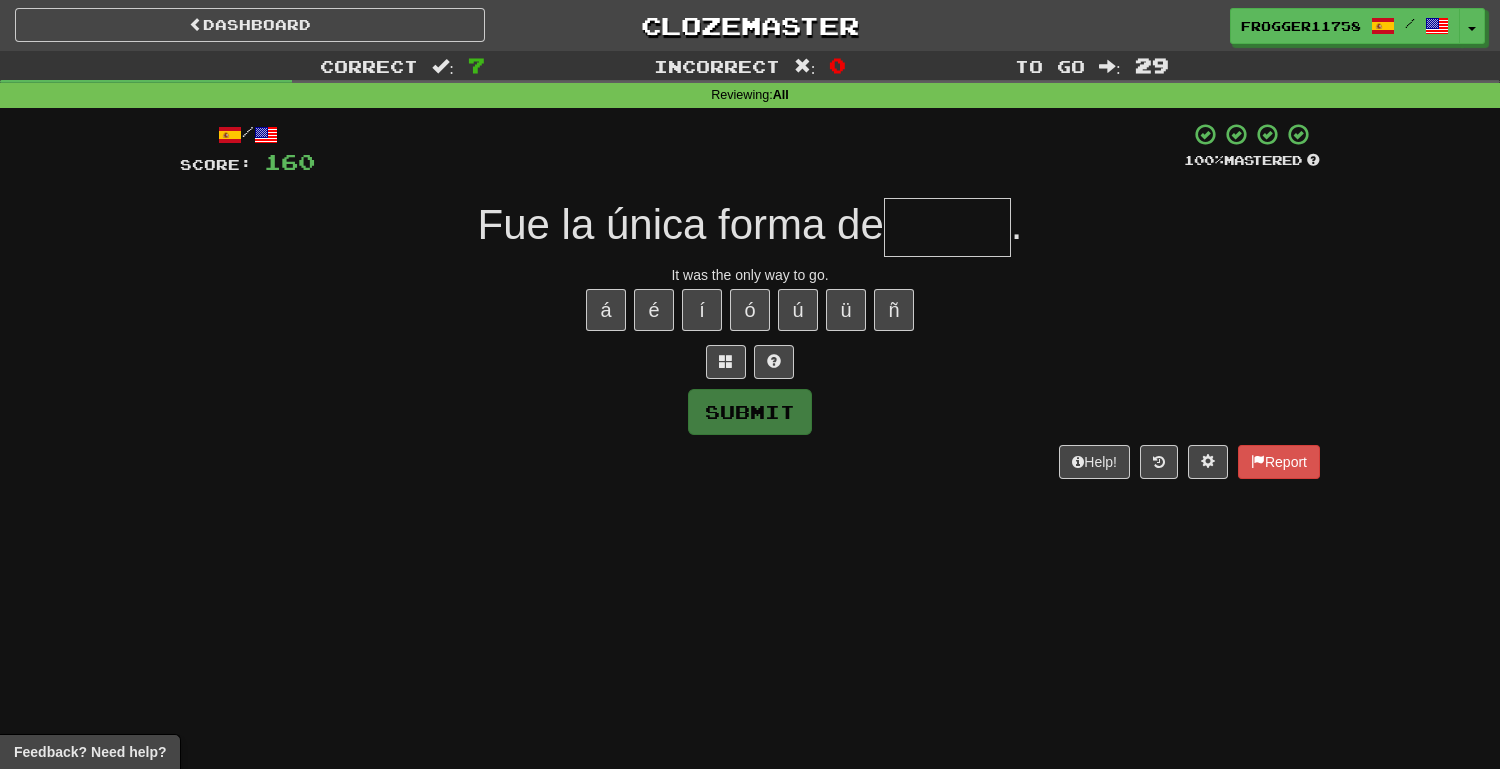 type on "*" 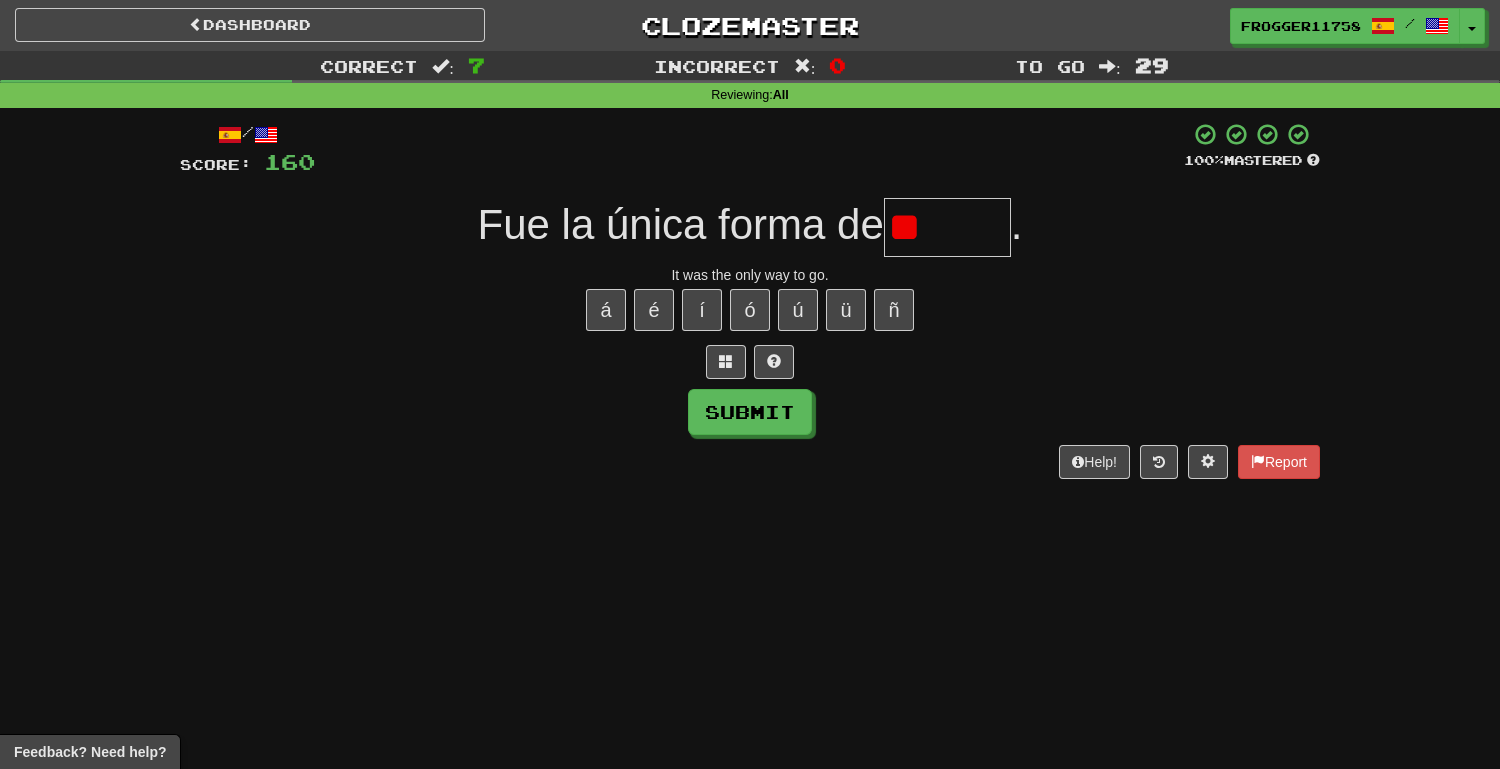 type on "*" 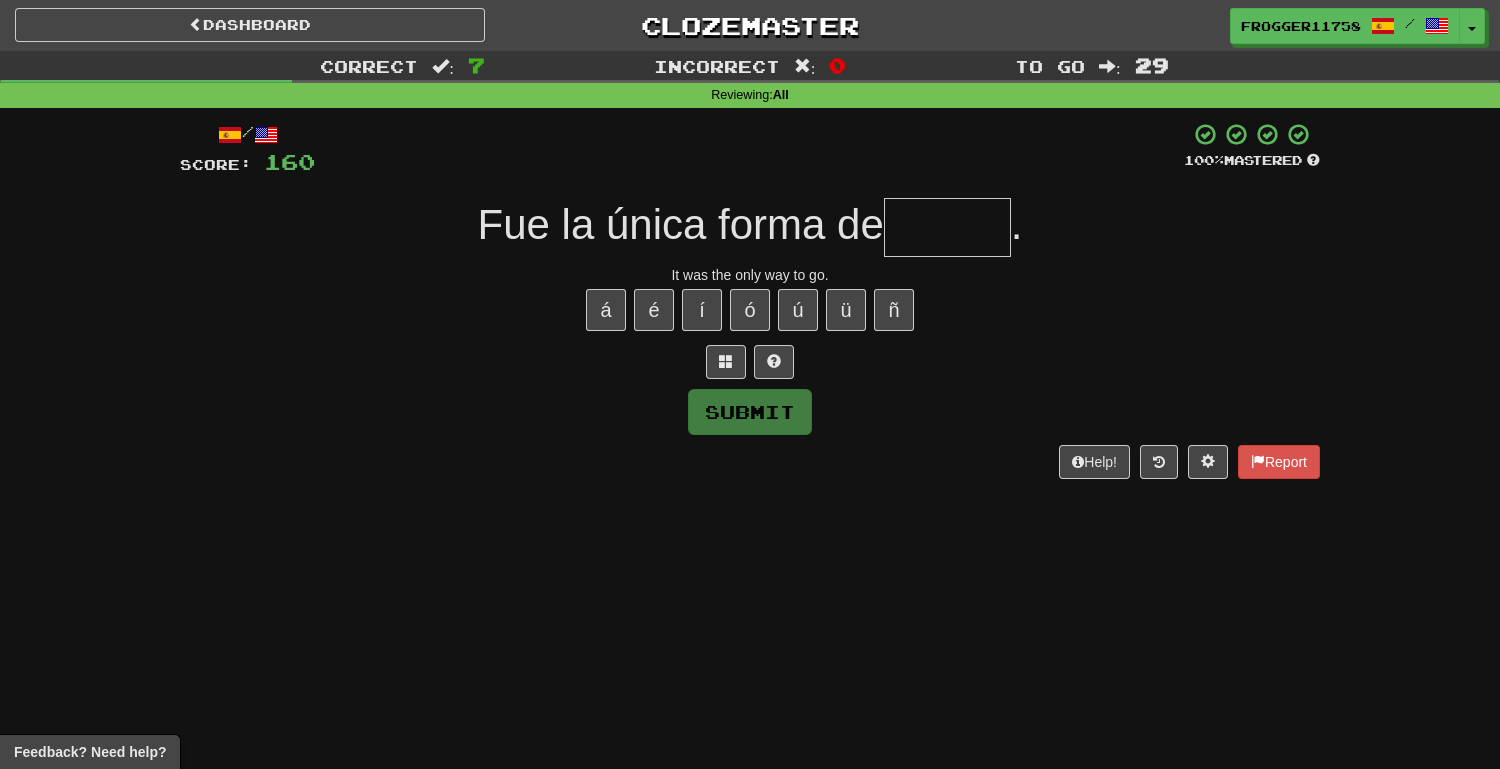 type on "*" 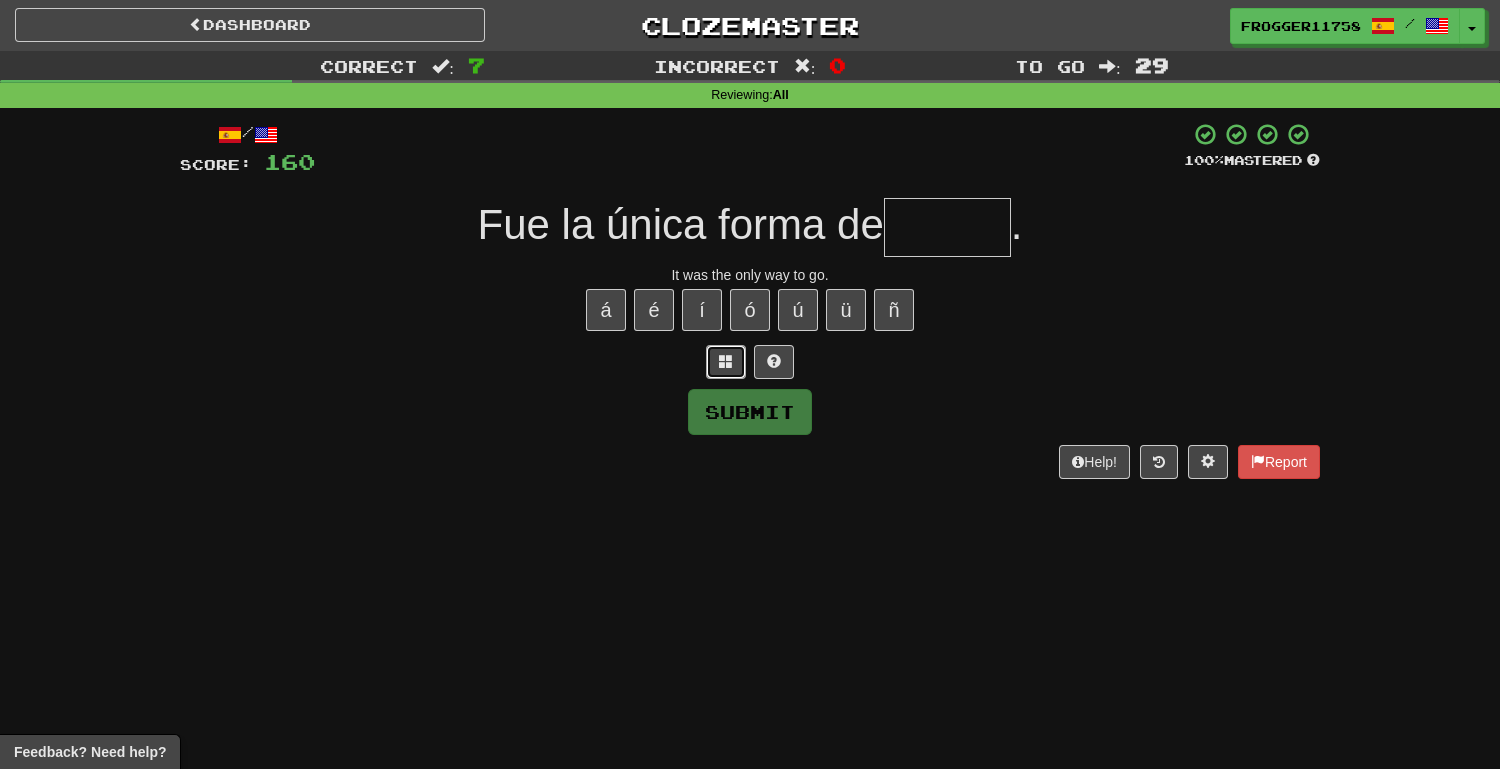 click at bounding box center [726, 362] 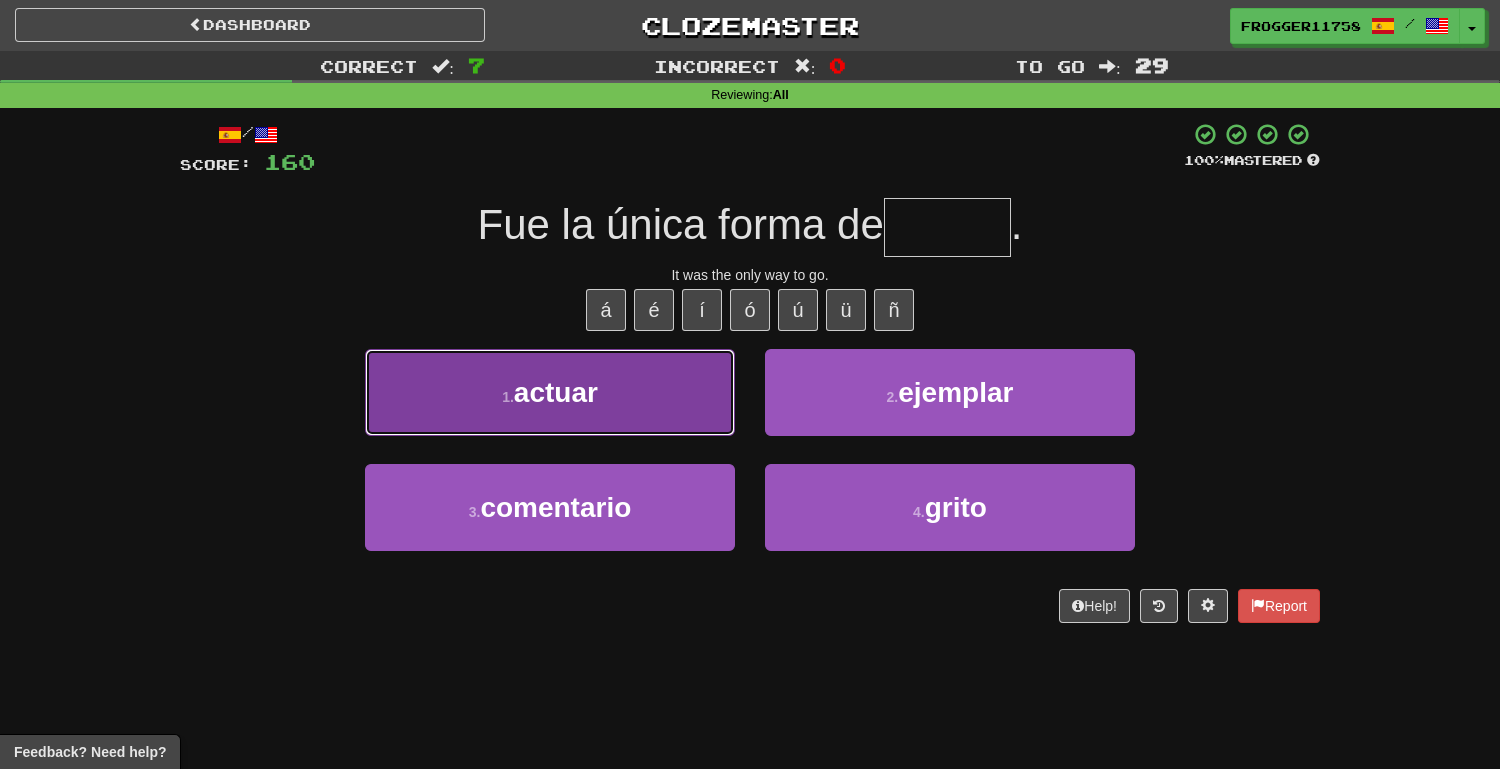 click on "1 .  actuar" at bounding box center (550, 392) 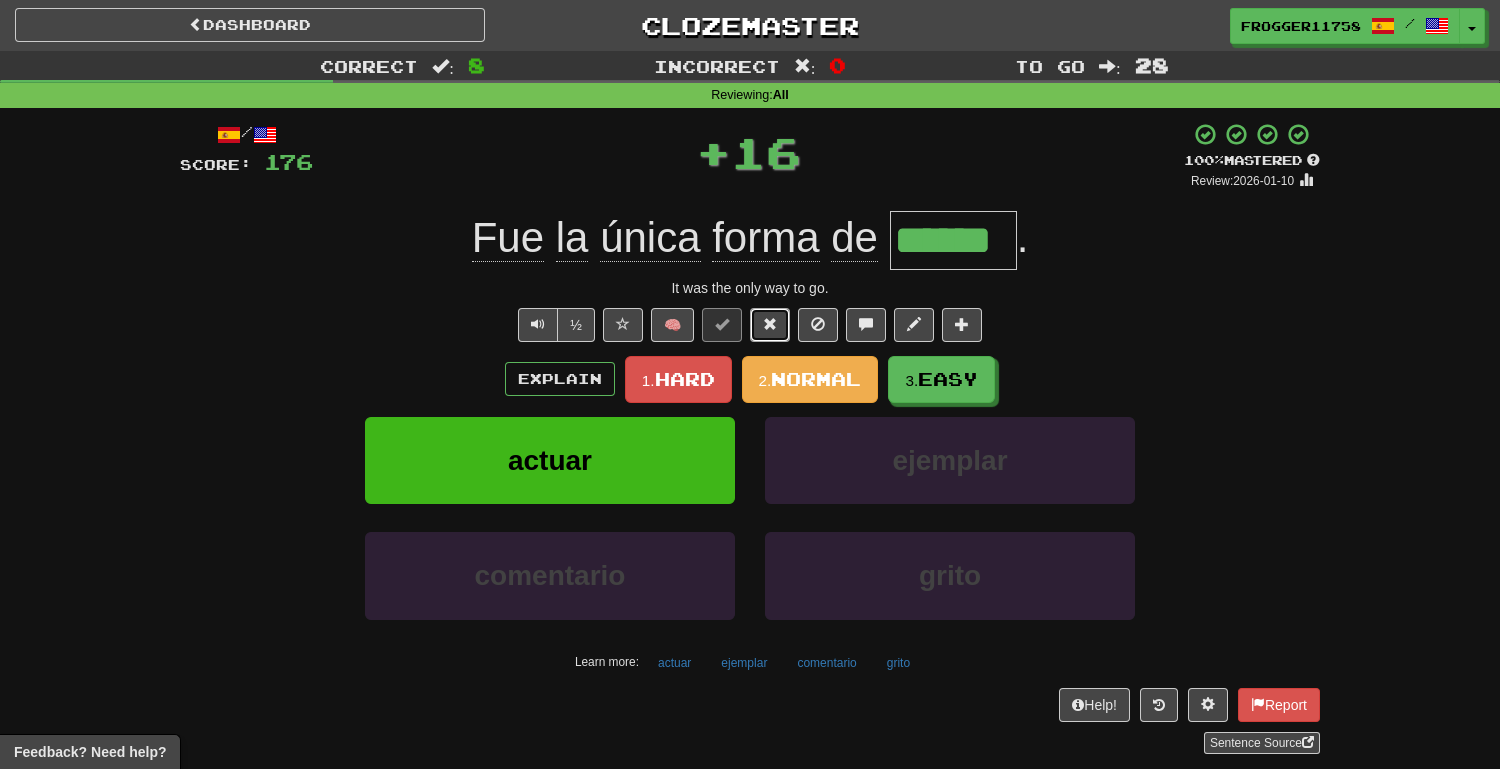 click at bounding box center (770, 324) 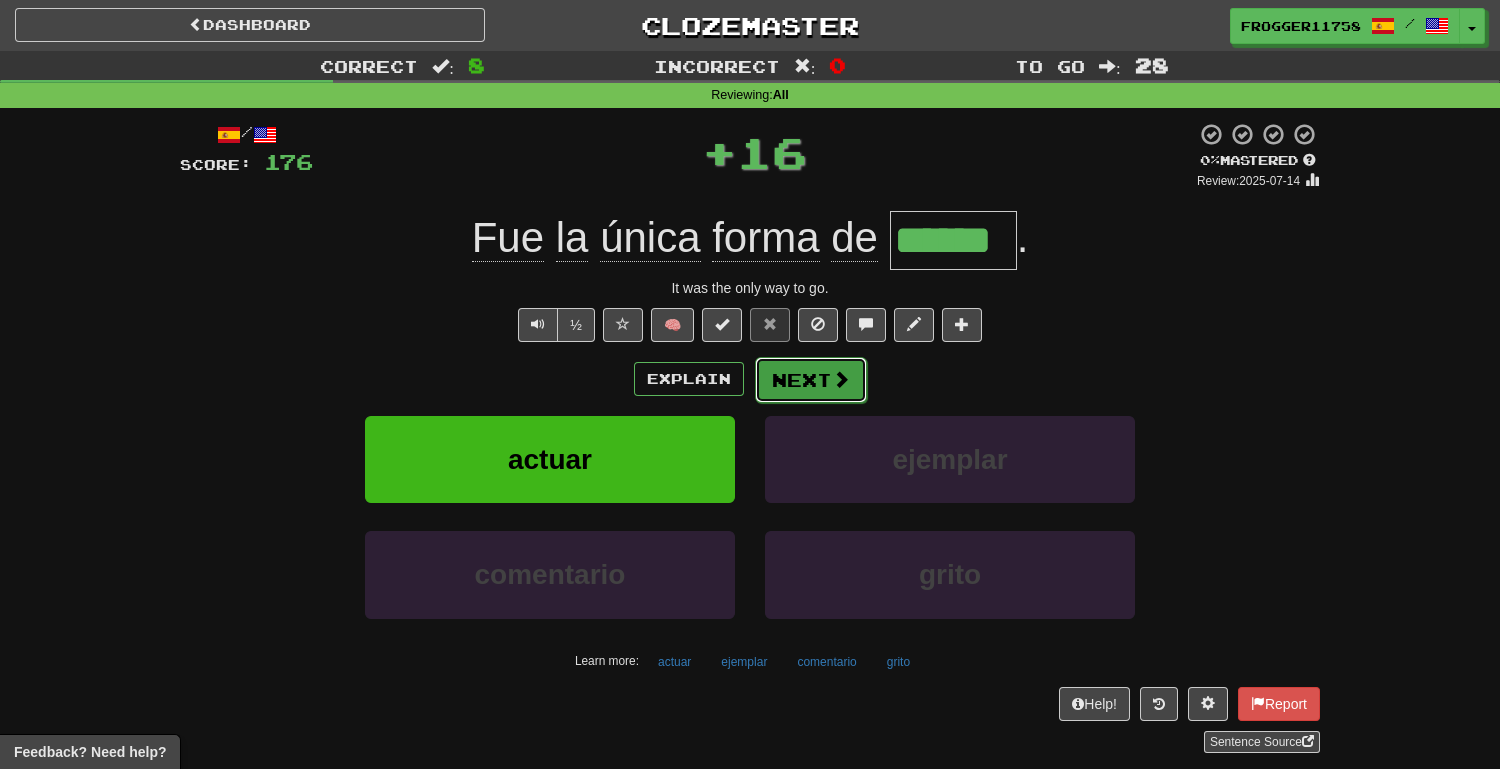 click on "Next" at bounding box center (811, 380) 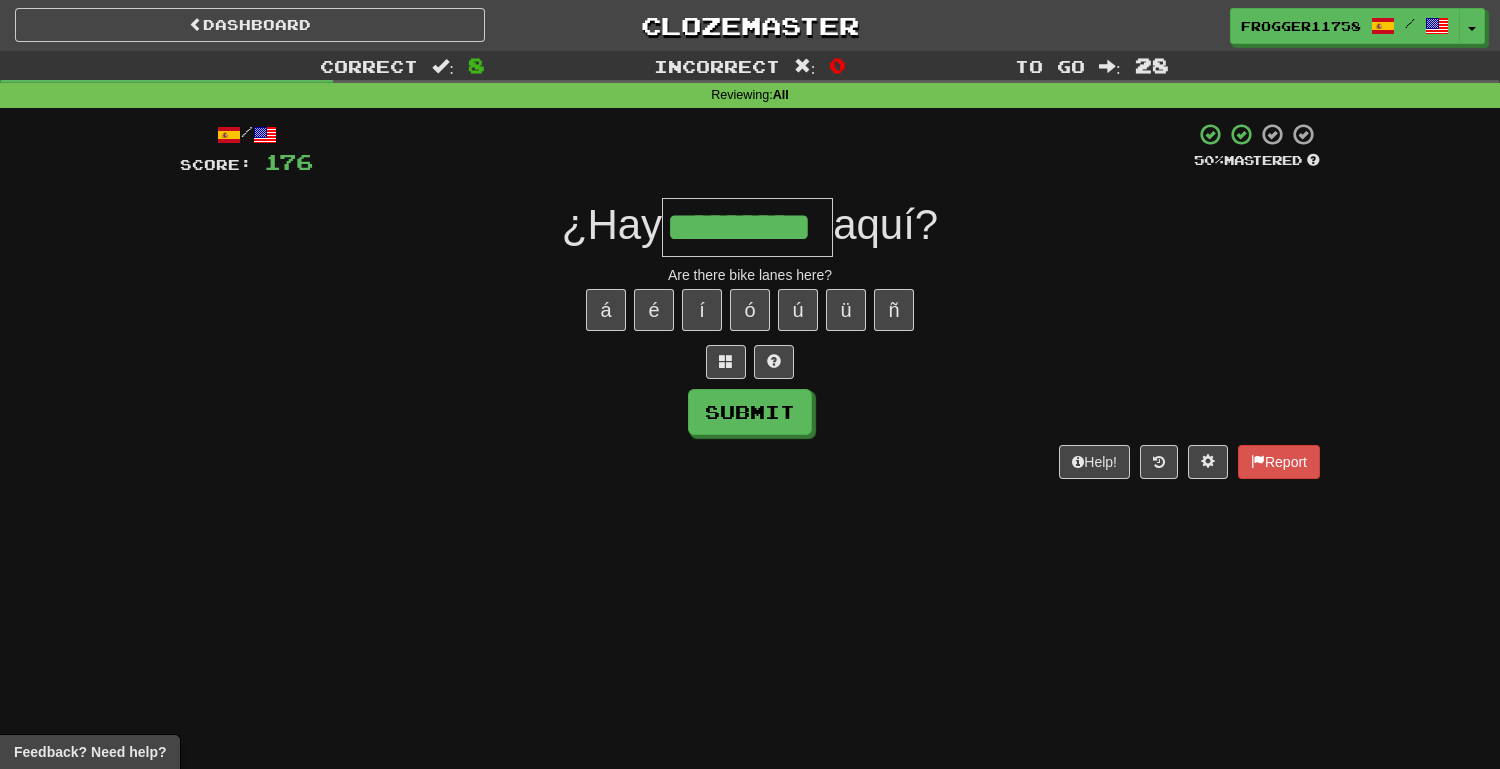 type on "*********" 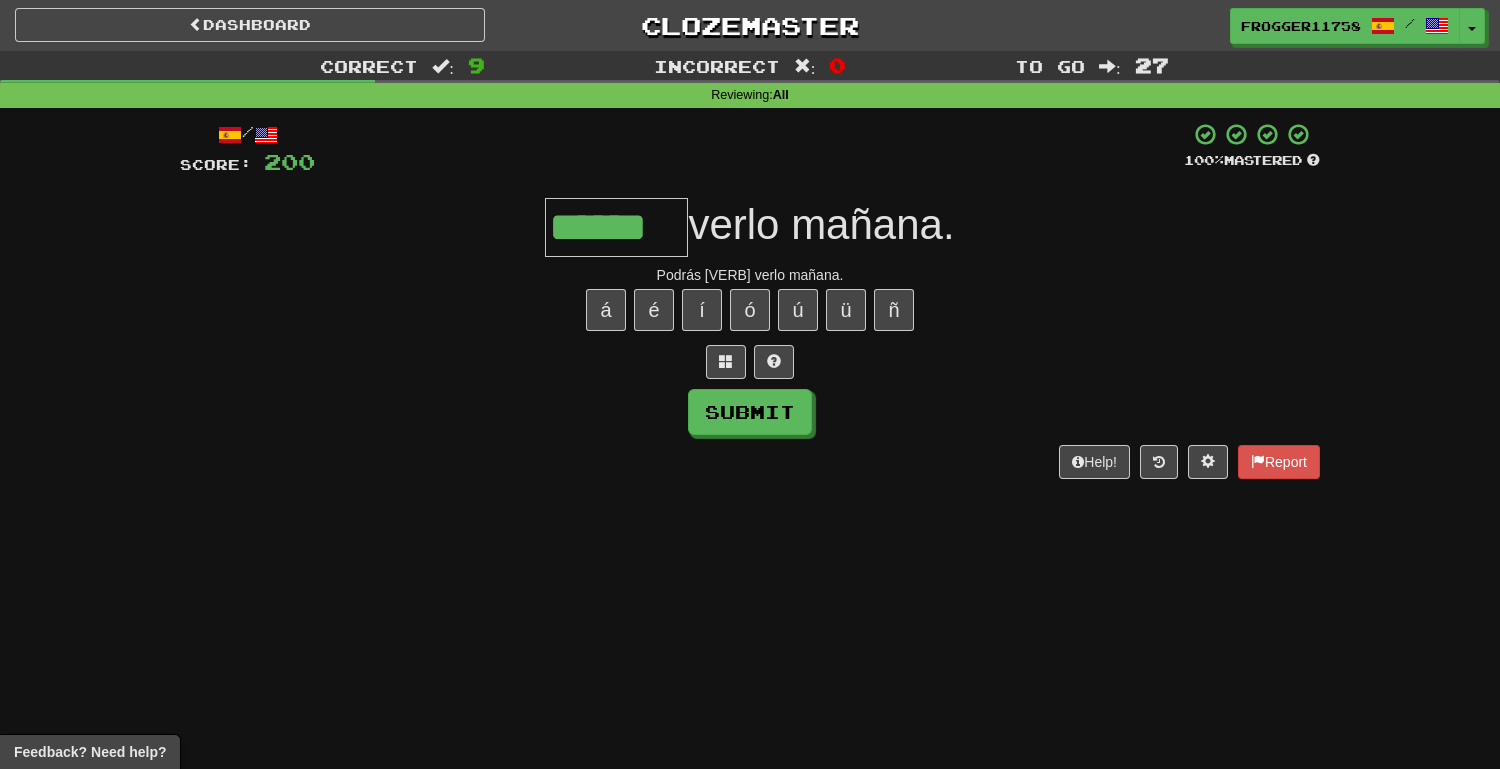 type on "******" 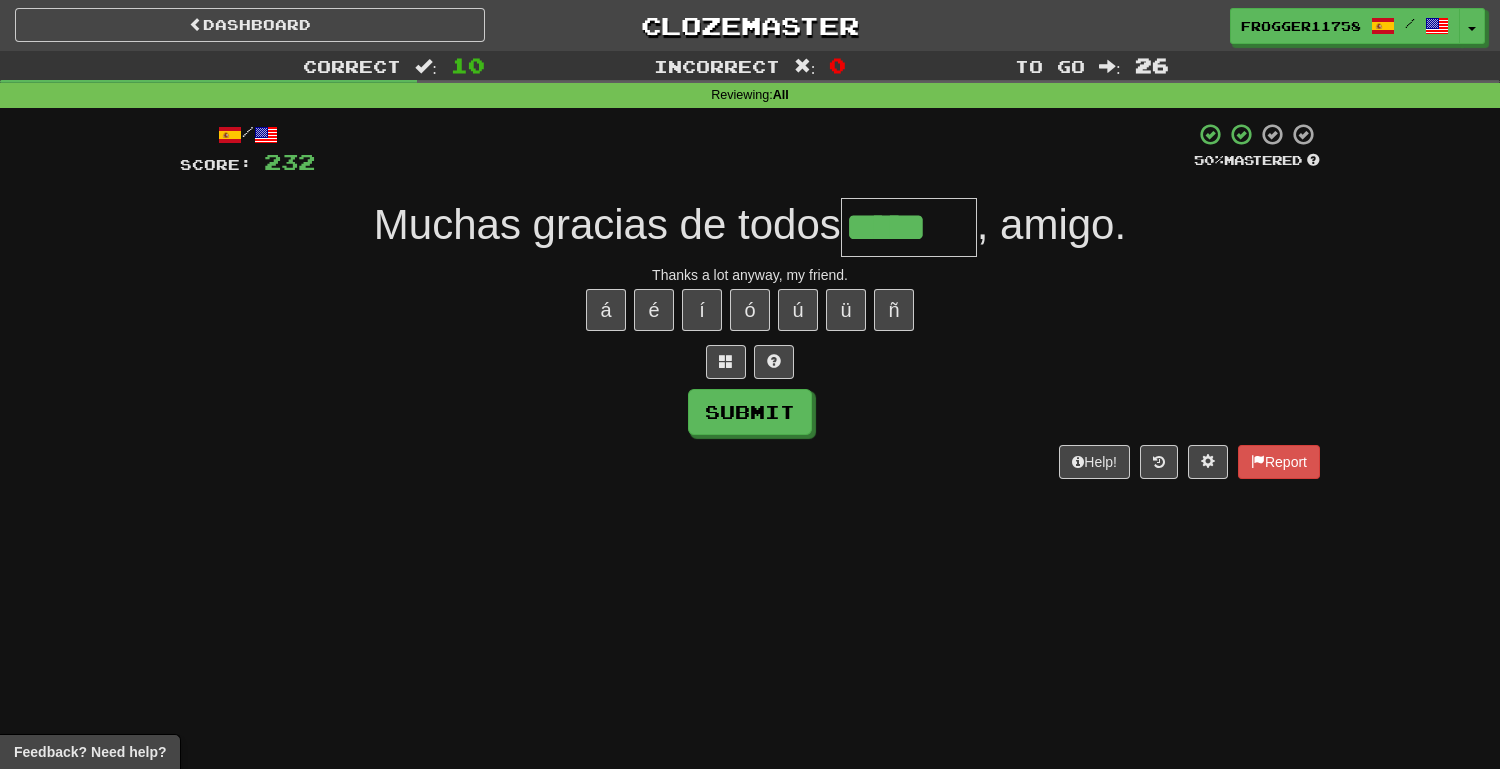 type on "*****" 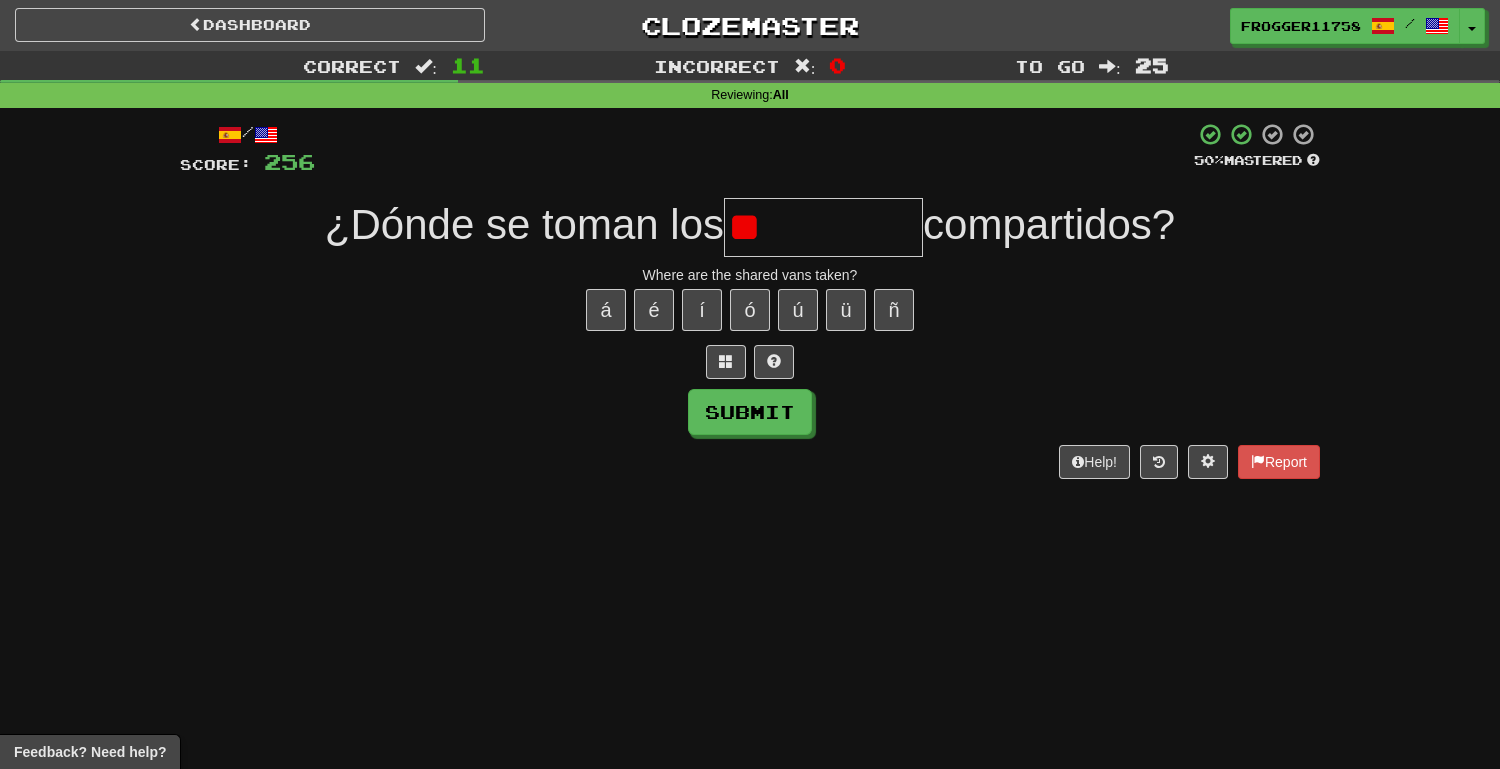 type on "*" 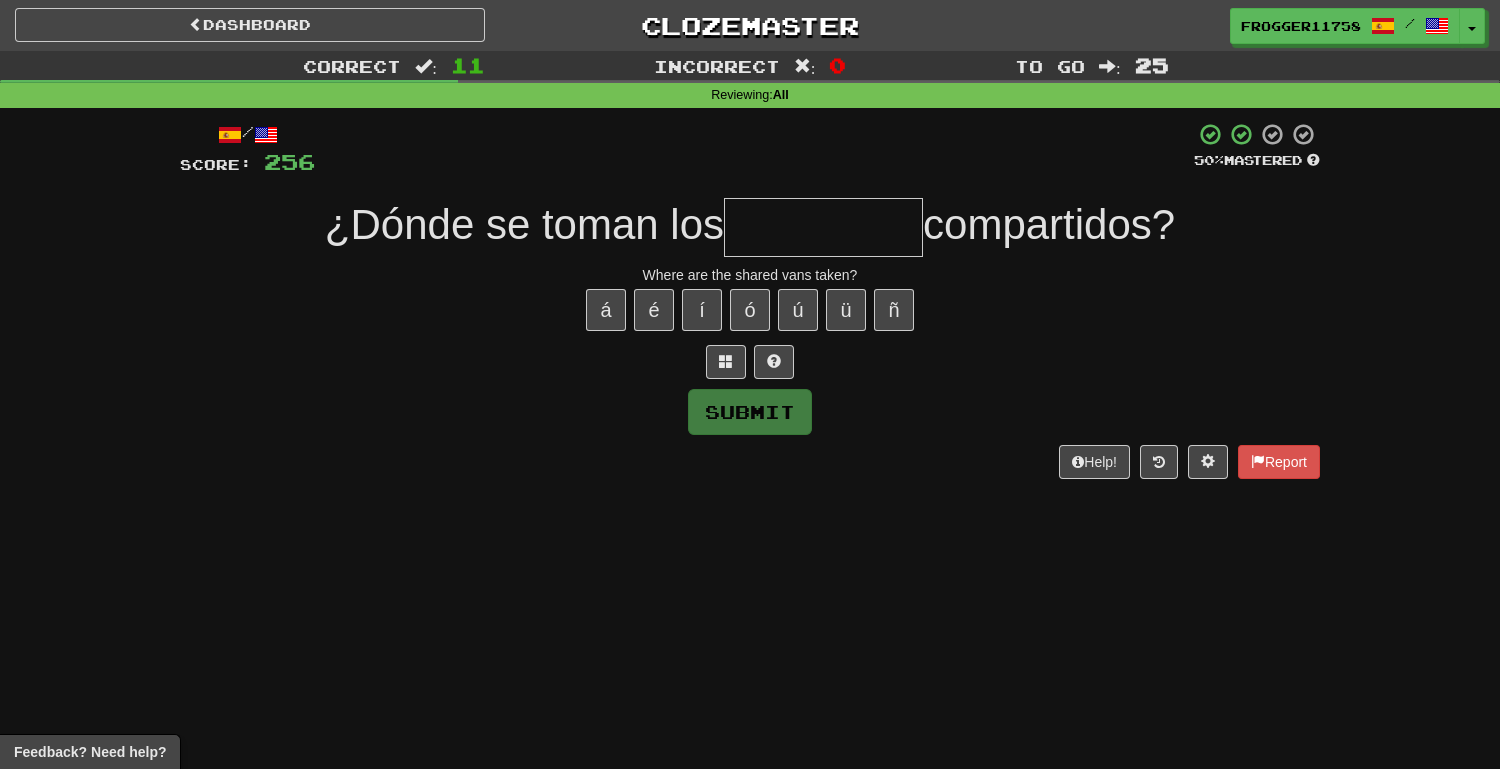 type on "*" 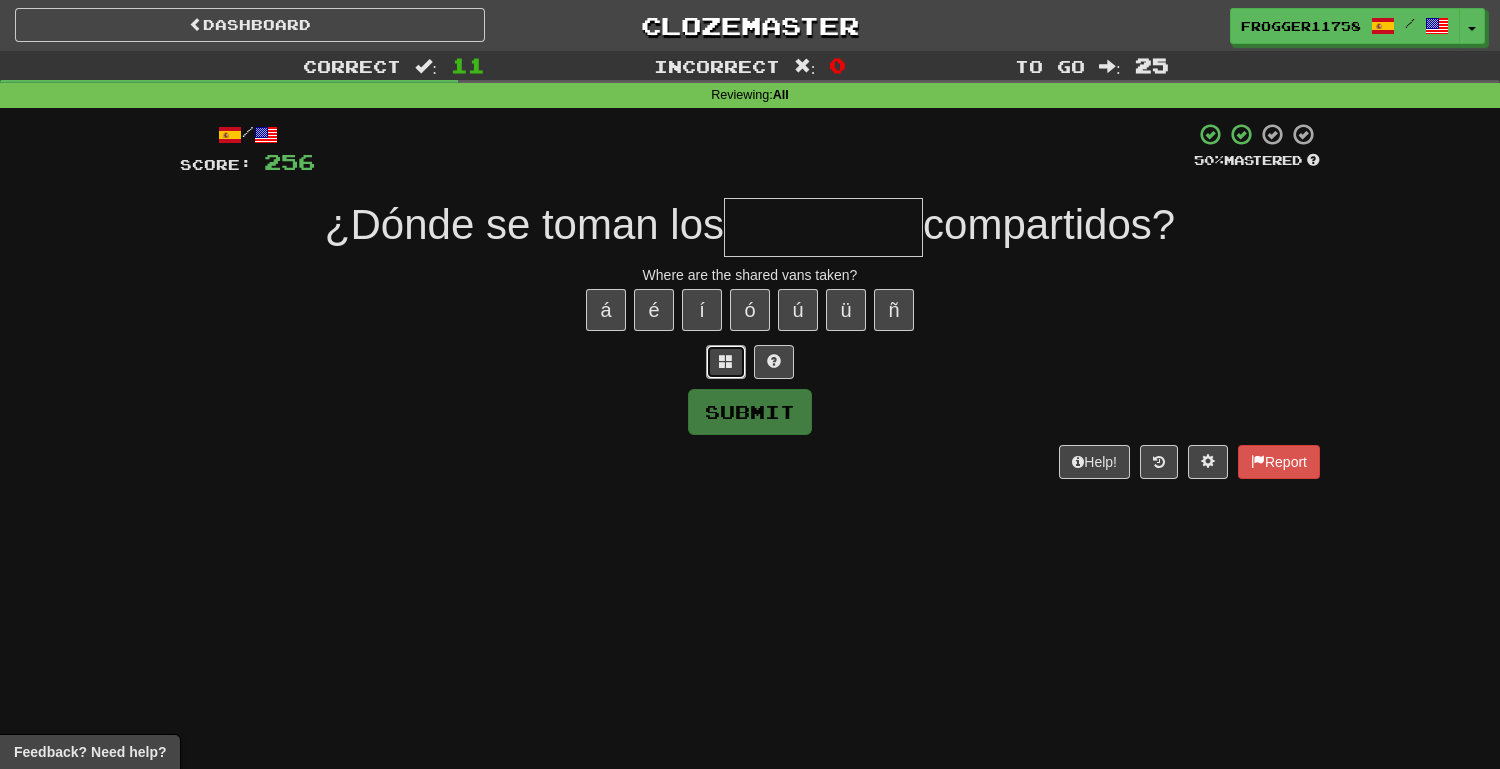click at bounding box center [726, 361] 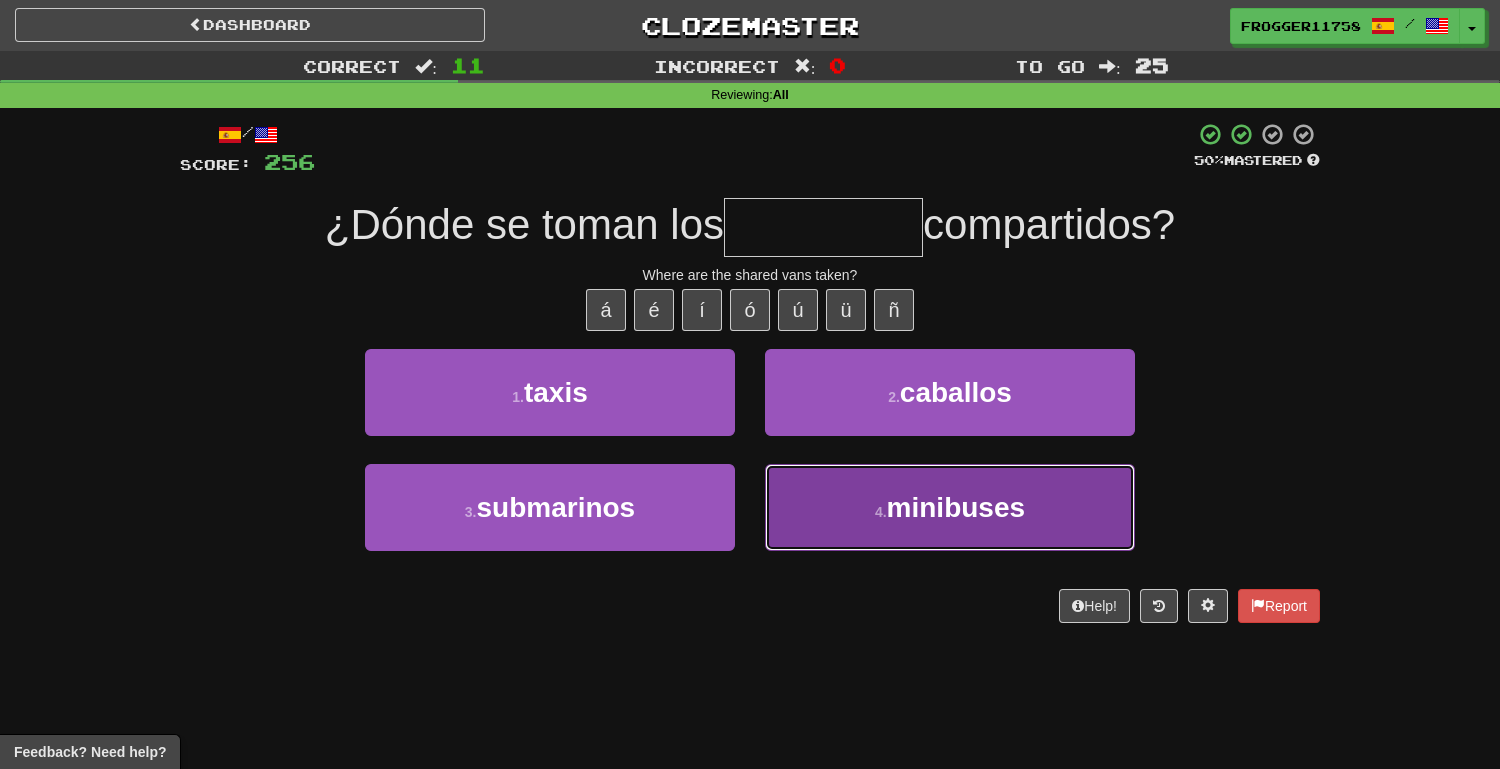 click on "4 .  minibuses" at bounding box center (950, 507) 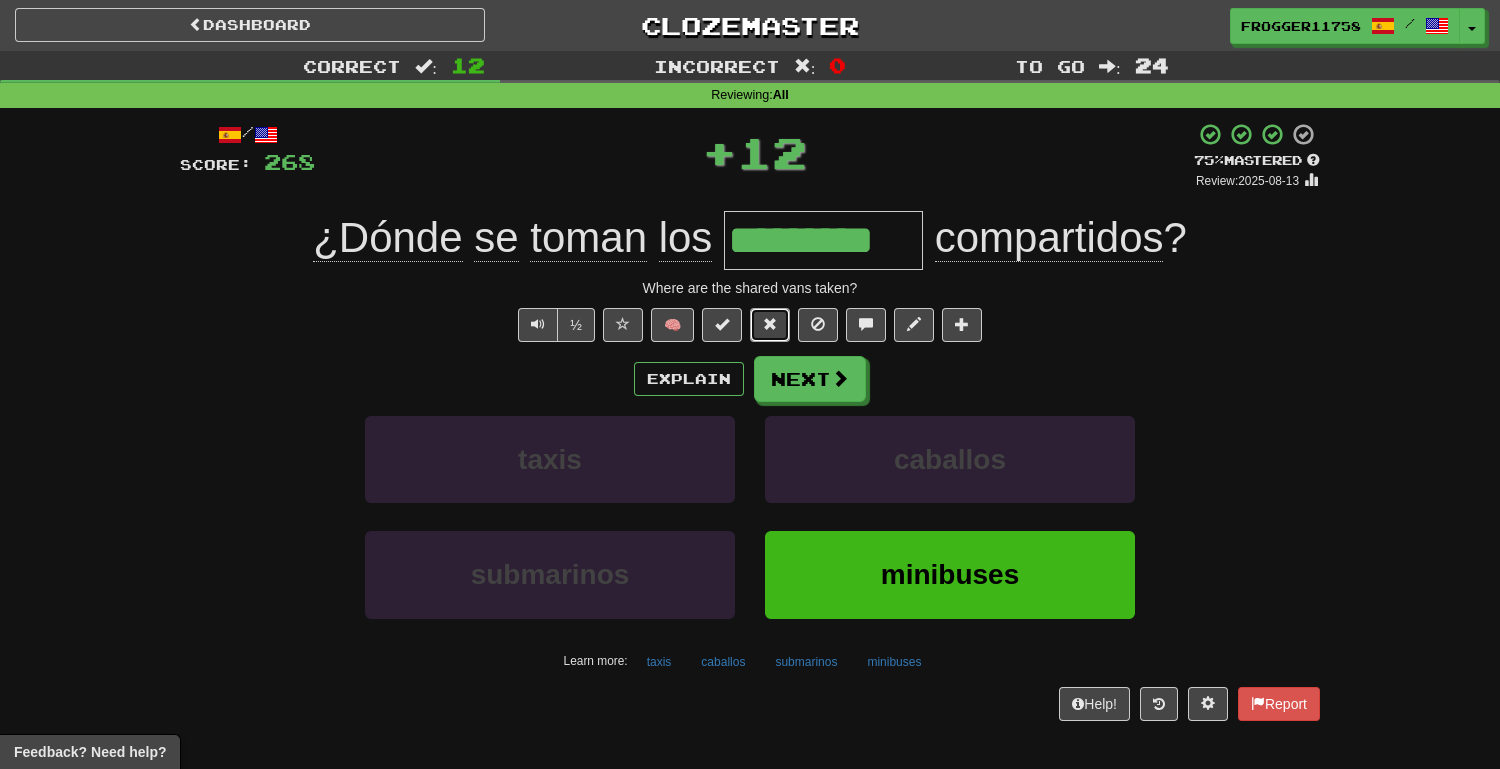 click at bounding box center (770, 324) 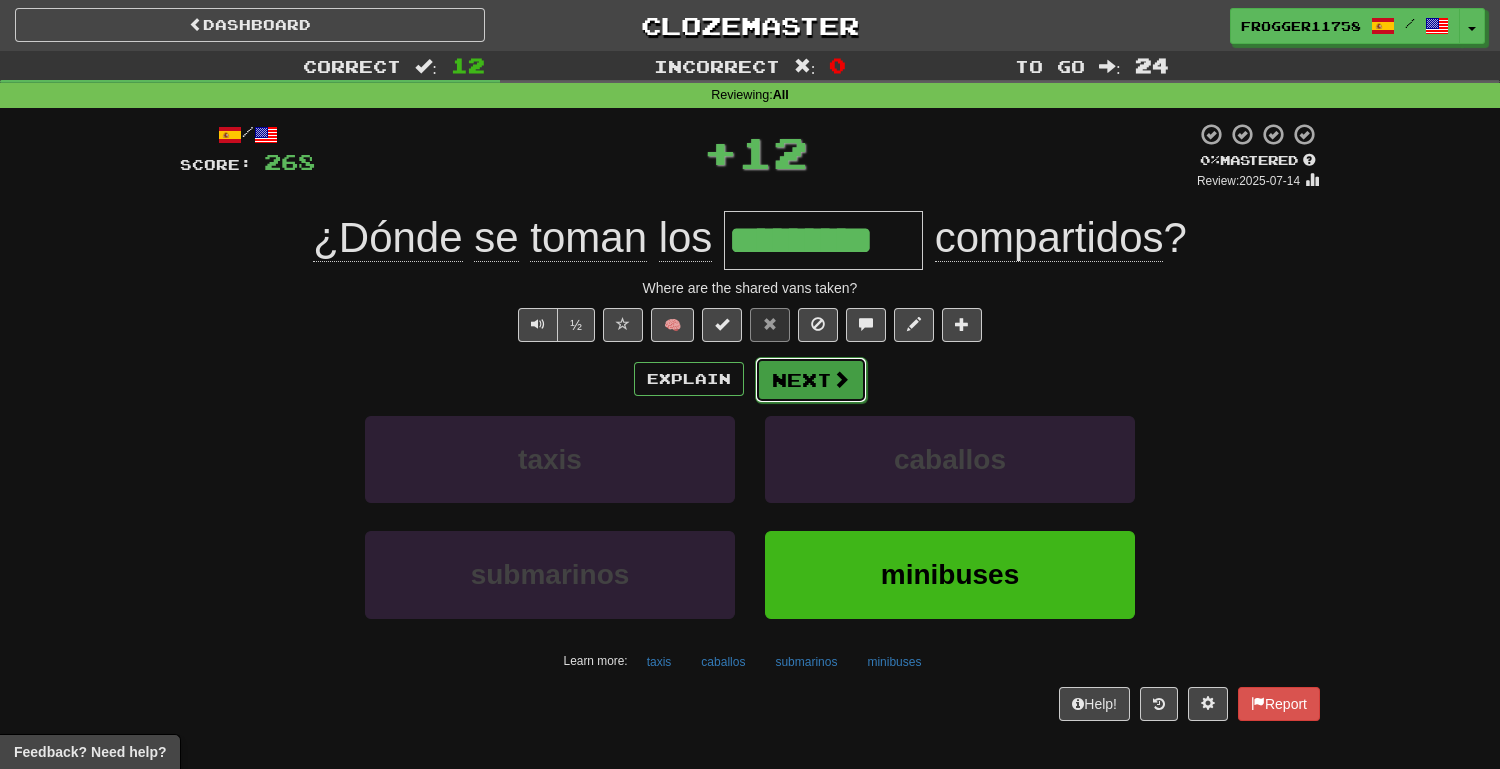 click on "Next" at bounding box center (811, 380) 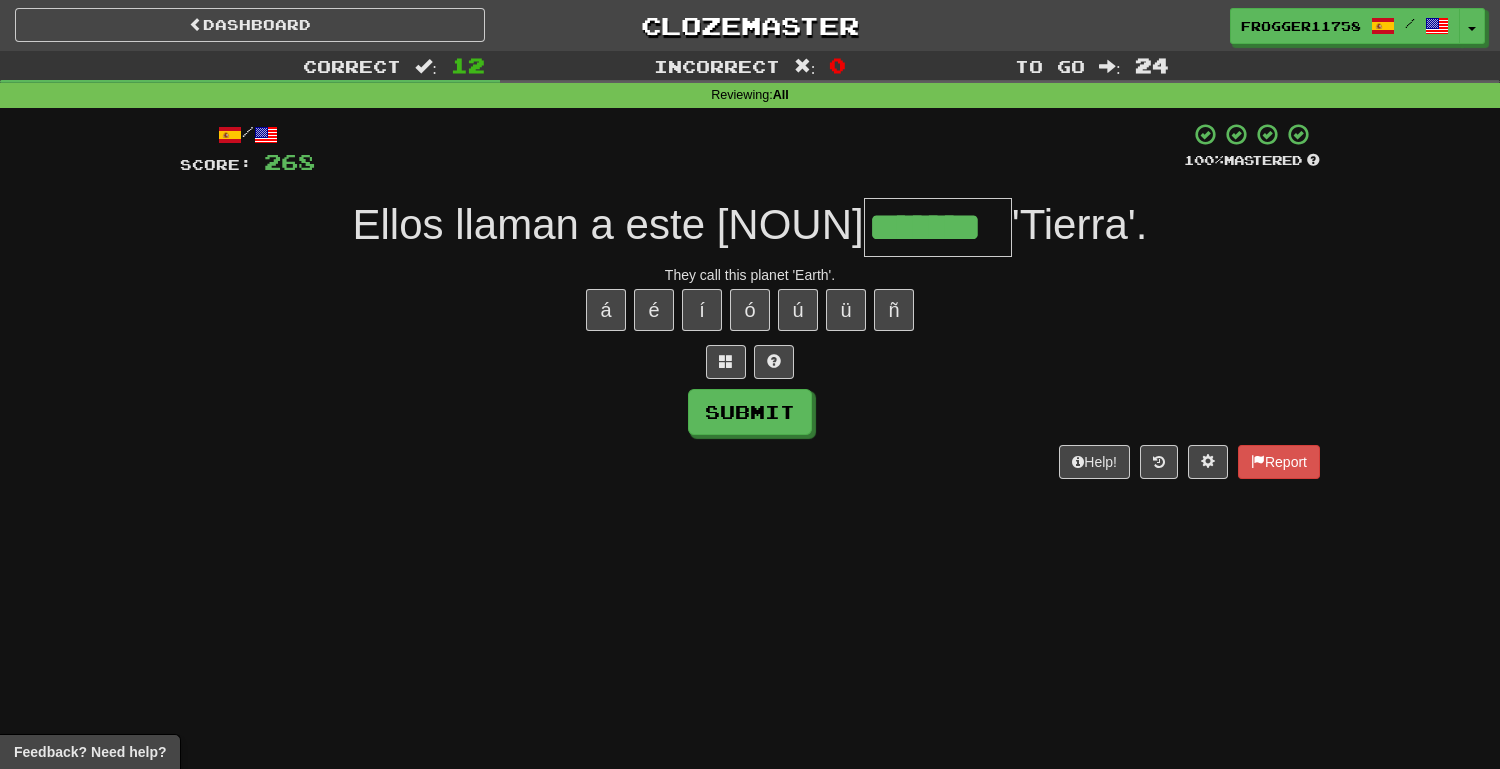 type on "*******" 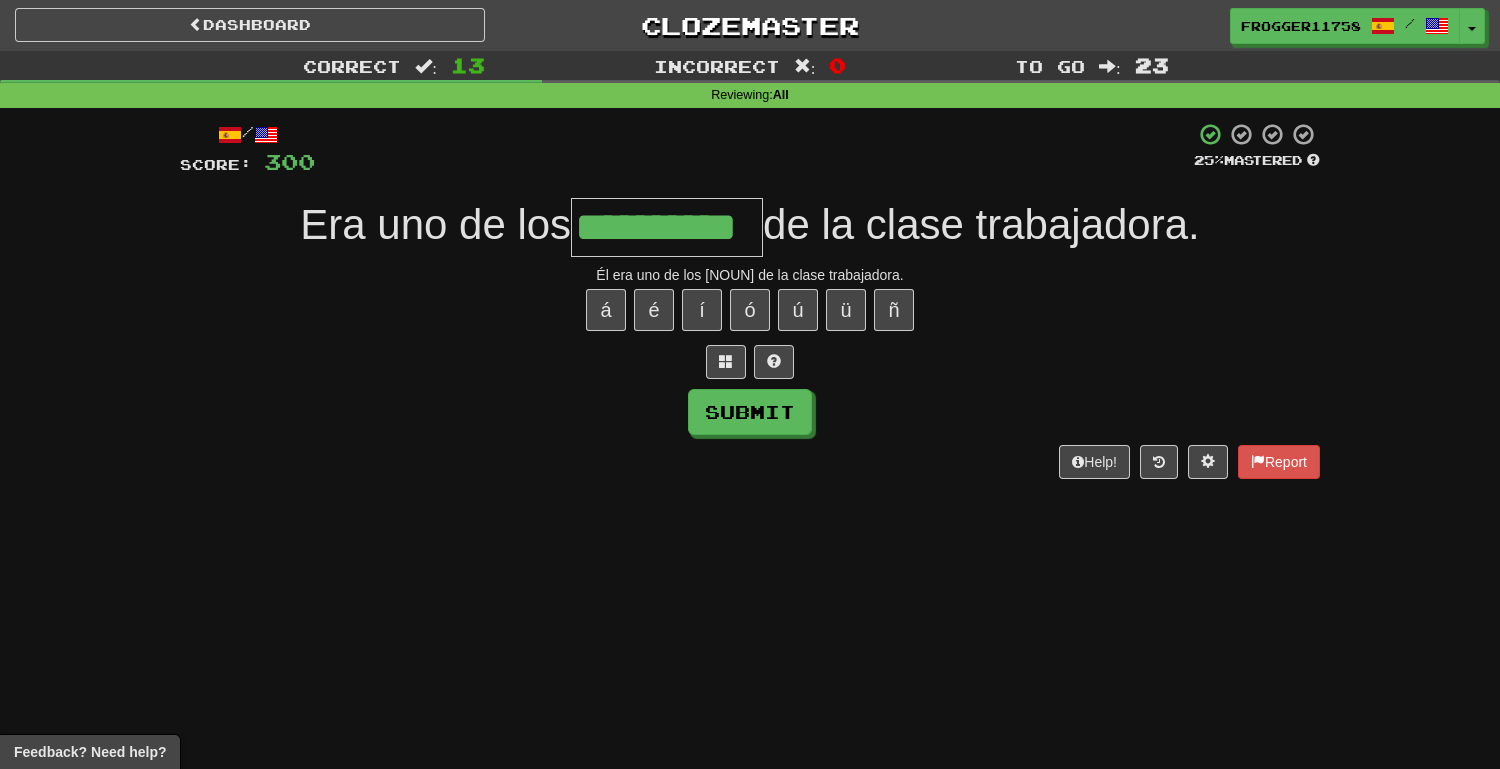 type on "**********" 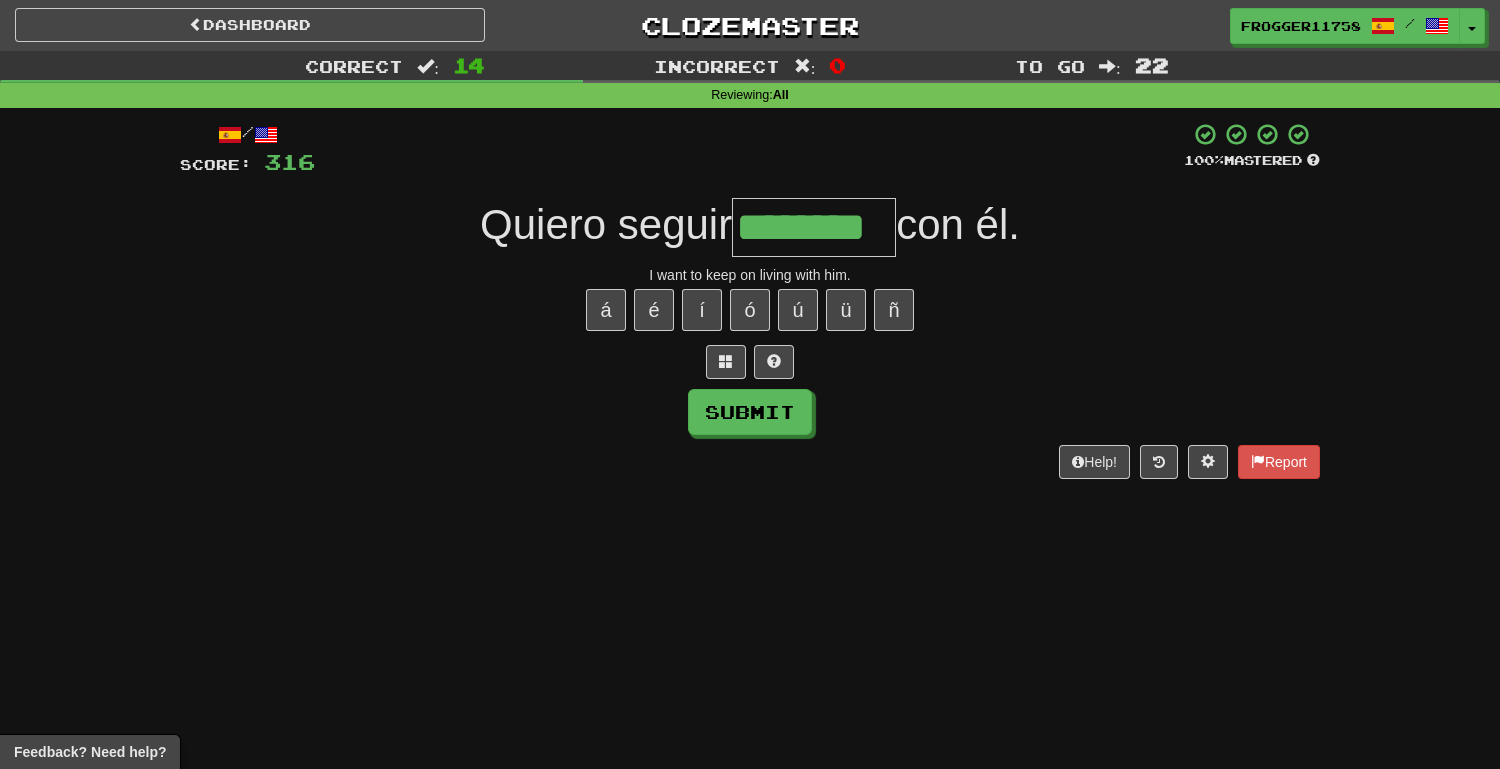 type on "********" 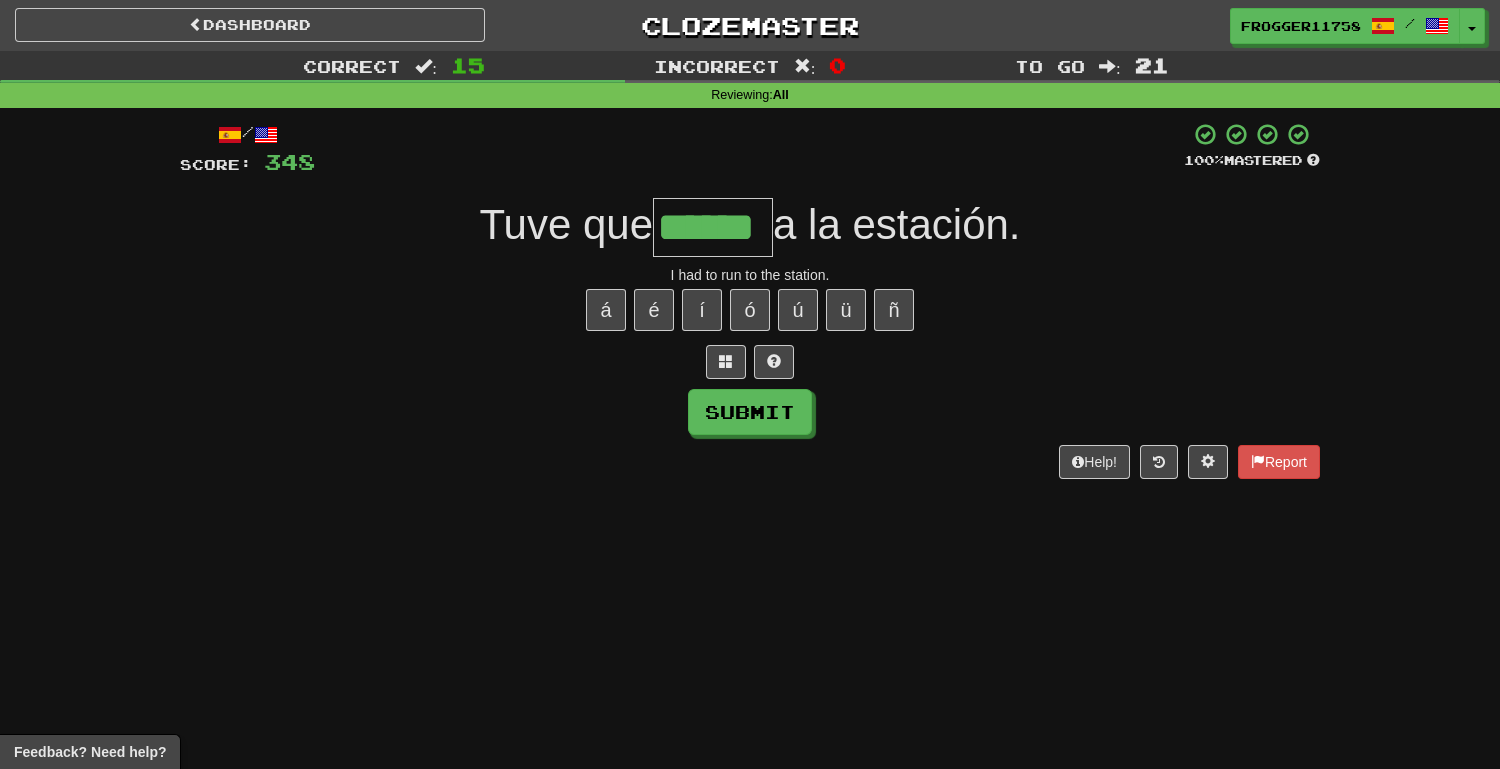 type on "******" 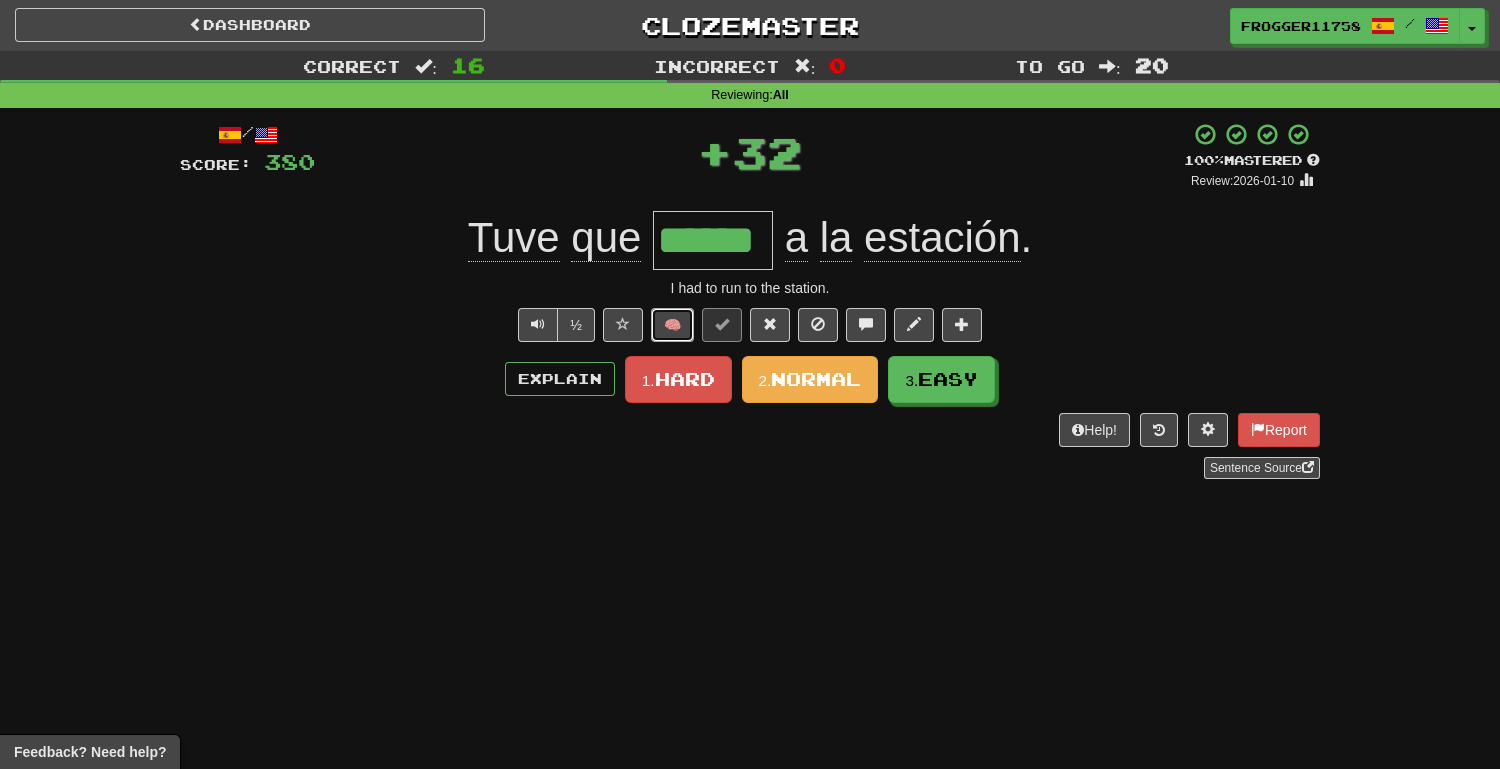 click on "🧠" at bounding box center (672, 325) 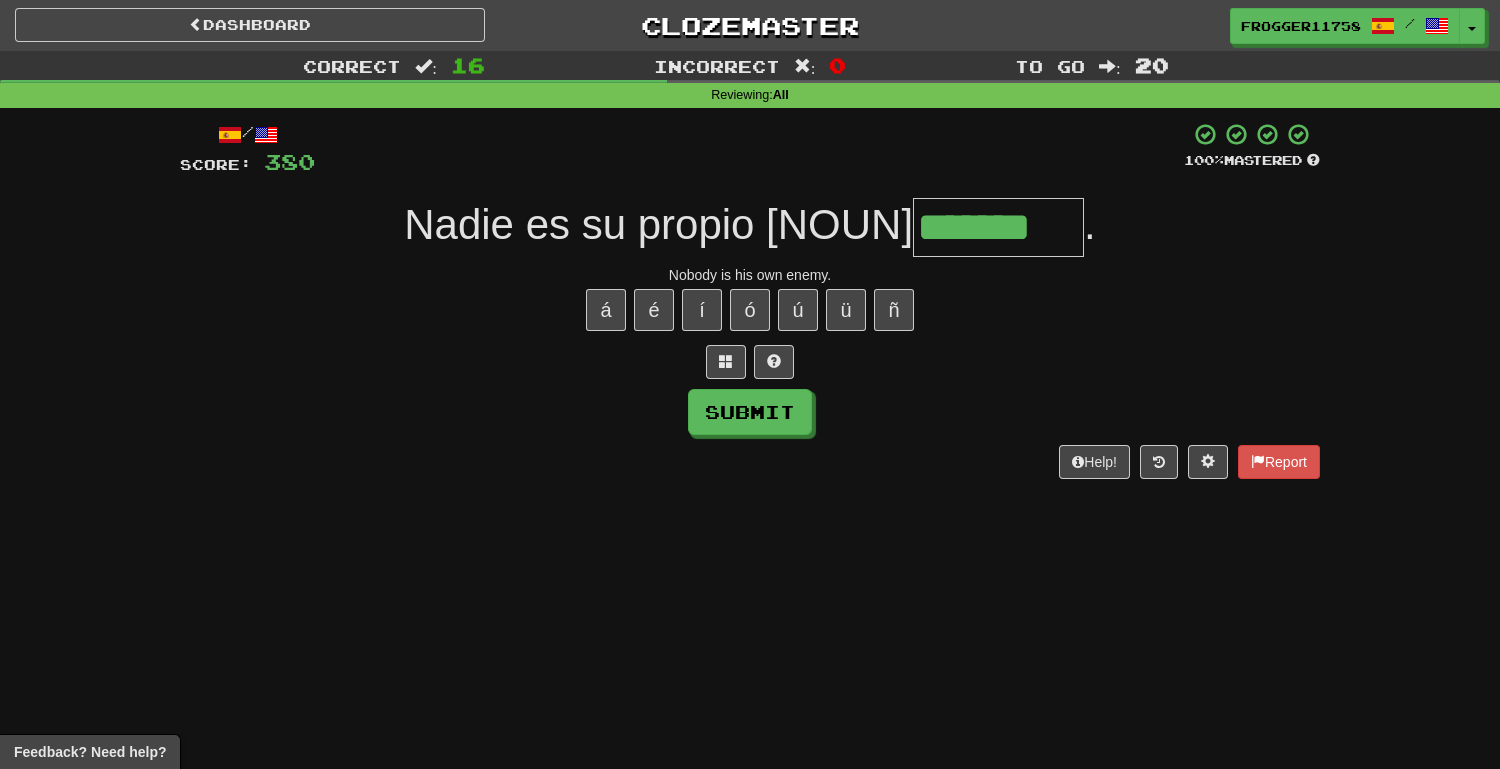 type on "*******" 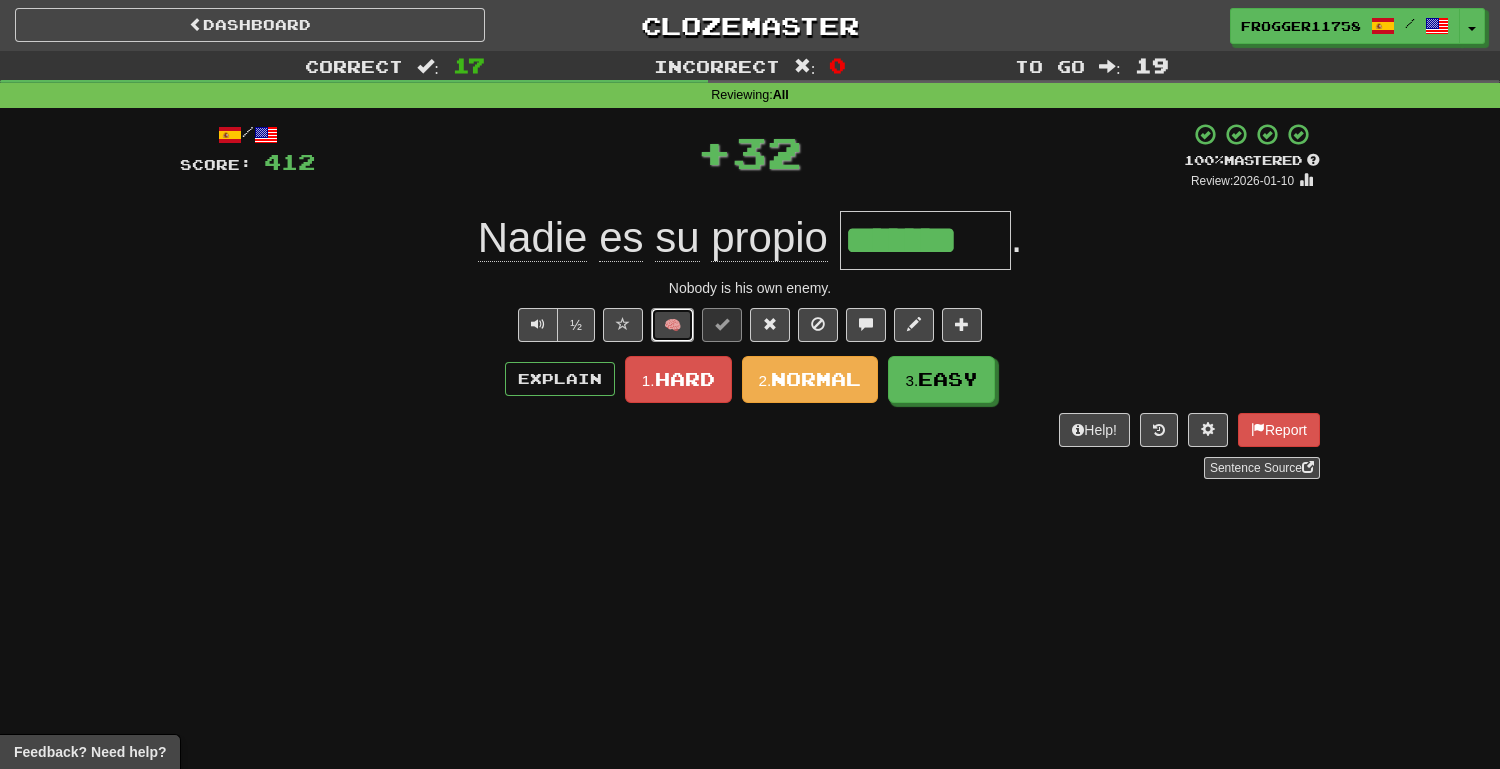 click on "🧠" at bounding box center [672, 325] 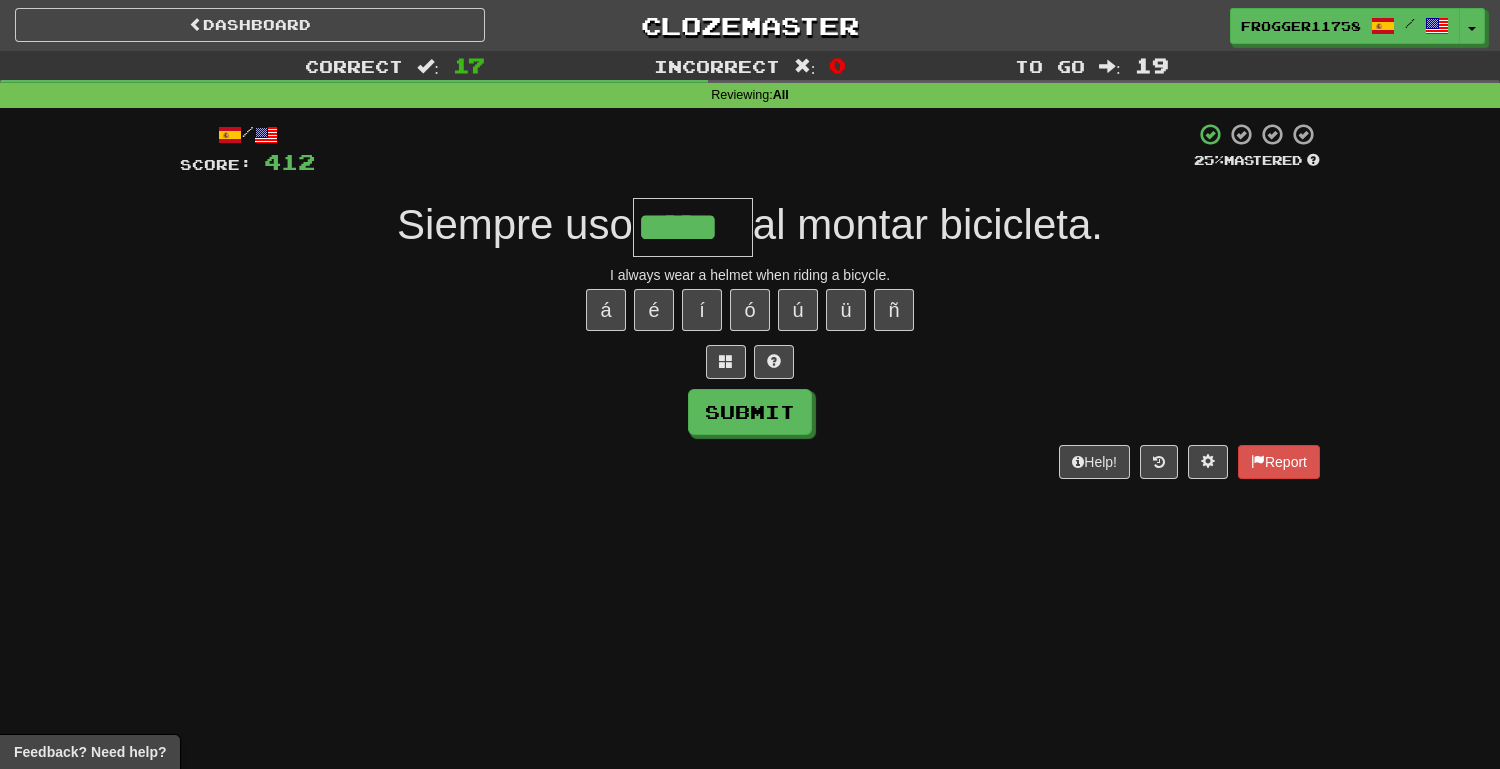 type on "*****" 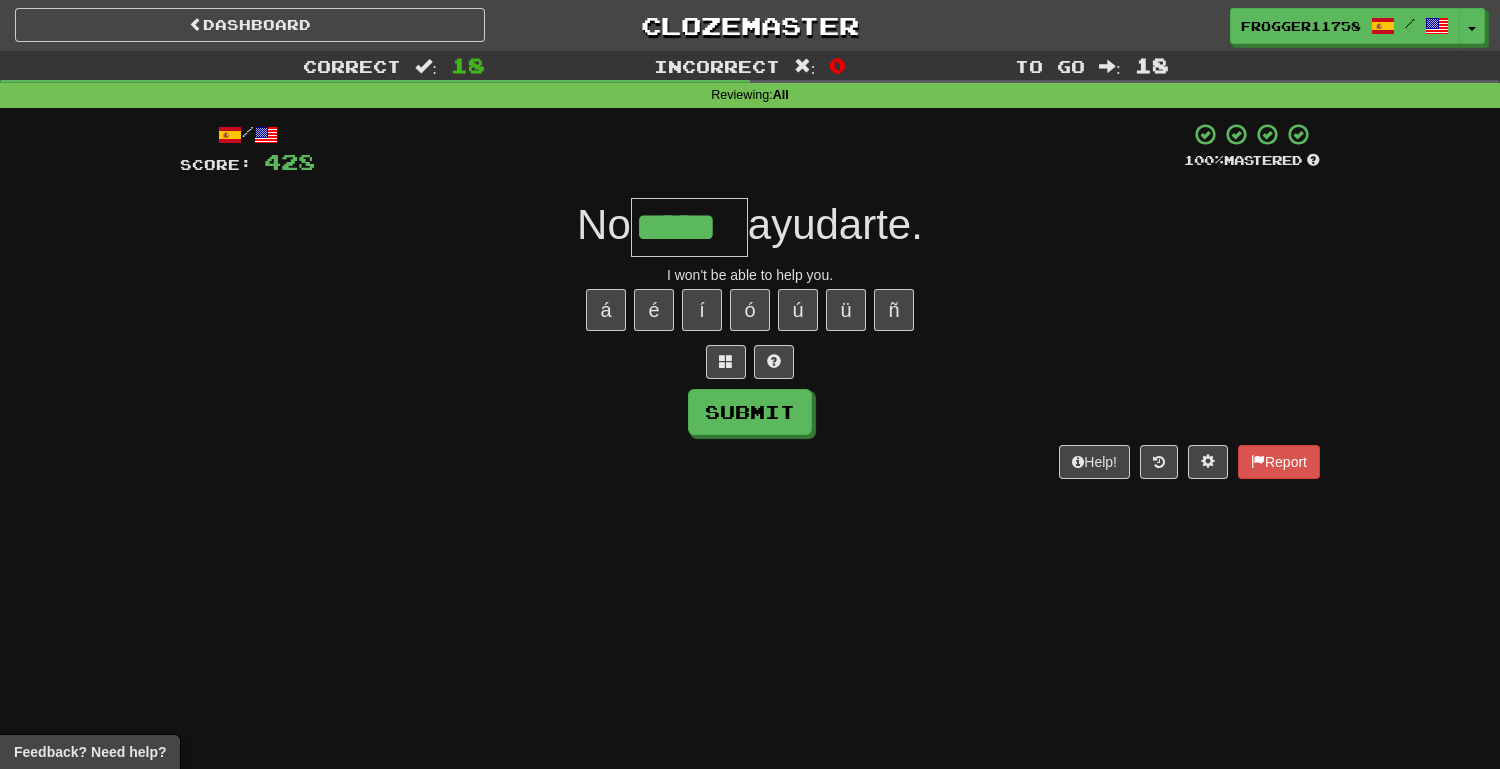 type on "*****" 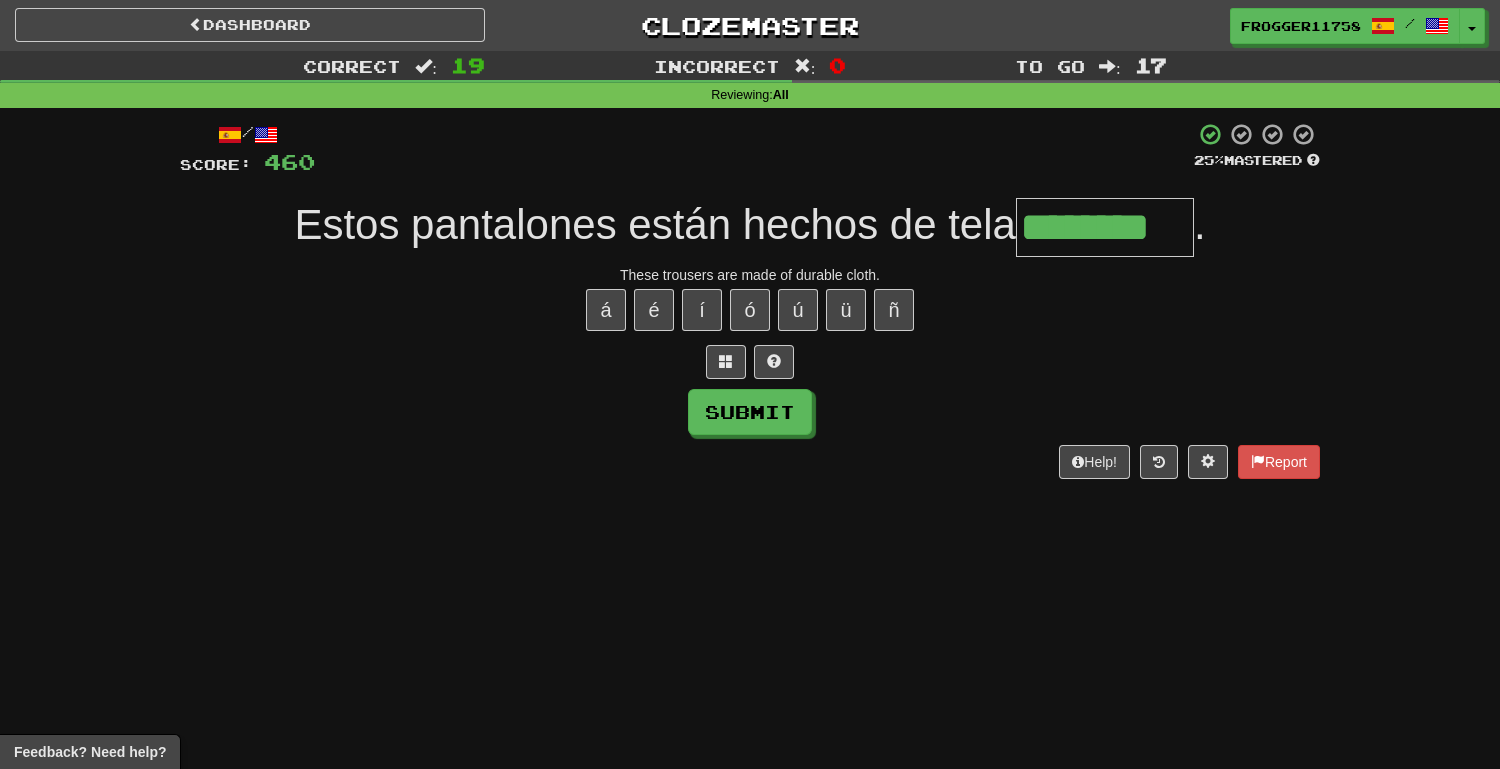 type on "********" 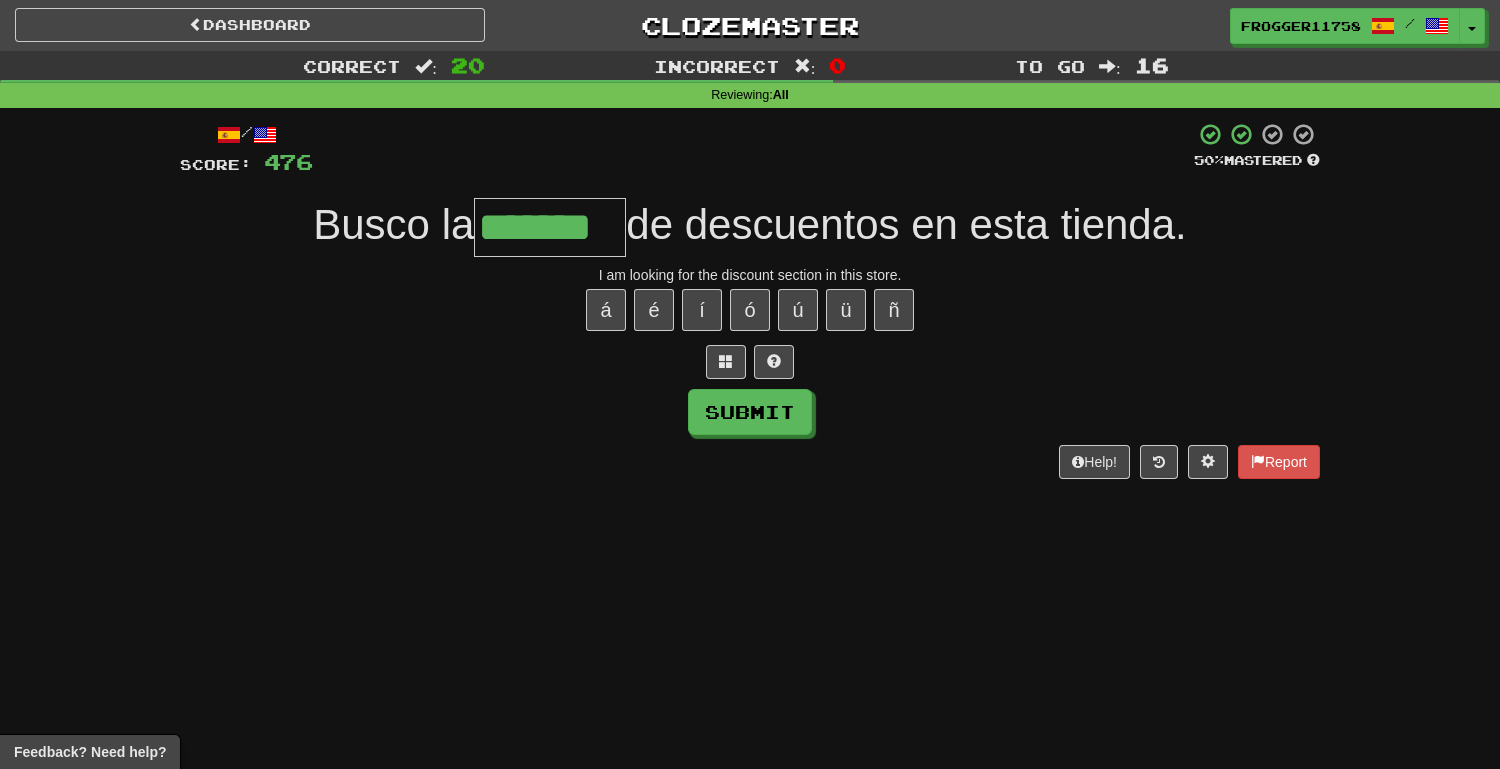 type on "*******" 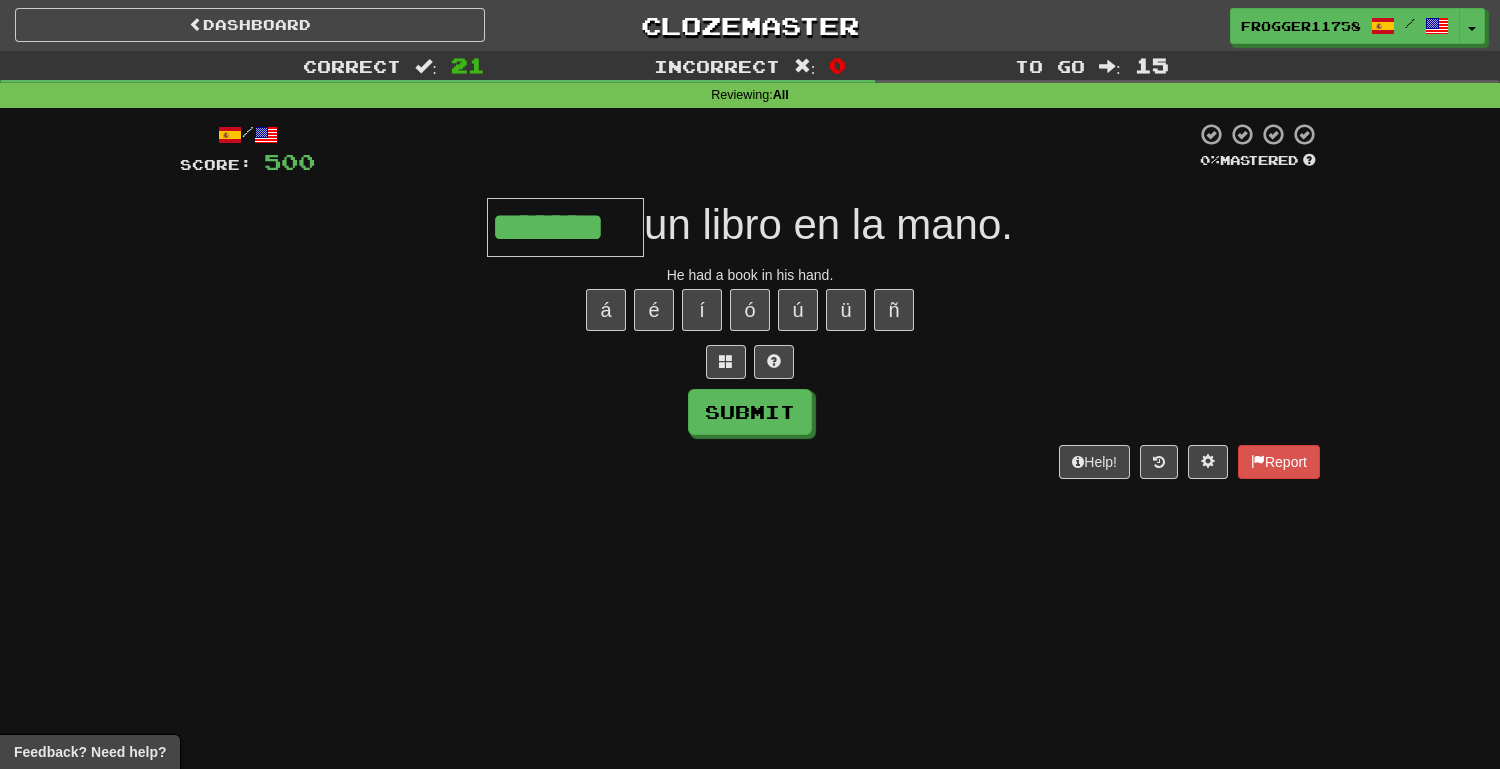 type on "*******" 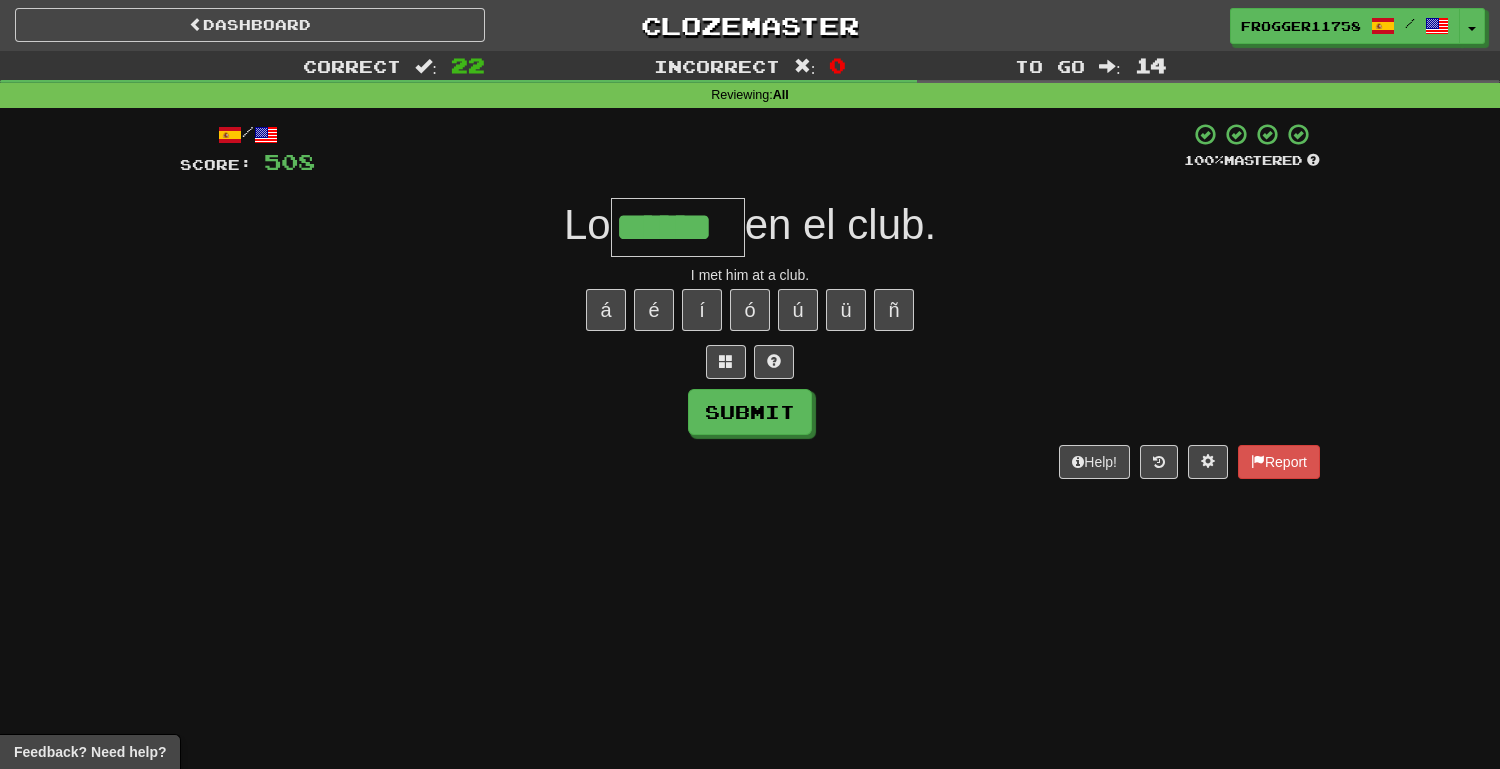 type on "******" 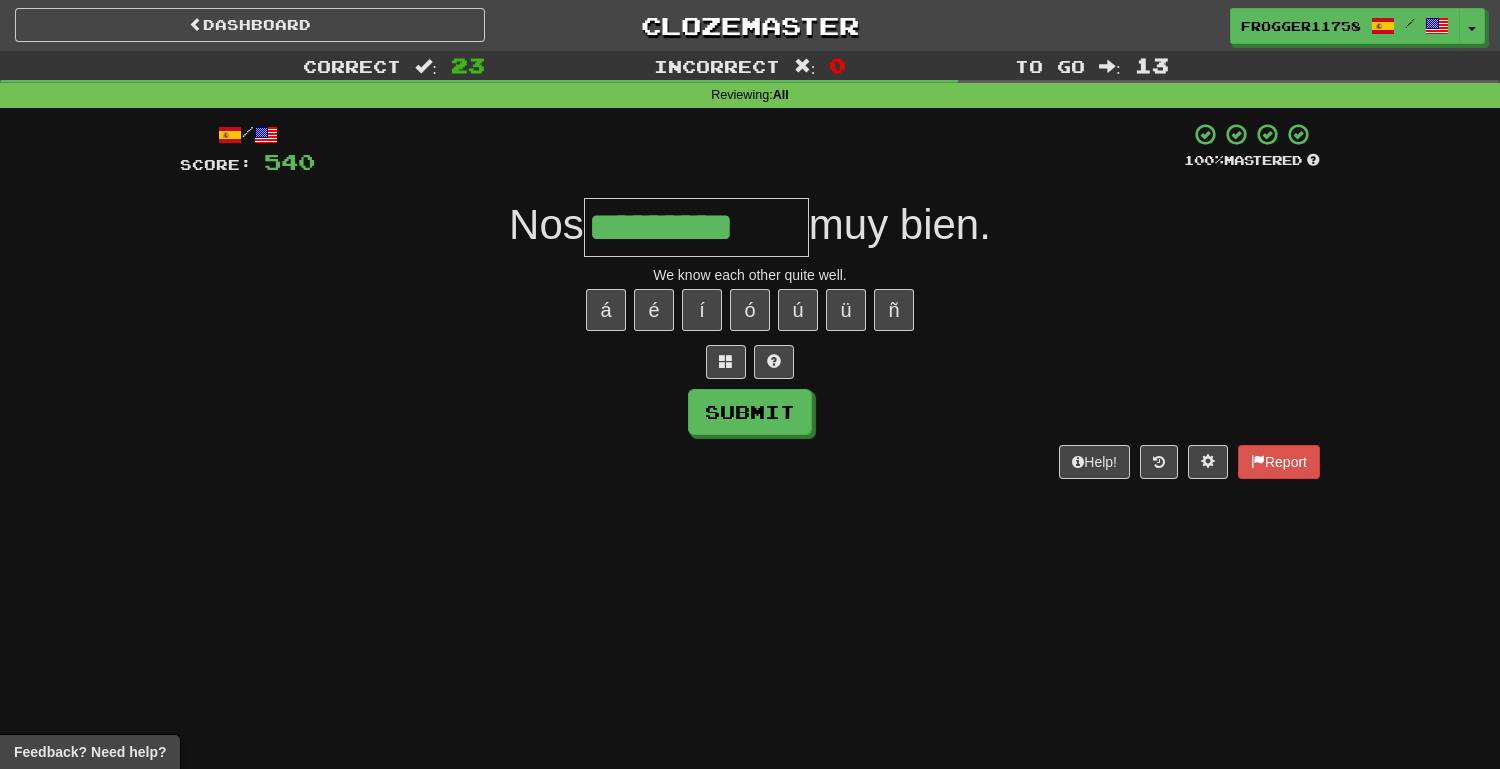 type on "*********" 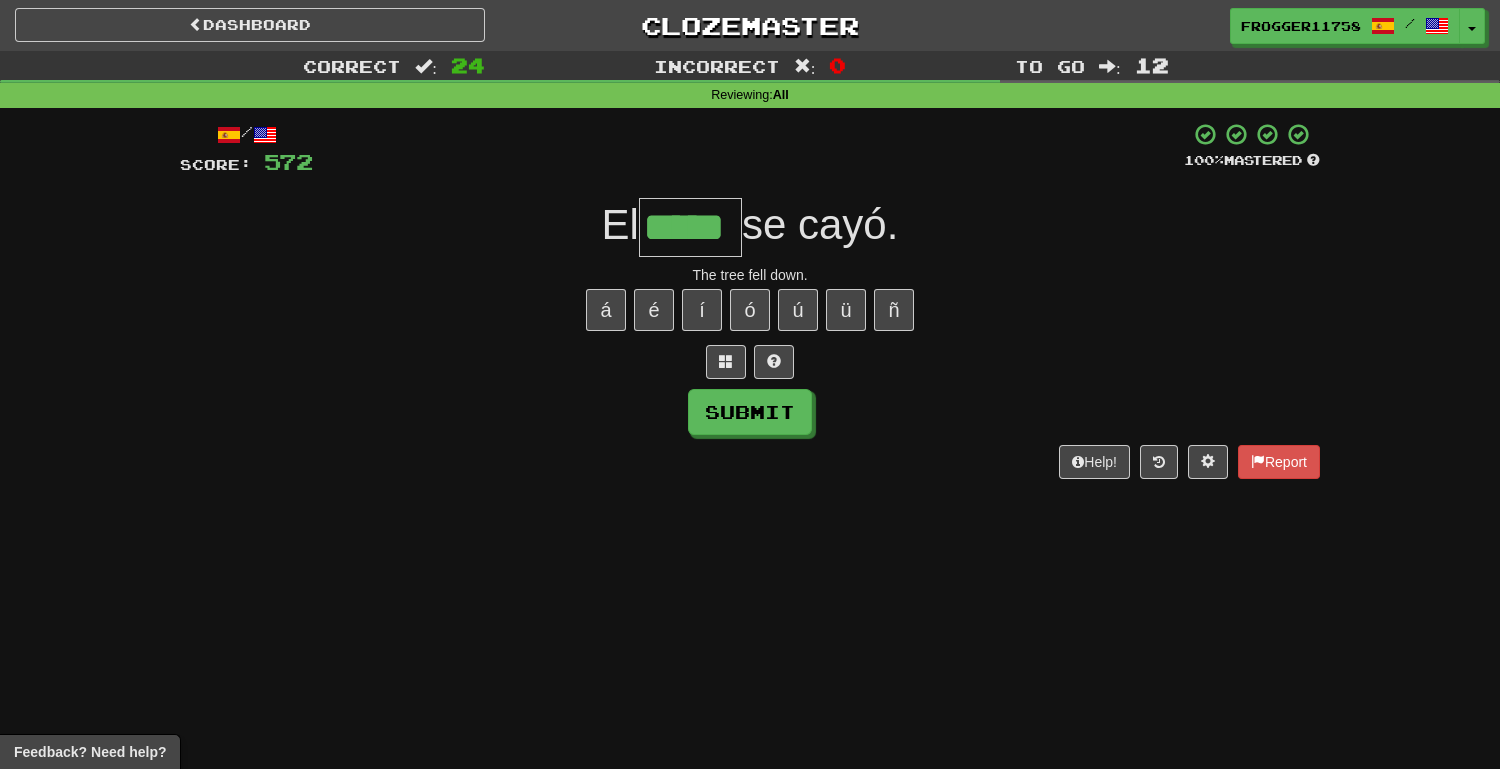 type on "*****" 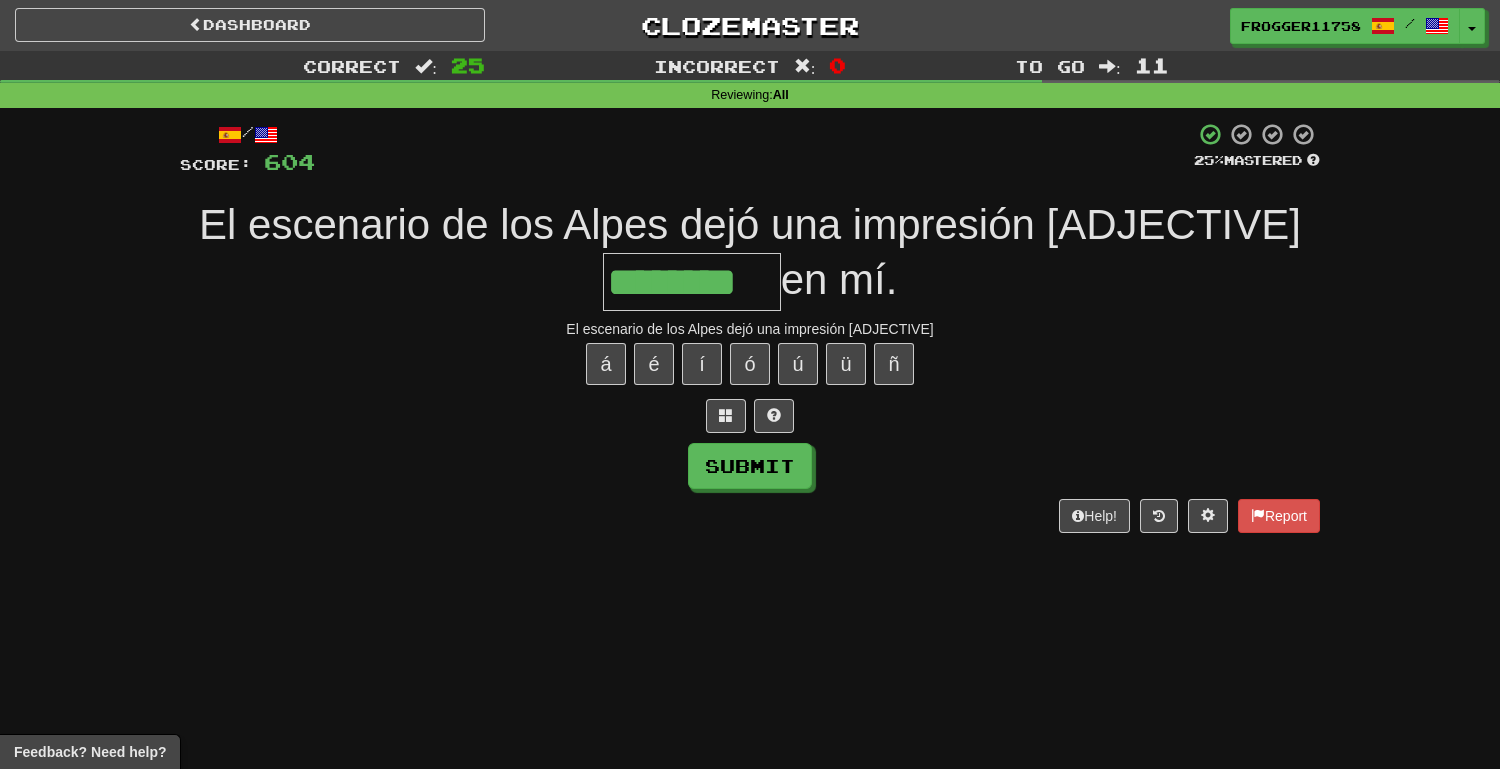 type on "********" 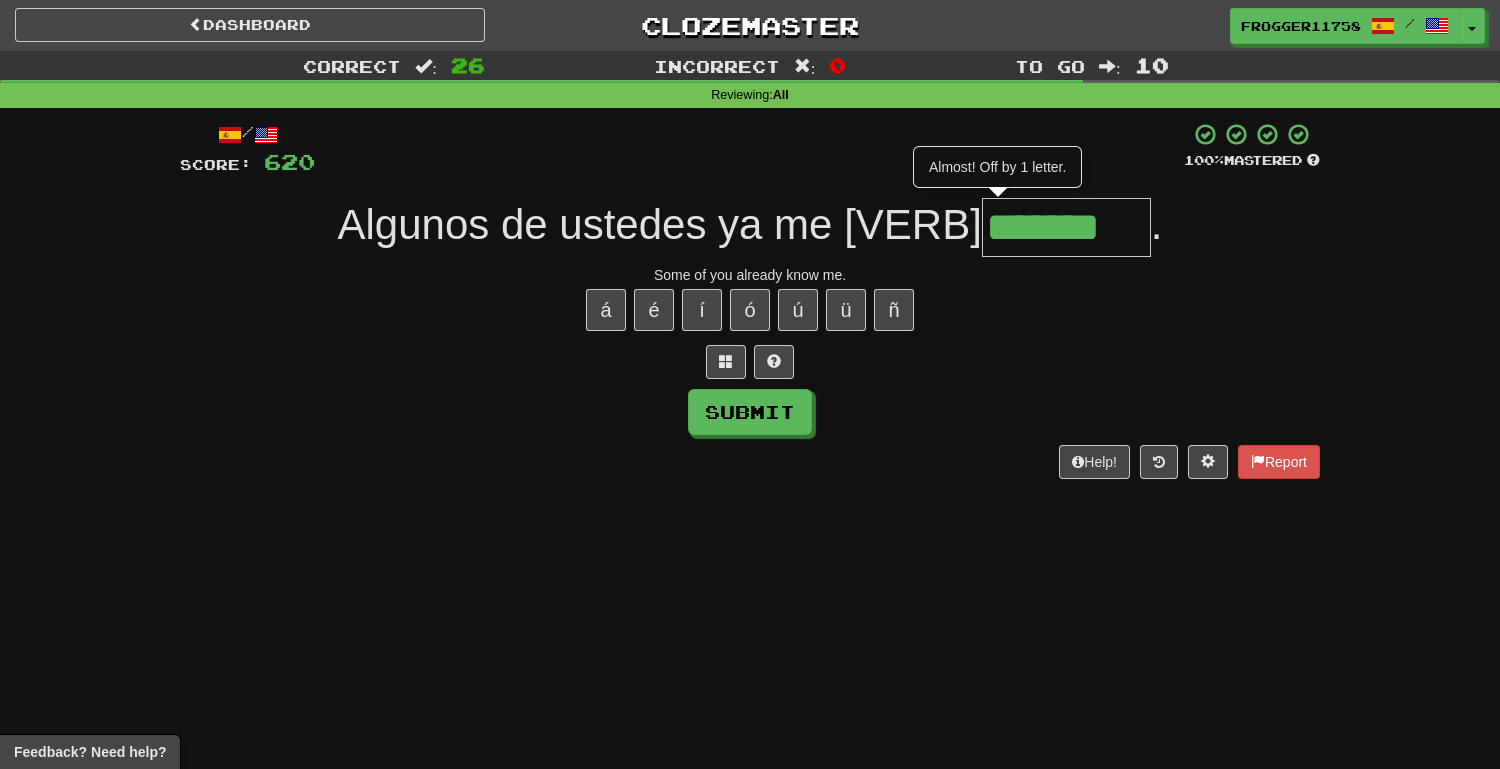 type on "*******" 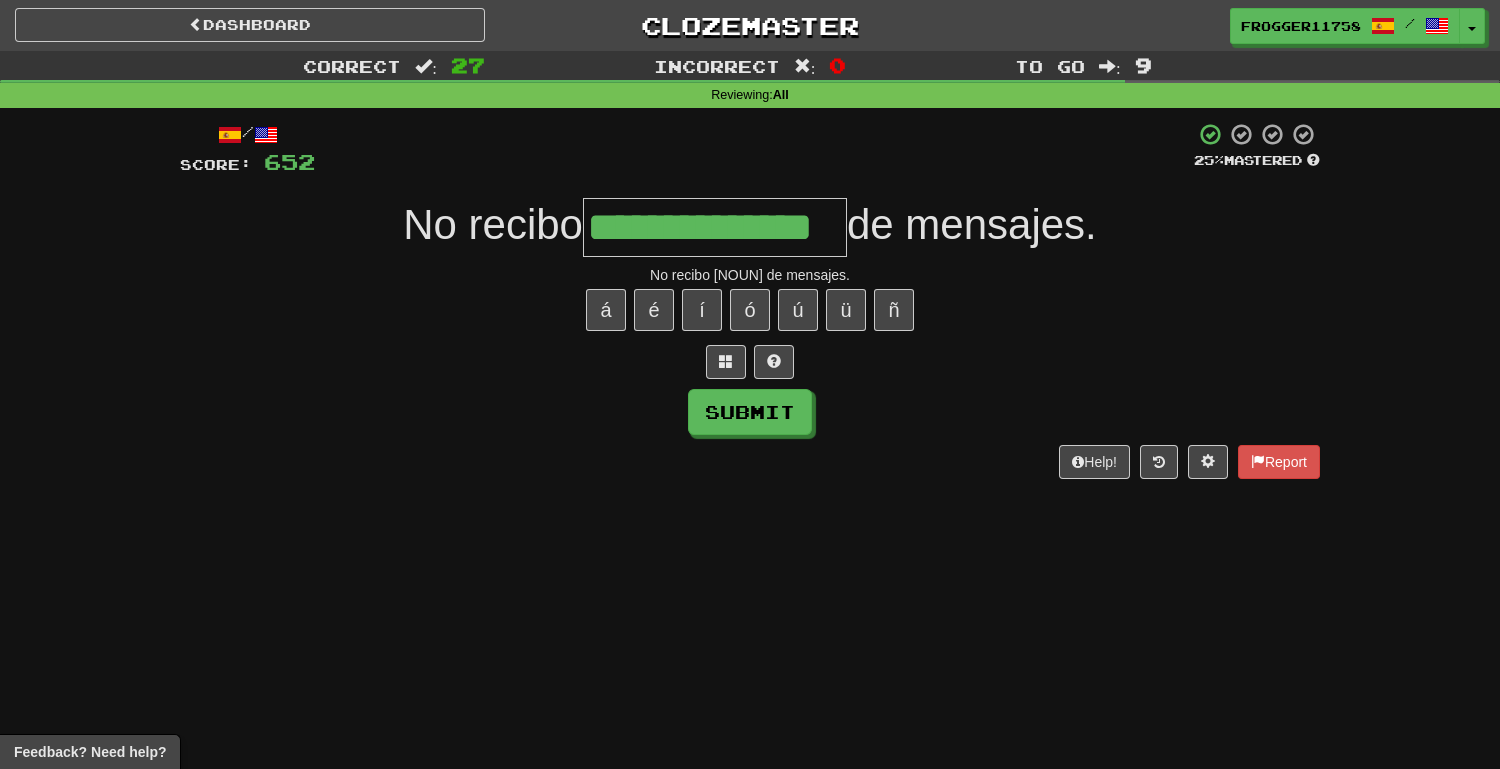 type on "**********" 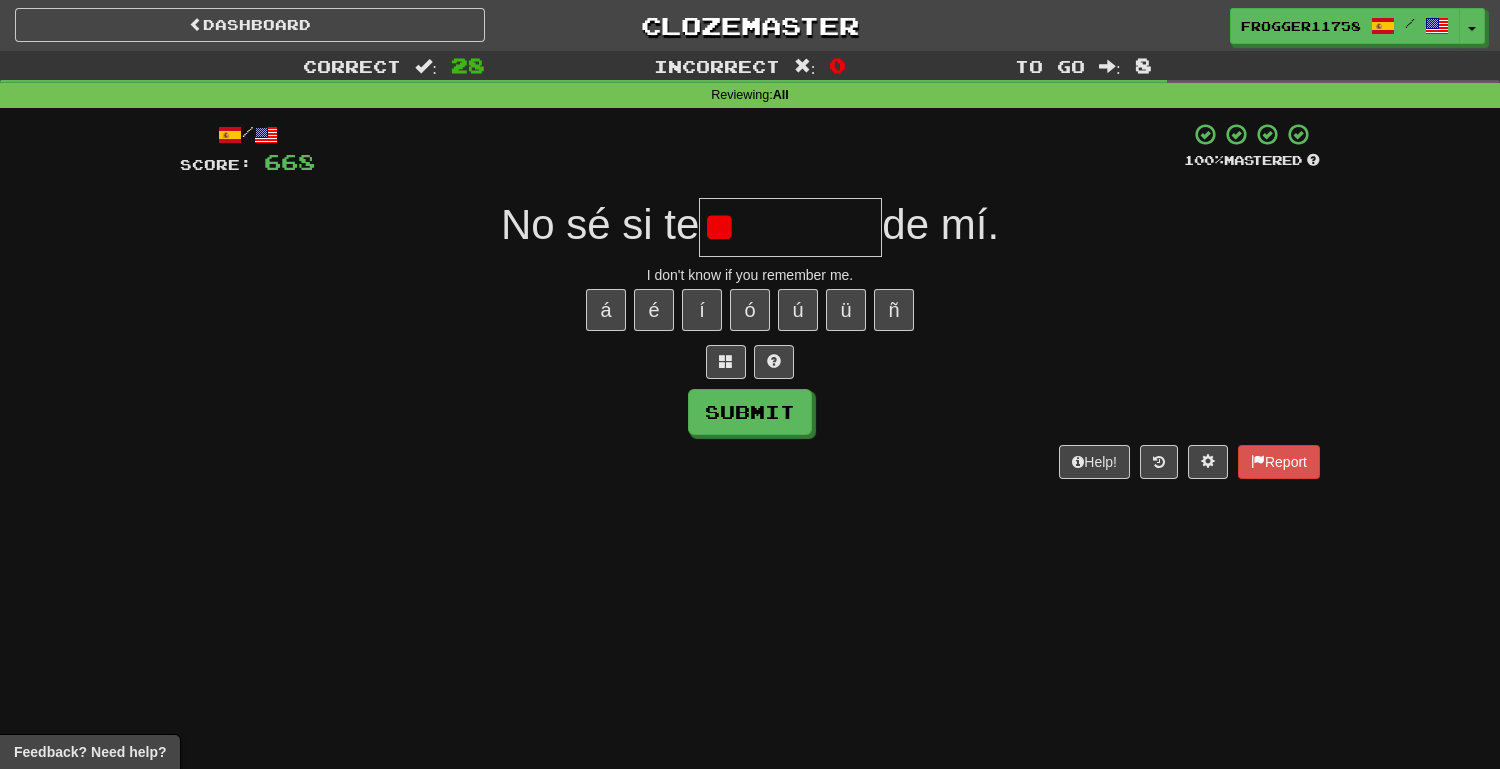 type on "*" 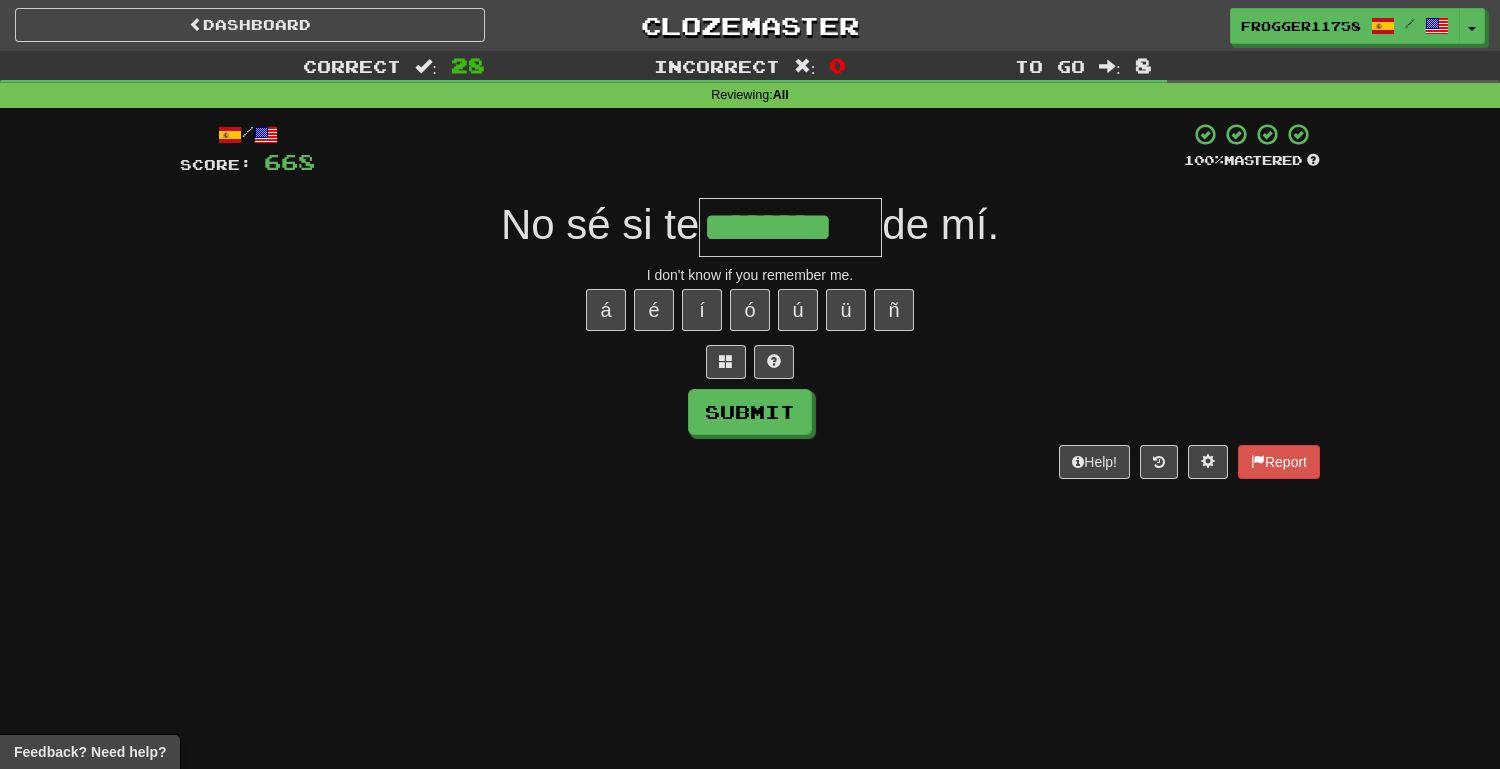 type on "********" 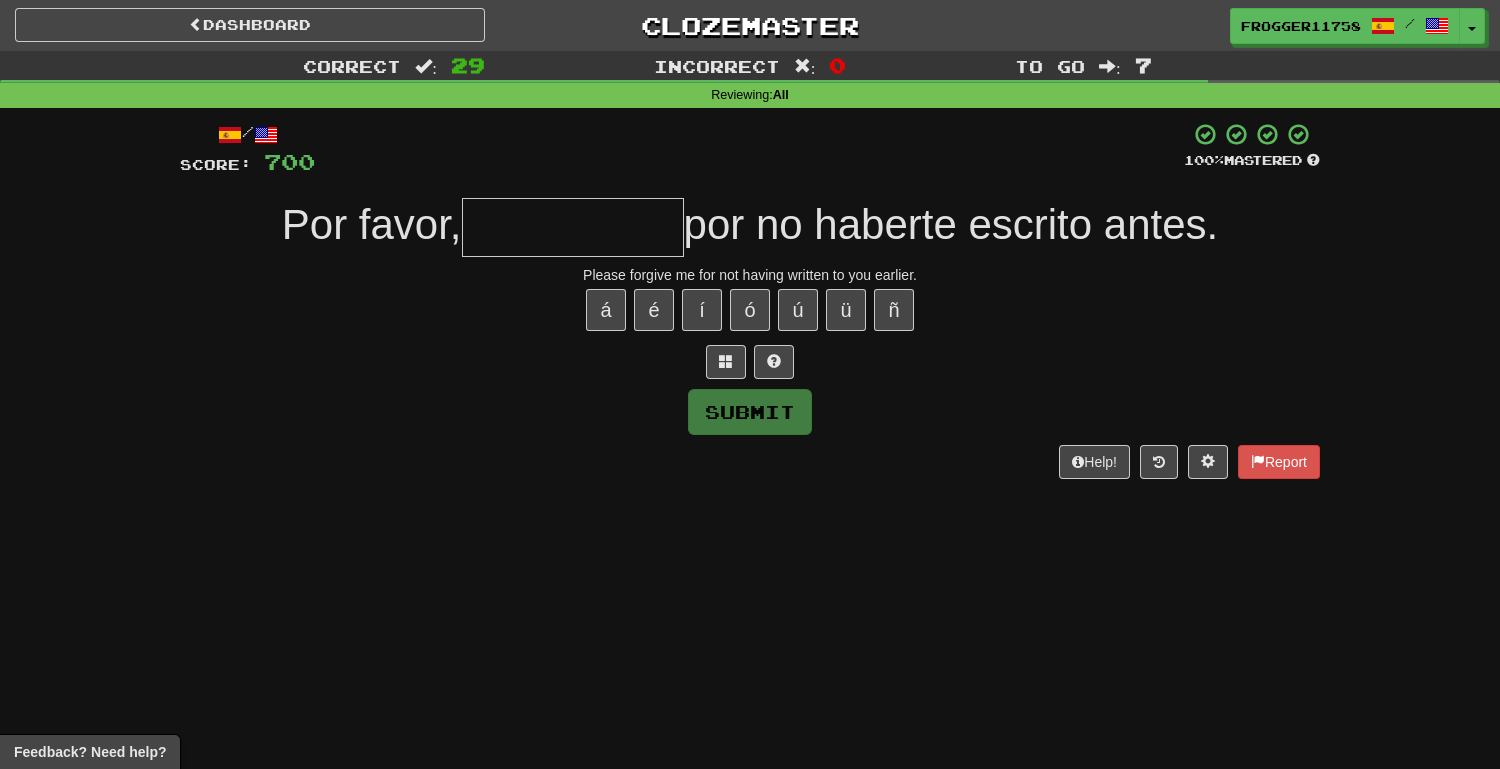 type on "*" 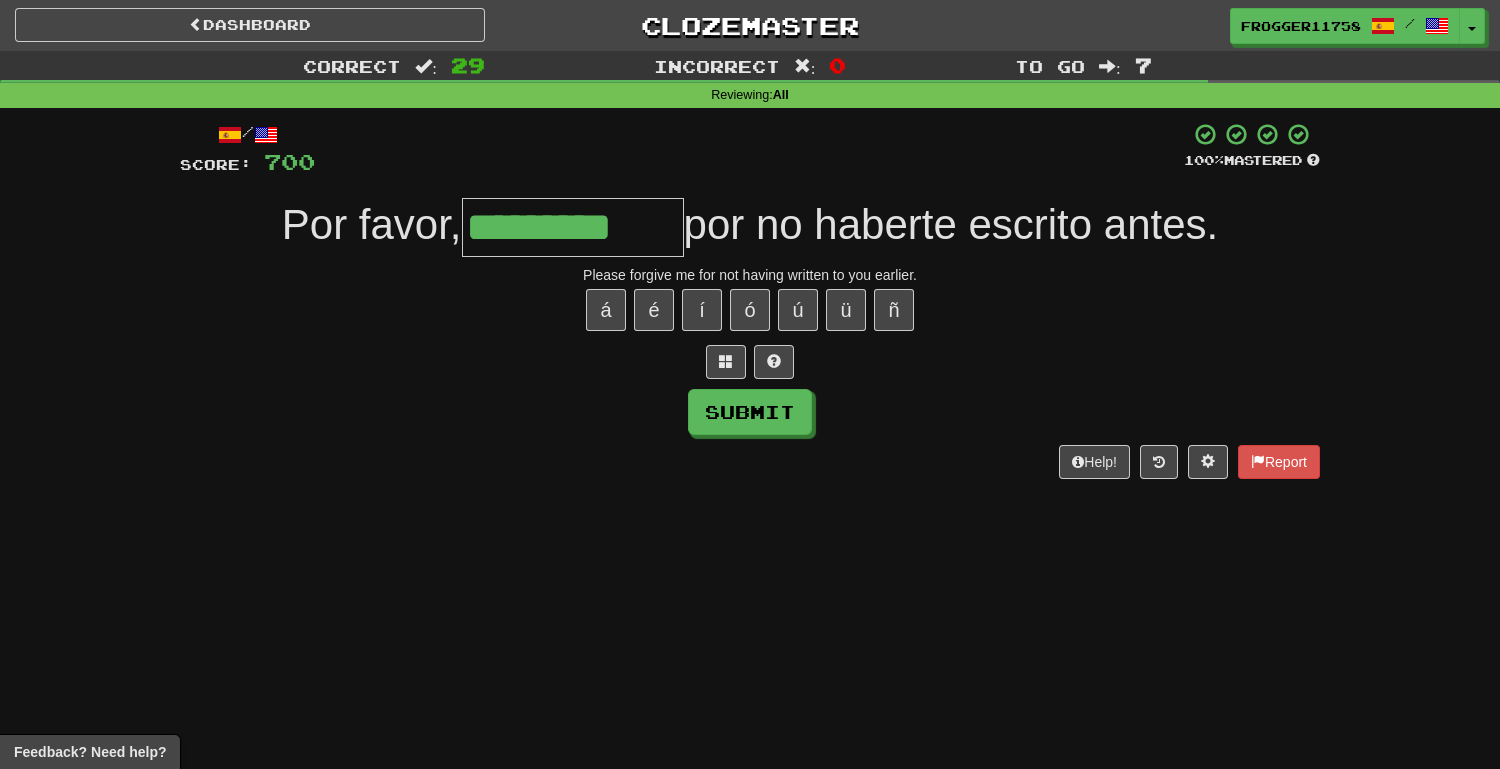 type on "*********" 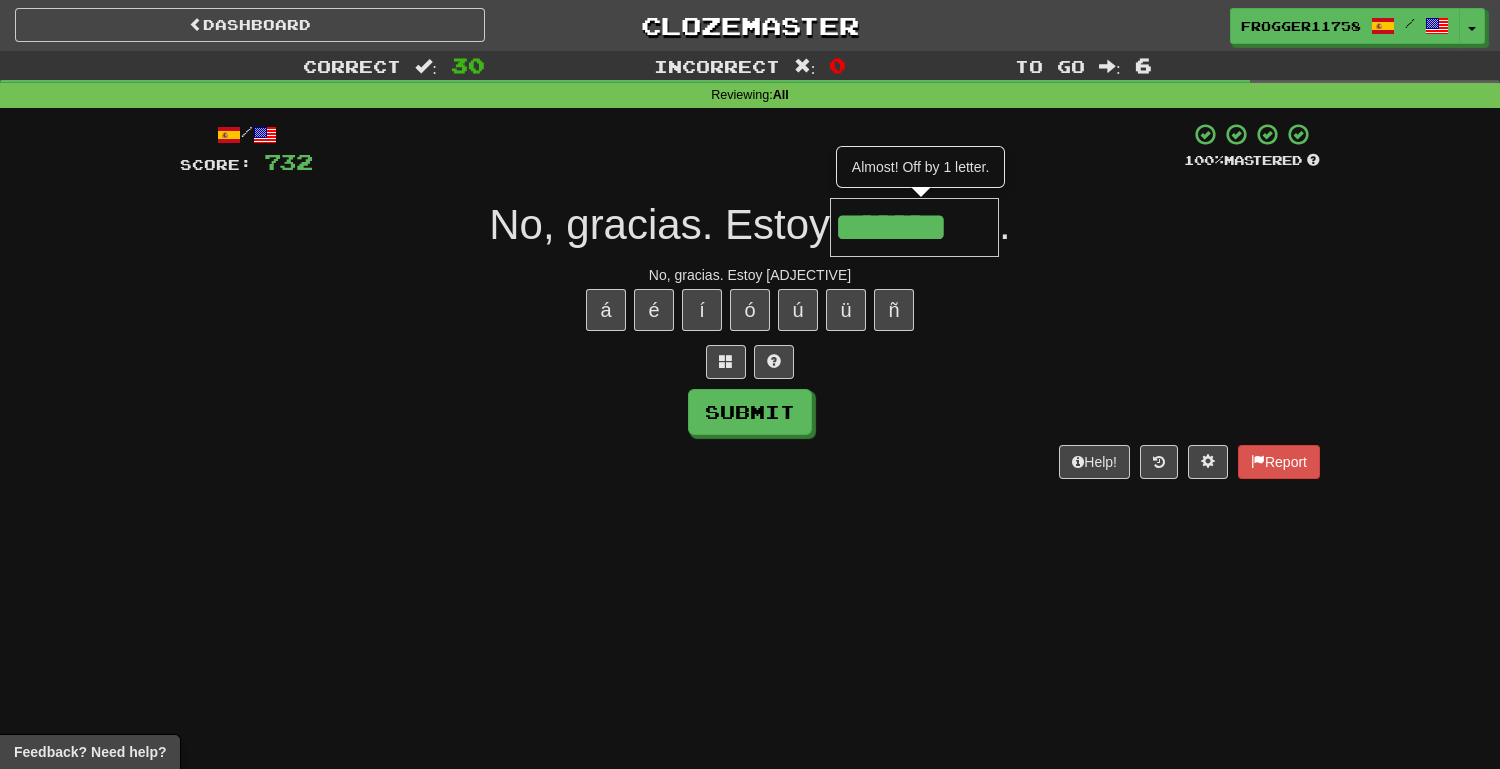 type on "*******" 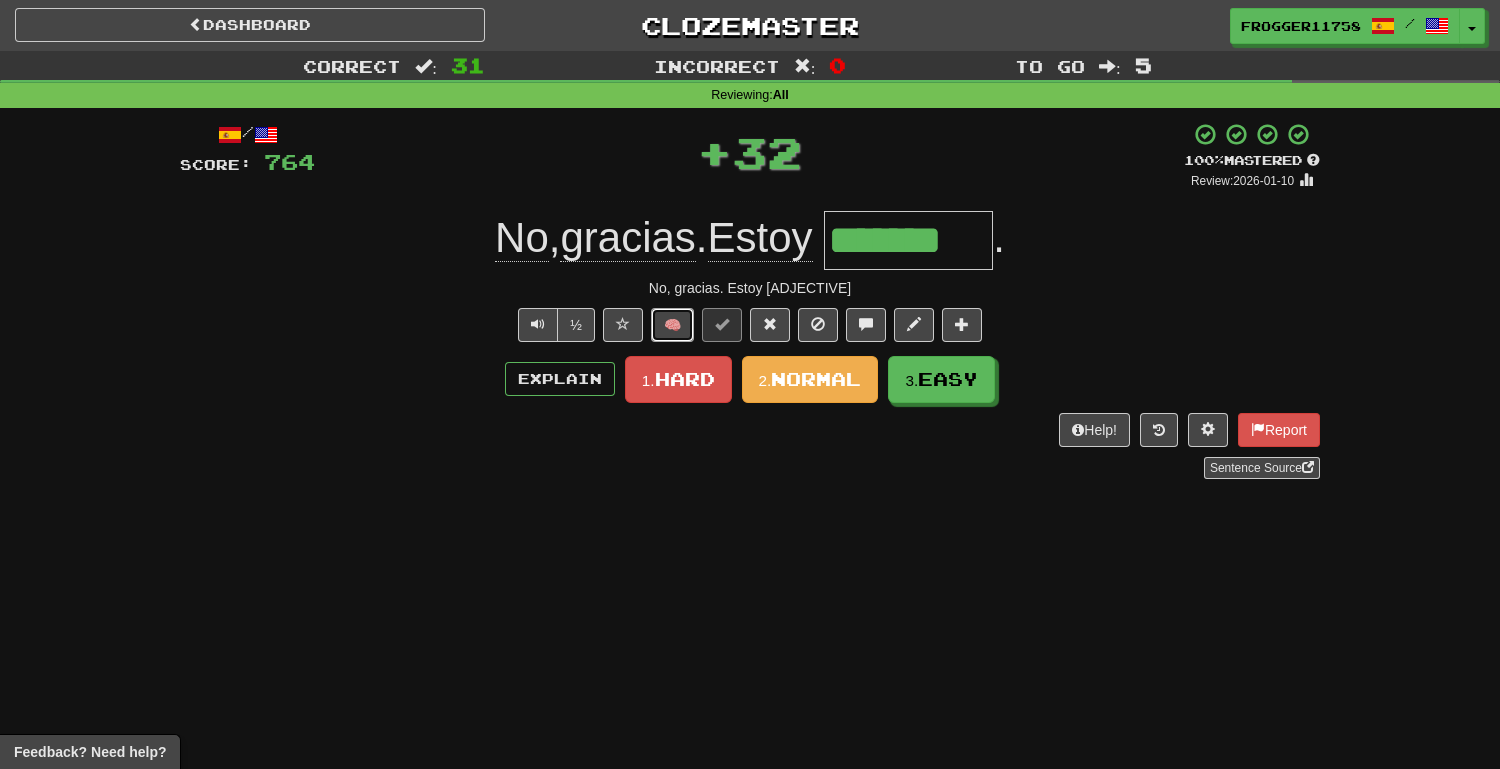 click on "🧠" at bounding box center (672, 325) 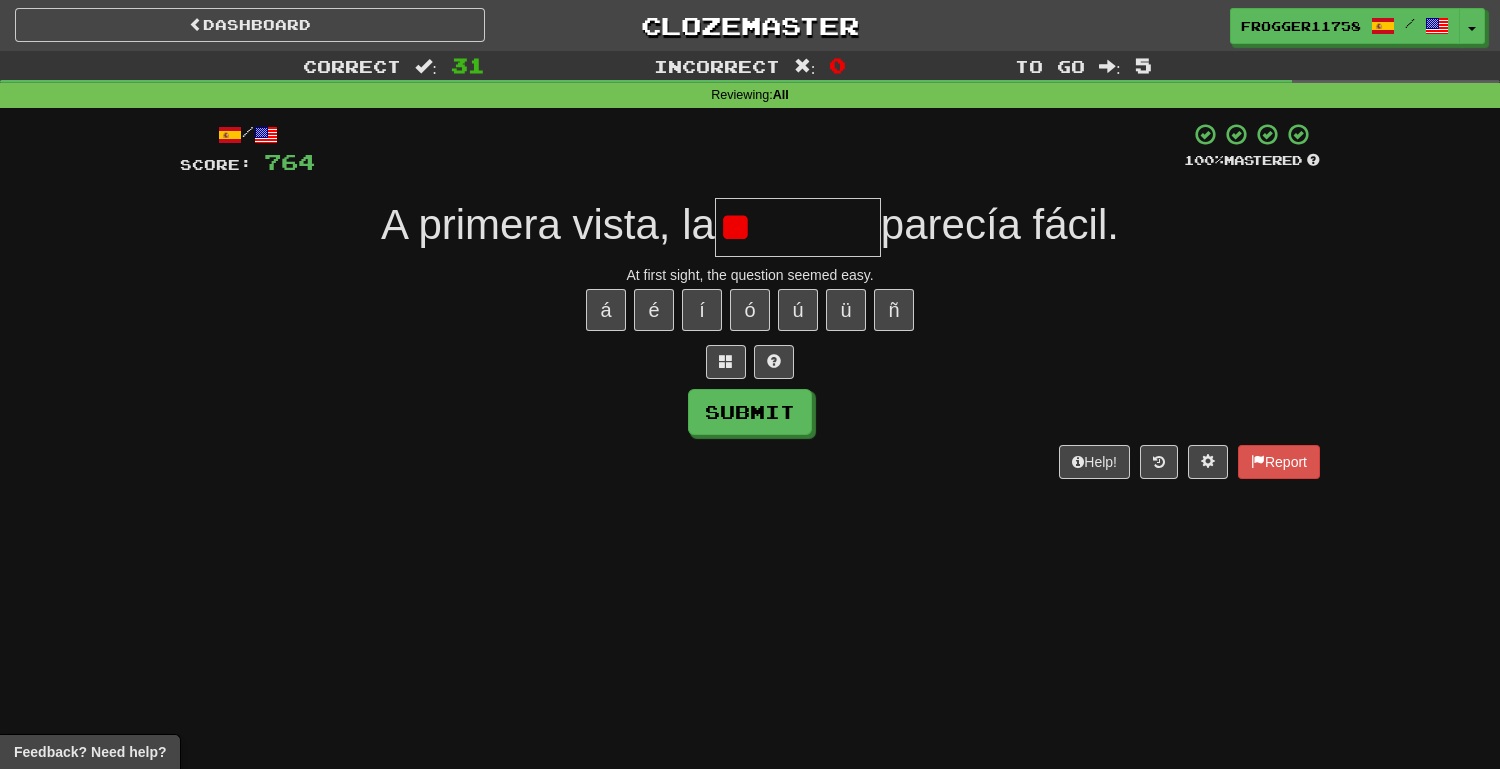 type on "*" 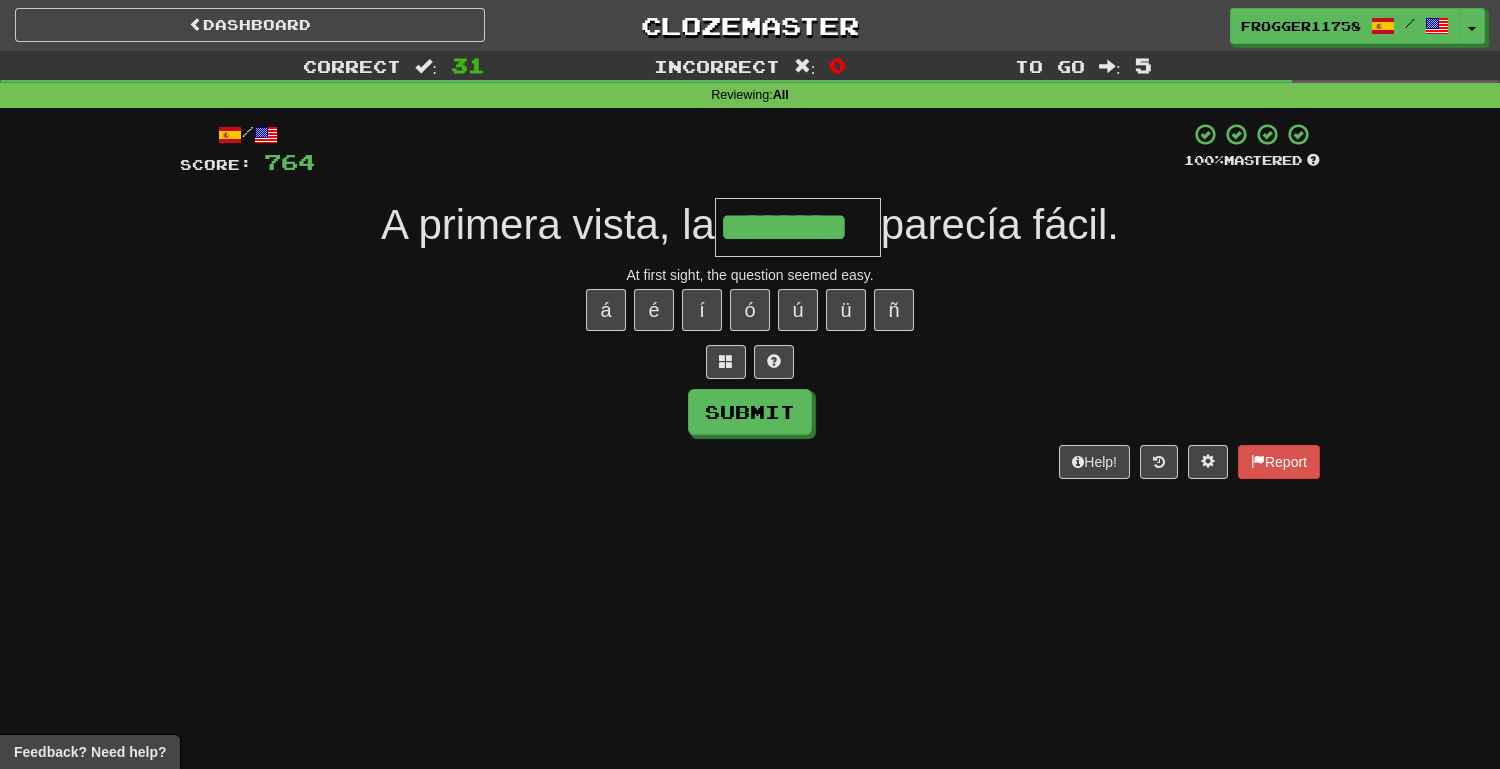 type on "********" 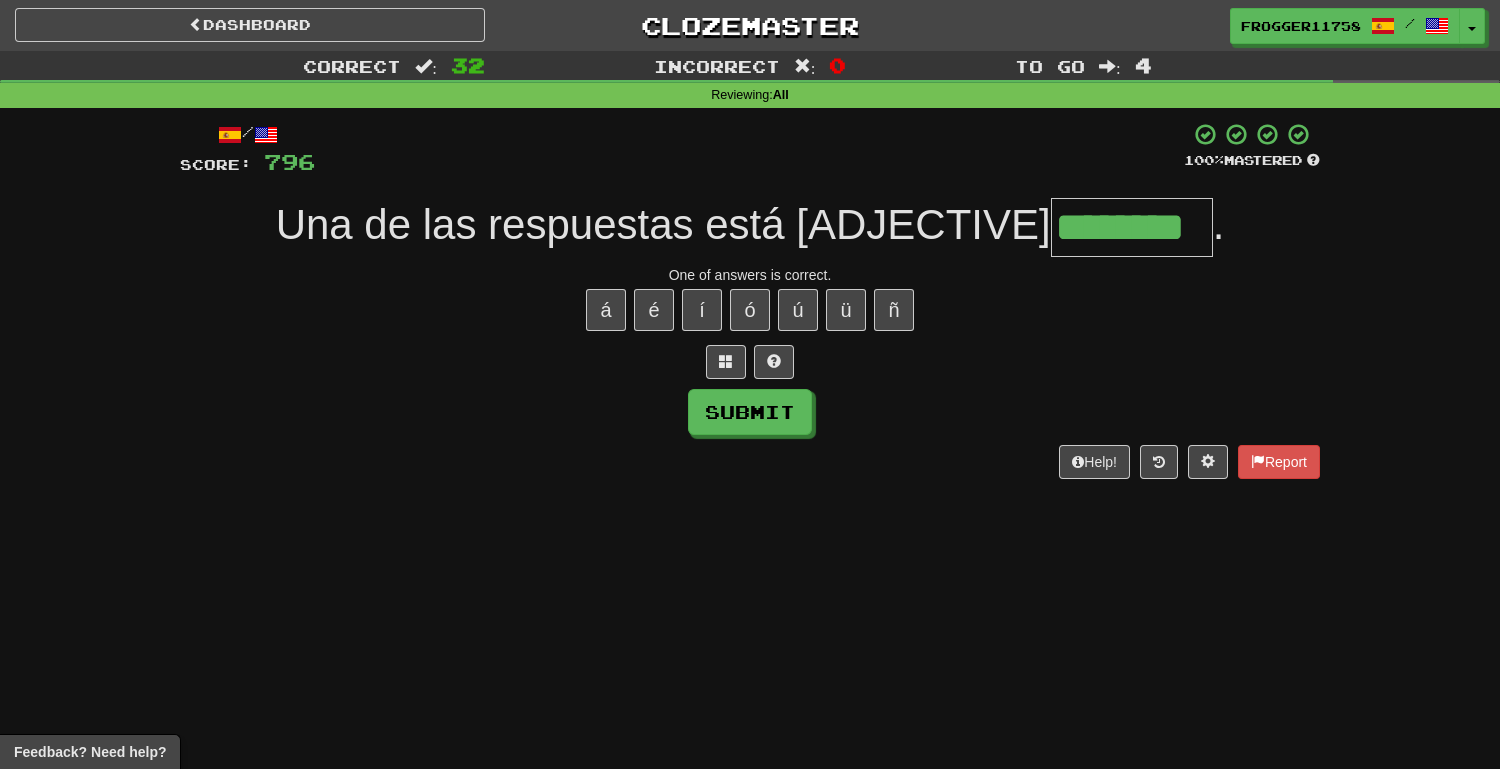 type on "********" 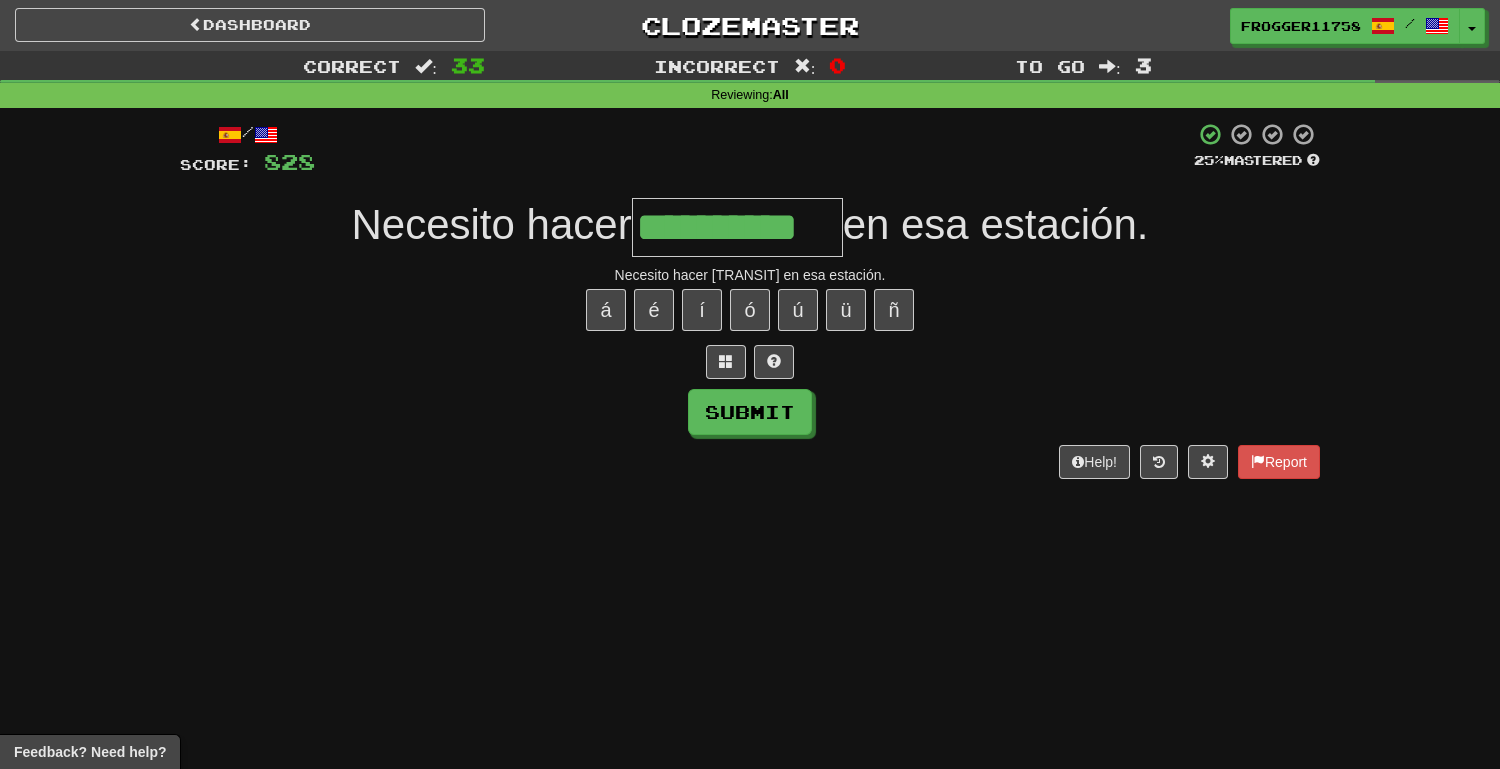 type on "**********" 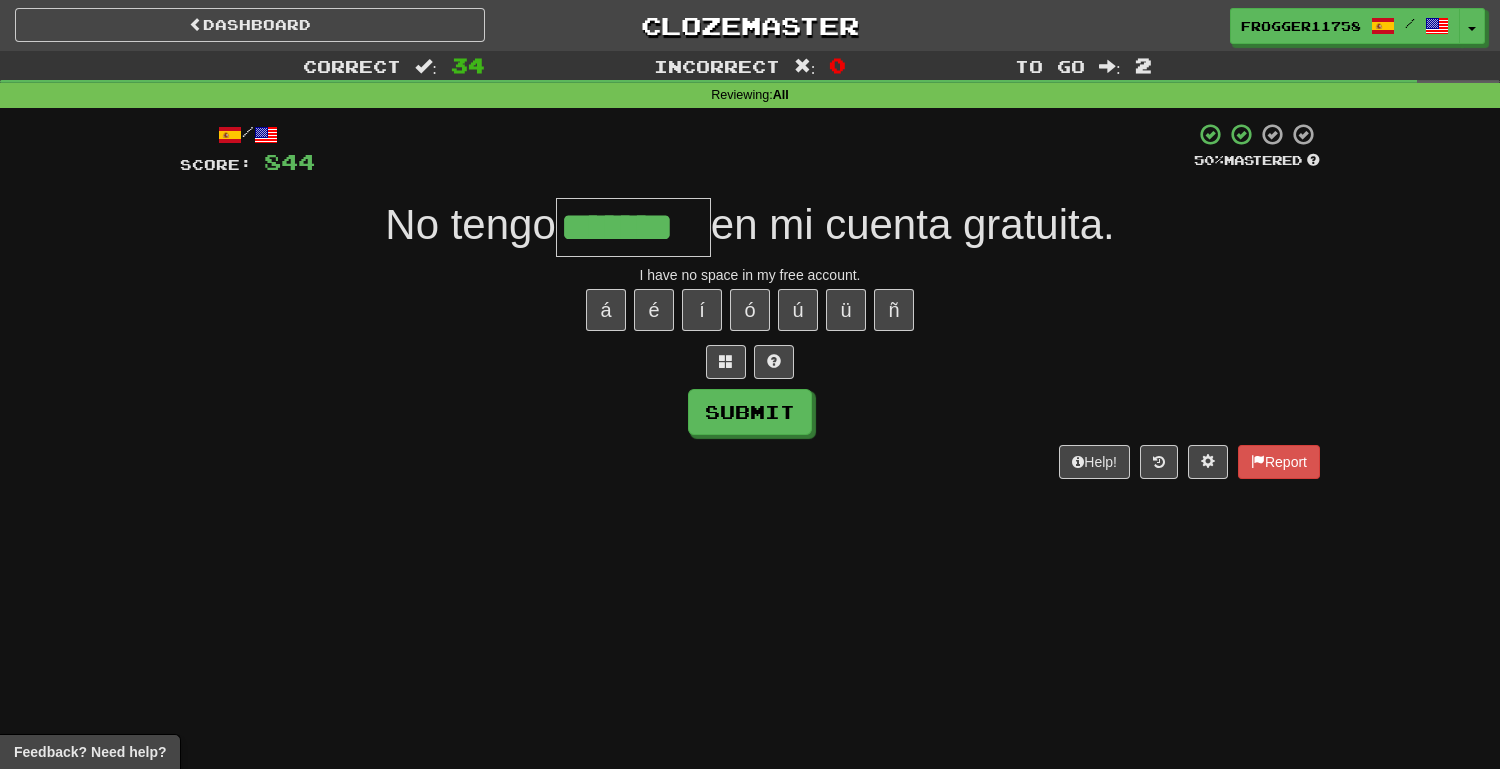 type on "*******" 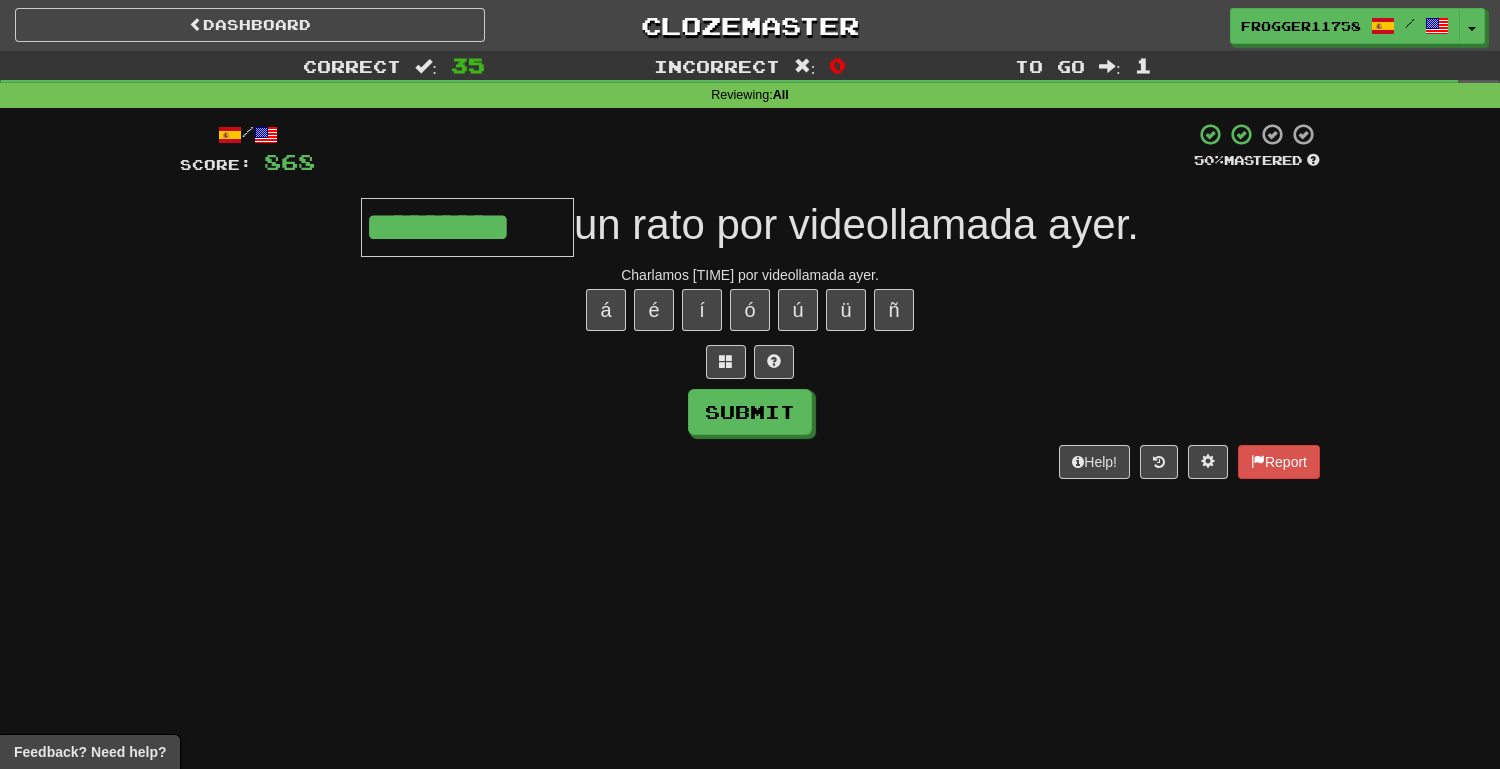 type on "*********" 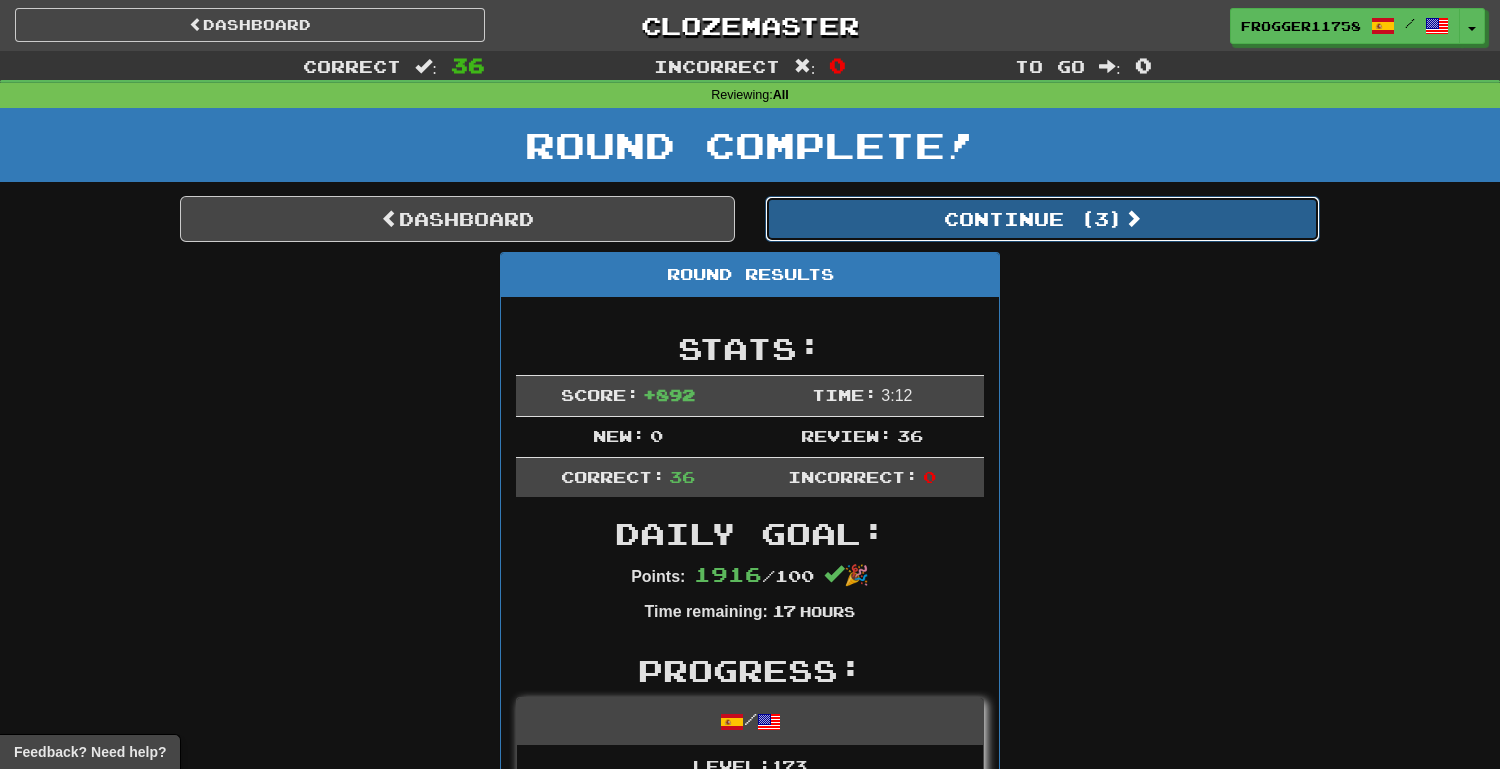 click on "Continue ( 3 )" at bounding box center (1042, 219) 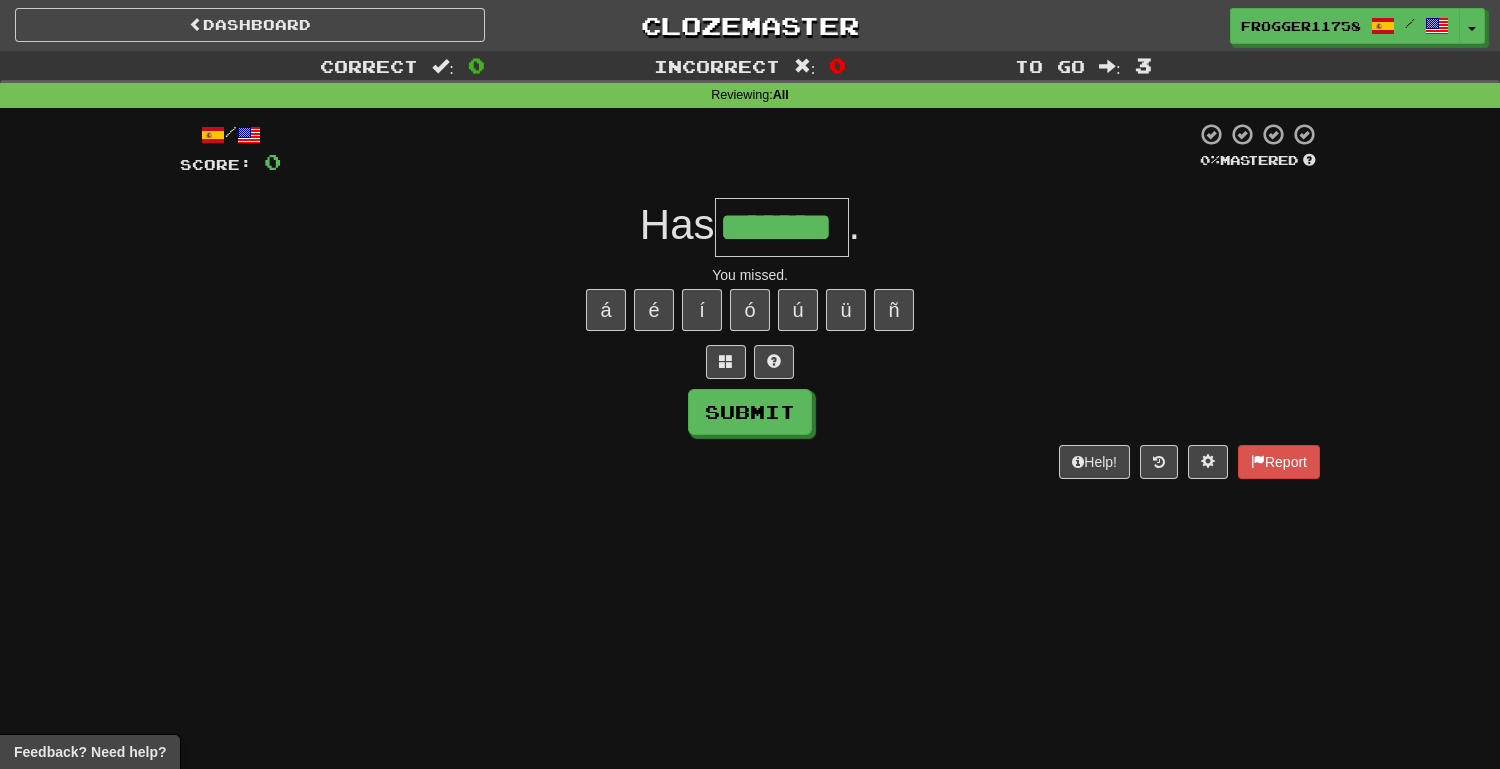 type on "*******" 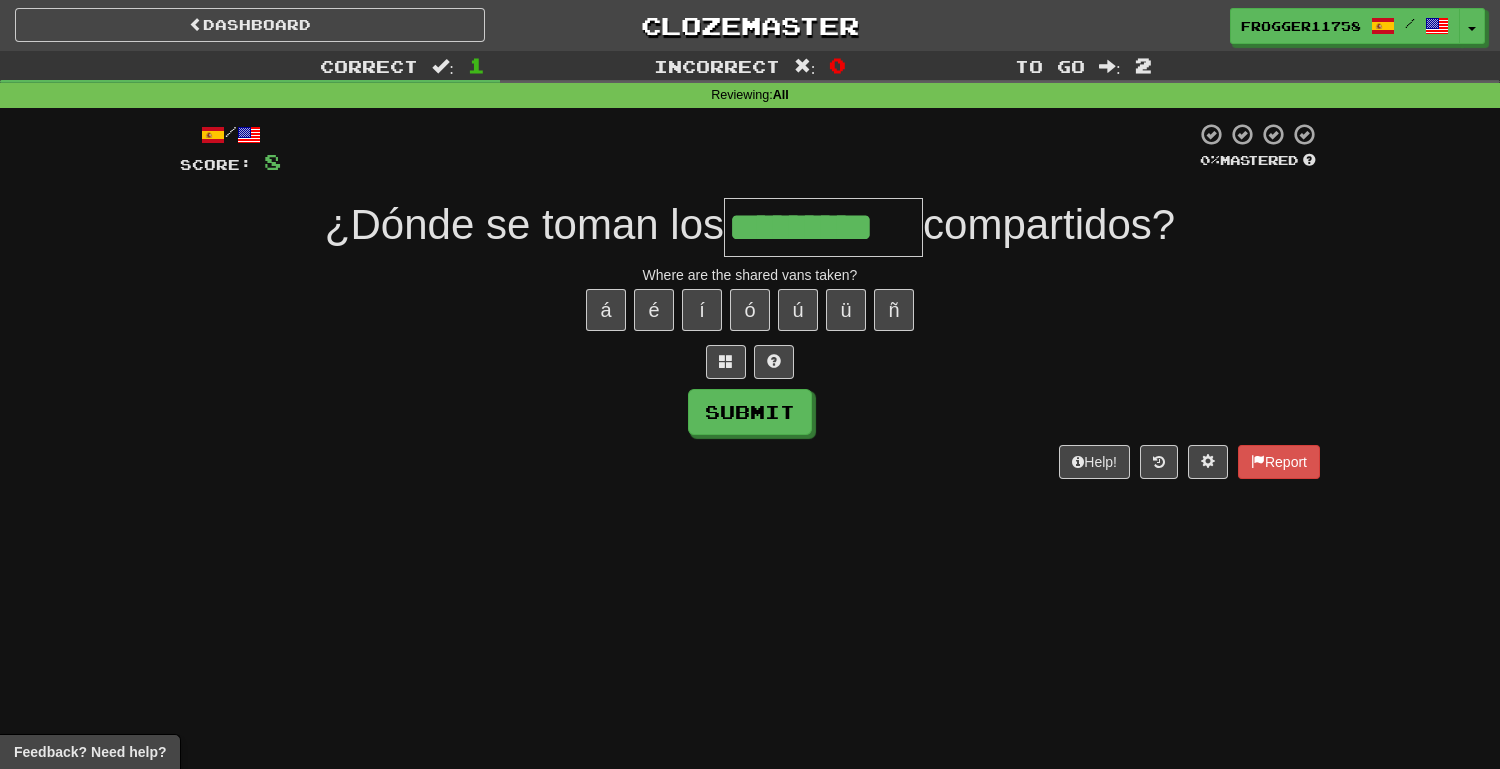 type on "*********" 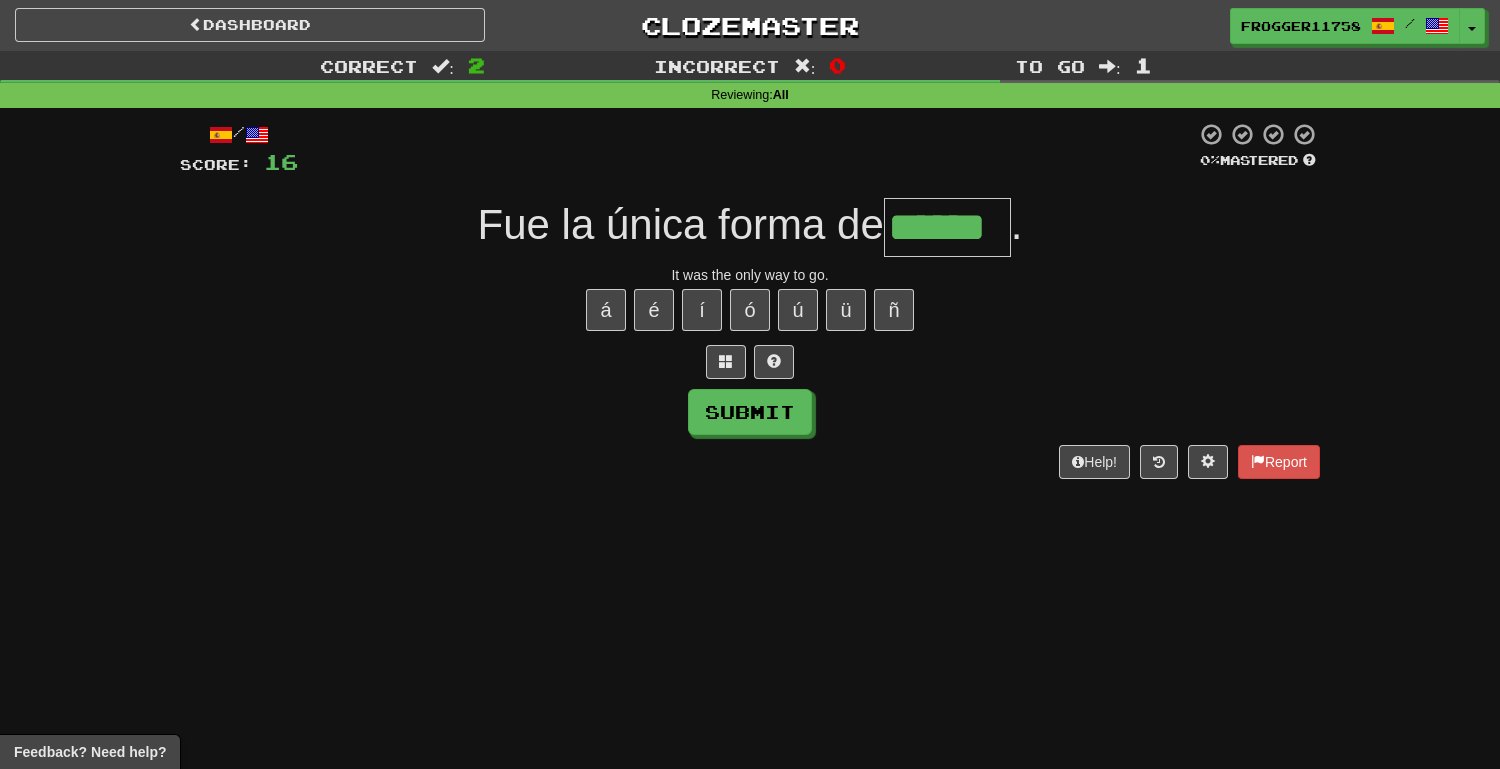 type on "******" 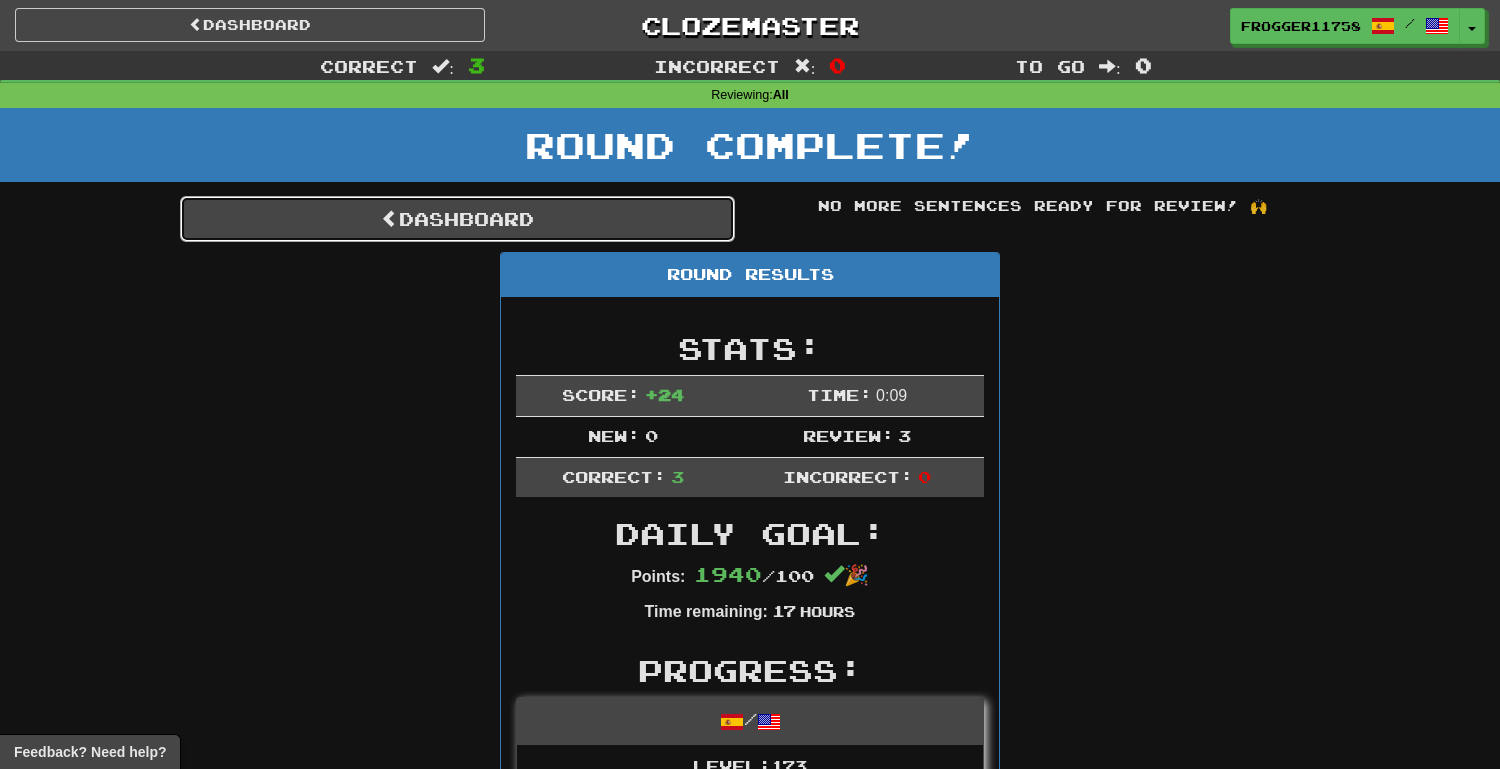 click on "Dashboard" at bounding box center [457, 219] 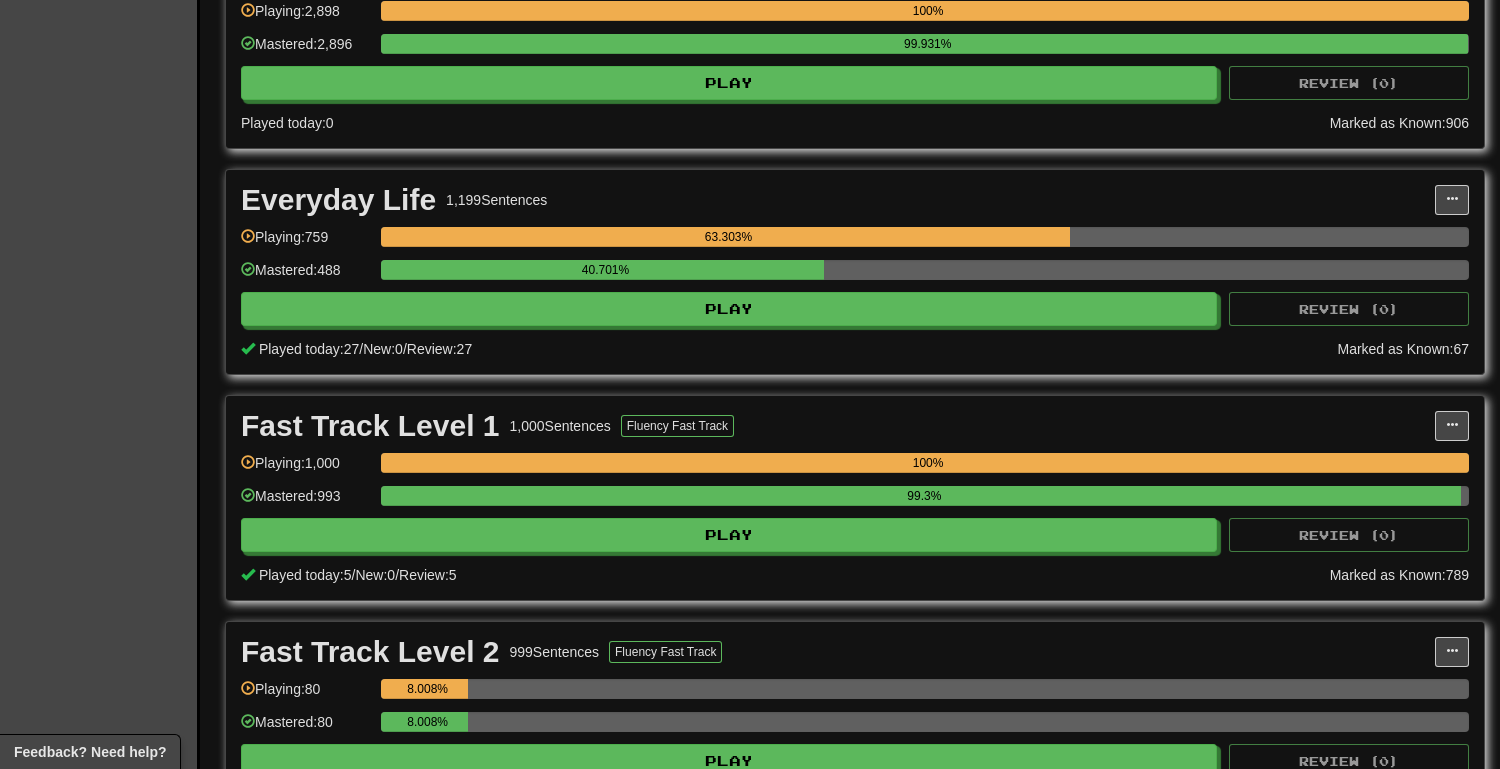 scroll, scrollTop: 1427, scrollLeft: 0, axis: vertical 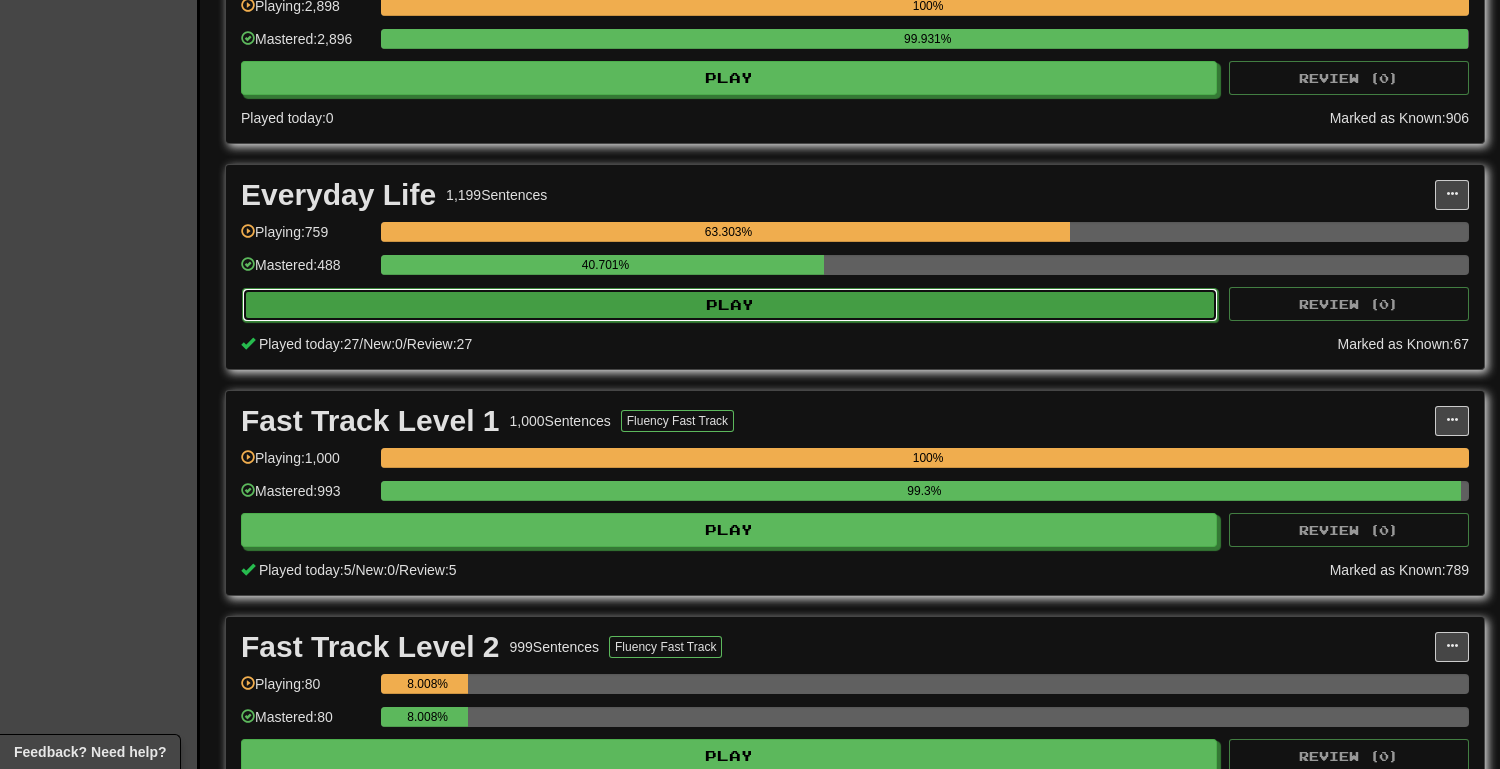 click on "Play" at bounding box center [730, 305] 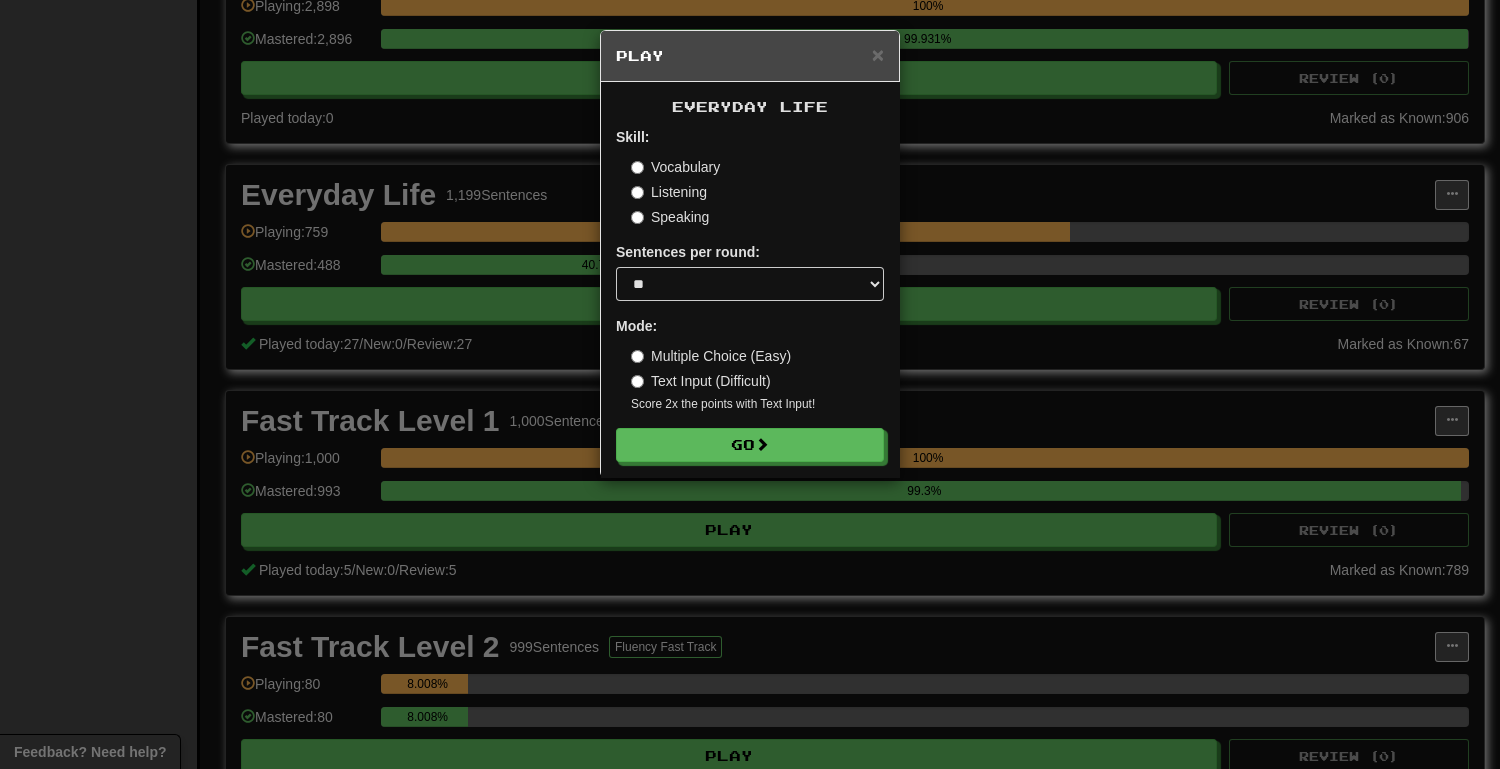 click on "Sentences per round: * ** ** ** ** ** *** ********" at bounding box center (750, 271) 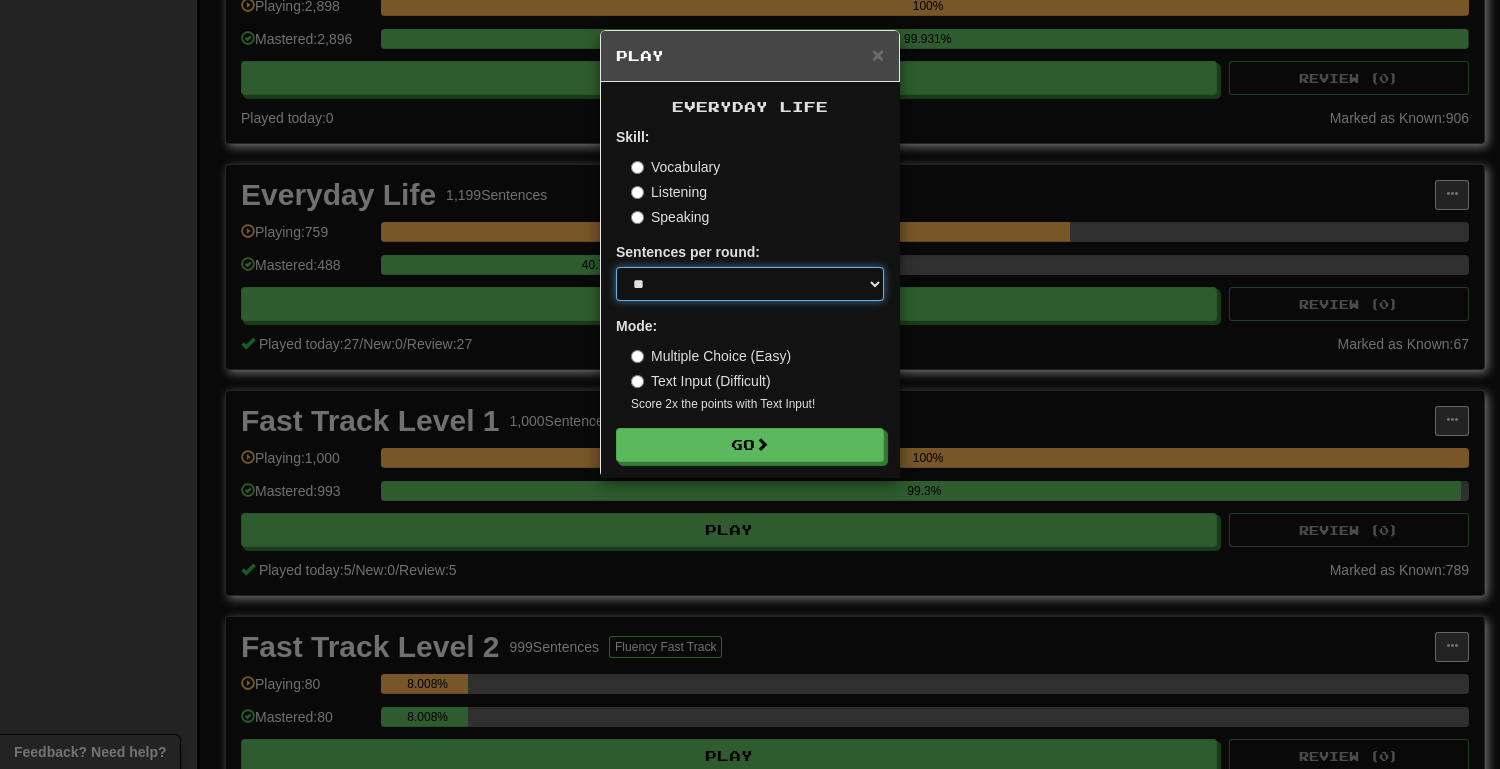 click on "* ** ** ** ** ** *** ********" at bounding box center (750, 284) 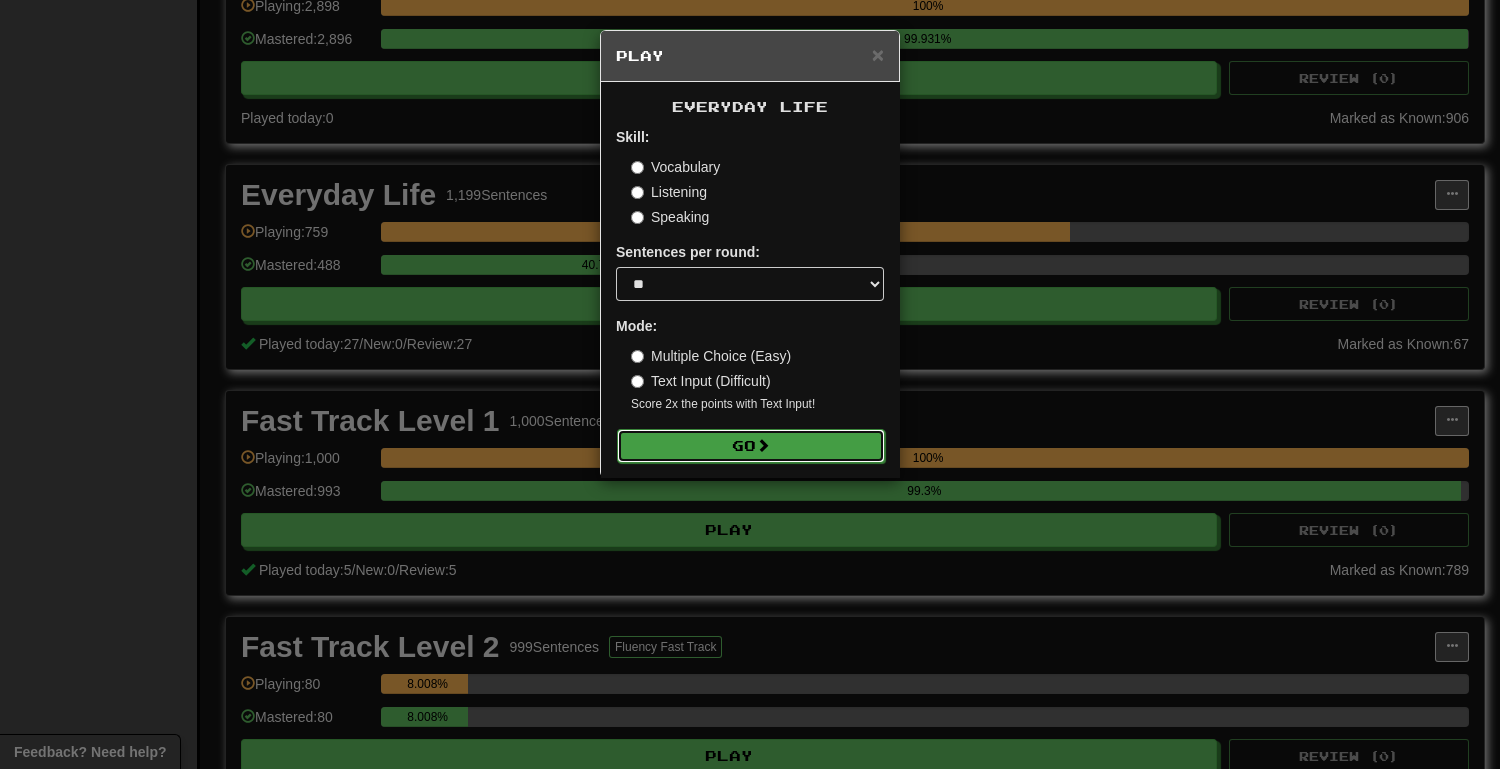 click on "Go" at bounding box center (751, 446) 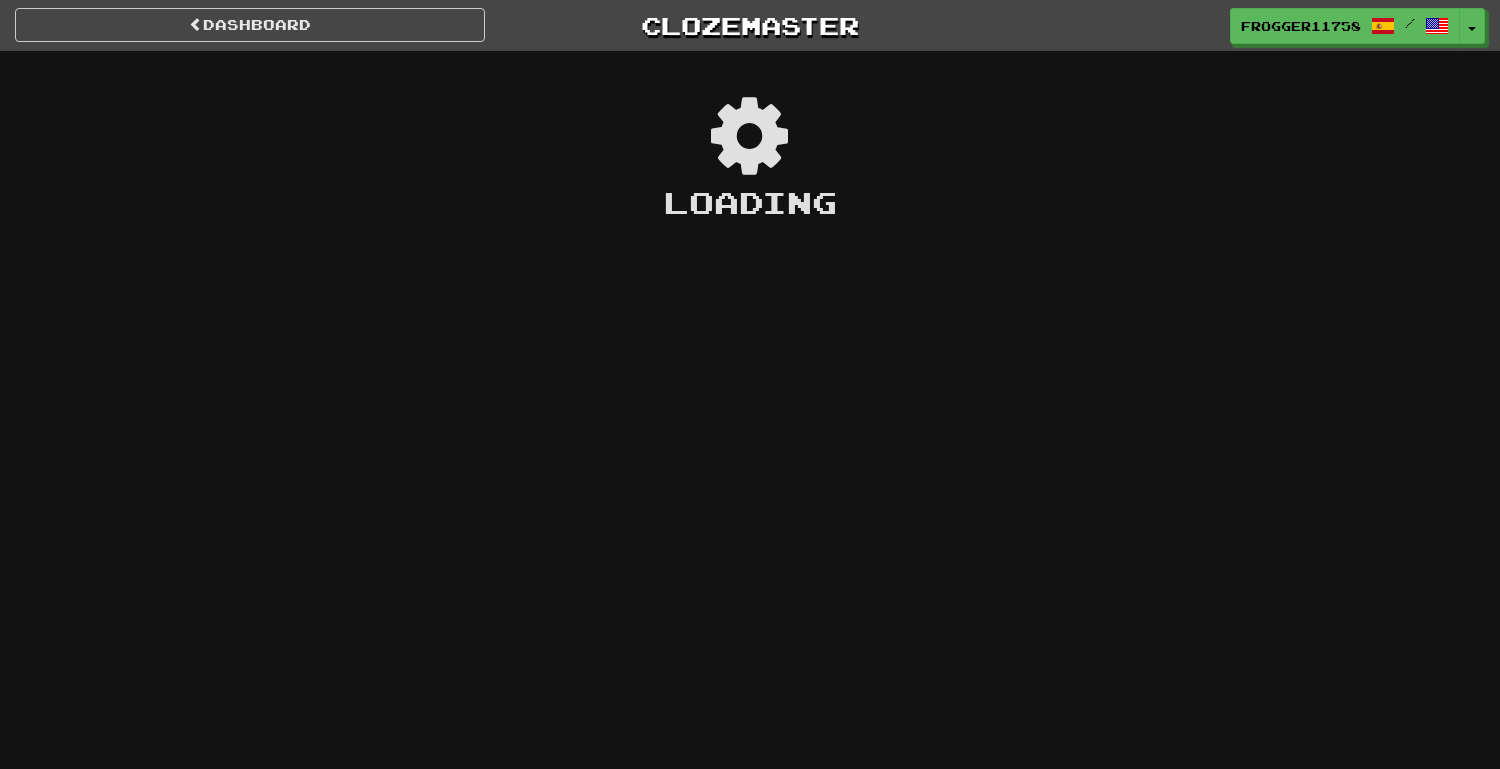 scroll, scrollTop: 0, scrollLeft: 0, axis: both 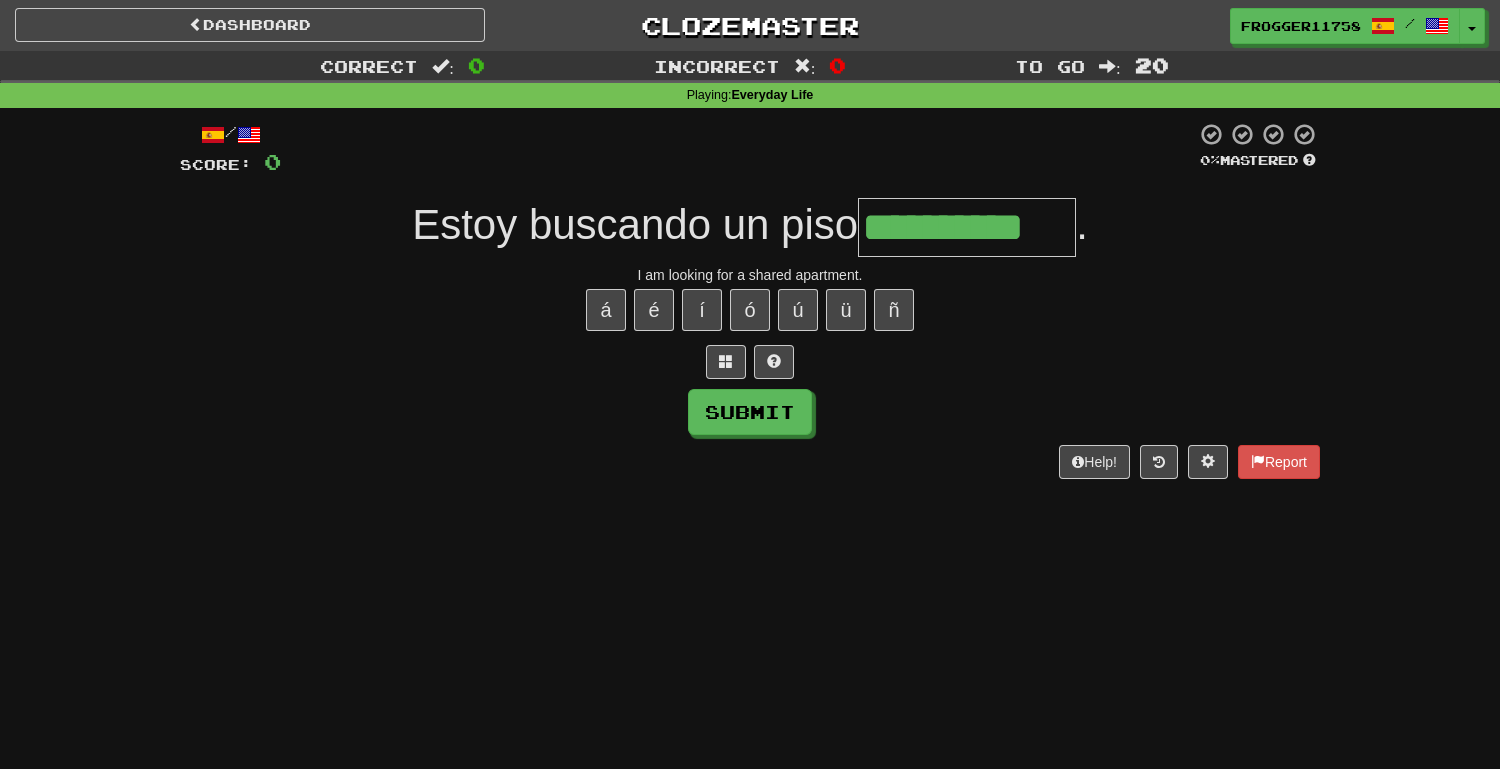 type on "**********" 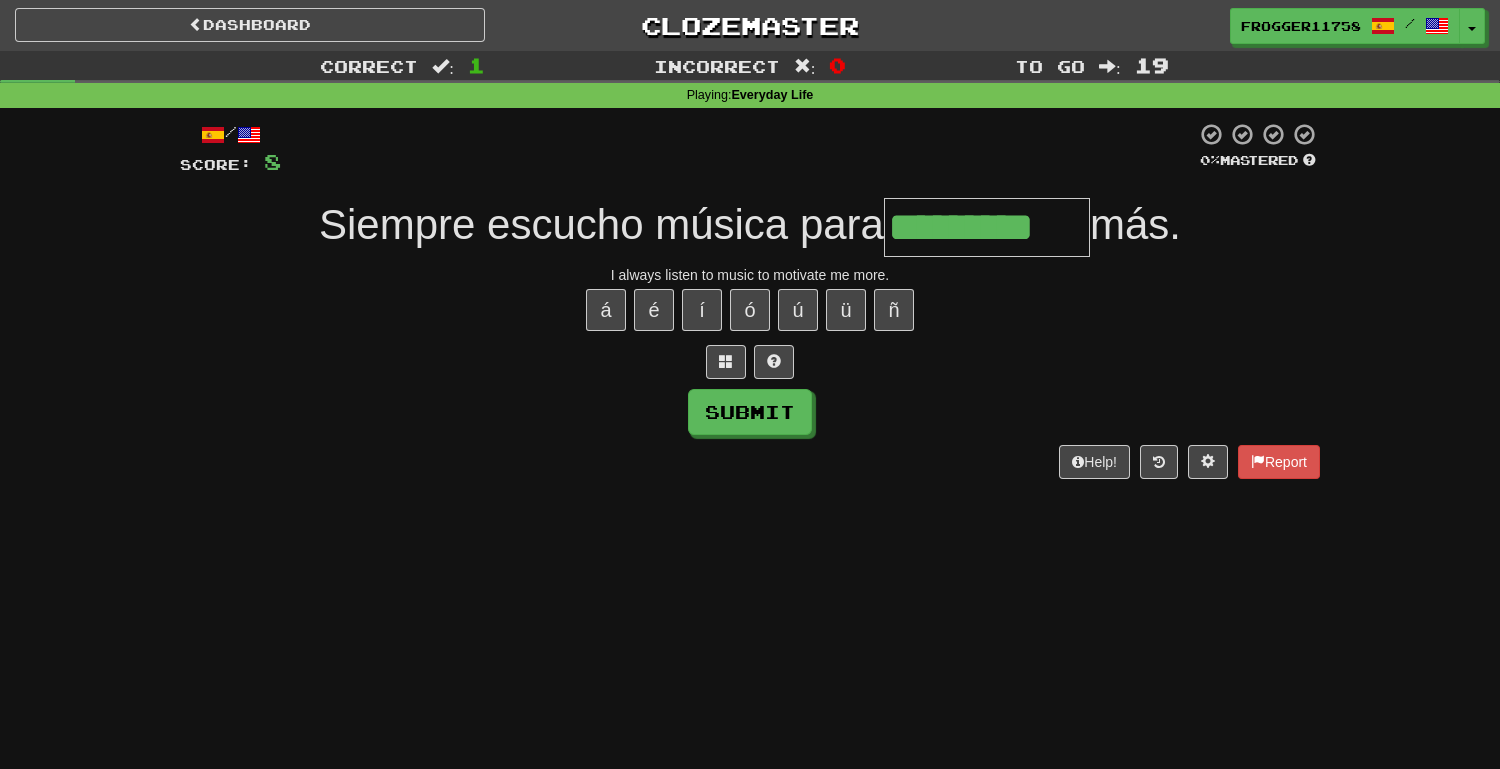 type on "*********" 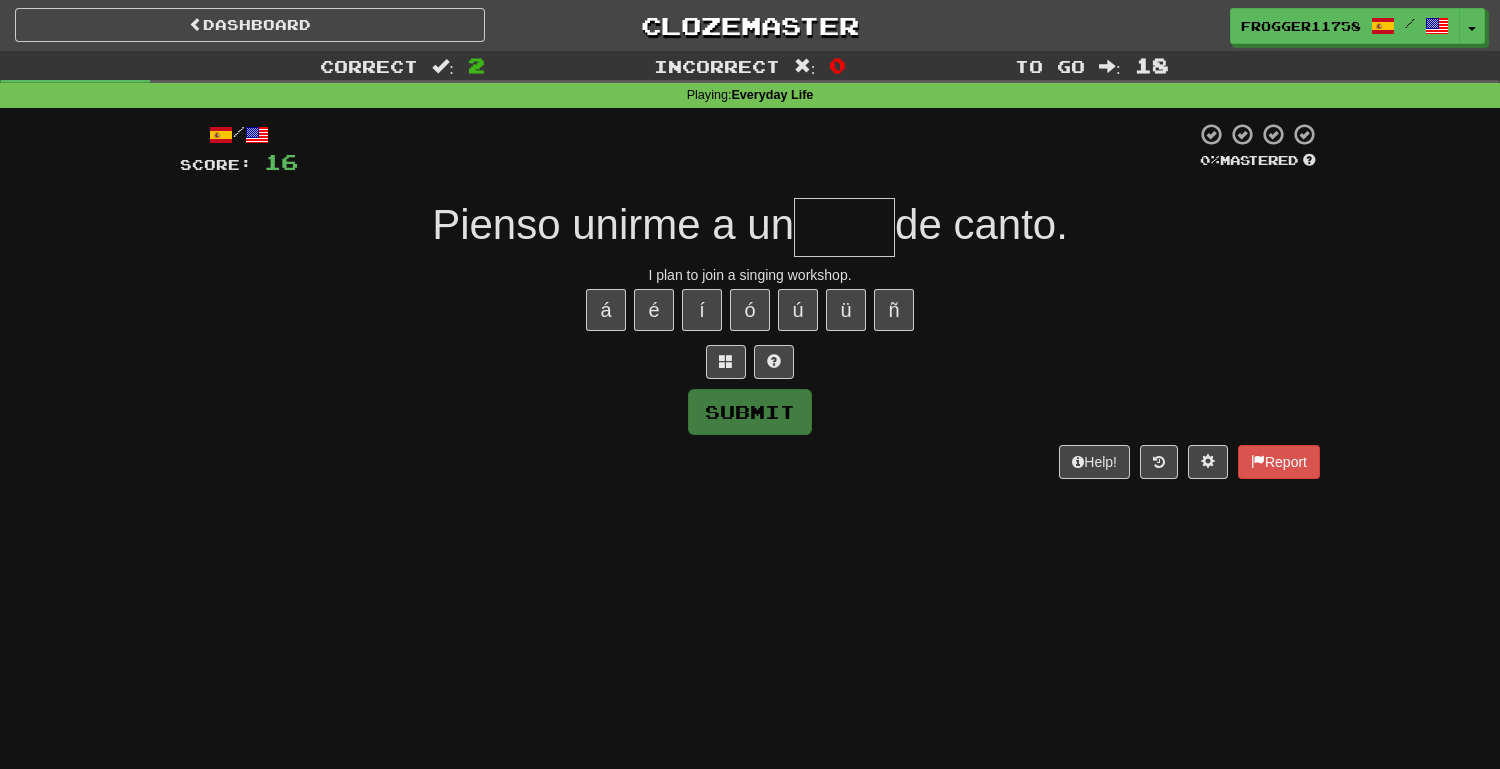 type on "*" 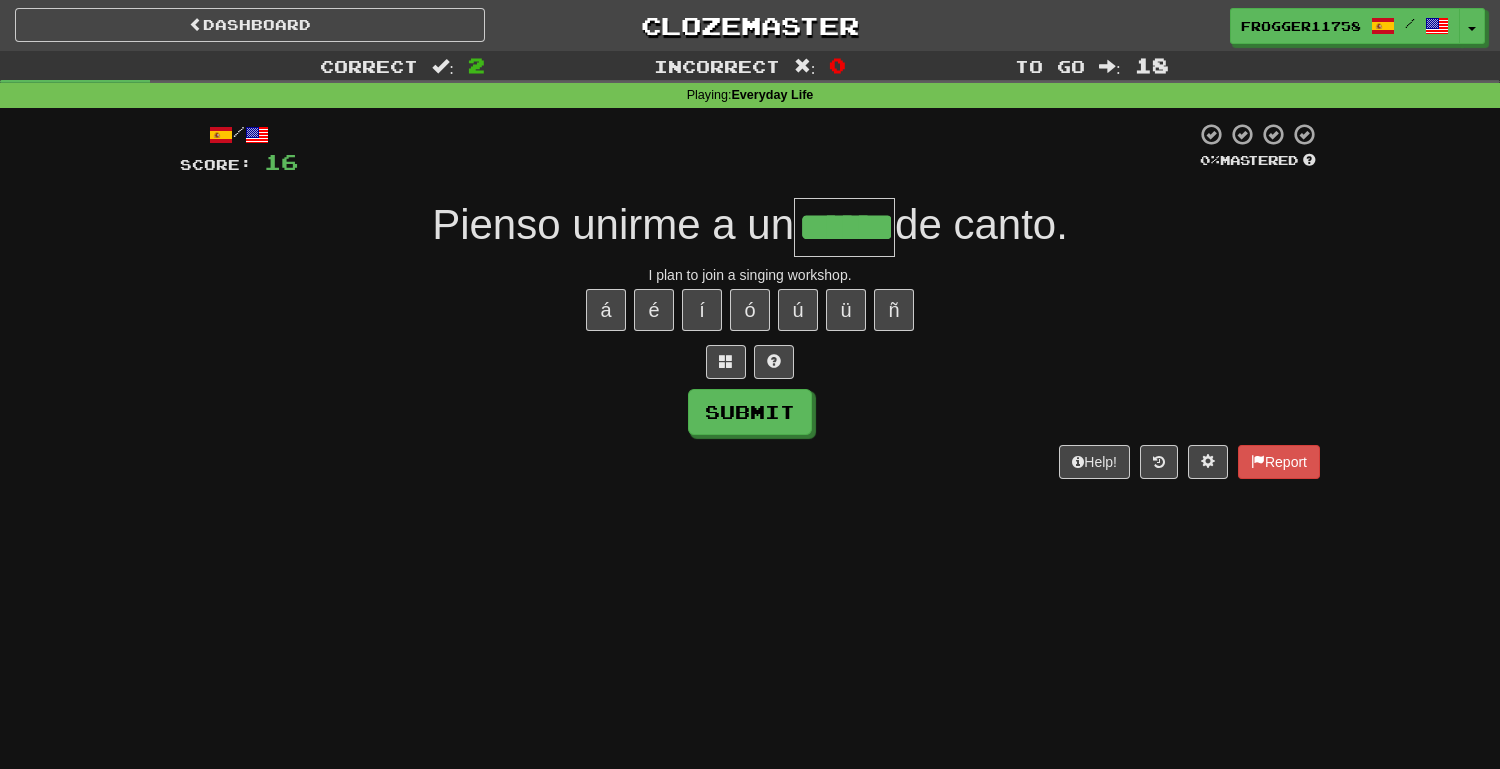 type on "******" 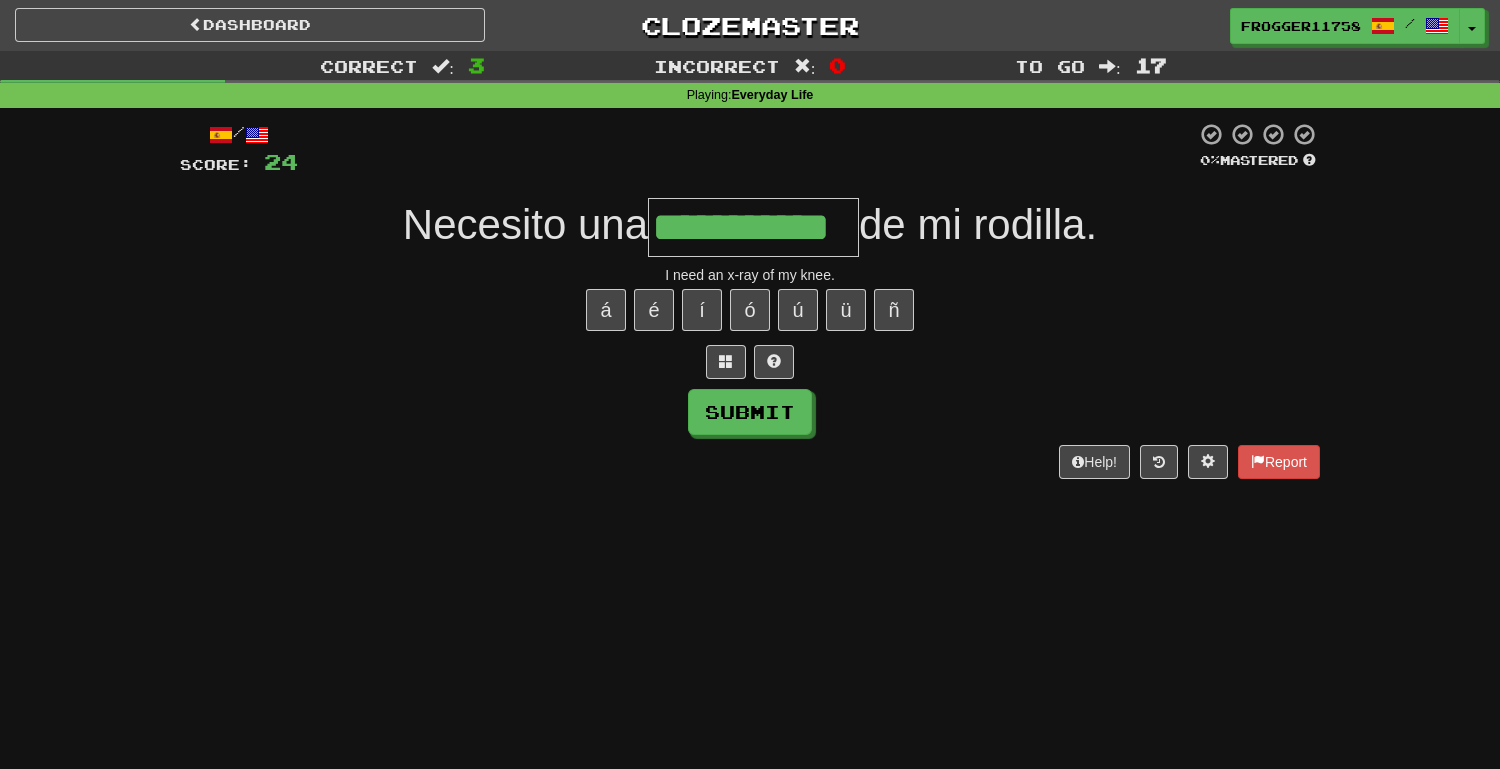 type on "**********" 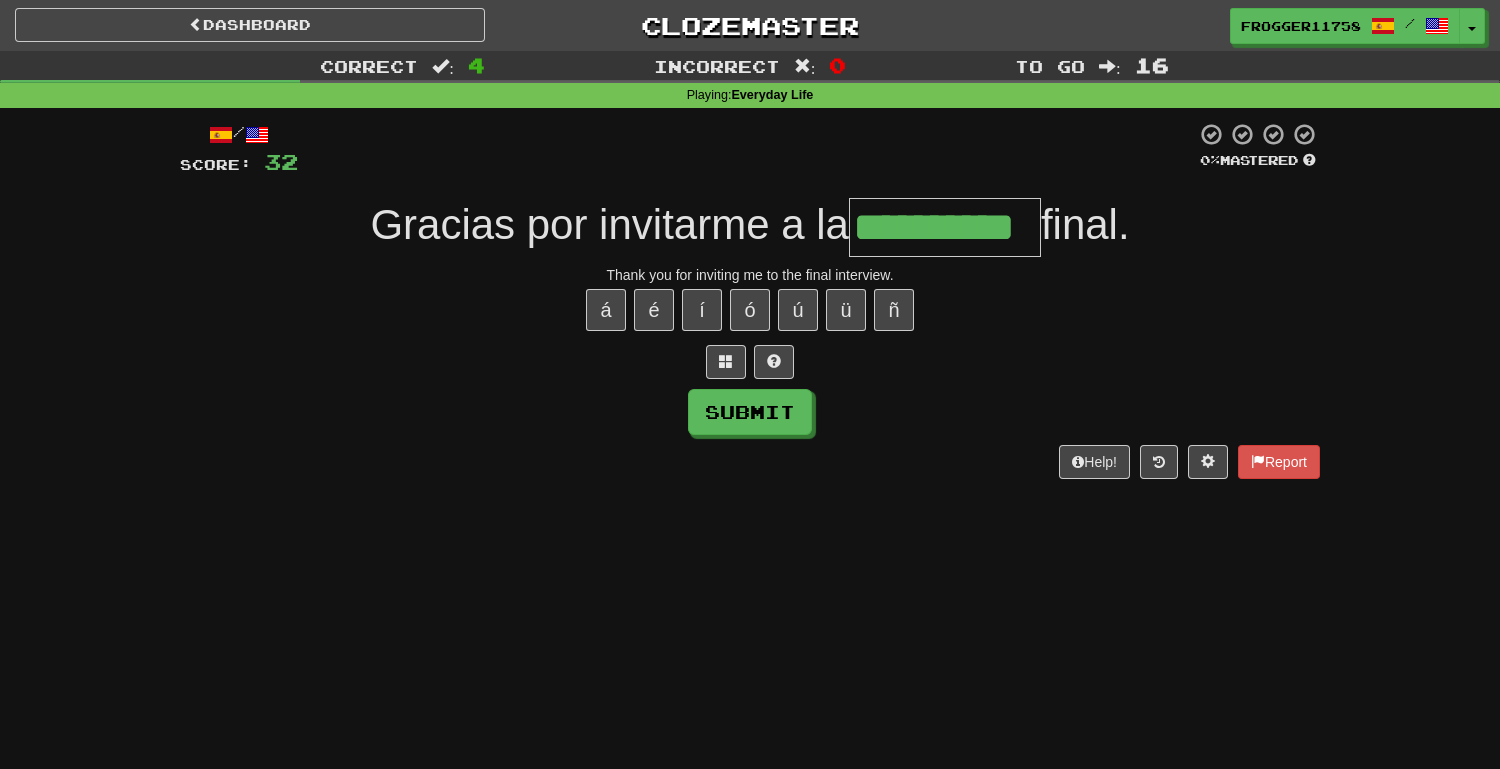 type on "**********" 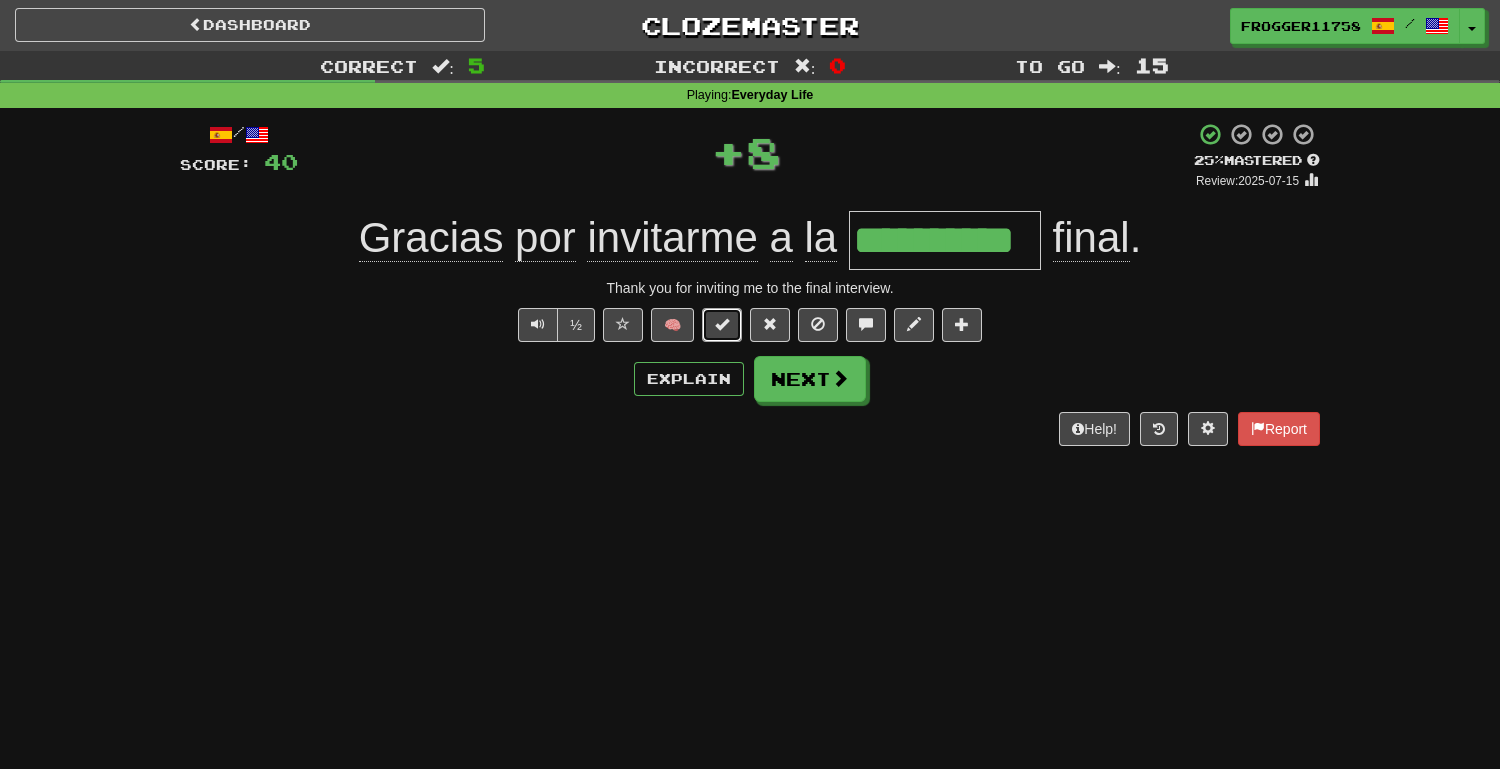 click at bounding box center [722, 325] 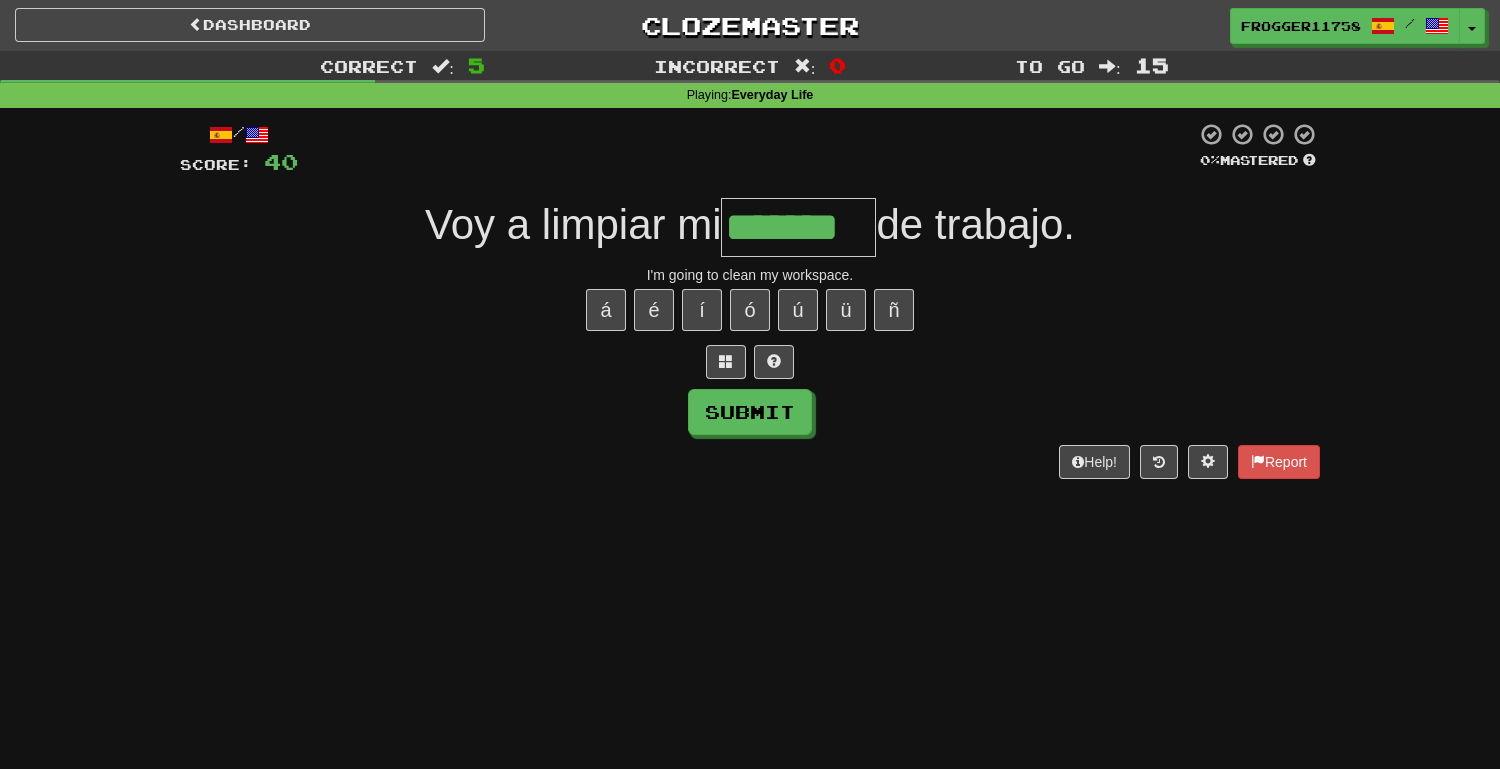 type on "*******" 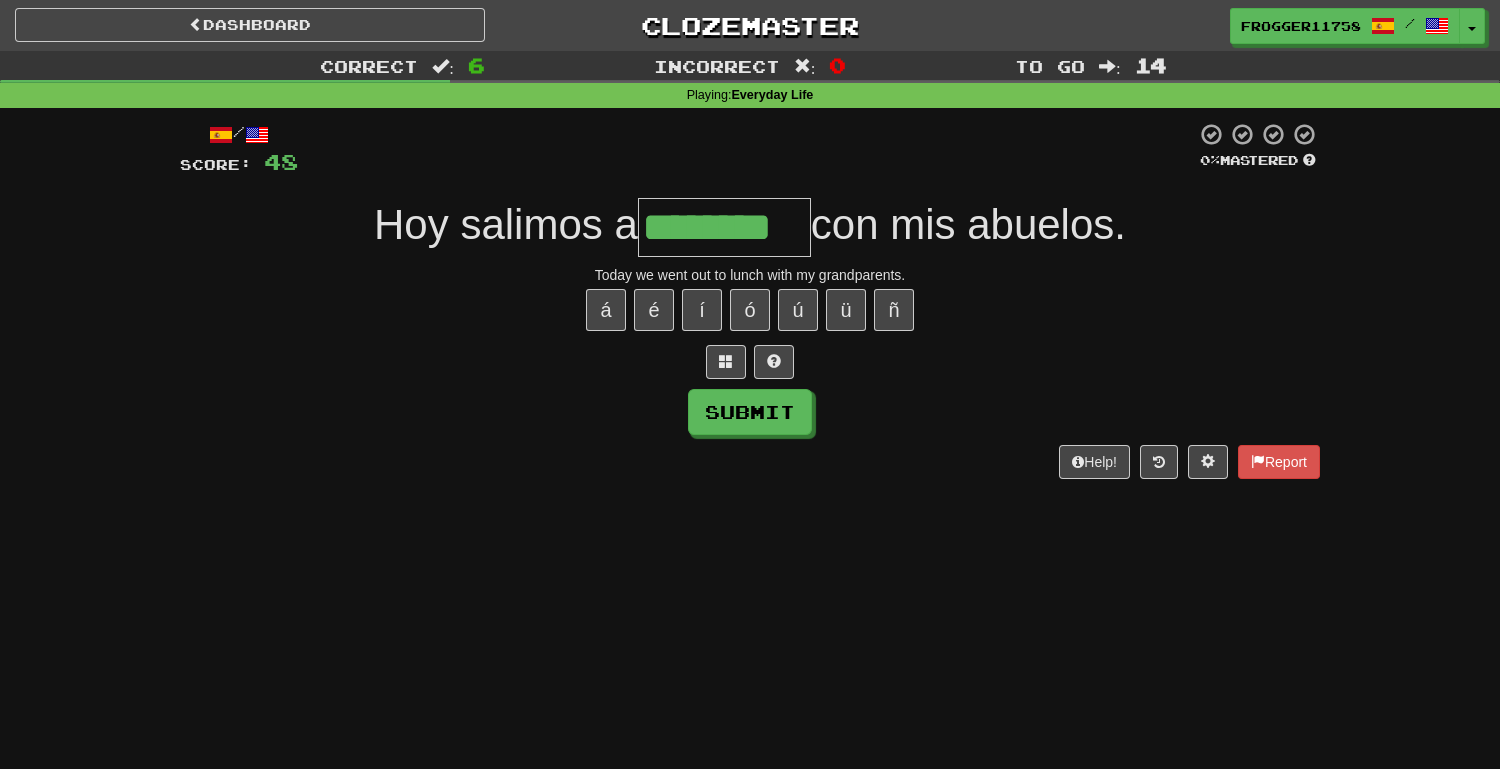 type on "********" 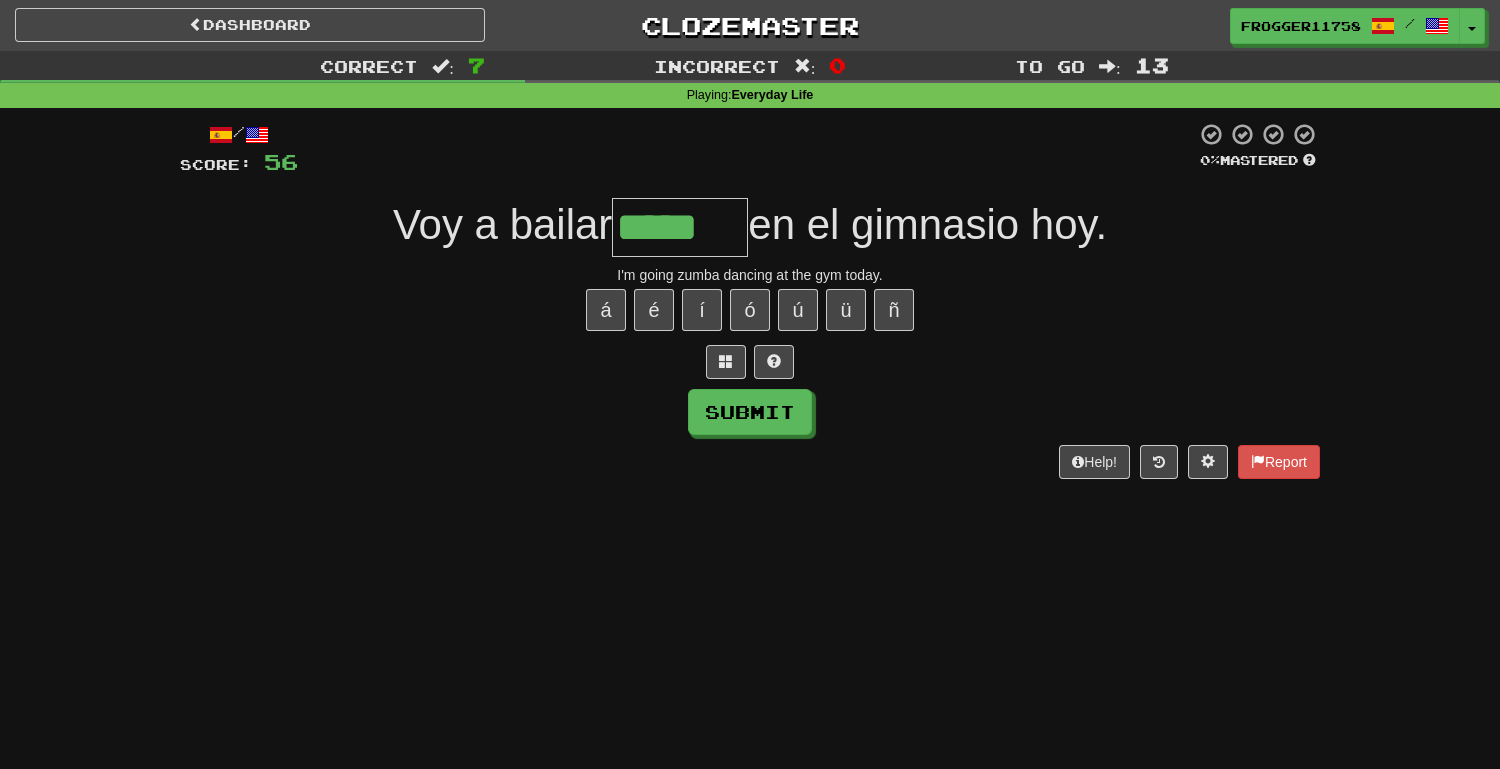 type on "*****" 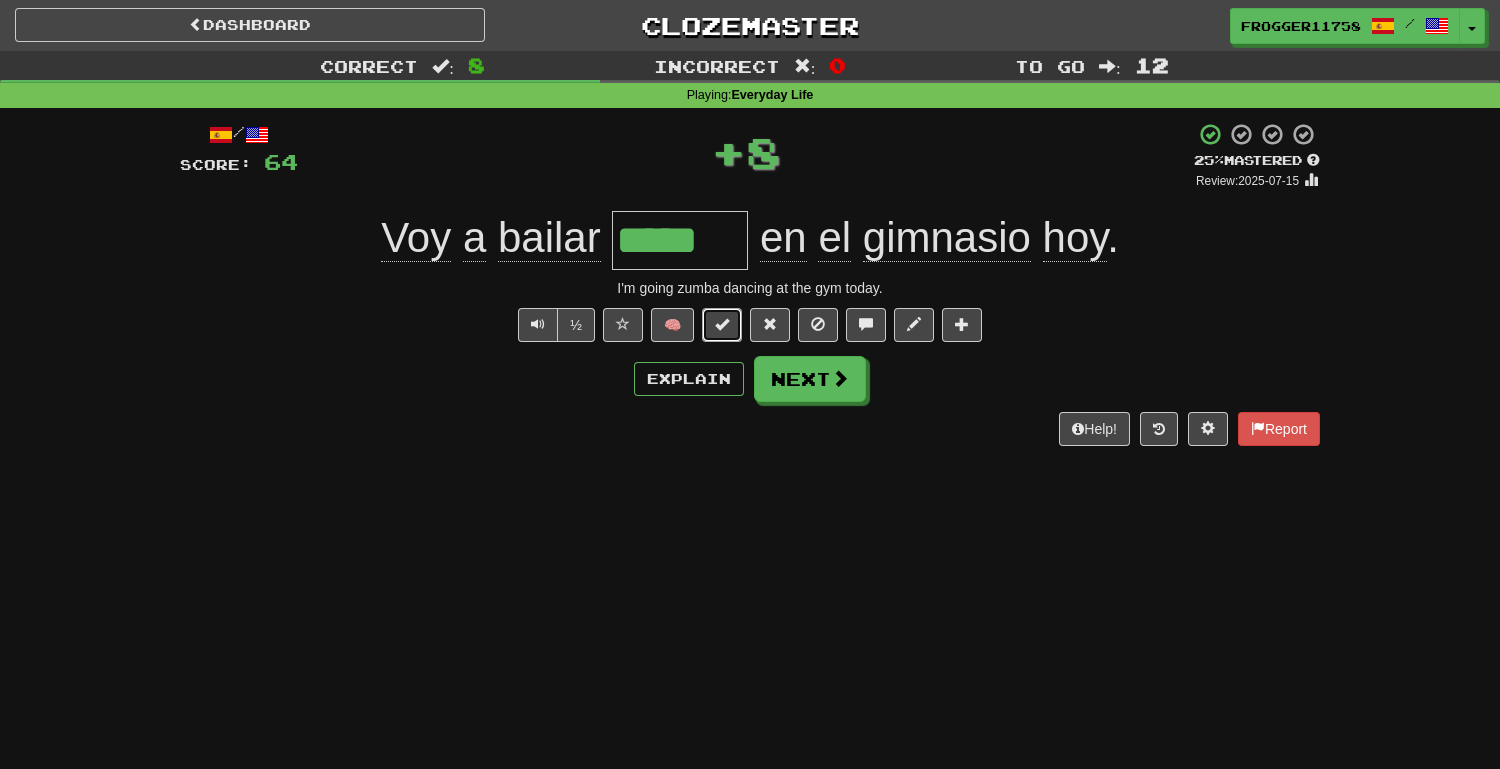 click at bounding box center (722, 324) 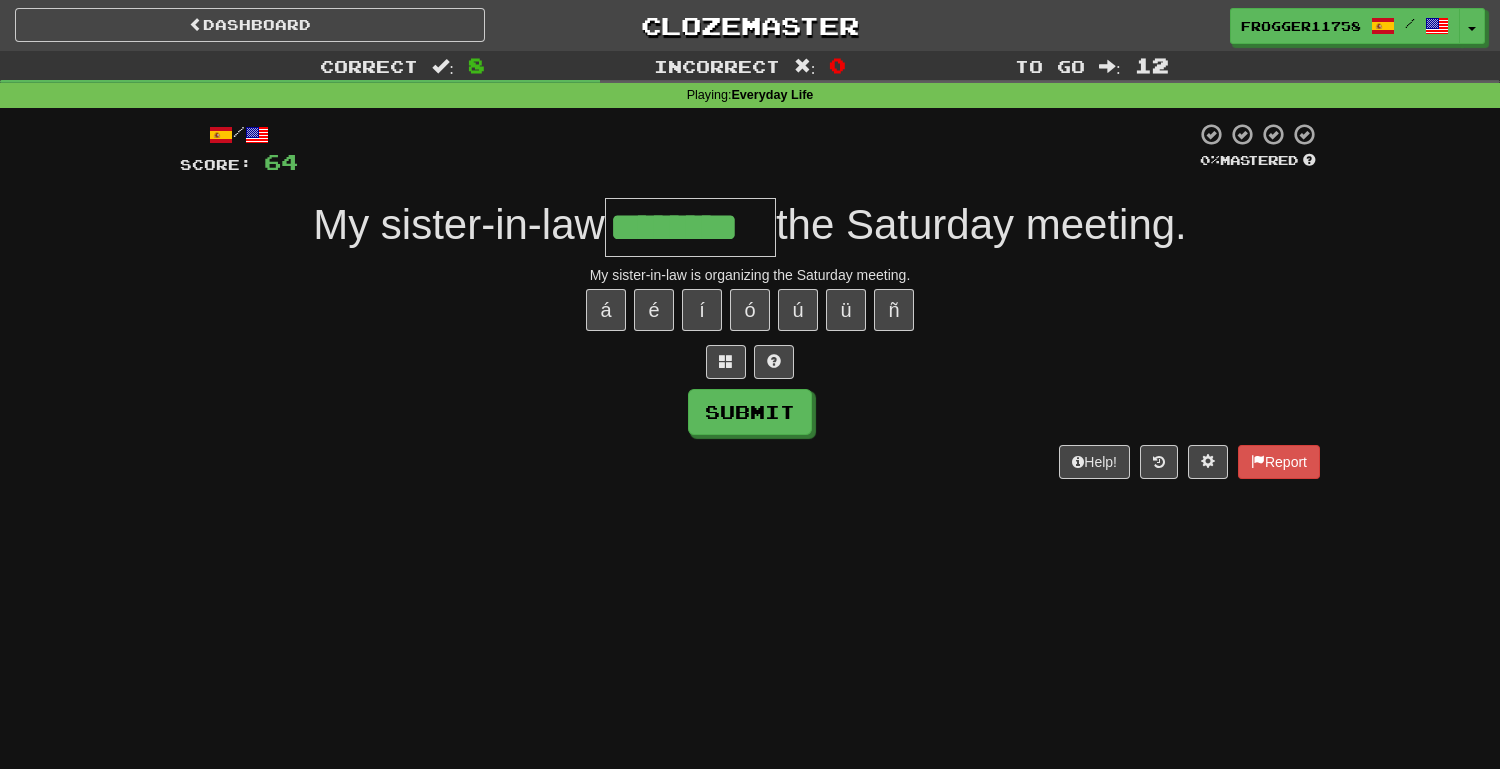 type on "********" 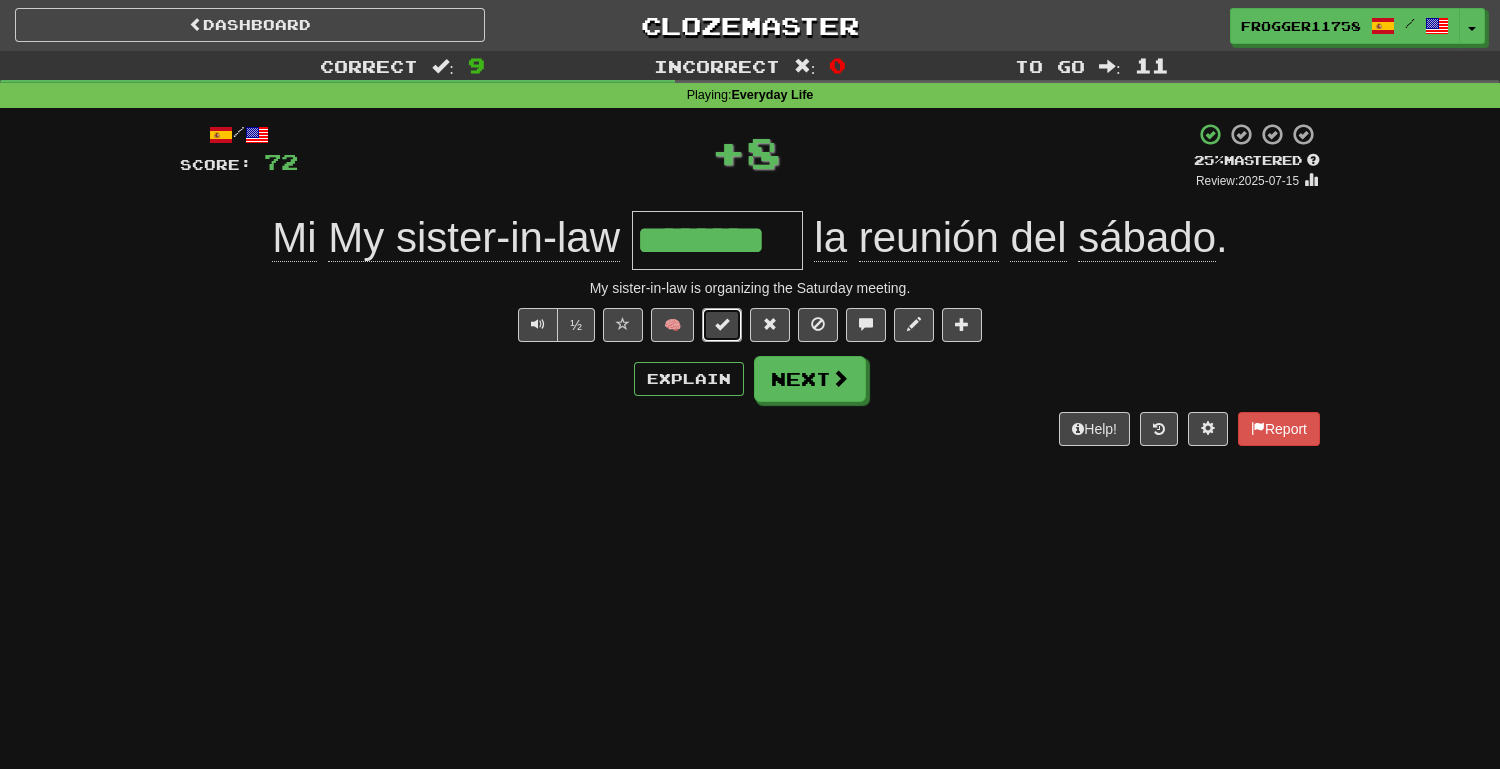 click at bounding box center (722, 325) 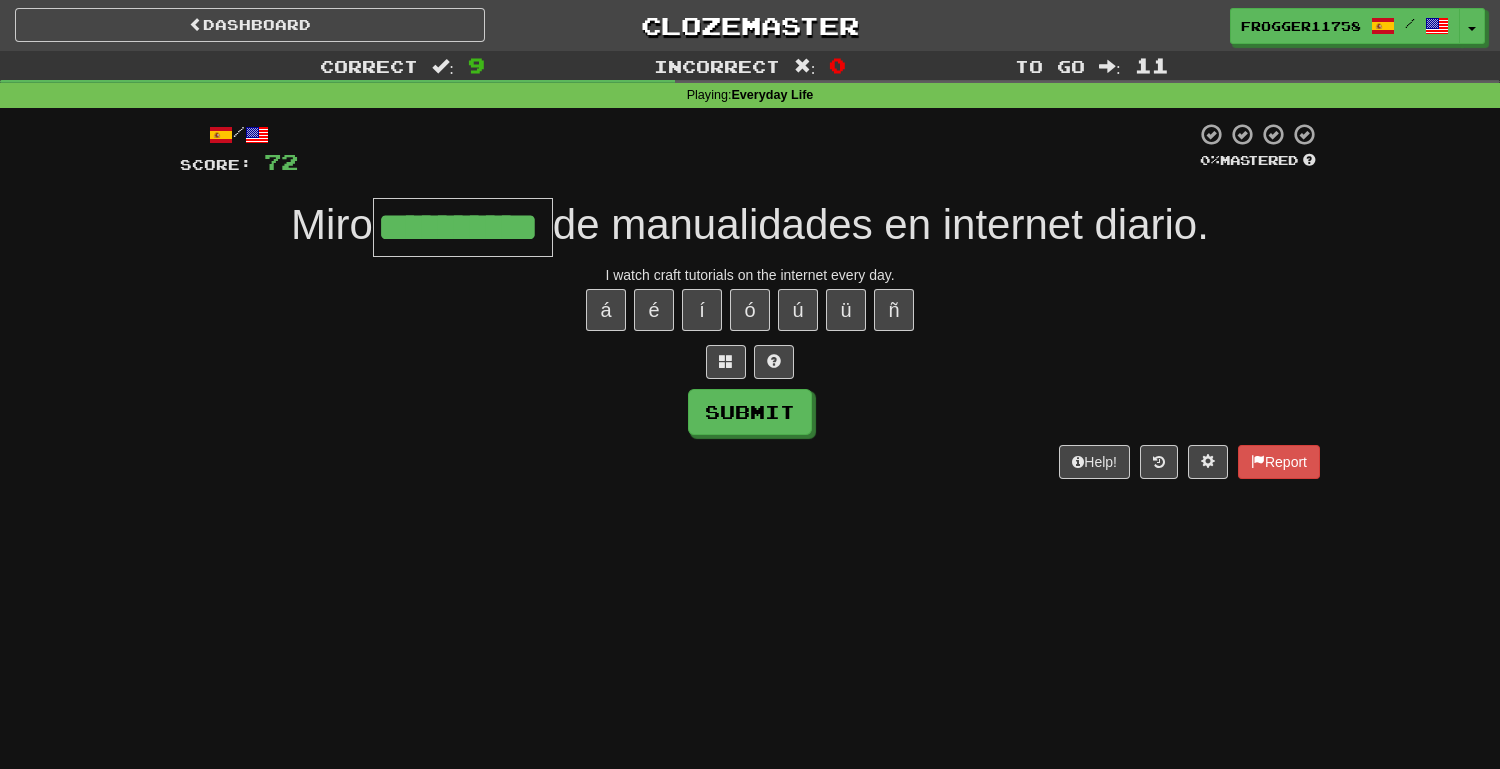type on "**********" 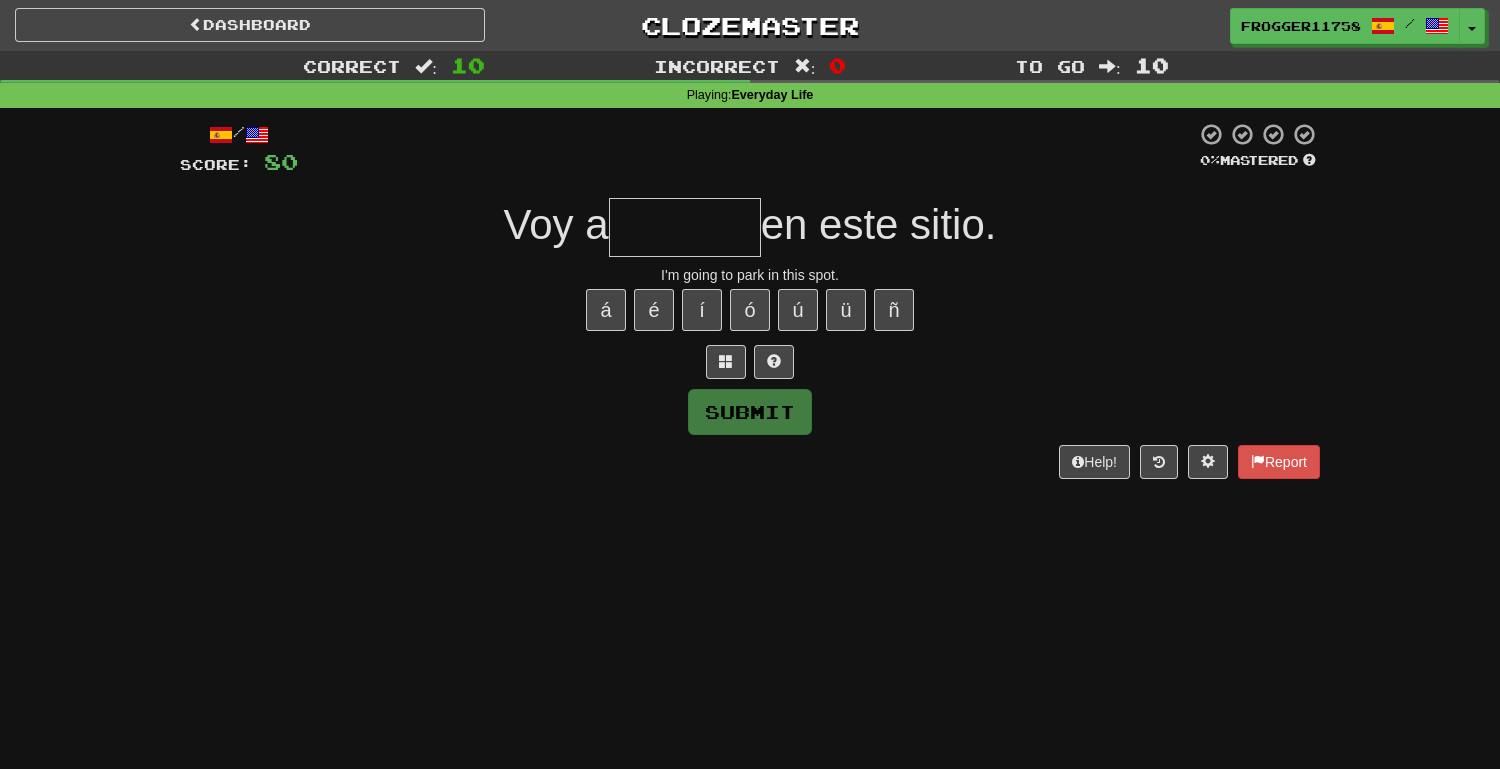 type on "*" 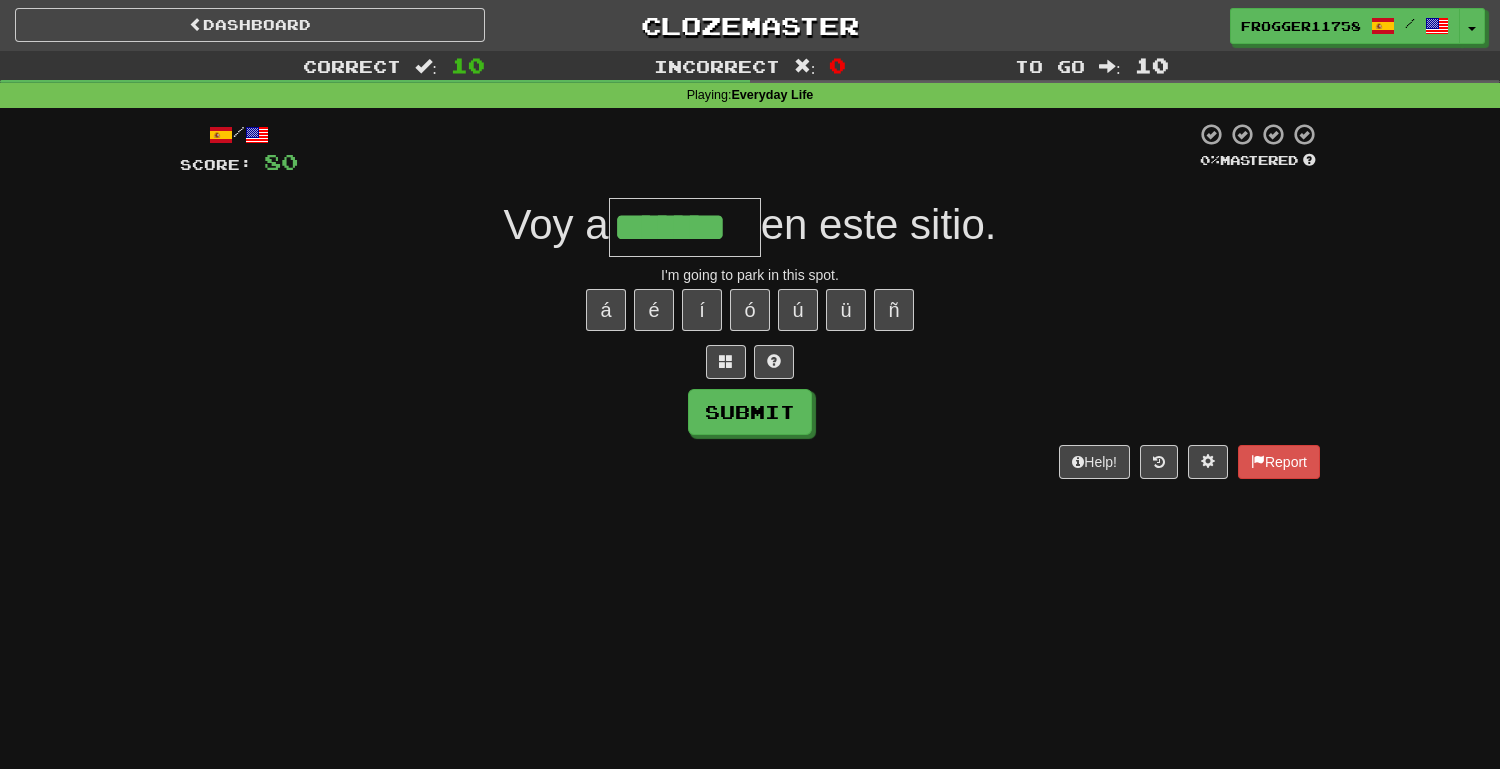 type on "*******" 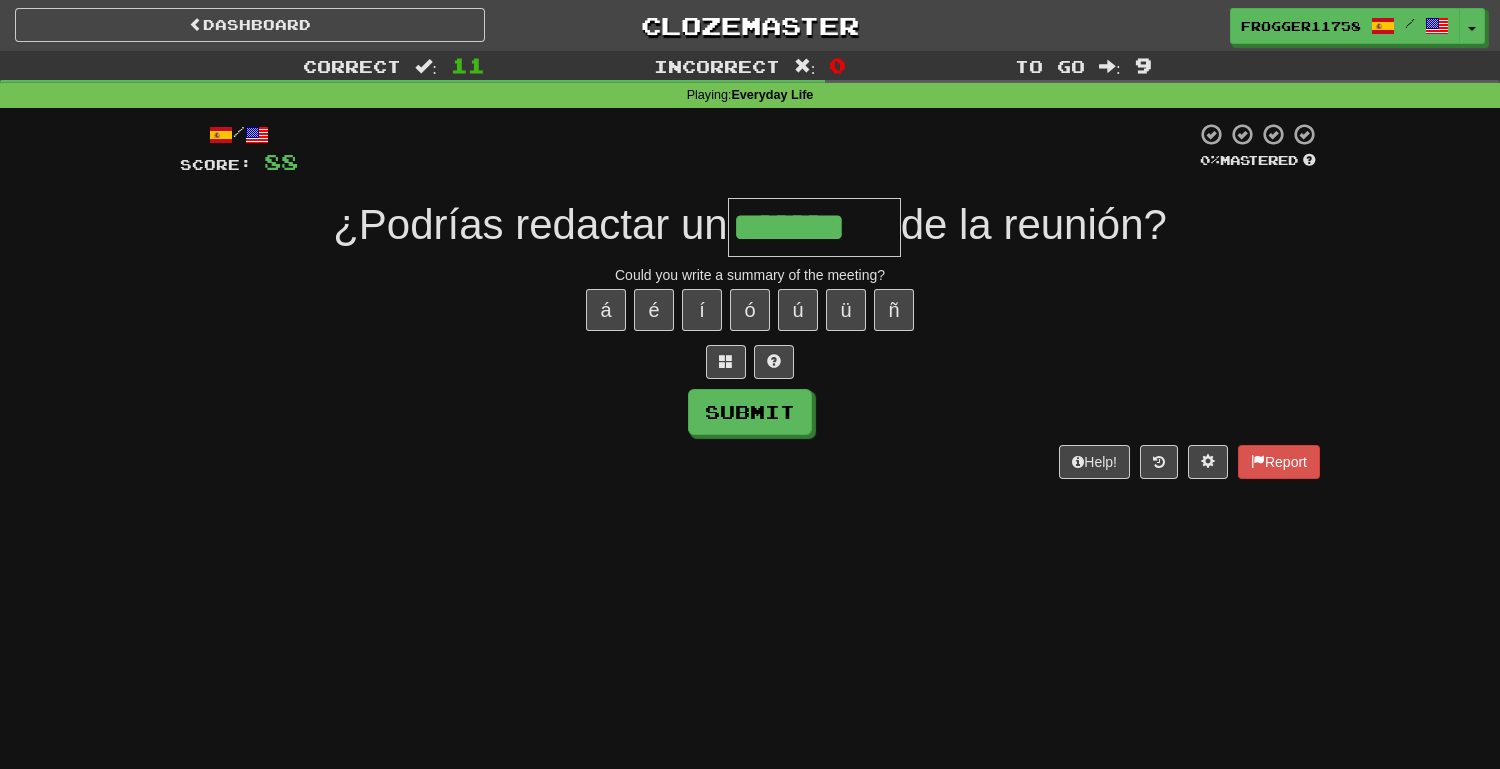 type on "*******" 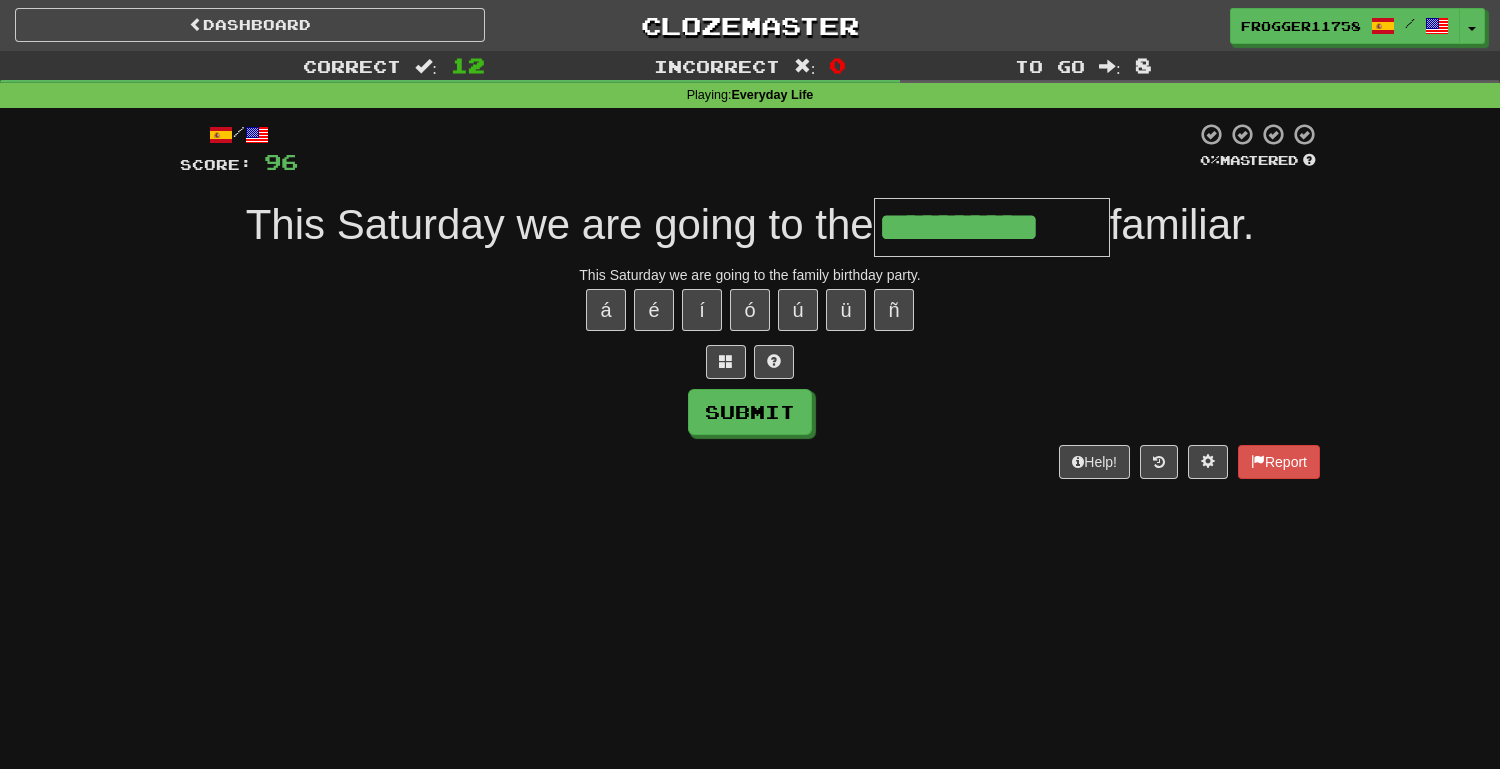 type on "**********" 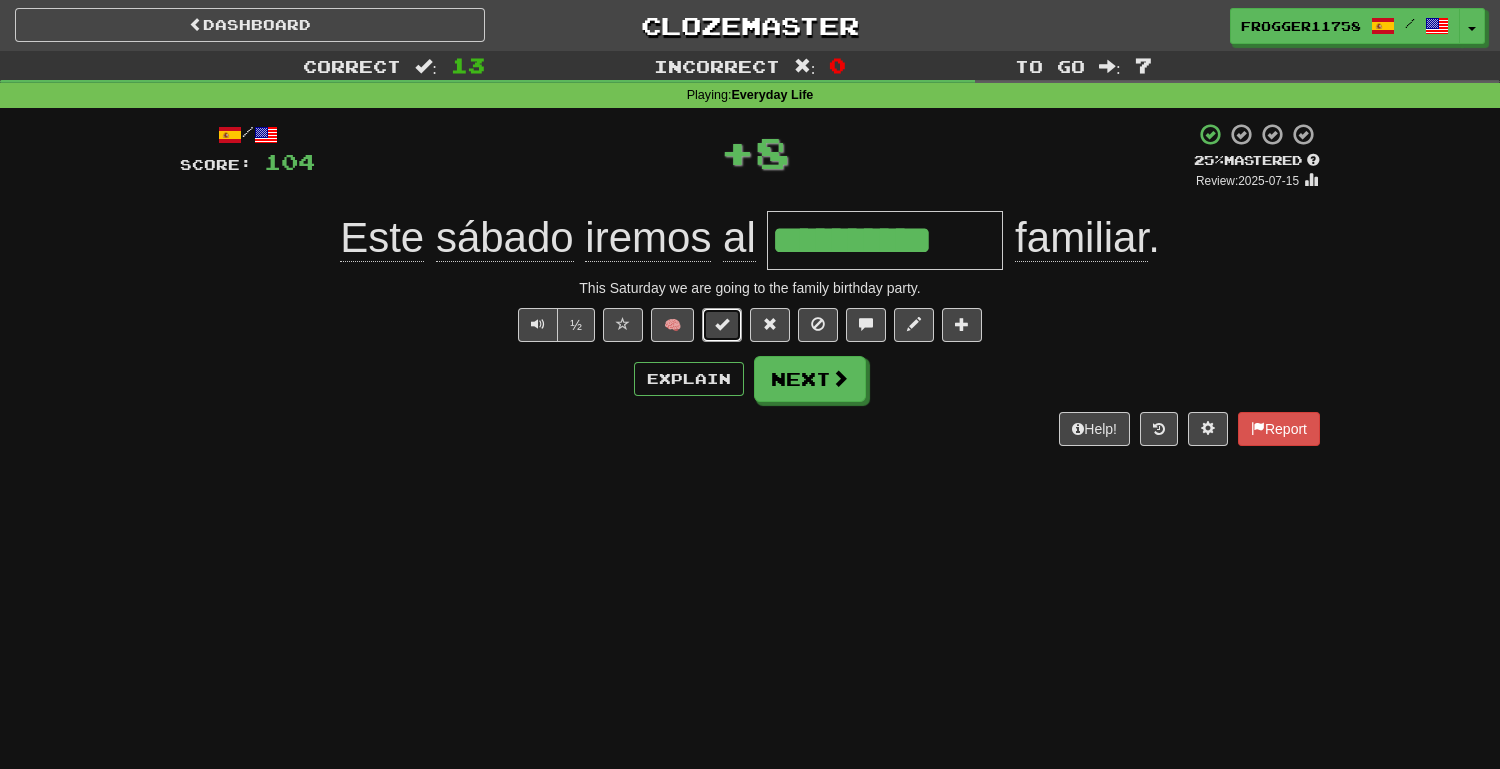 click at bounding box center (722, 325) 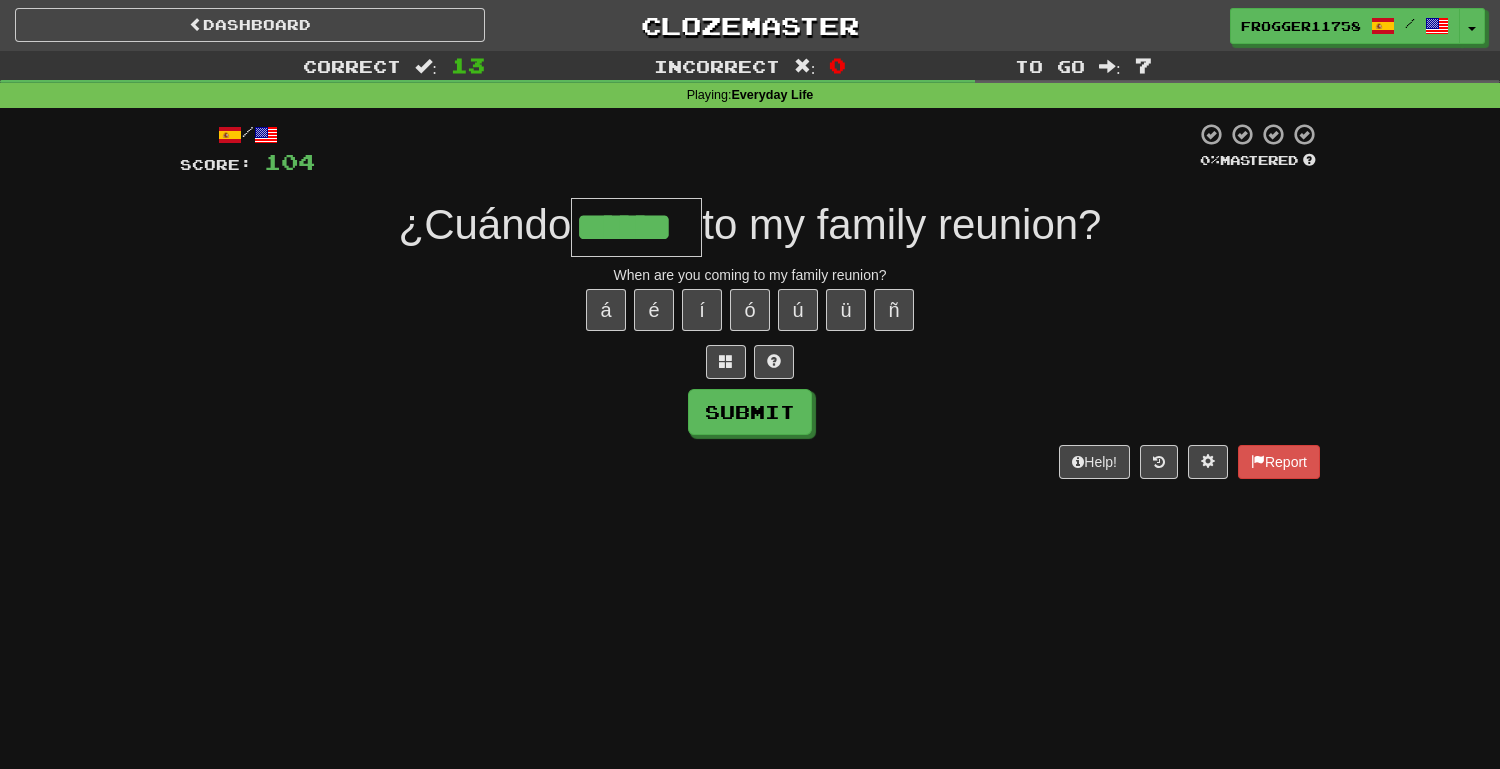 type on "******" 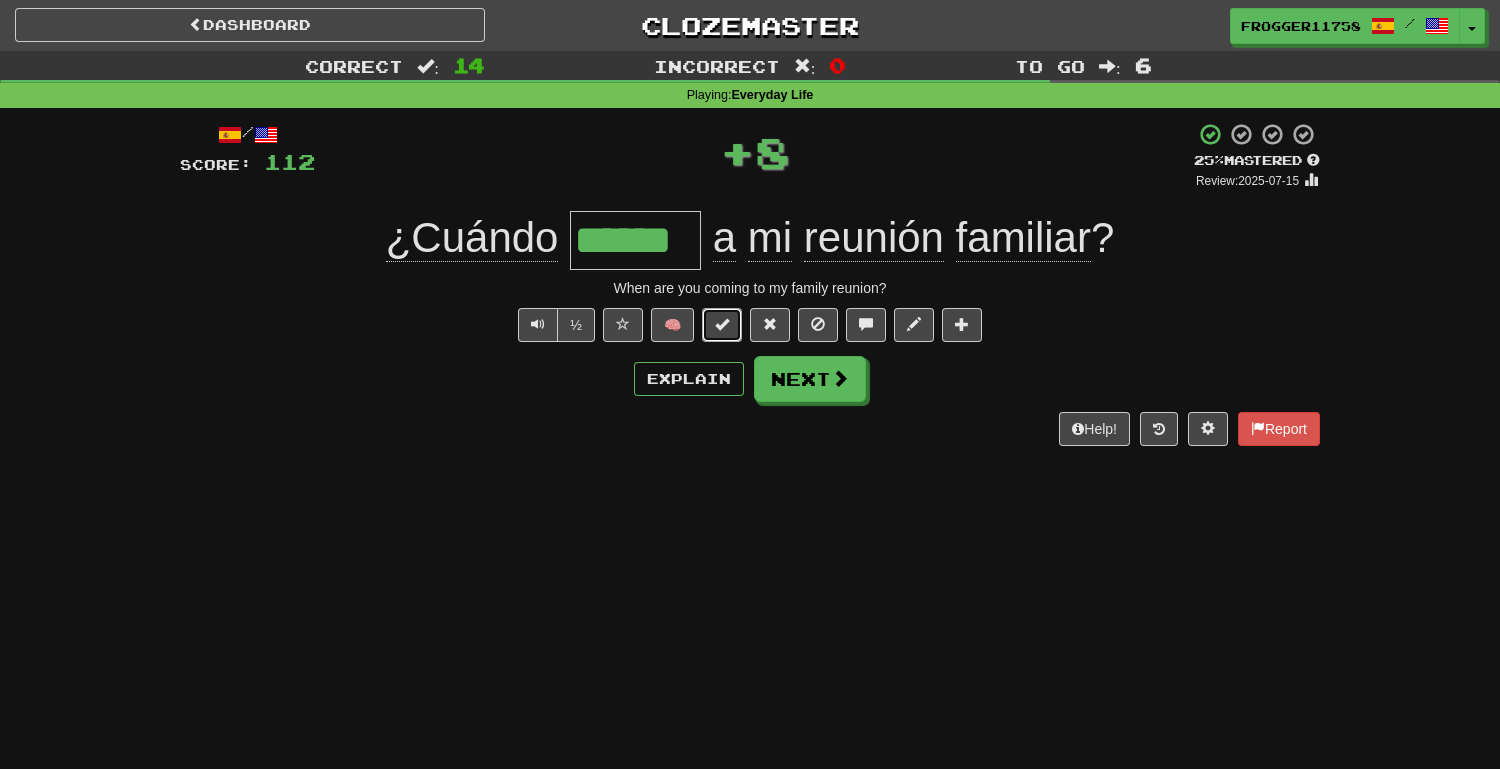 click at bounding box center [722, 325] 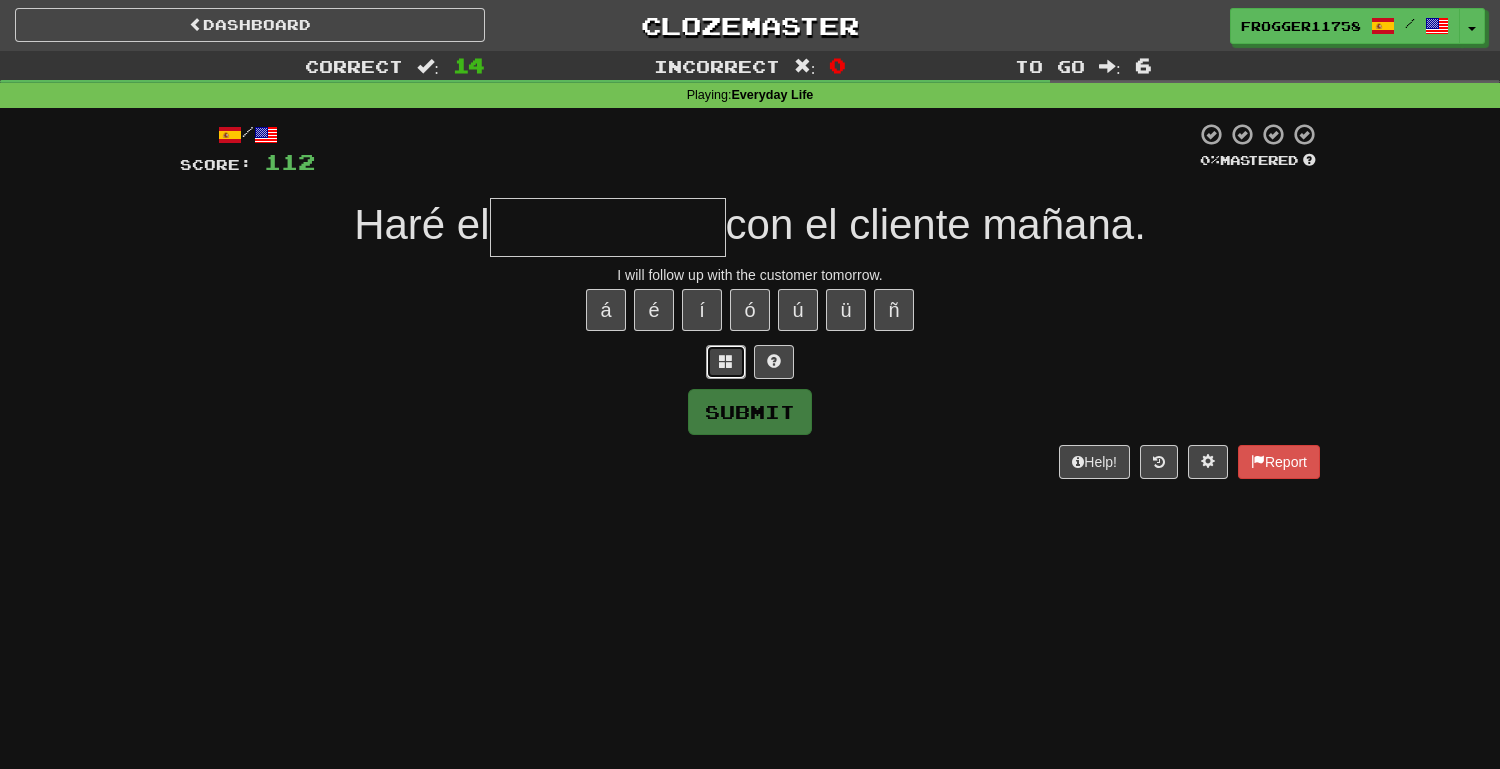 click at bounding box center (726, 362) 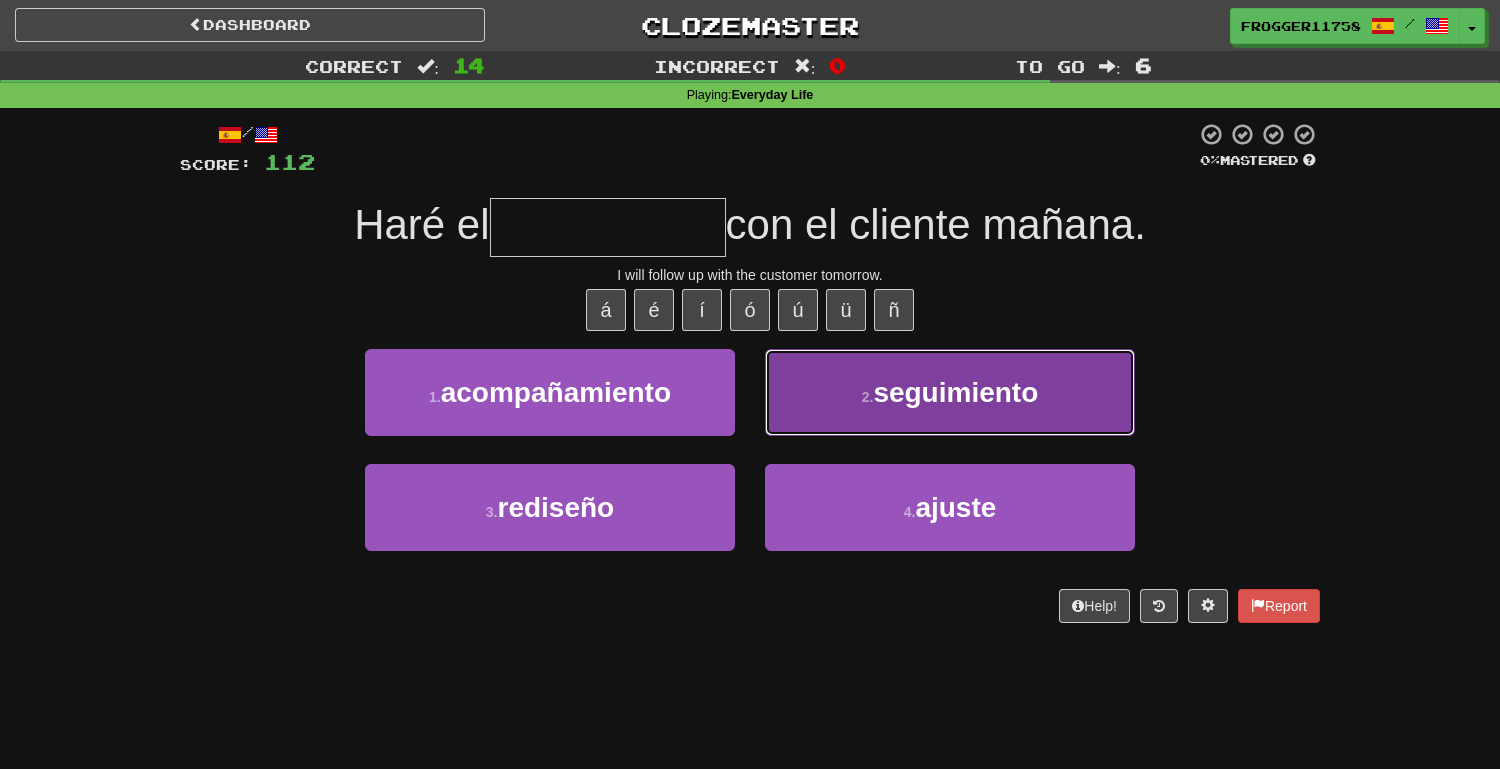 click on "2 .  seguimiento" at bounding box center [950, 392] 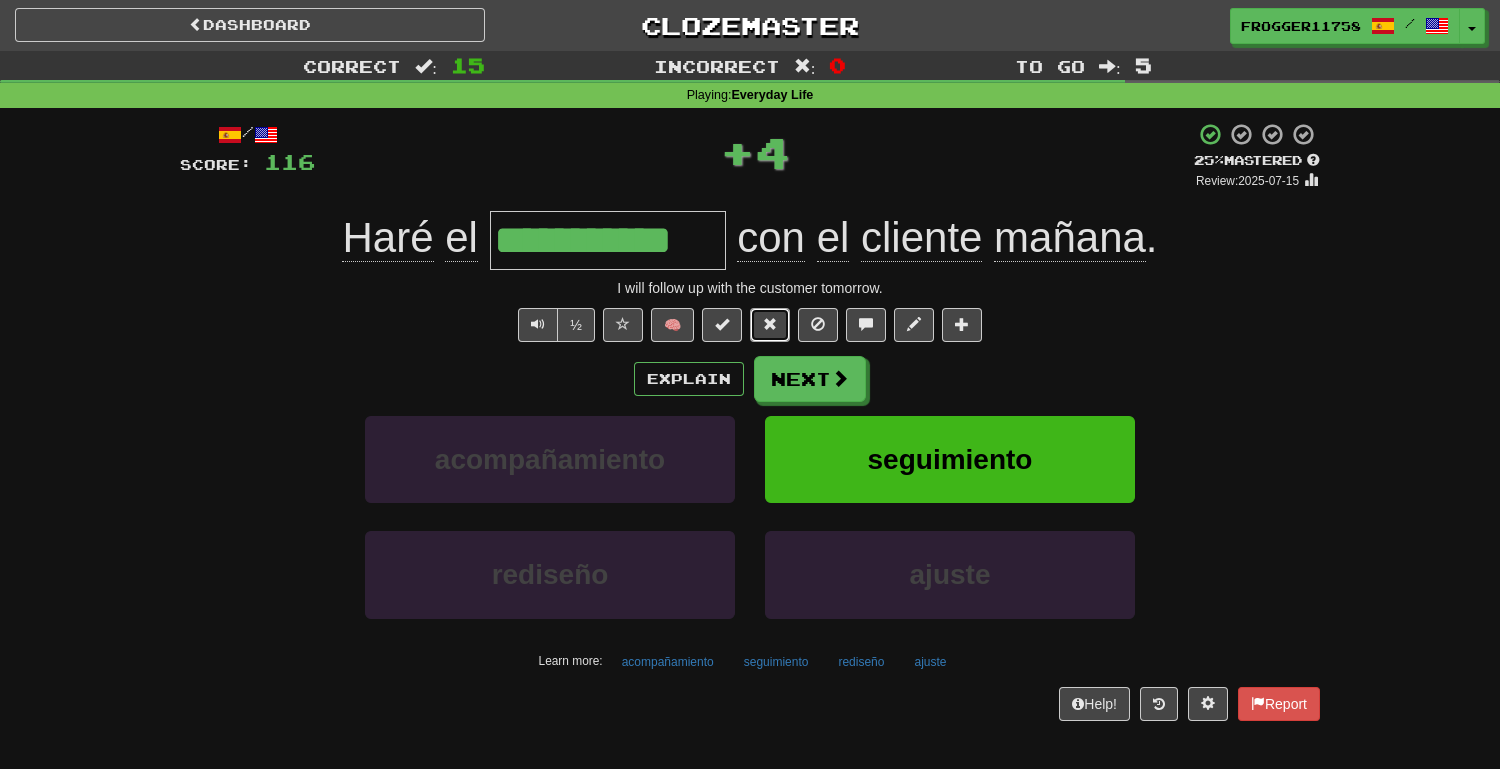 click at bounding box center (770, 325) 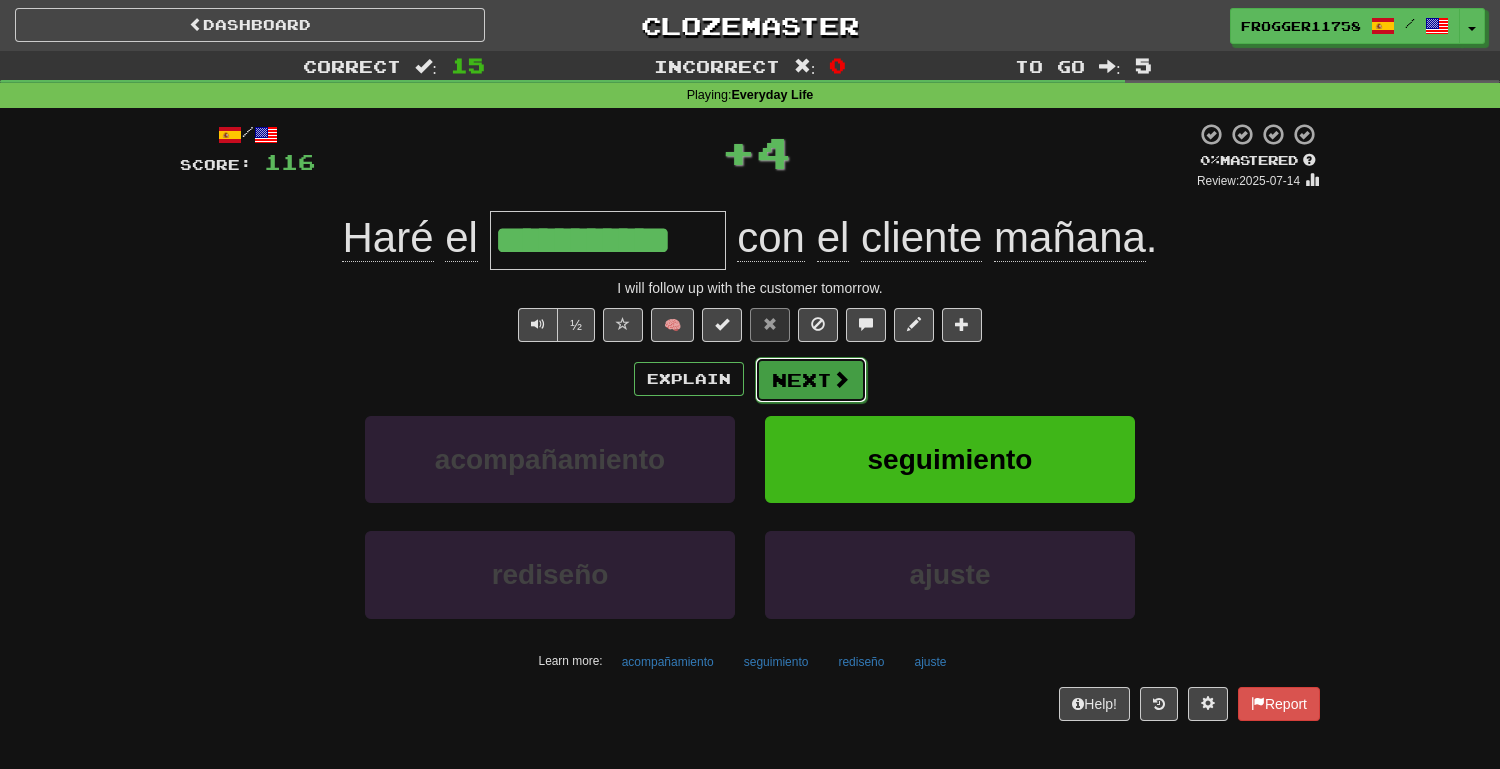 click on "Next" at bounding box center (811, 380) 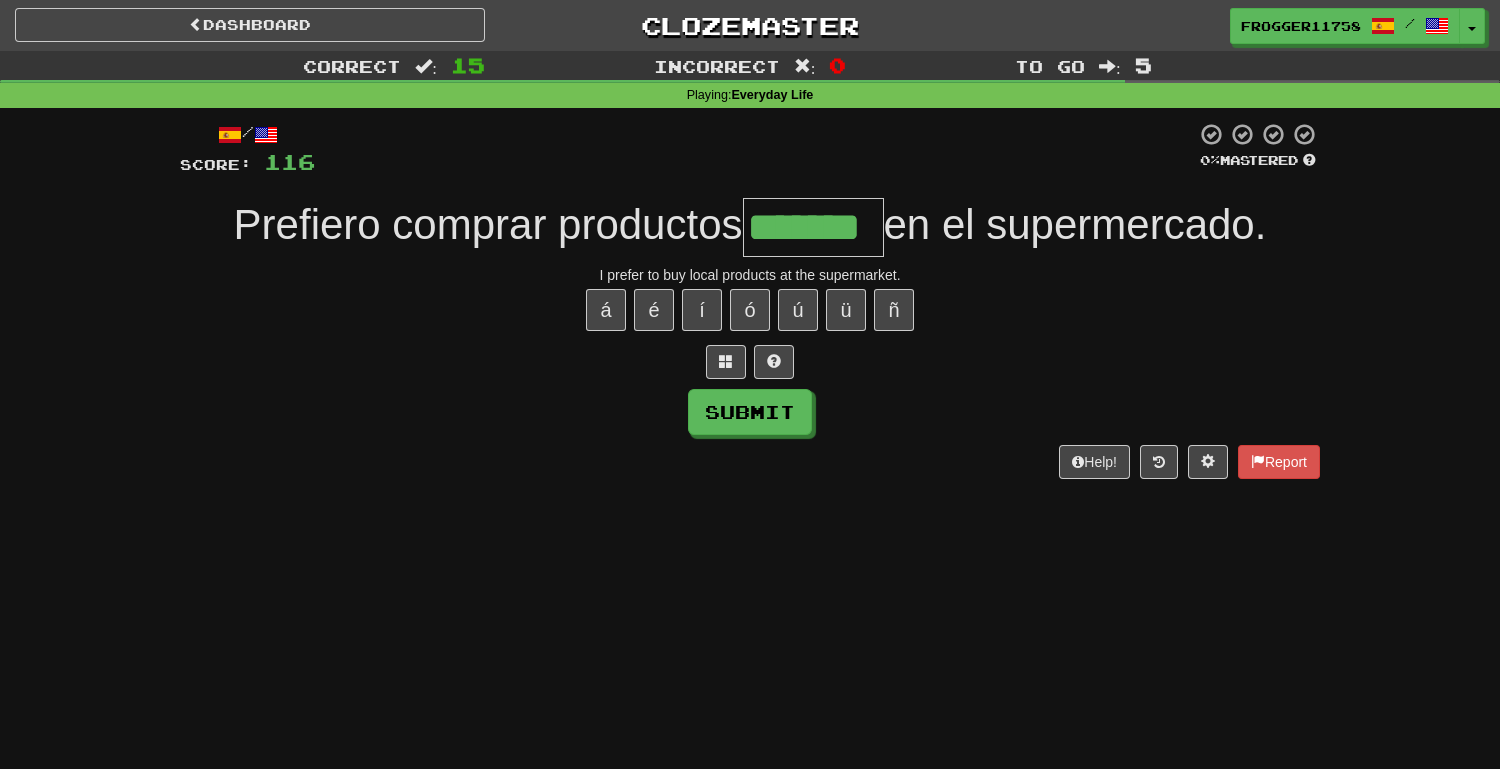 type on "*******" 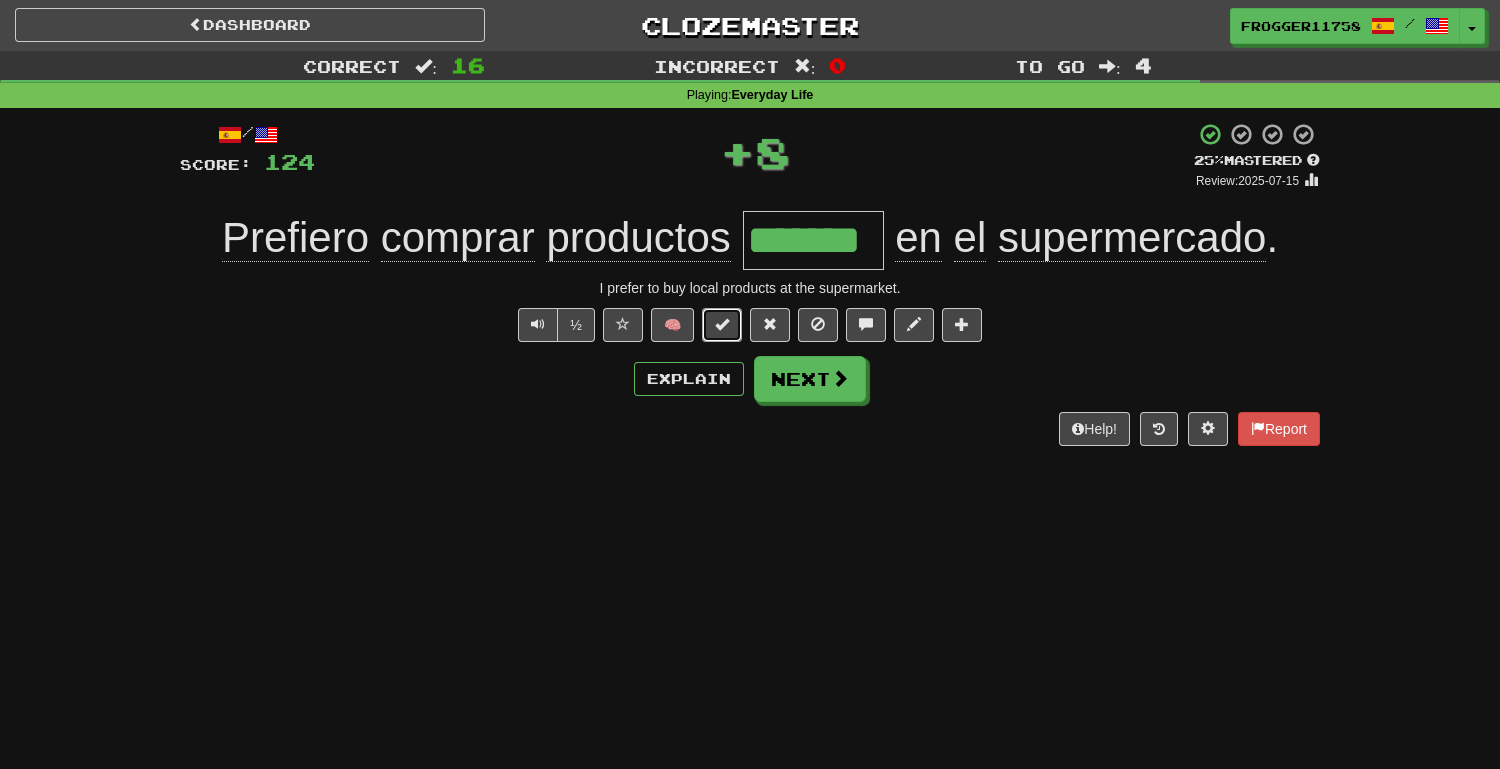 click at bounding box center (722, 325) 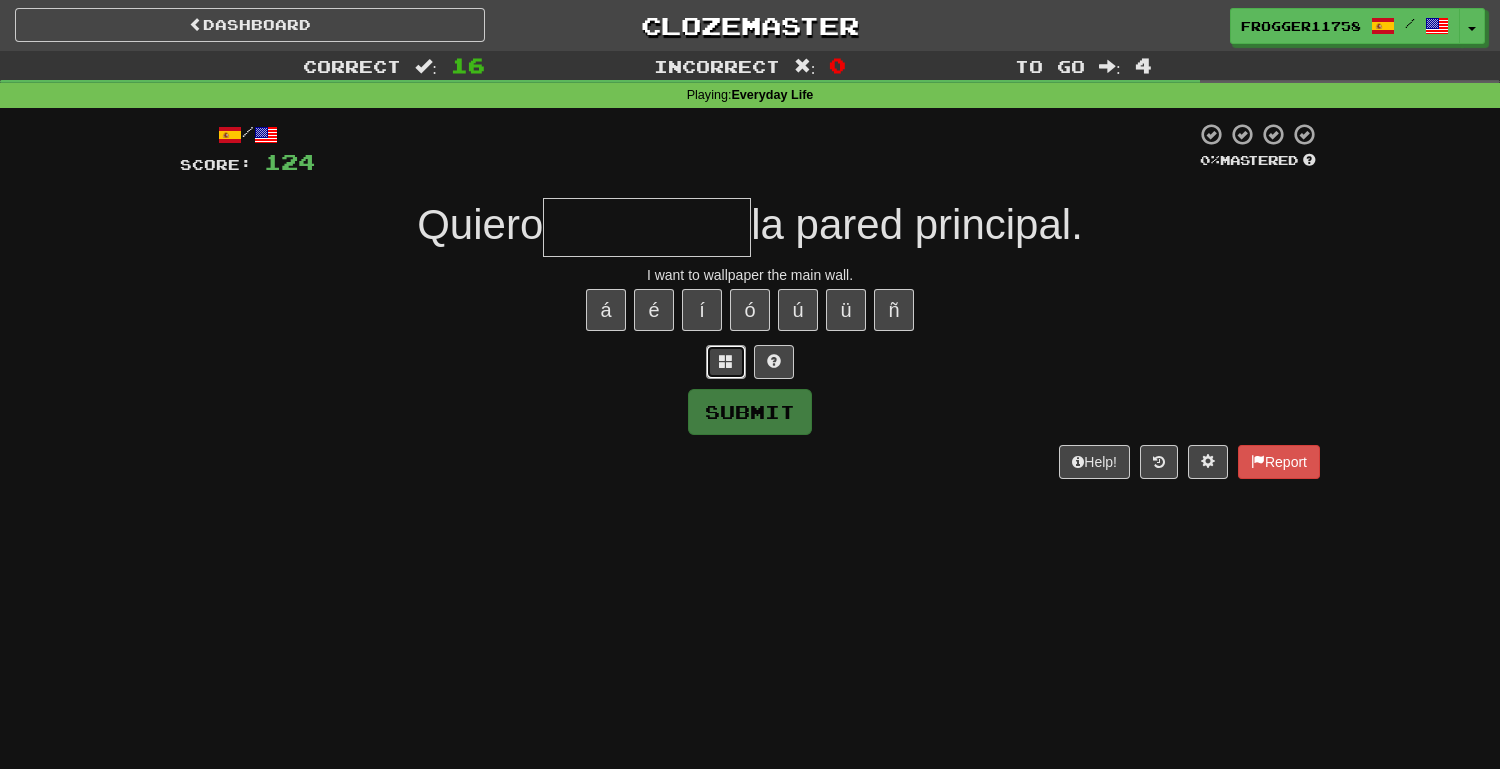 click at bounding box center [726, 362] 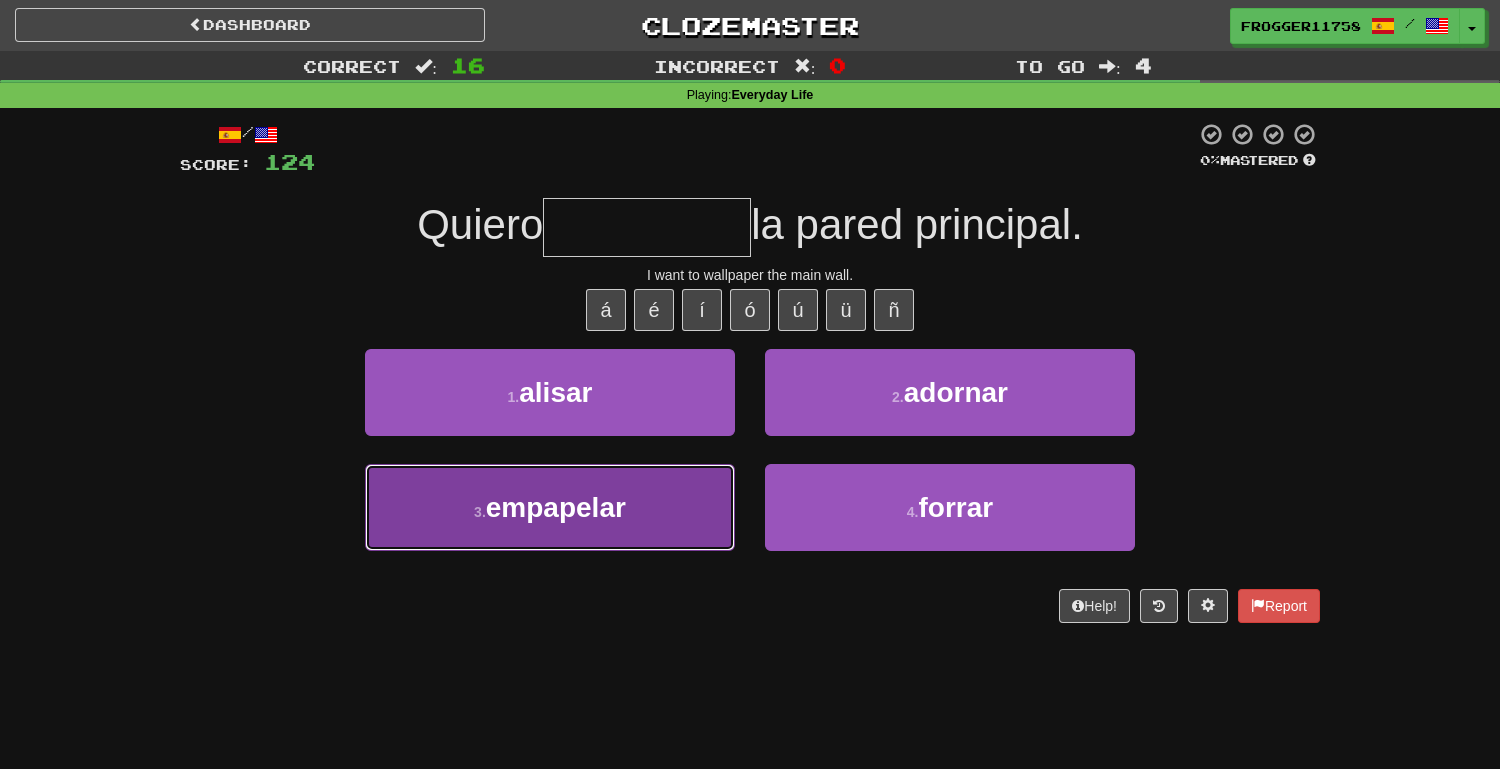 click on "3 .  empapelar" at bounding box center (550, 507) 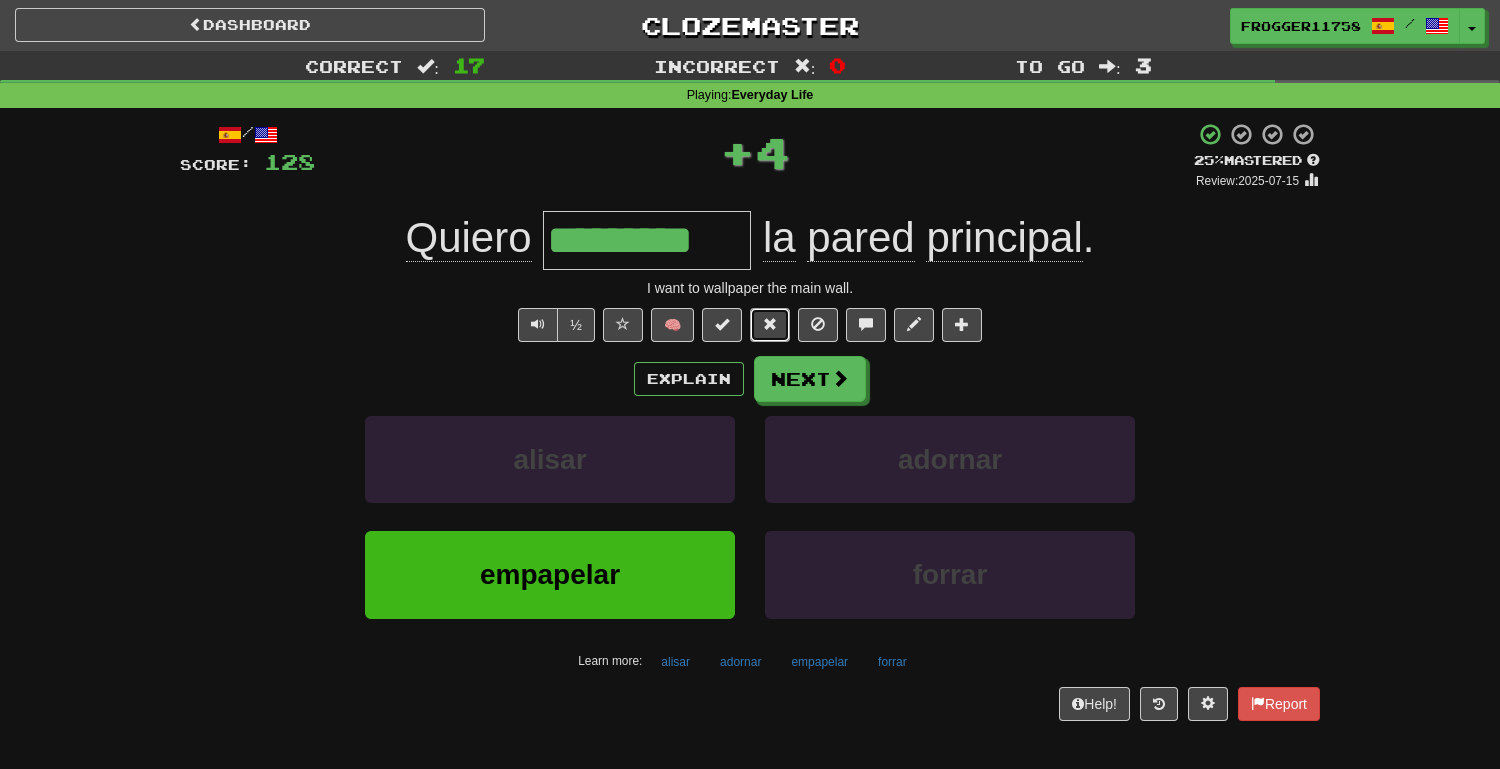 click at bounding box center [770, 325] 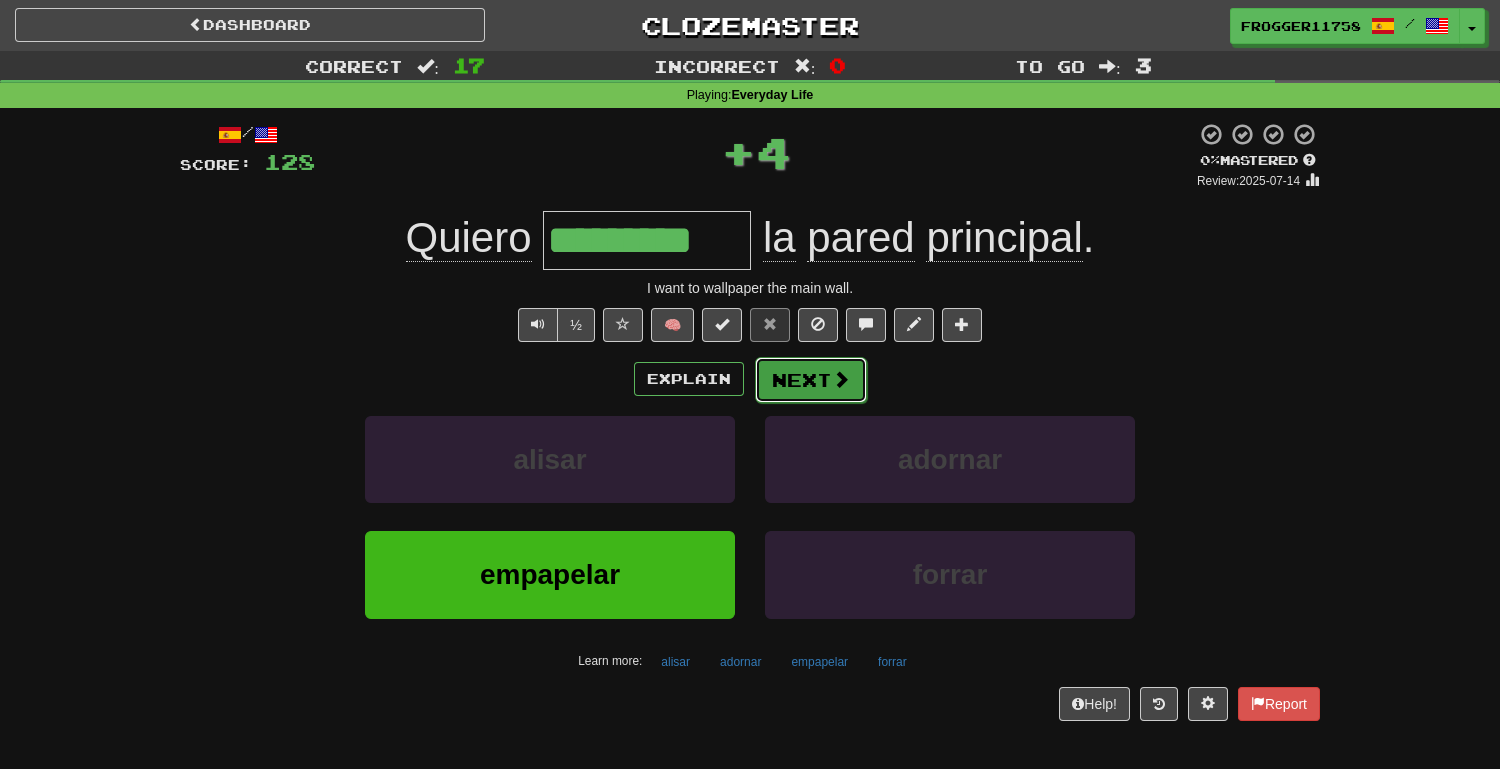 click on "Next" at bounding box center (811, 380) 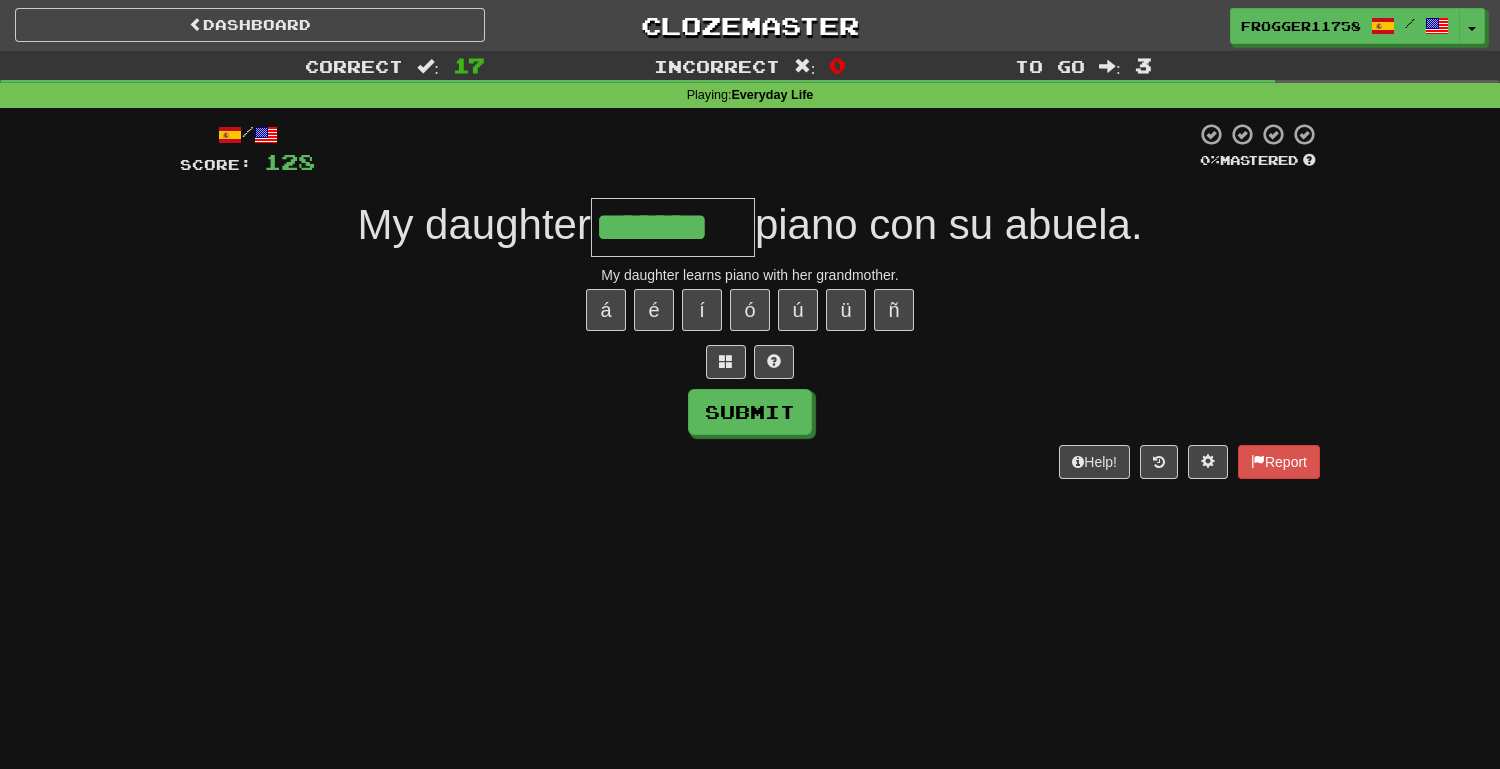 type on "*******" 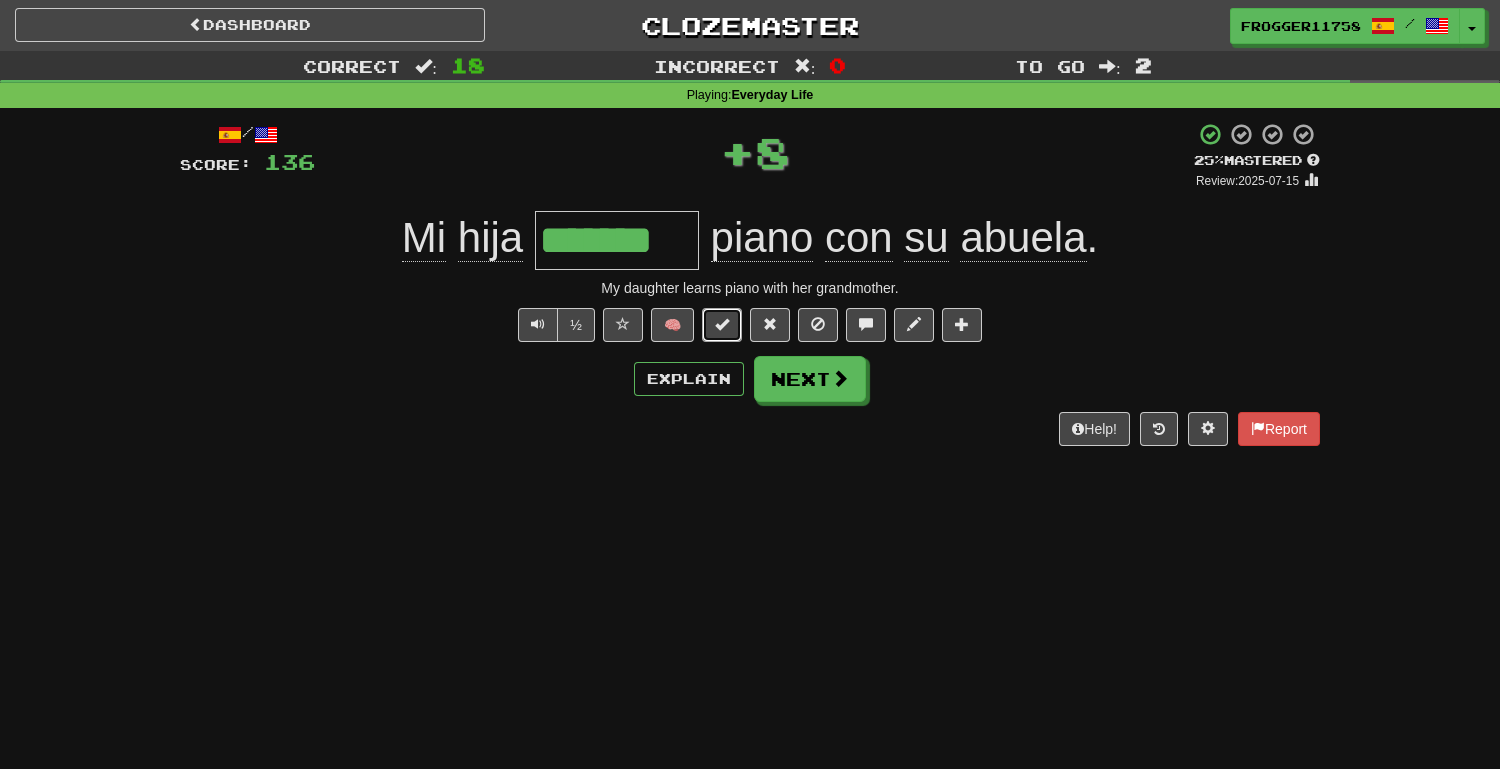 click at bounding box center (722, 325) 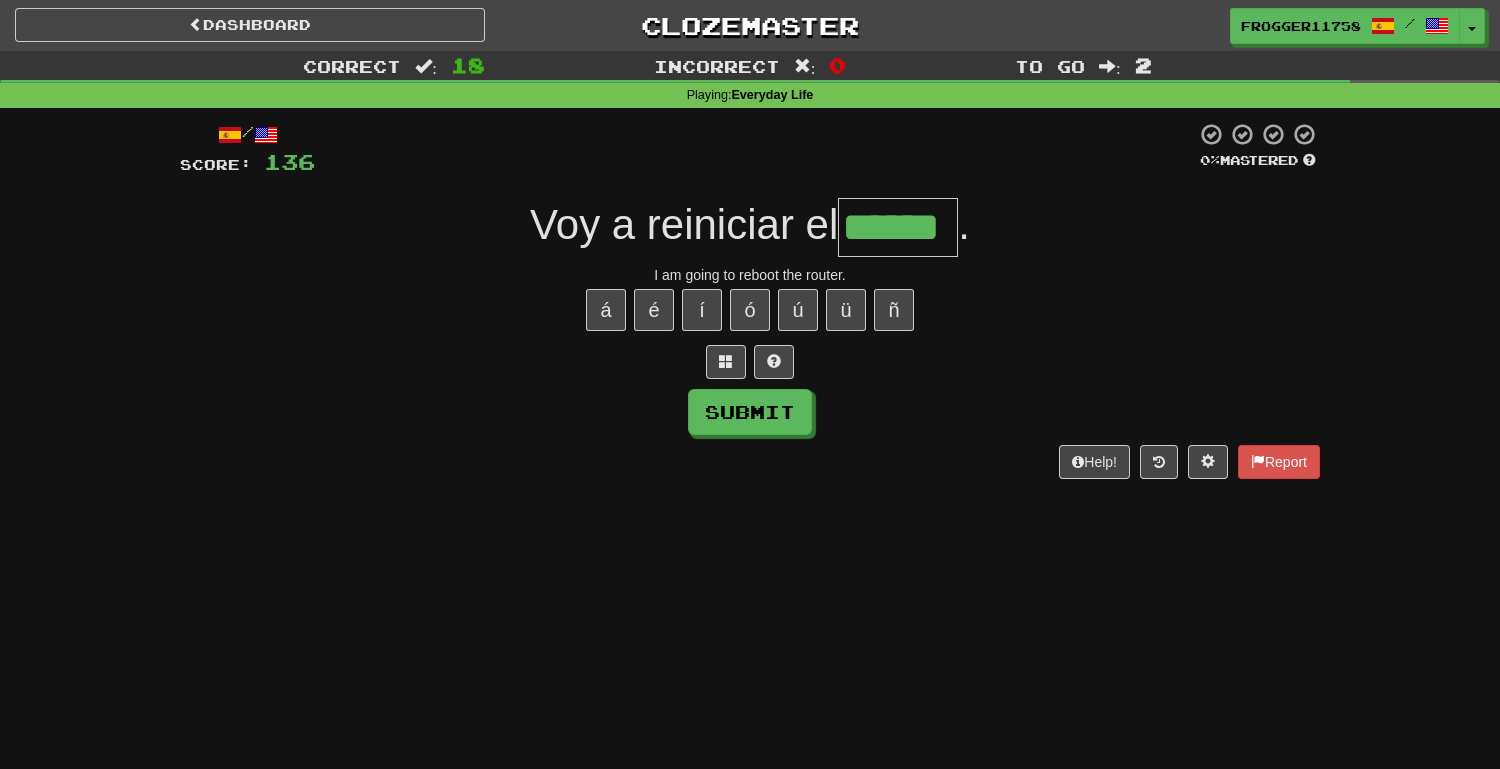 type on "******" 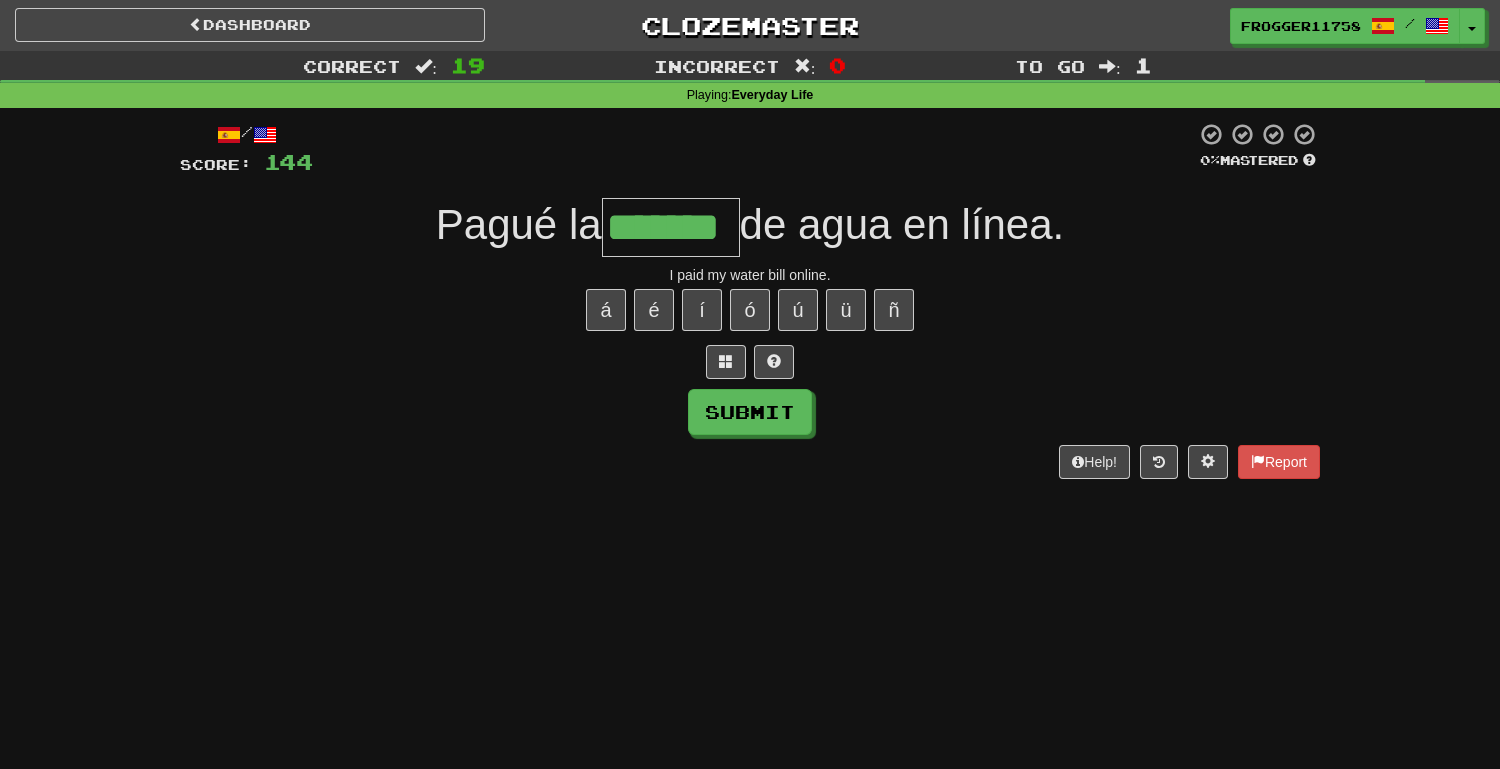 type on "*******" 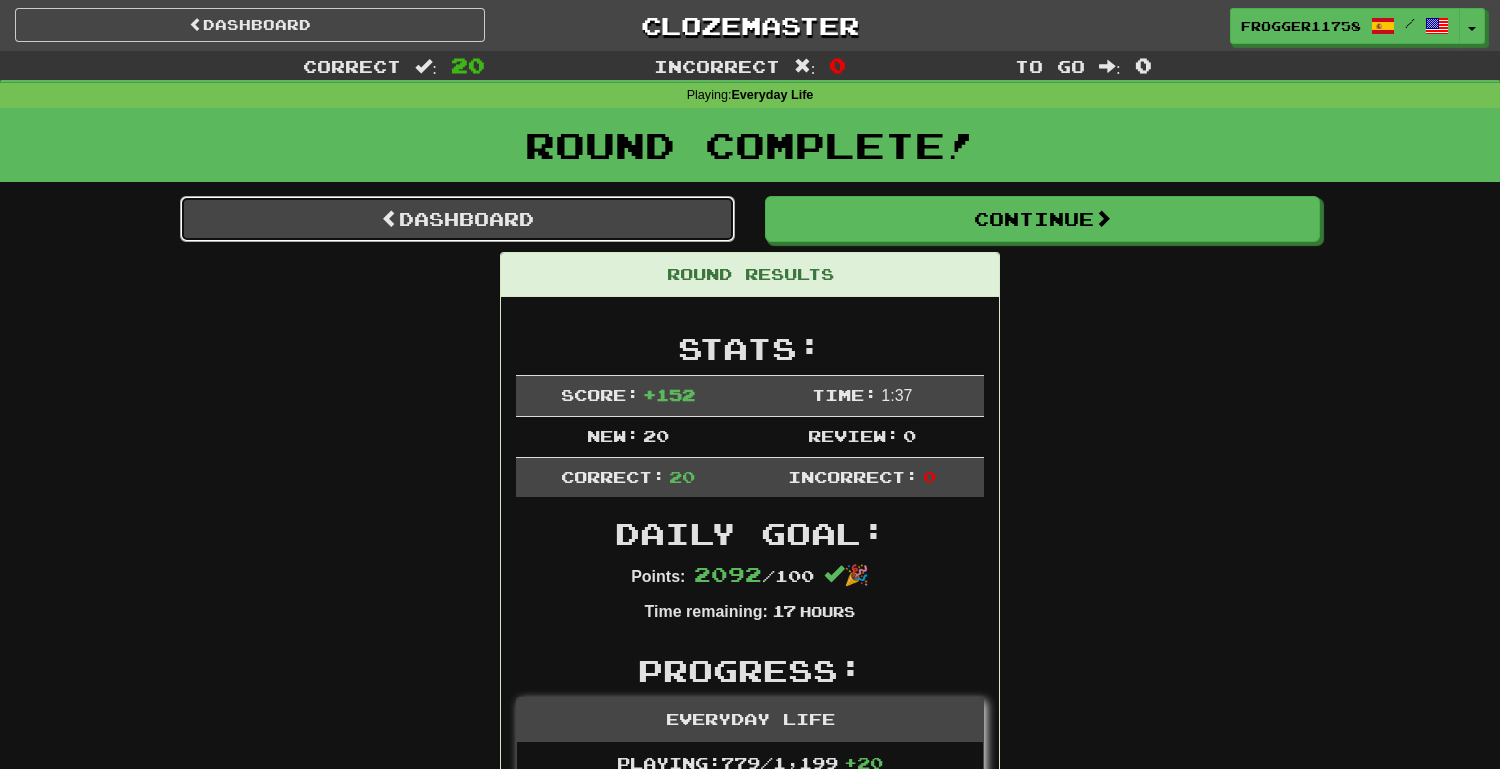 click on "Dashboard" at bounding box center (457, 219) 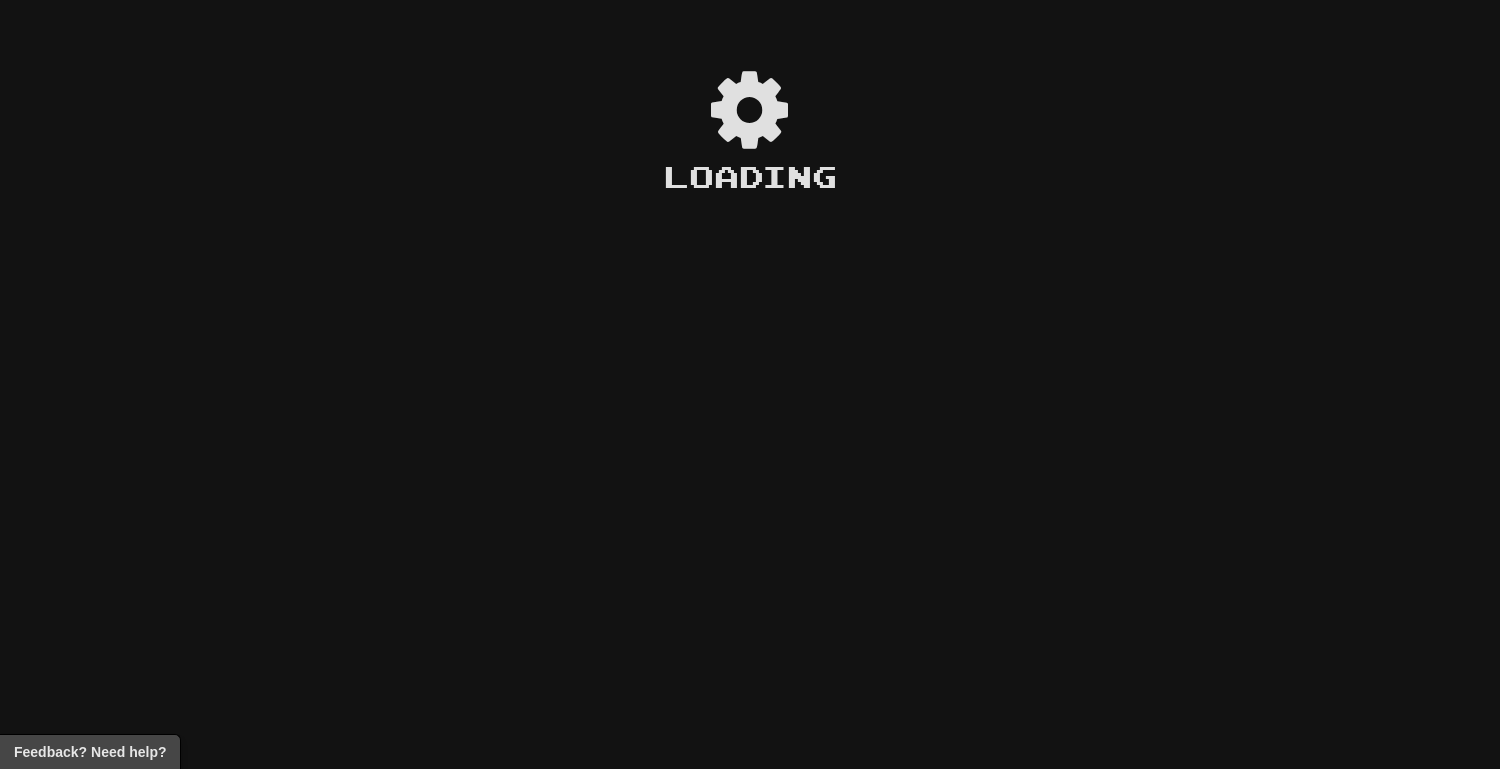 scroll, scrollTop: 0, scrollLeft: 0, axis: both 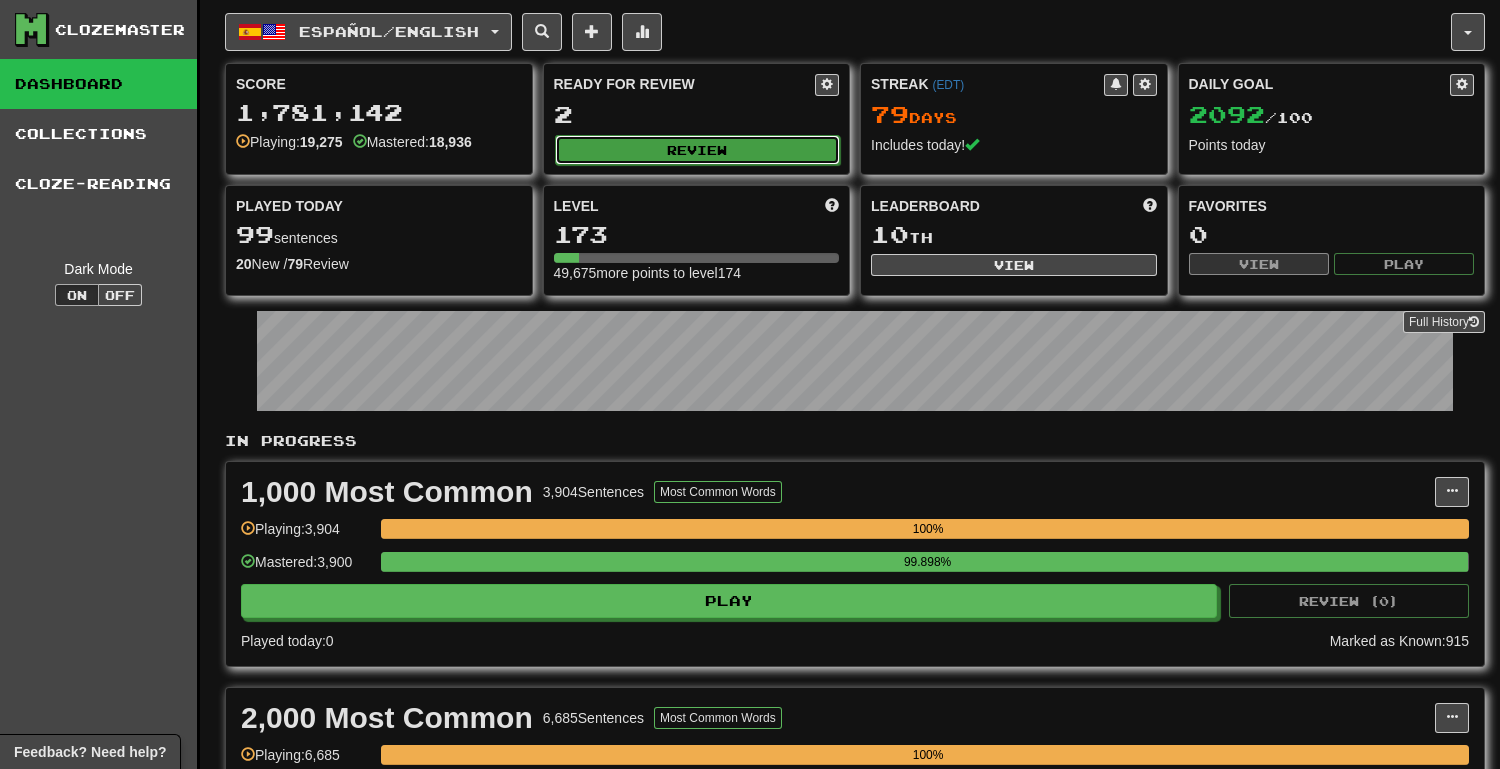 click on "Review" at bounding box center [698, 150] 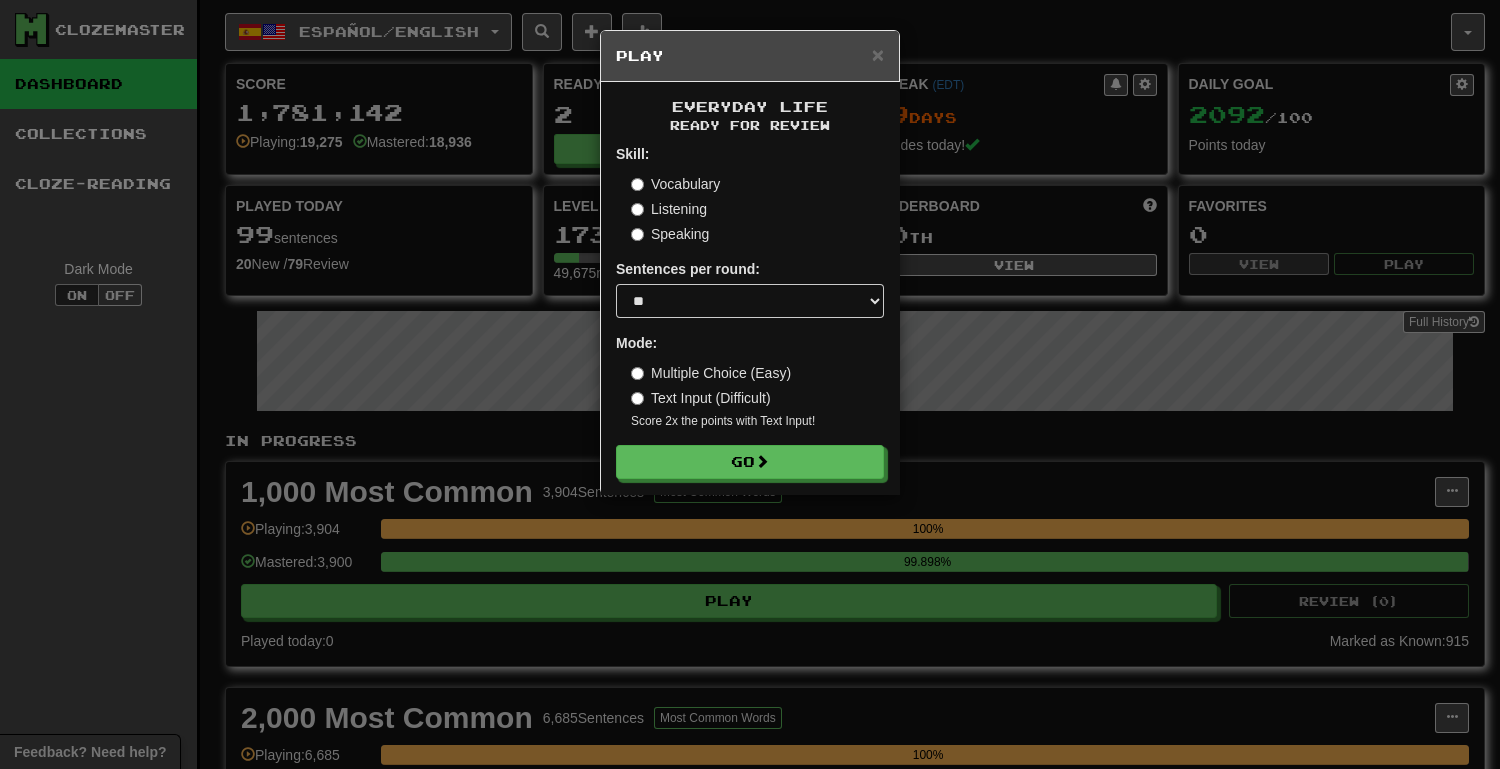 click on "Everyday Life Ready for Review Skill: Vocabulary Listening Speaking Sentences per round: * ** ** ** ** ** *** ******** Mode: Multiple Choice (Easy) Text Input (Difficult) Score 2x the points with Text Input ! Go" at bounding box center [750, 288] 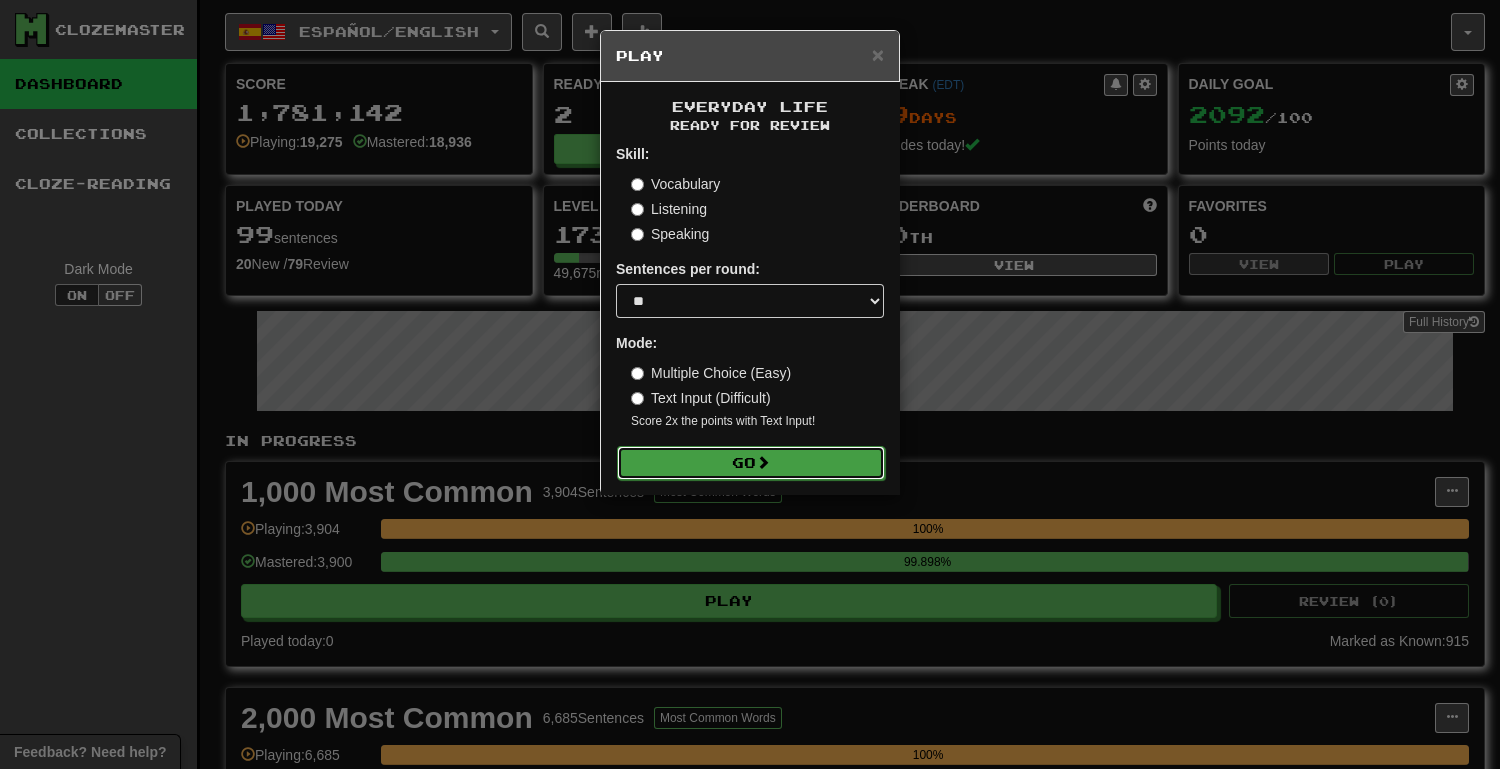 click on "Go" at bounding box center (751, 463) 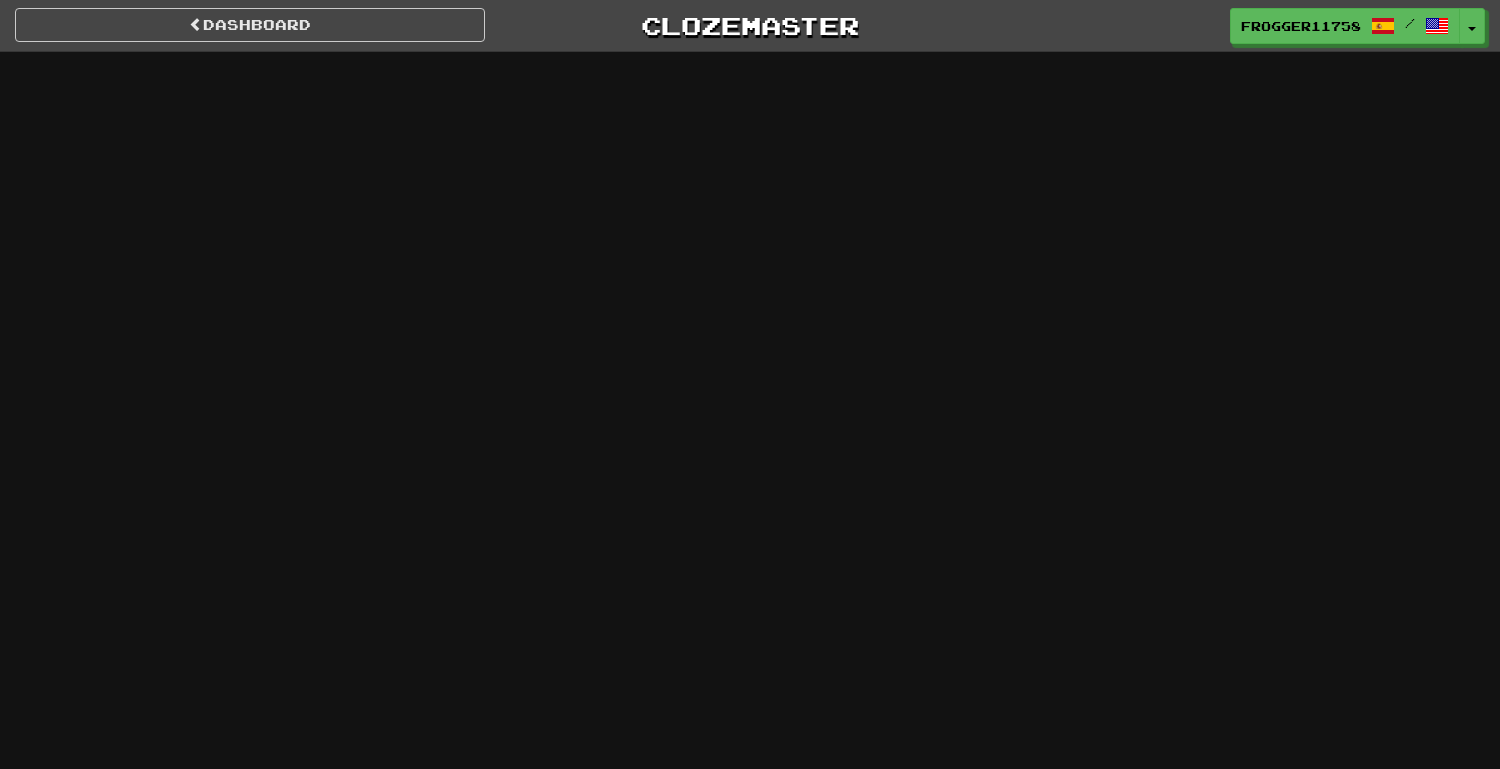 scroll, scrollTop: 0, scrollLeft: 0, axis: both 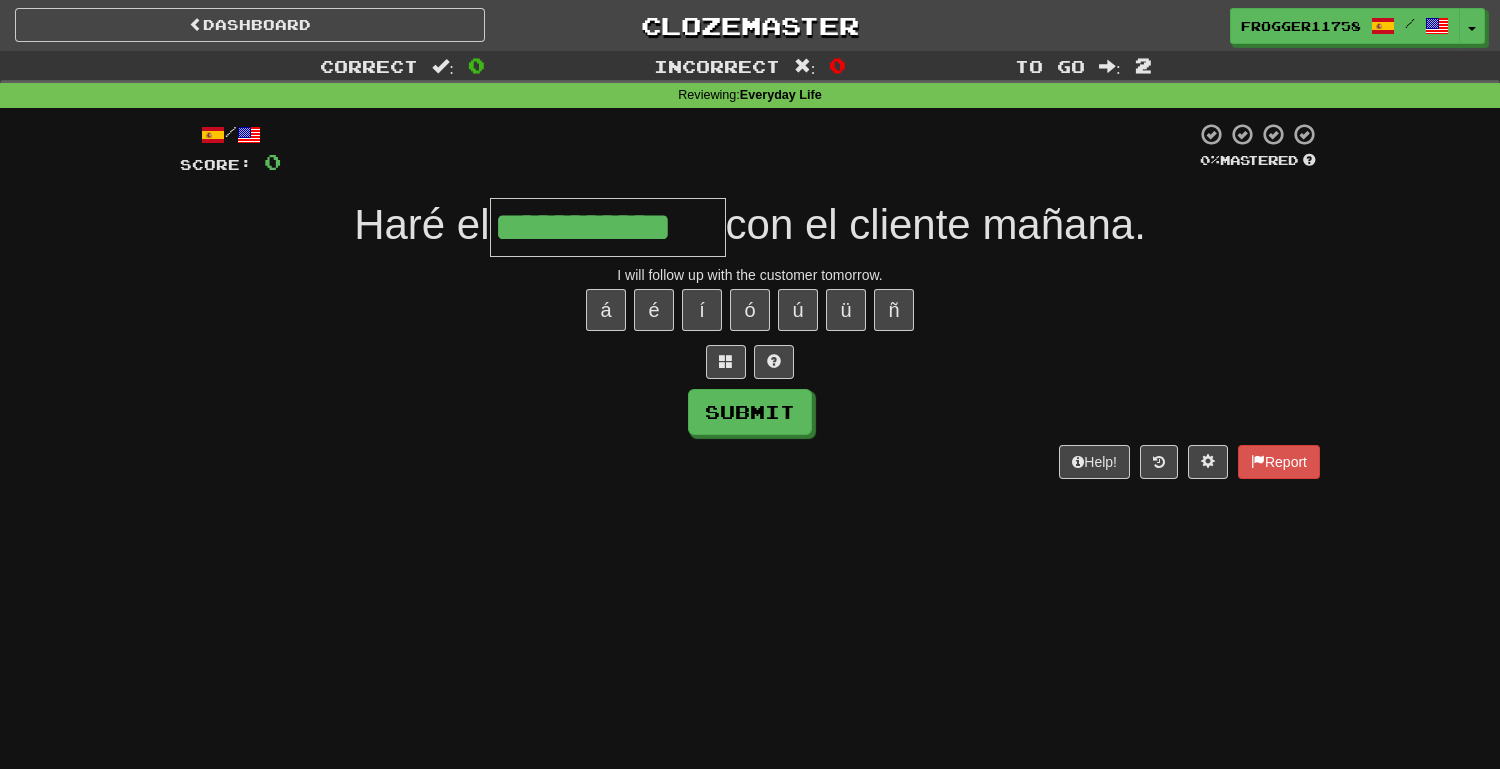 type on "**********" 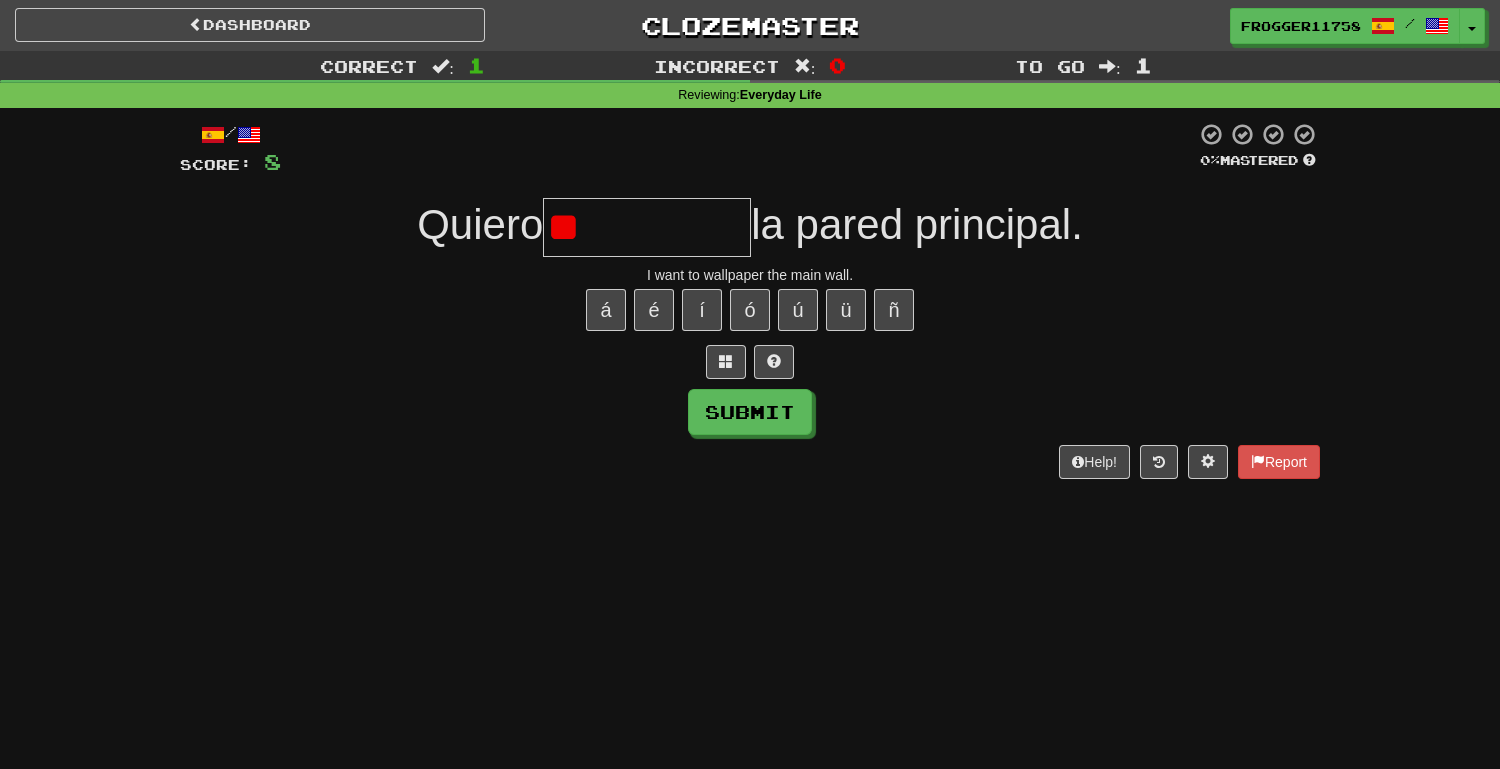 type on "*" 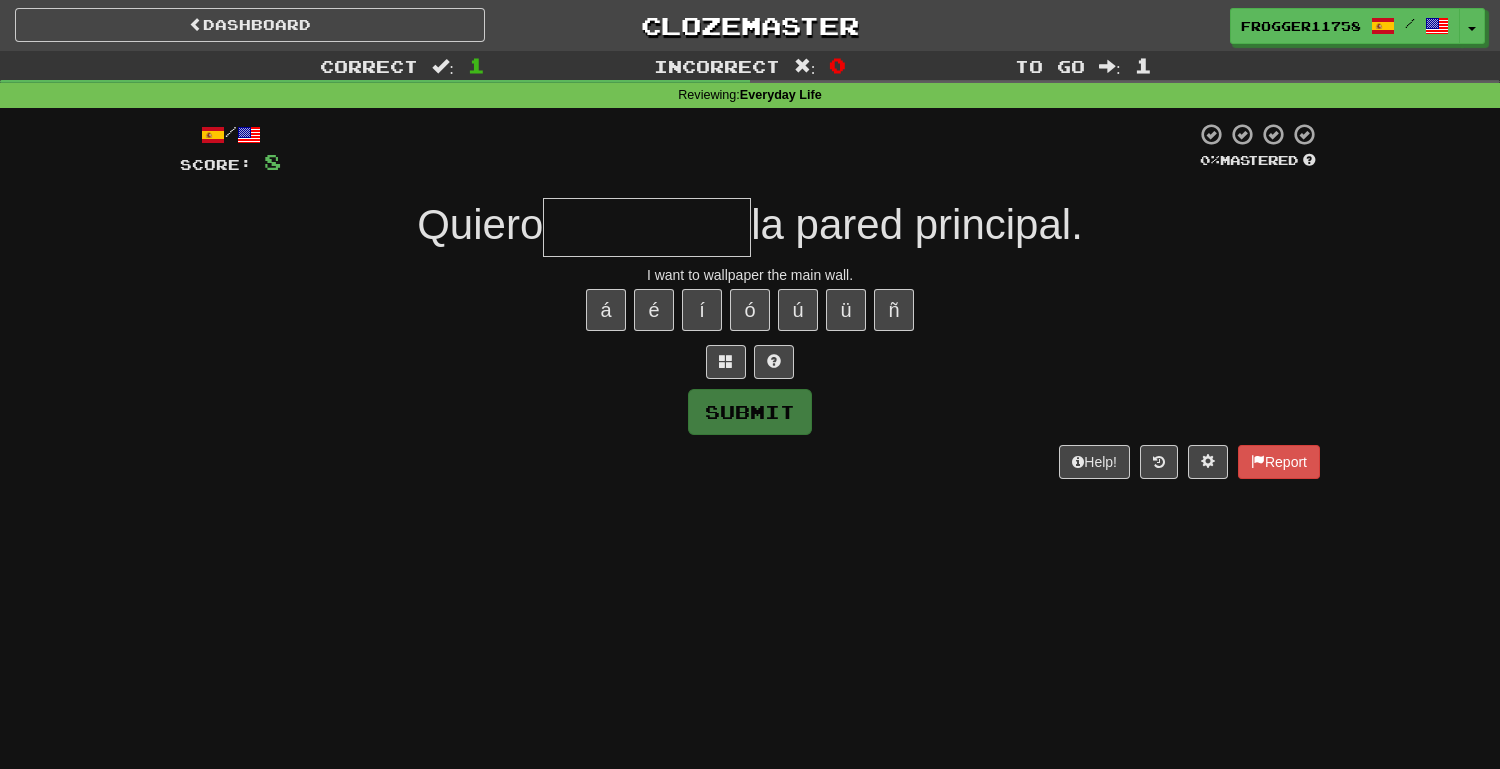 type on "*" 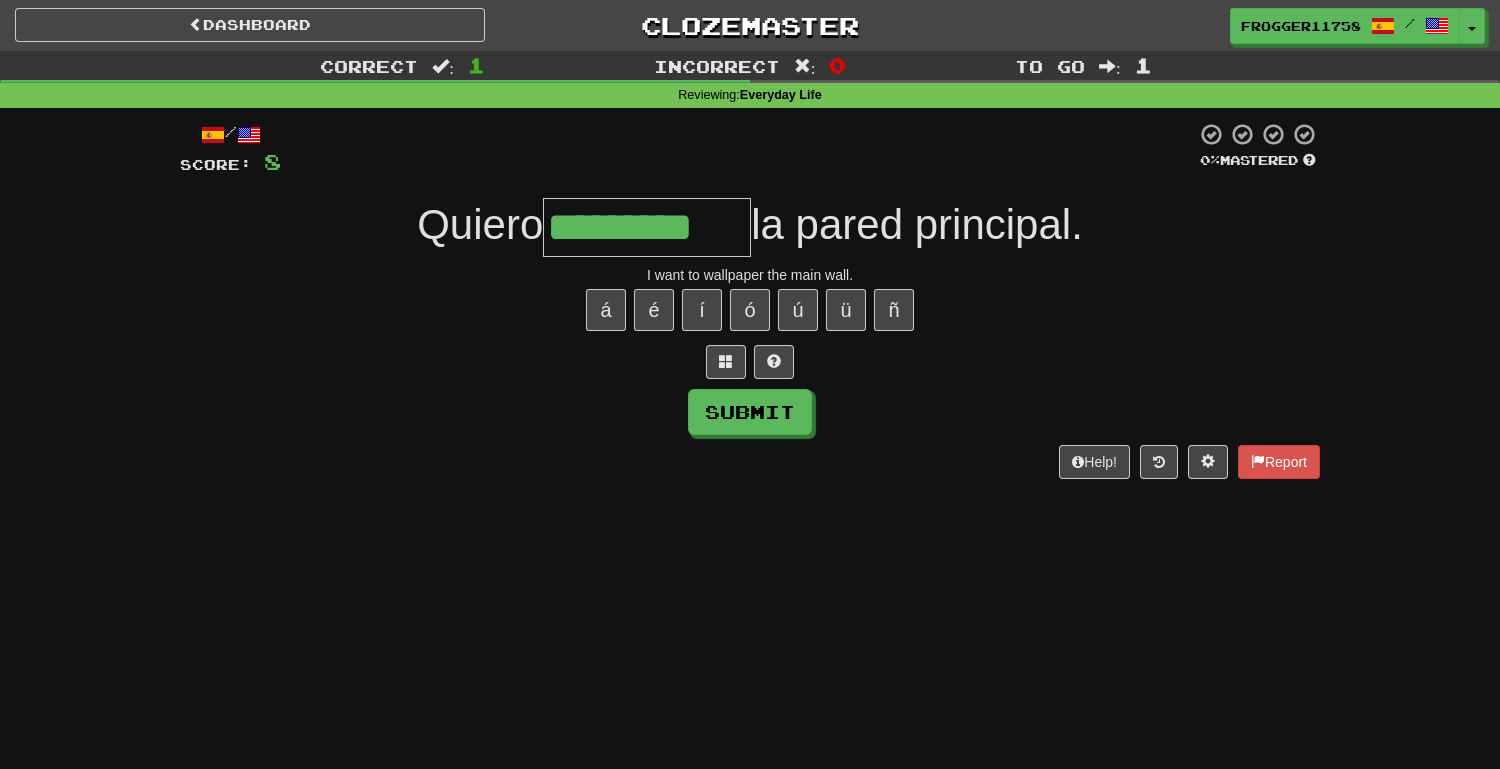 type on "*********" 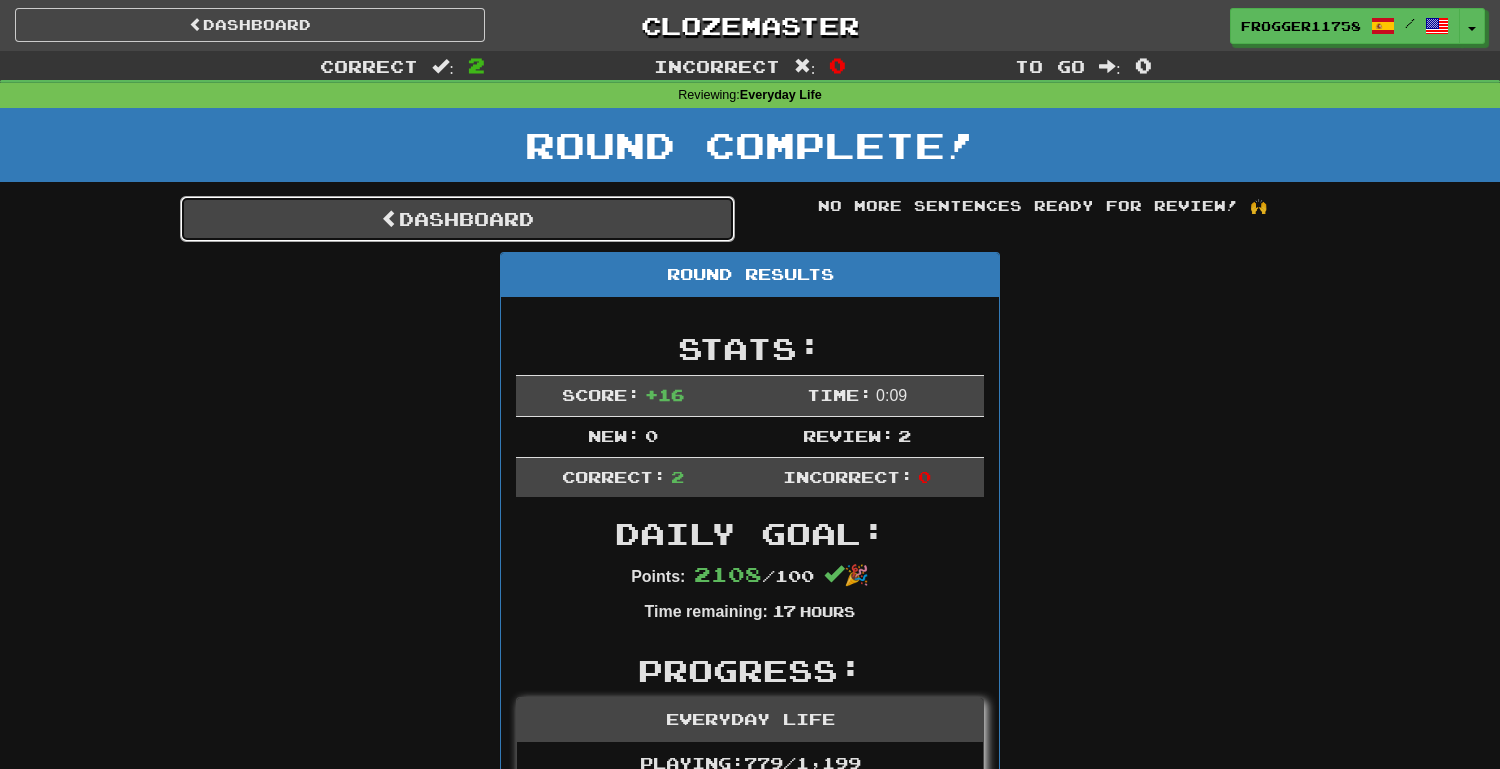 click on "Dashboard" at bounding box center [457, 219] 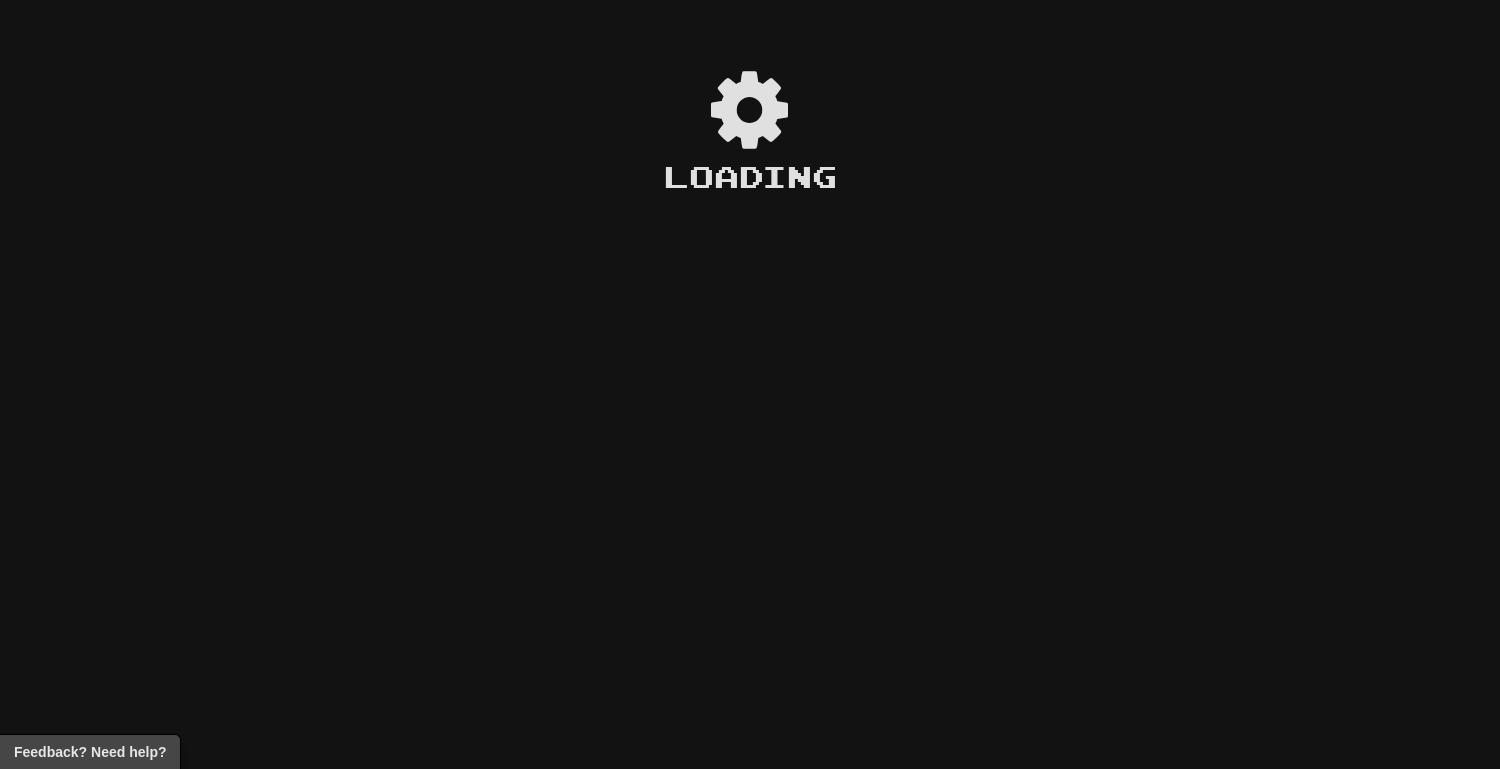 scroll, scrollTop: 0, scrollLeft: 0, axis: both 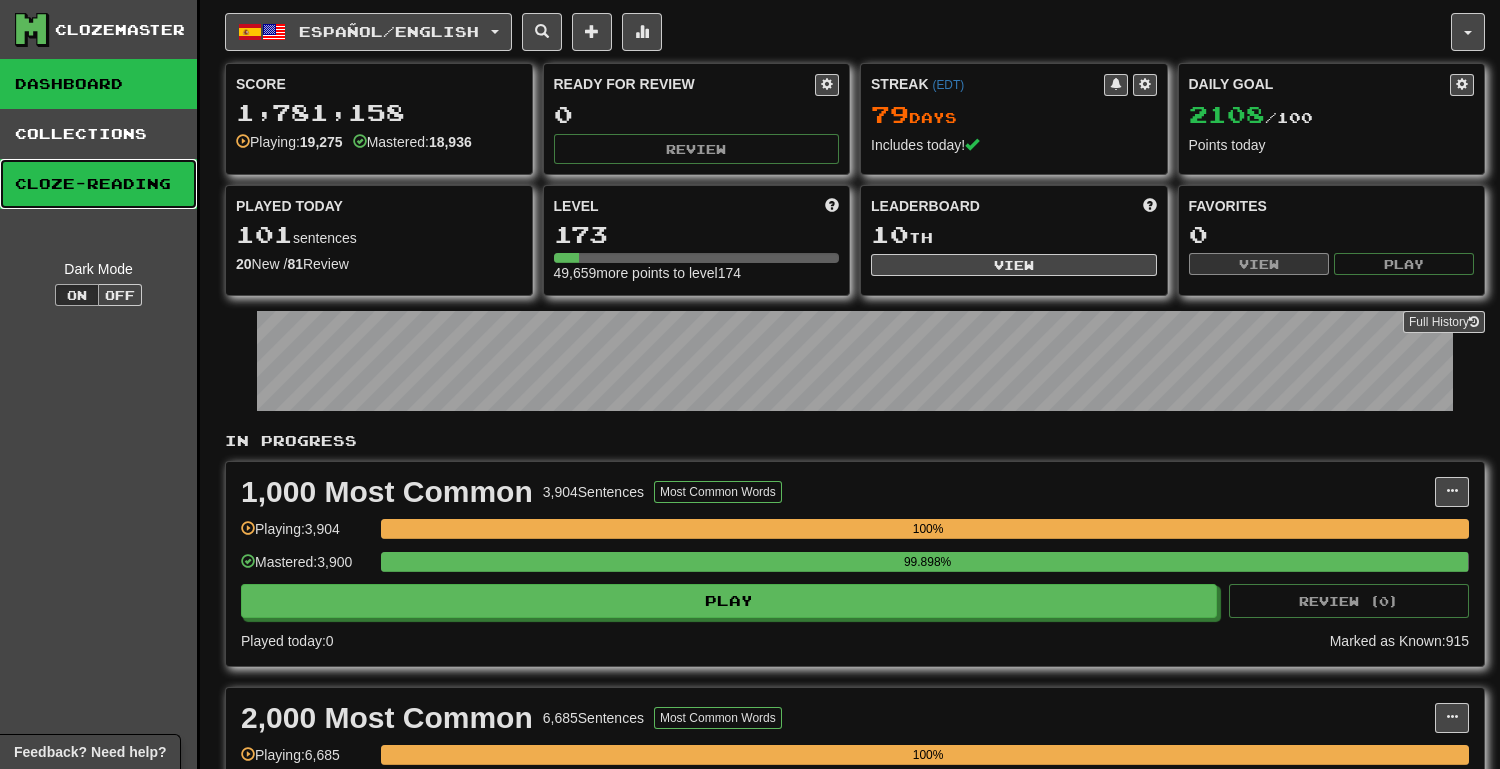 click on "Cloze-Reading" at bounding box center [98, 184] 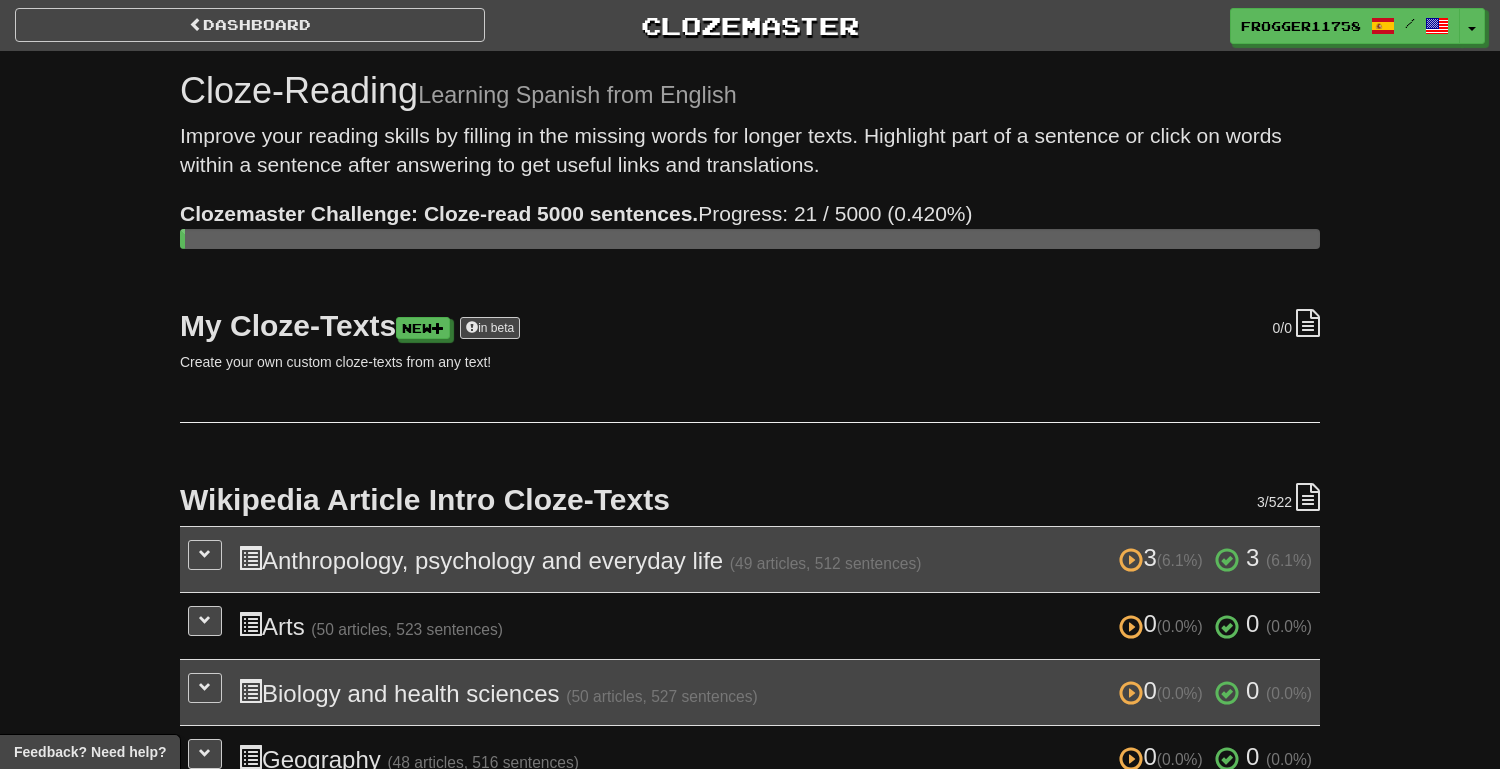 scroll, scrollTop: 0, scrollLeft: 0, axis: both 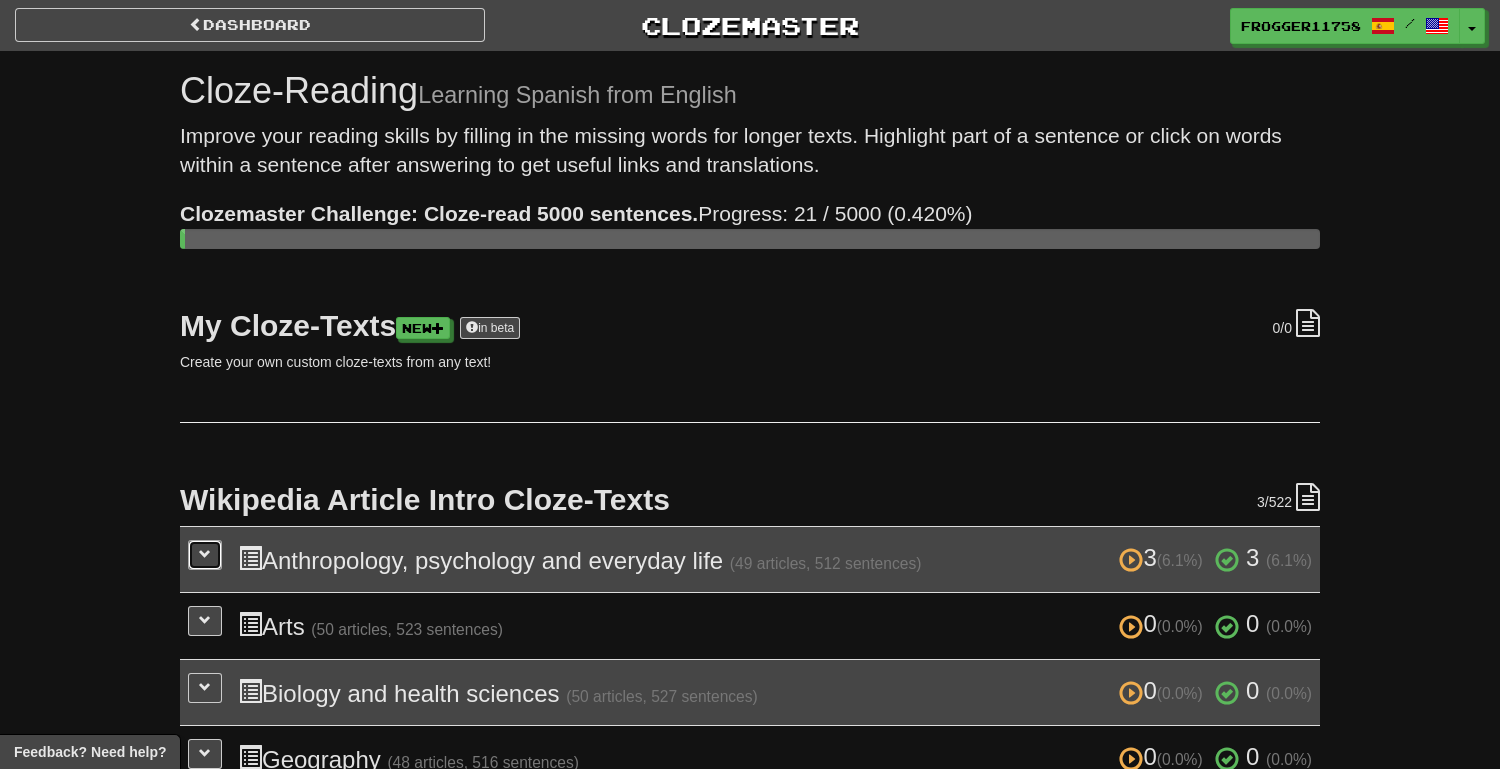 click at bounding box center (205, 554) 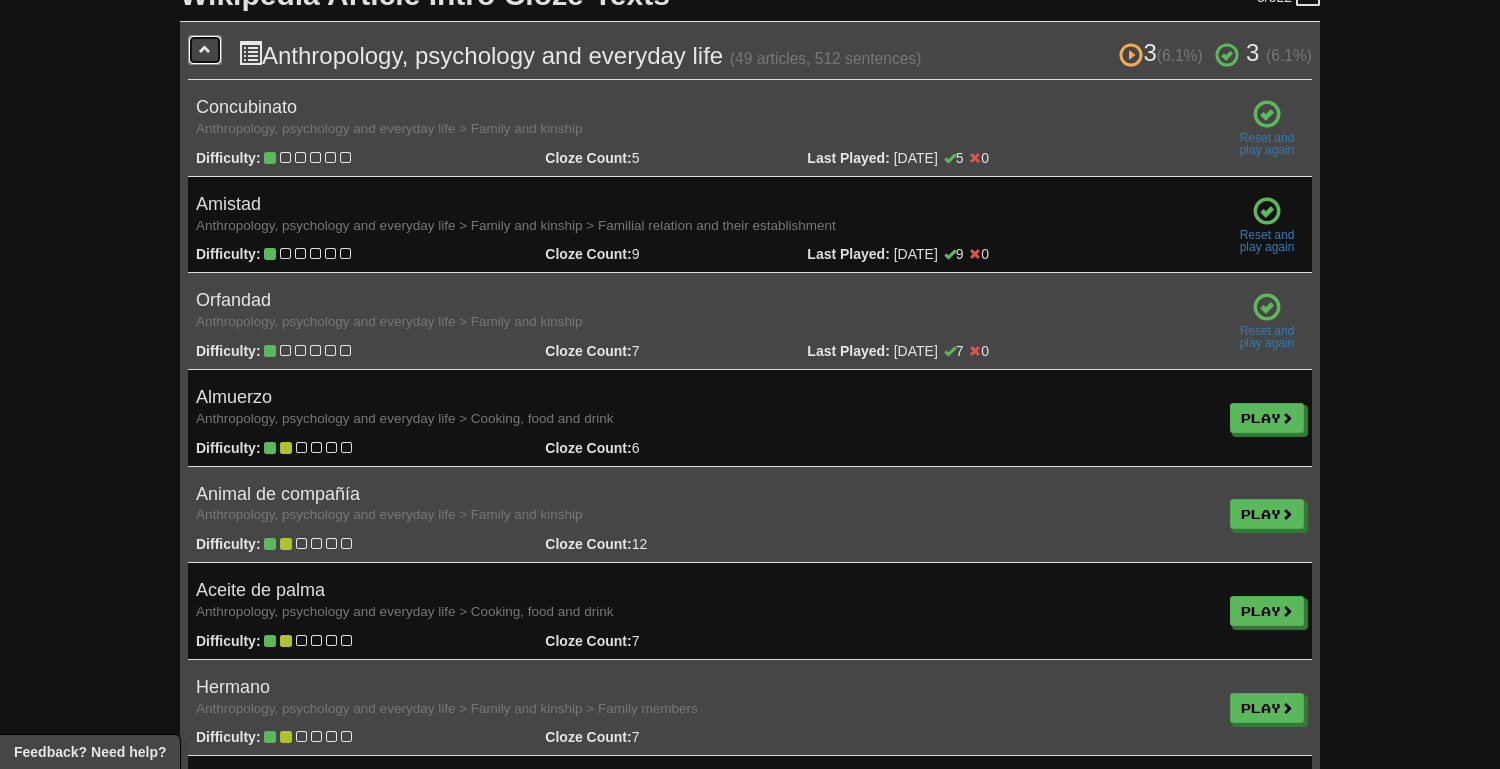scroll, scrollTop: 503, scrollLeft: 0, axis: vertical 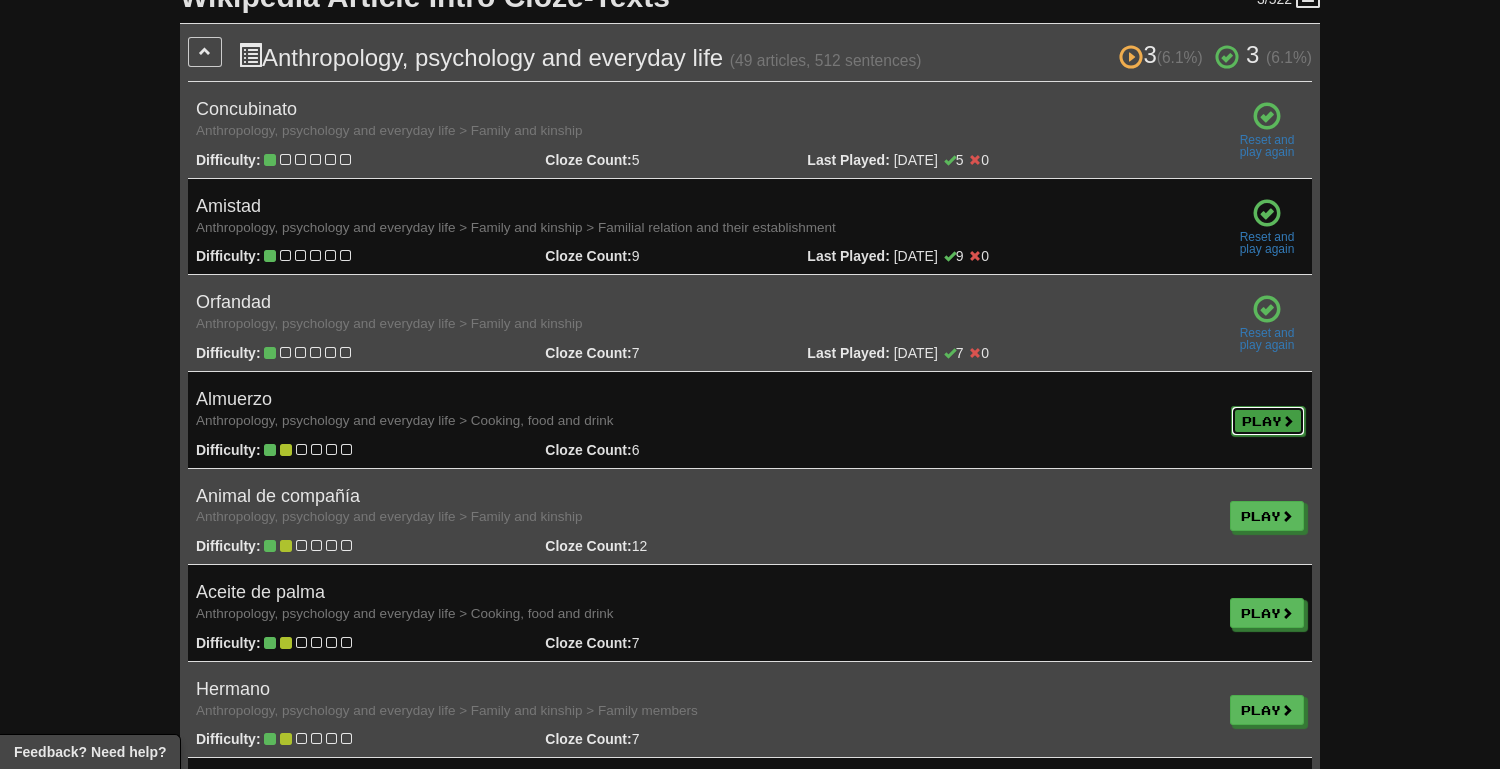 click on "Play" at bounding box center [1268, 421] 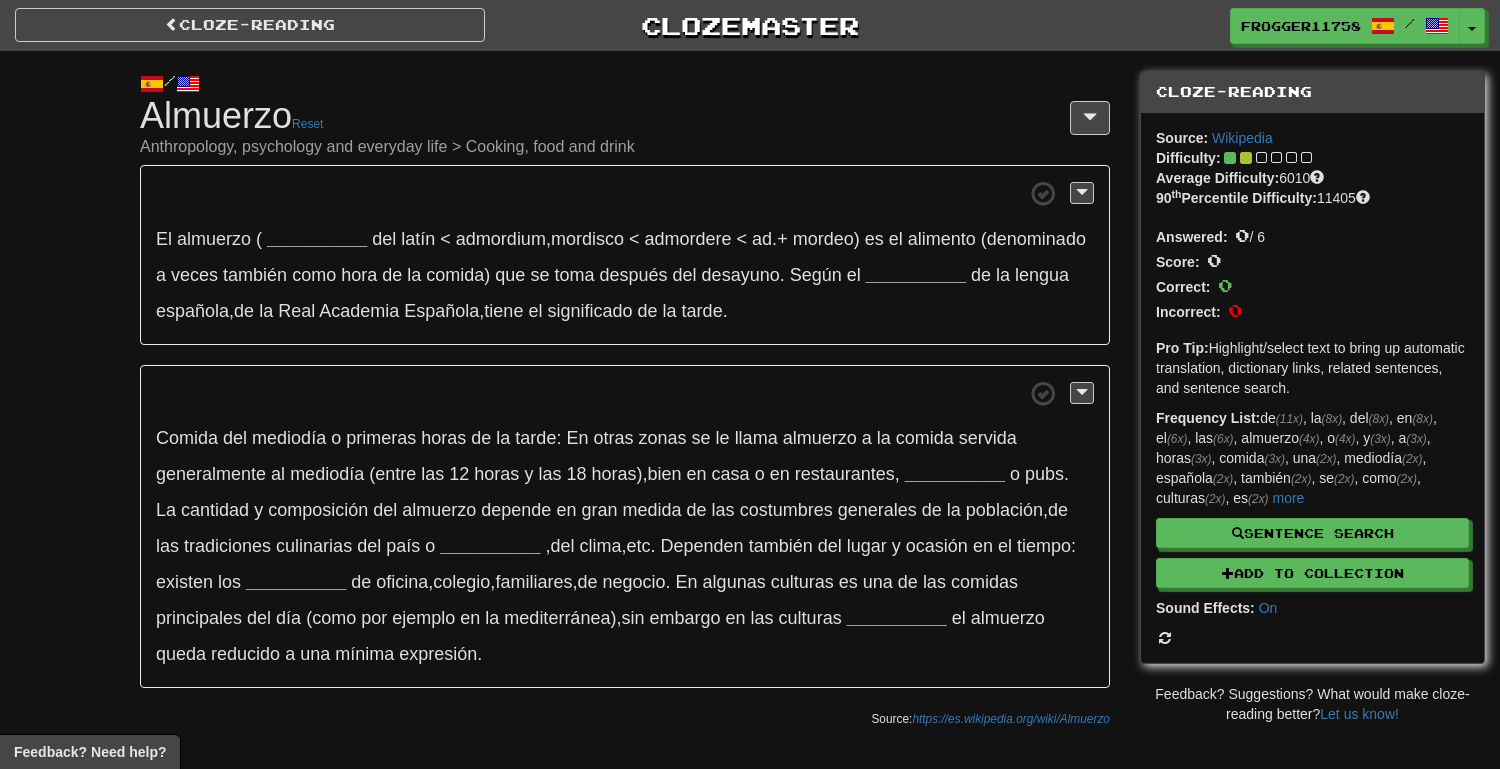 scroll, scrollTop: 0, scrollLeft: 0, axis: both 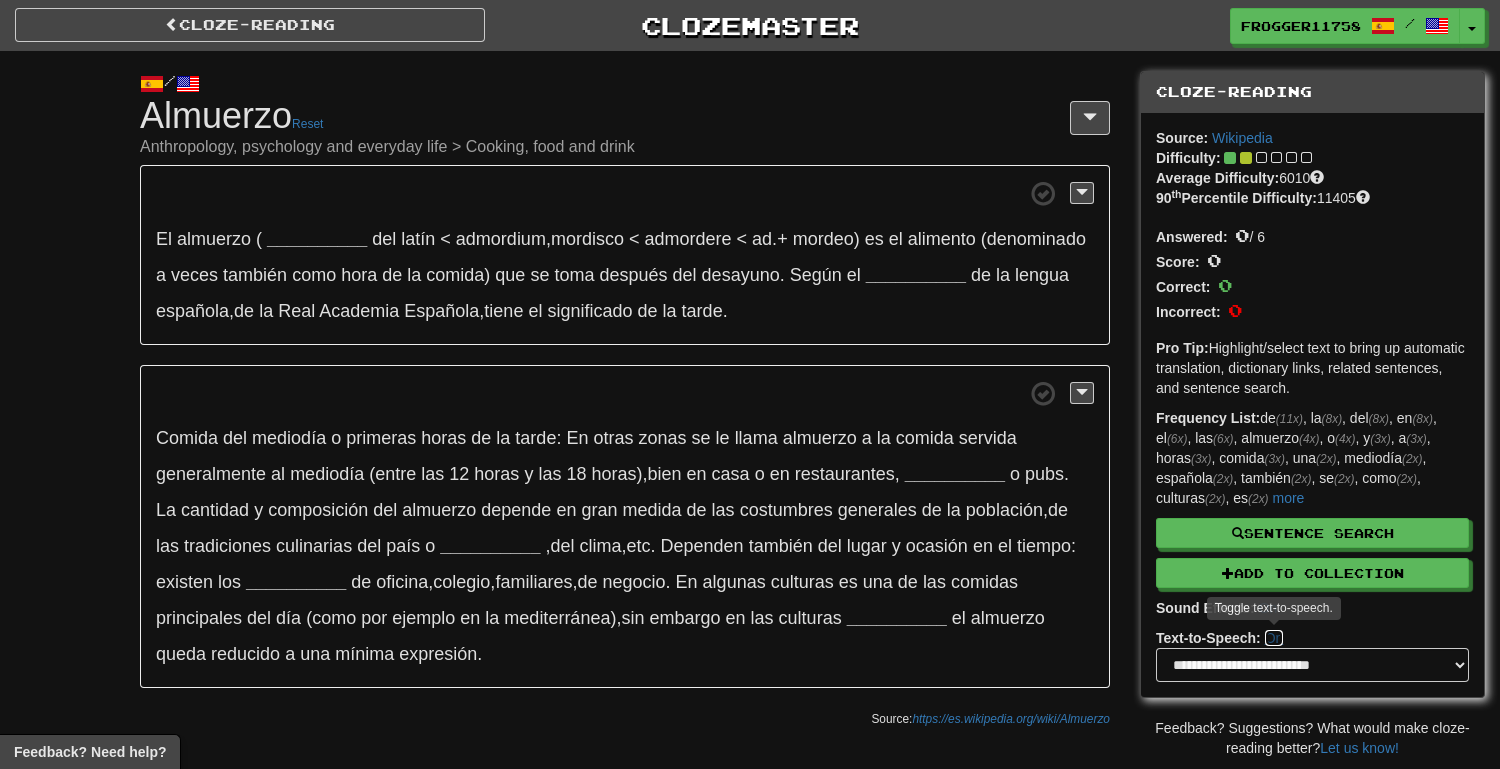 click on "On" at bounding box center [1274, 638] 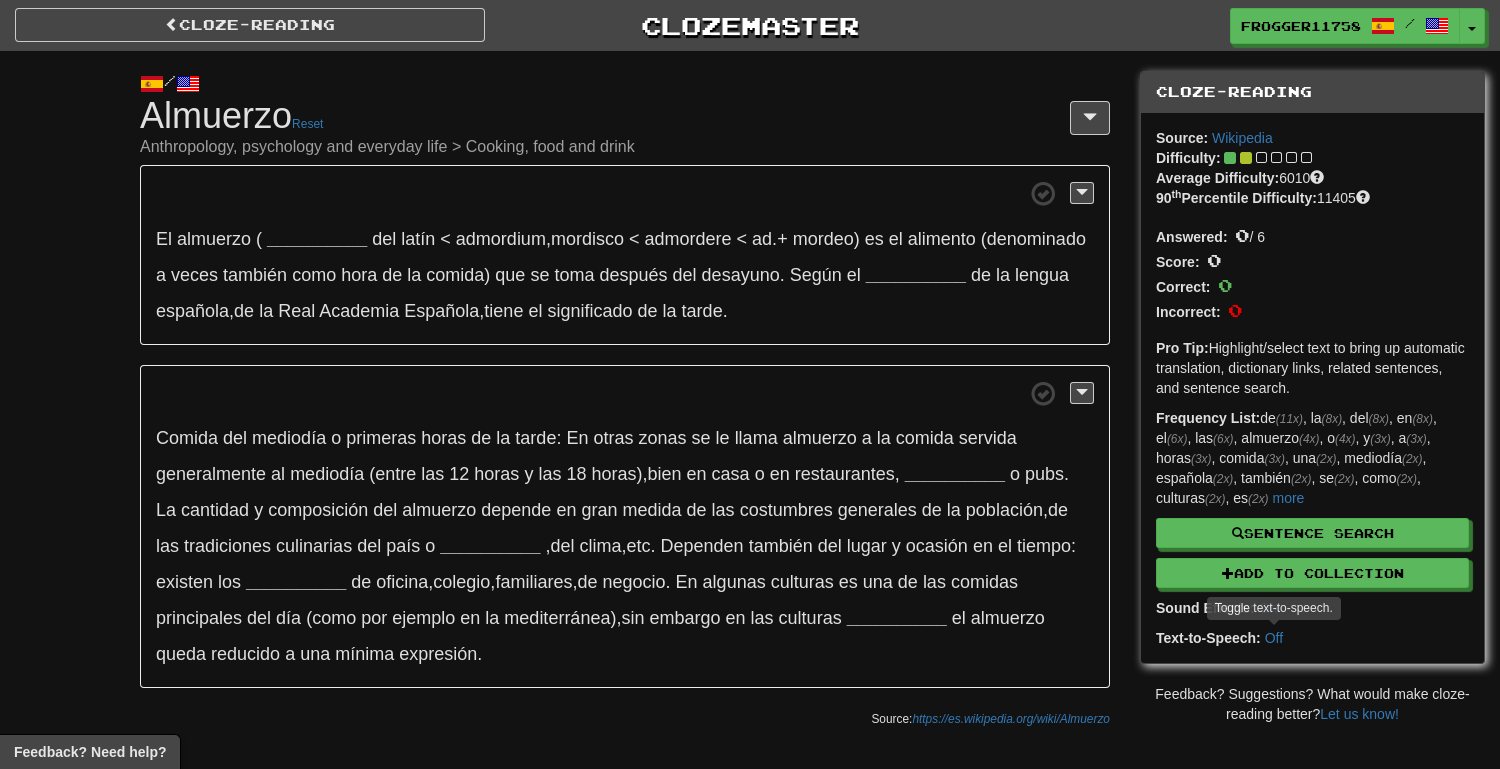 click on "Cloze-Reading
Clozemaster
frogger11758
/
Toggle Dropdown
Dashboard
Leaderboard
Activity Feed
Notifications
Profile
Discussions
Español
/
English
Streak:
79
Review:
0
Daily Goal:  2108 /100
Languages
Account
Logout
frogger11758
/
Toggle Dropdown
Dashboard
Leaderboard
Activity Feed
Notifications
Profile
Discussions
Español
/
English
Streak:
79
Review:
0
Daily Goal:  2108 /100
Languages
Account
Logout
clozemaster
×
Add Sentence to Cloze-Collection
Close
/
Cloze-Reading
Almuerzo
Reset
Anthropology, psychology and everyday life > Cooking, food and drink" at bounding box center (750, 384) 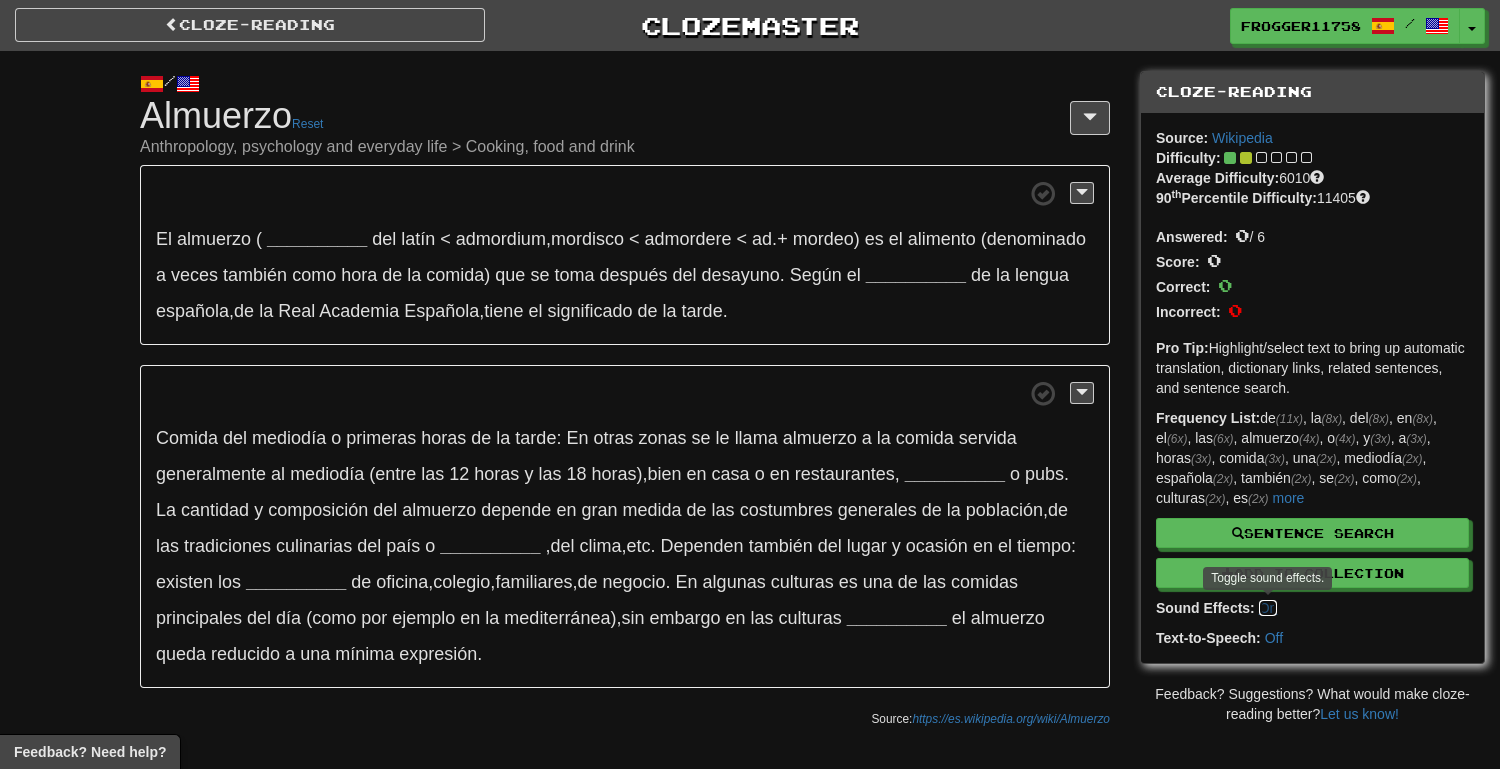 click on "On" at bounding box center [1268, 608] 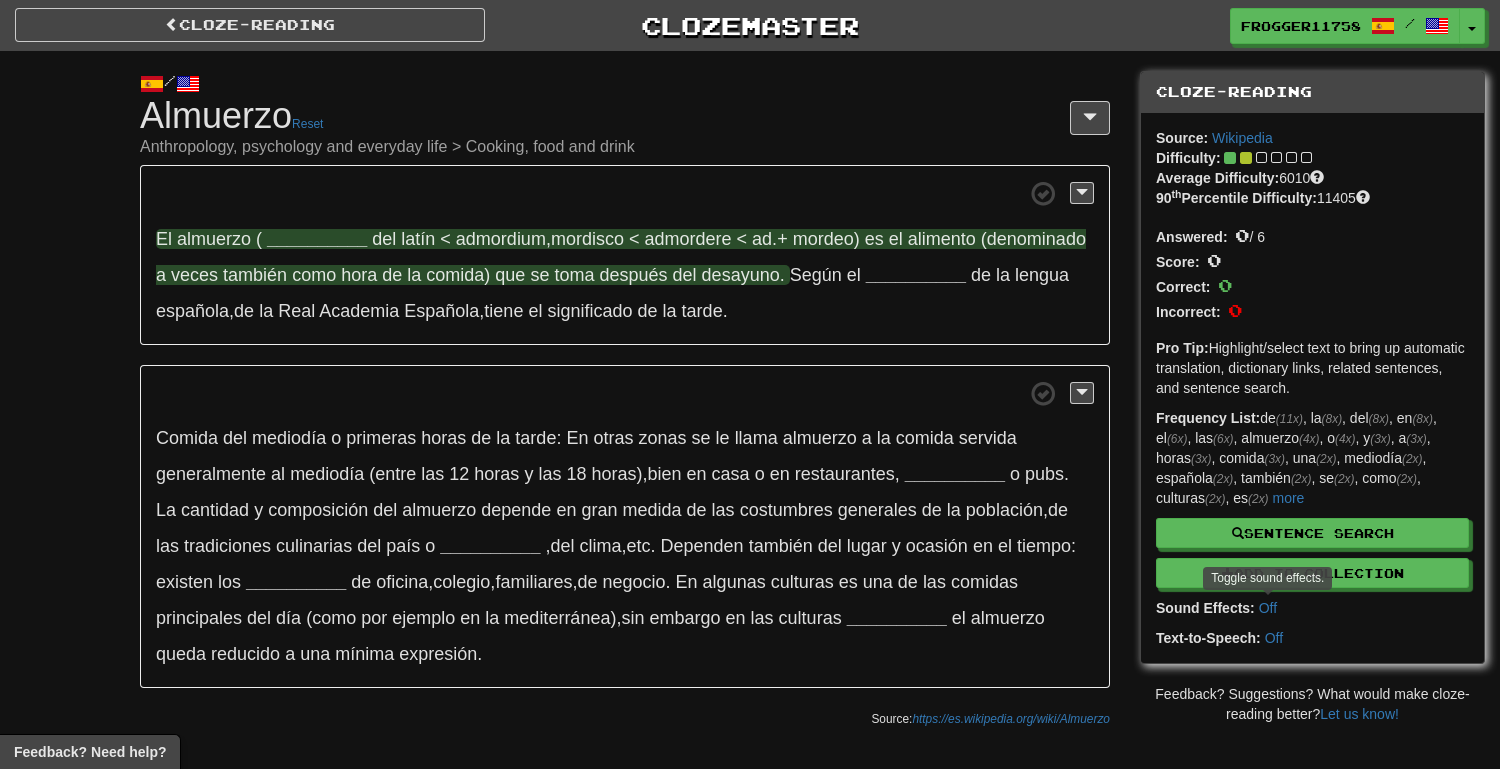 click on "__________" at bounding box center (317, 239) 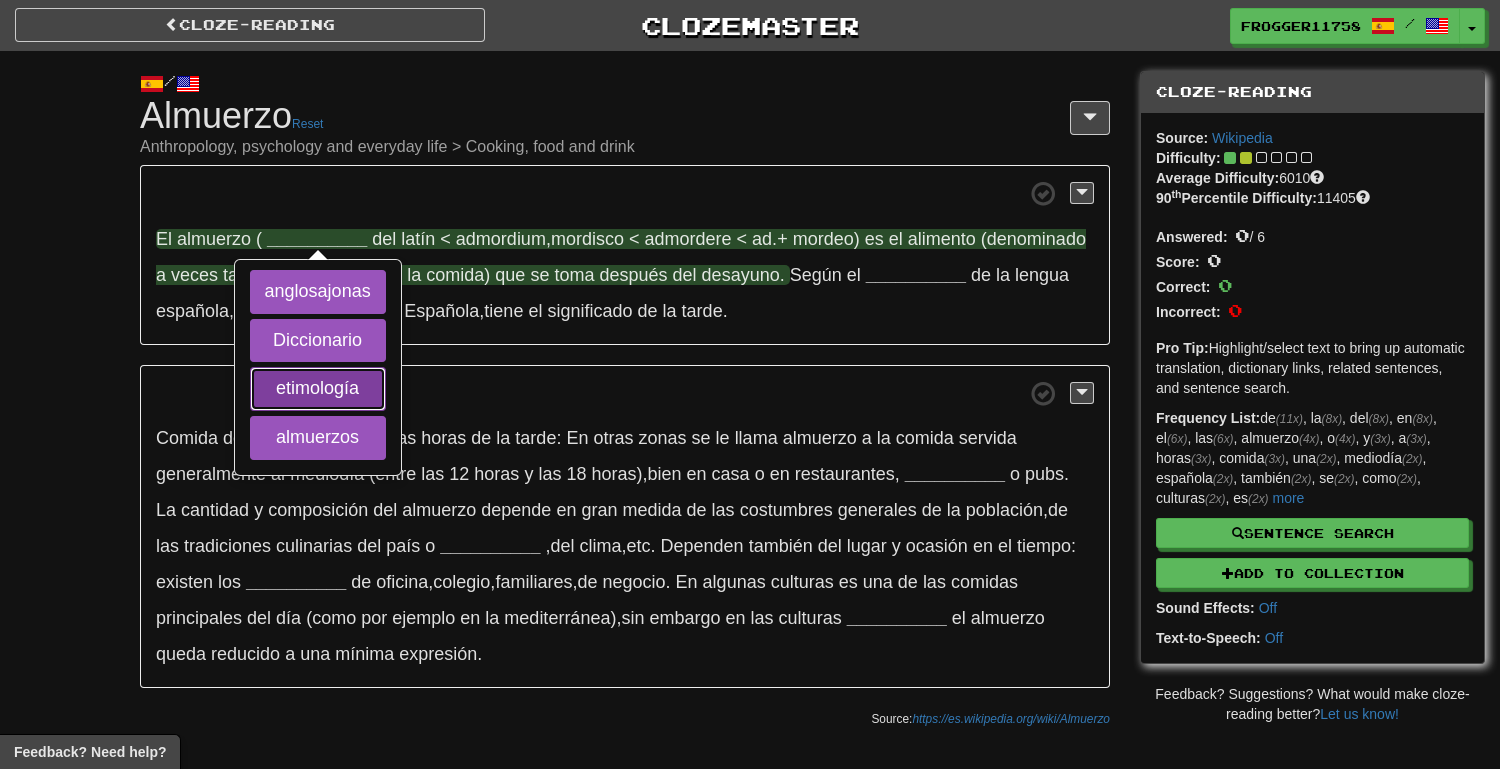 click on "etimología" at bounding box center [318, 389] 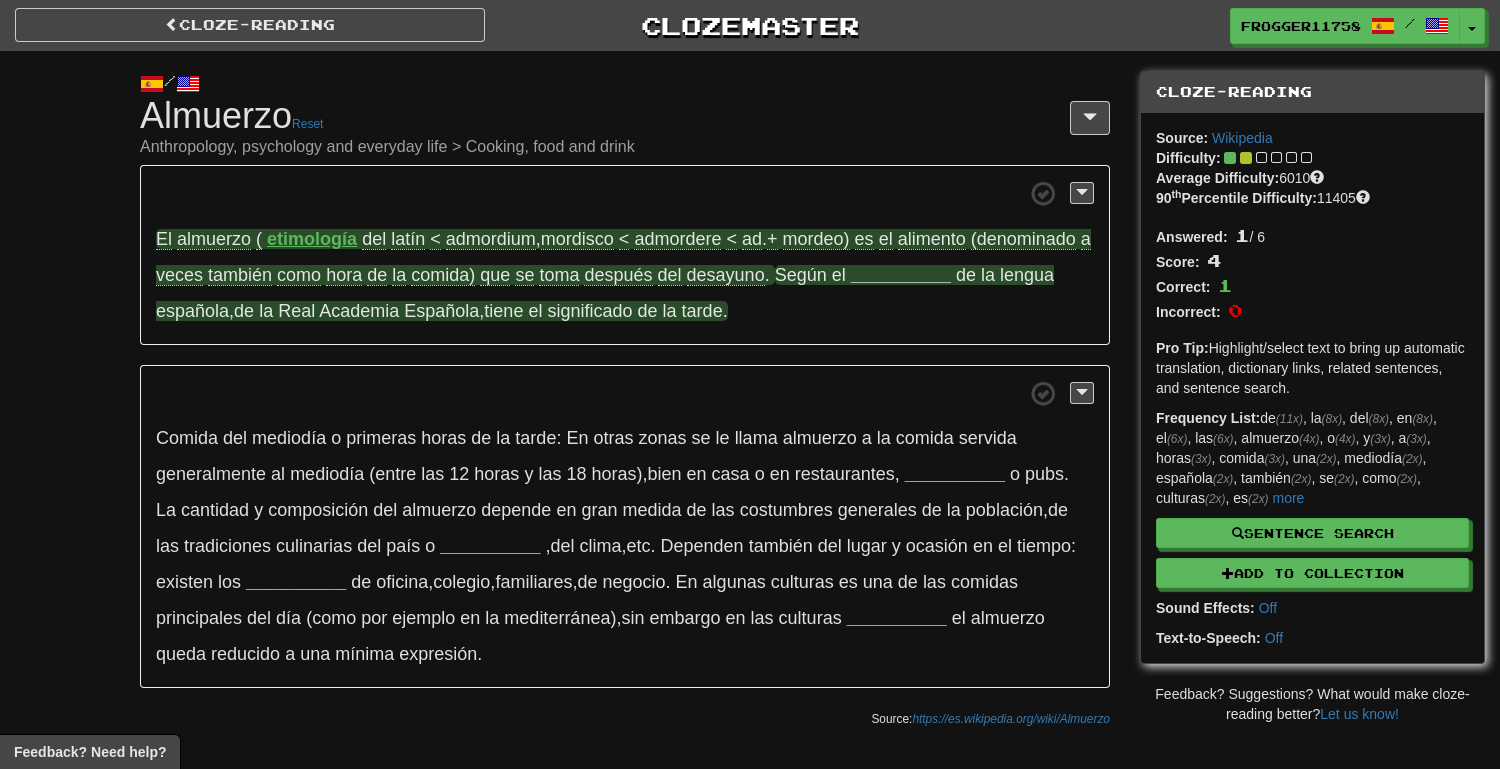 click on "__________" at bounding box center (901, 275) 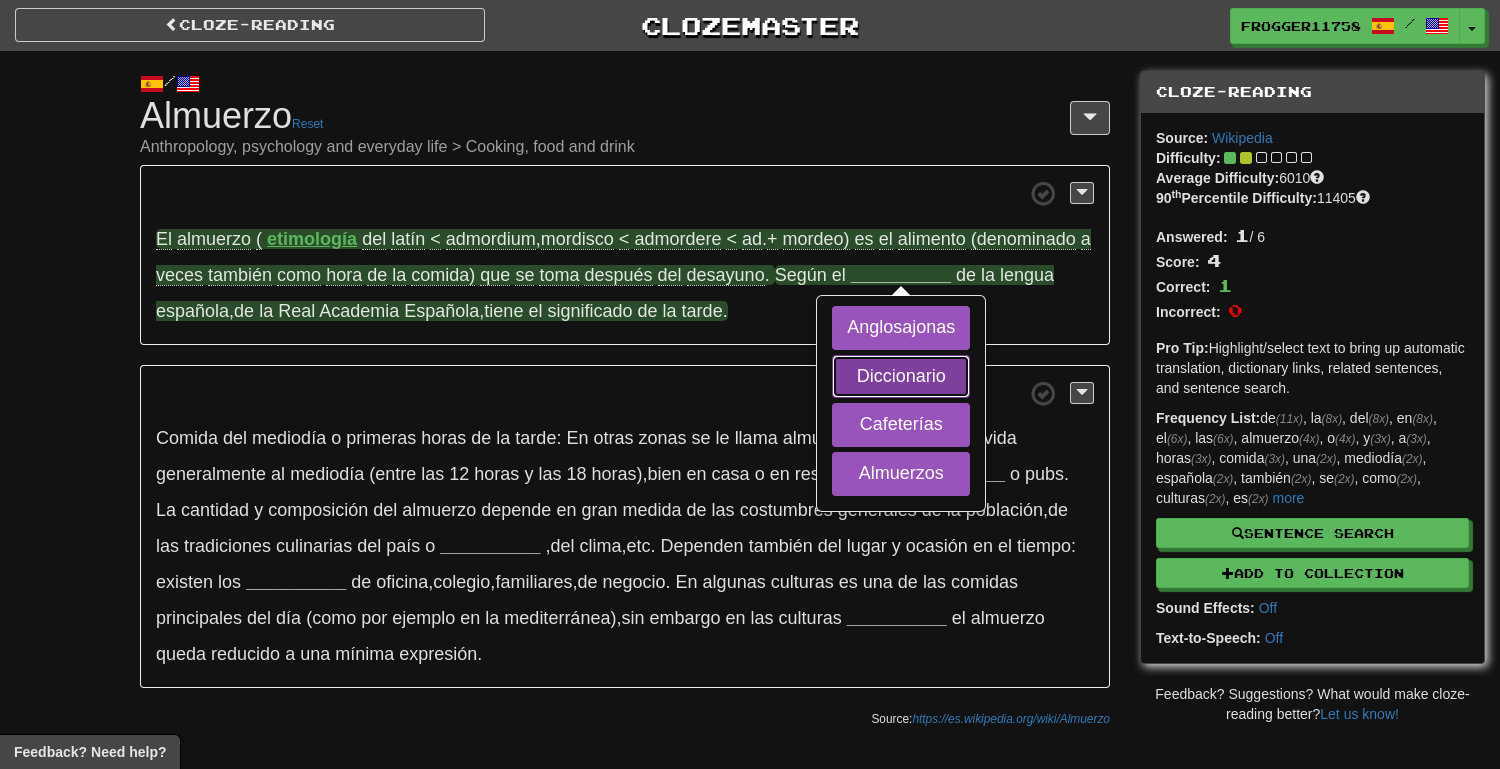 click on "Diccionario" at bounding box center (901, 377) 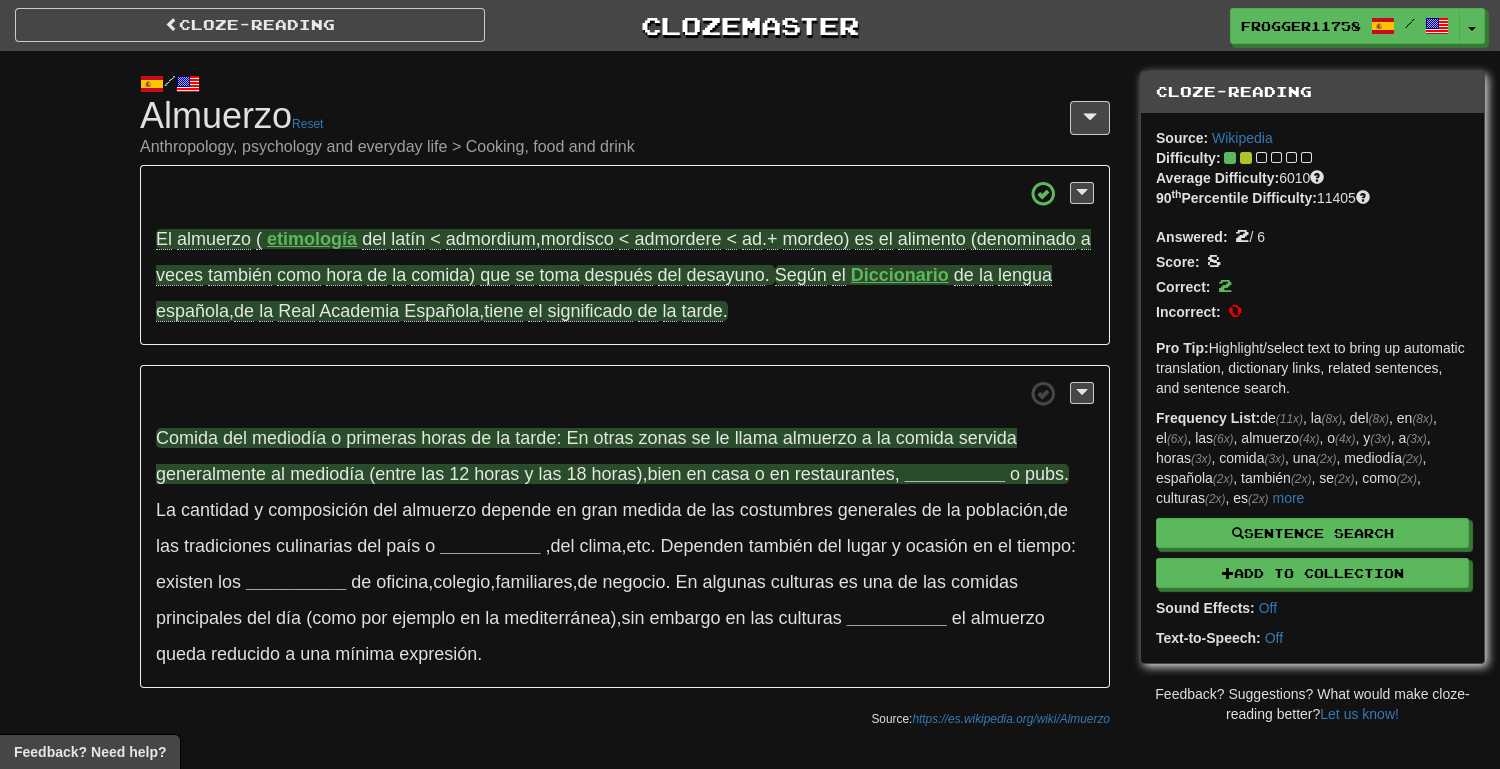 click on "__________" at bounding box center (955, 474) 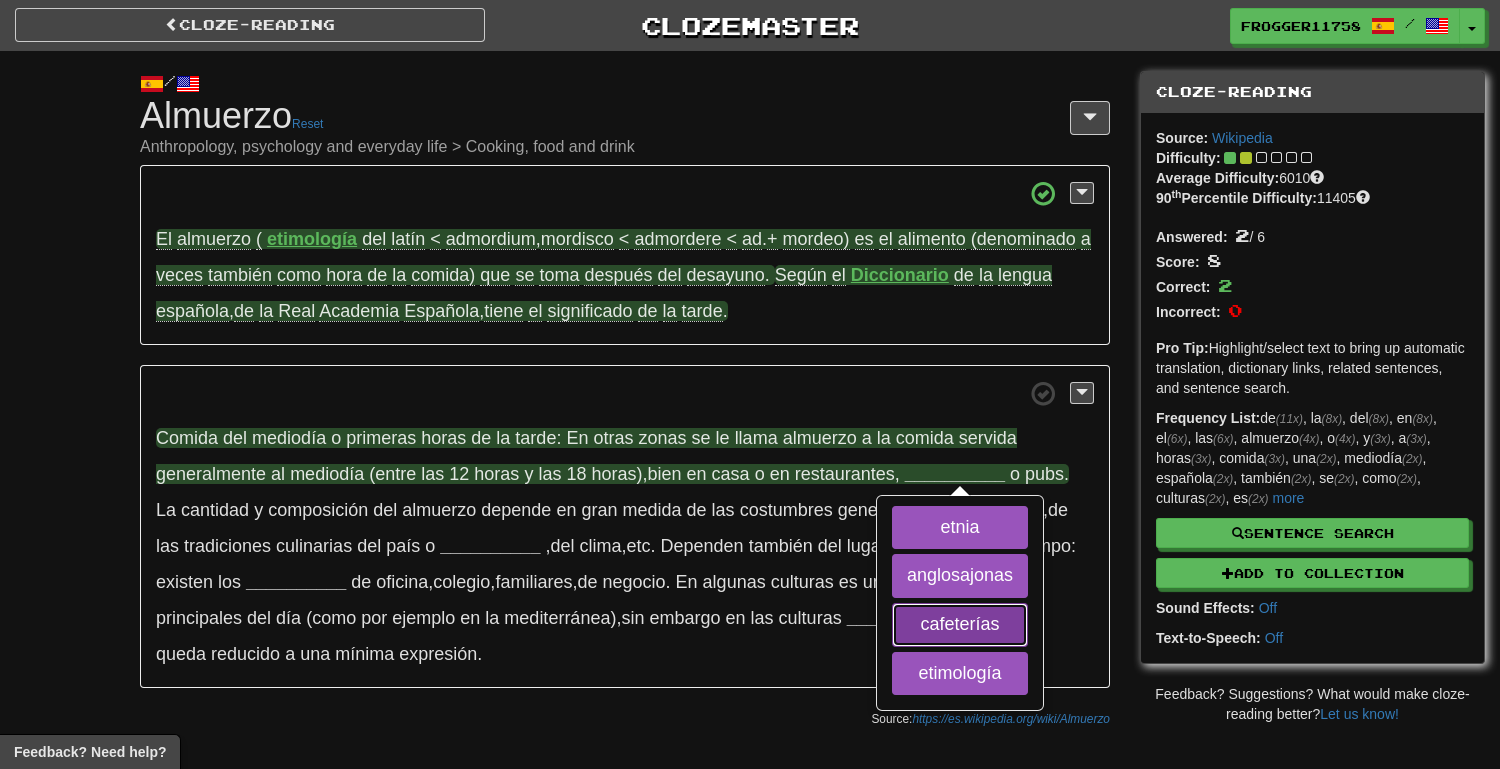 click on "cafeterías" at bounding box center (960, 625) 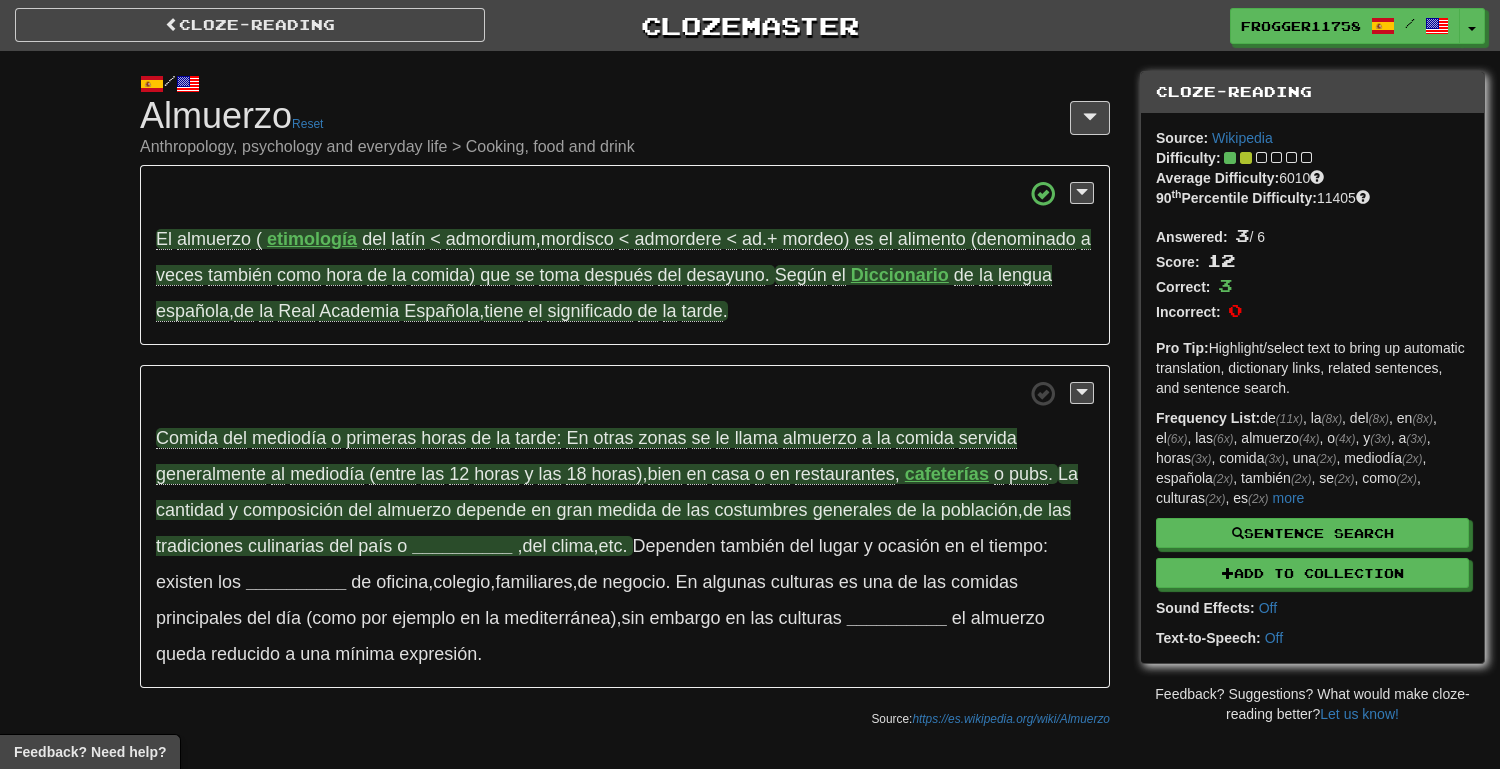 click on "__________" at bounding box center (462, 546) 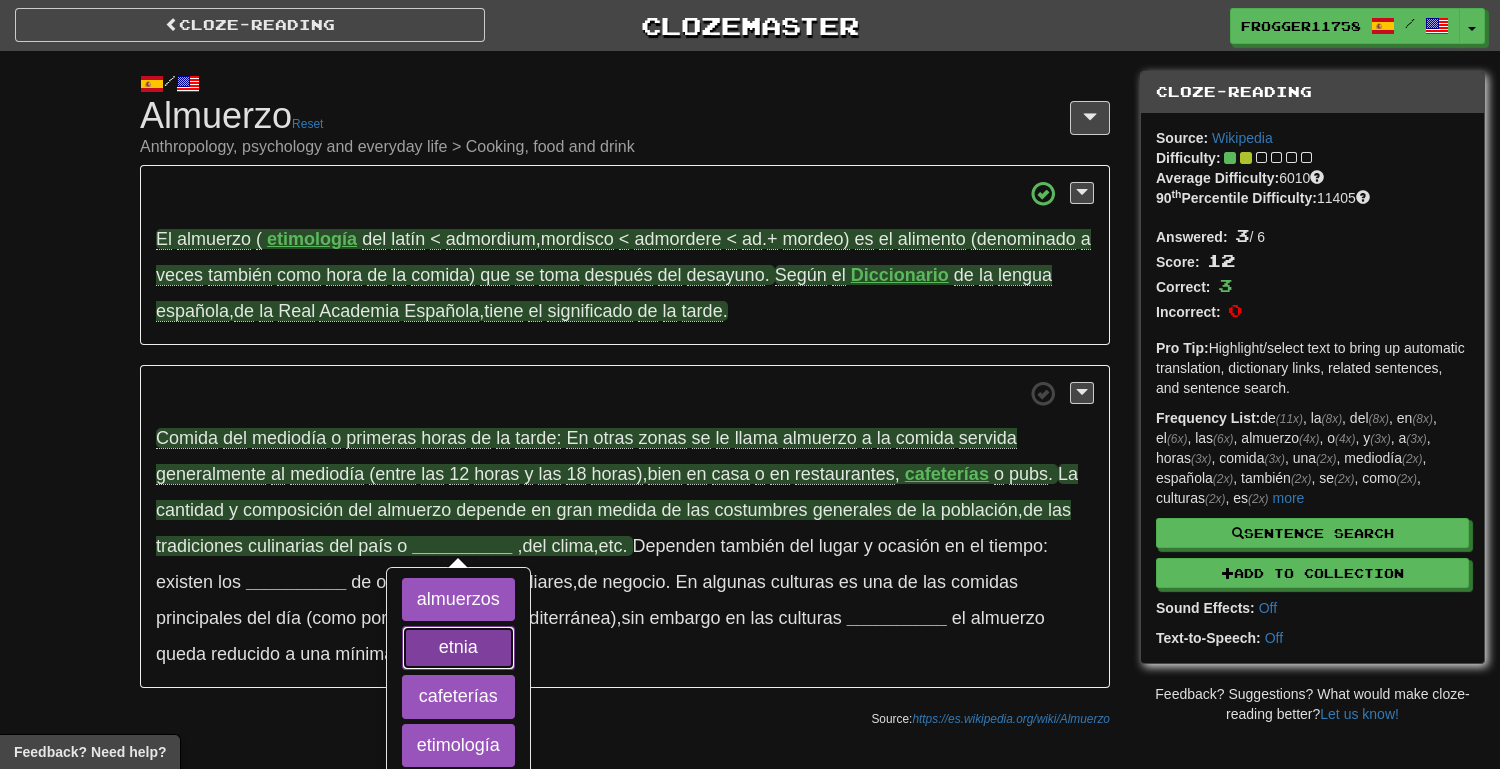 click on "etnia" at bounding box center (458, 648) 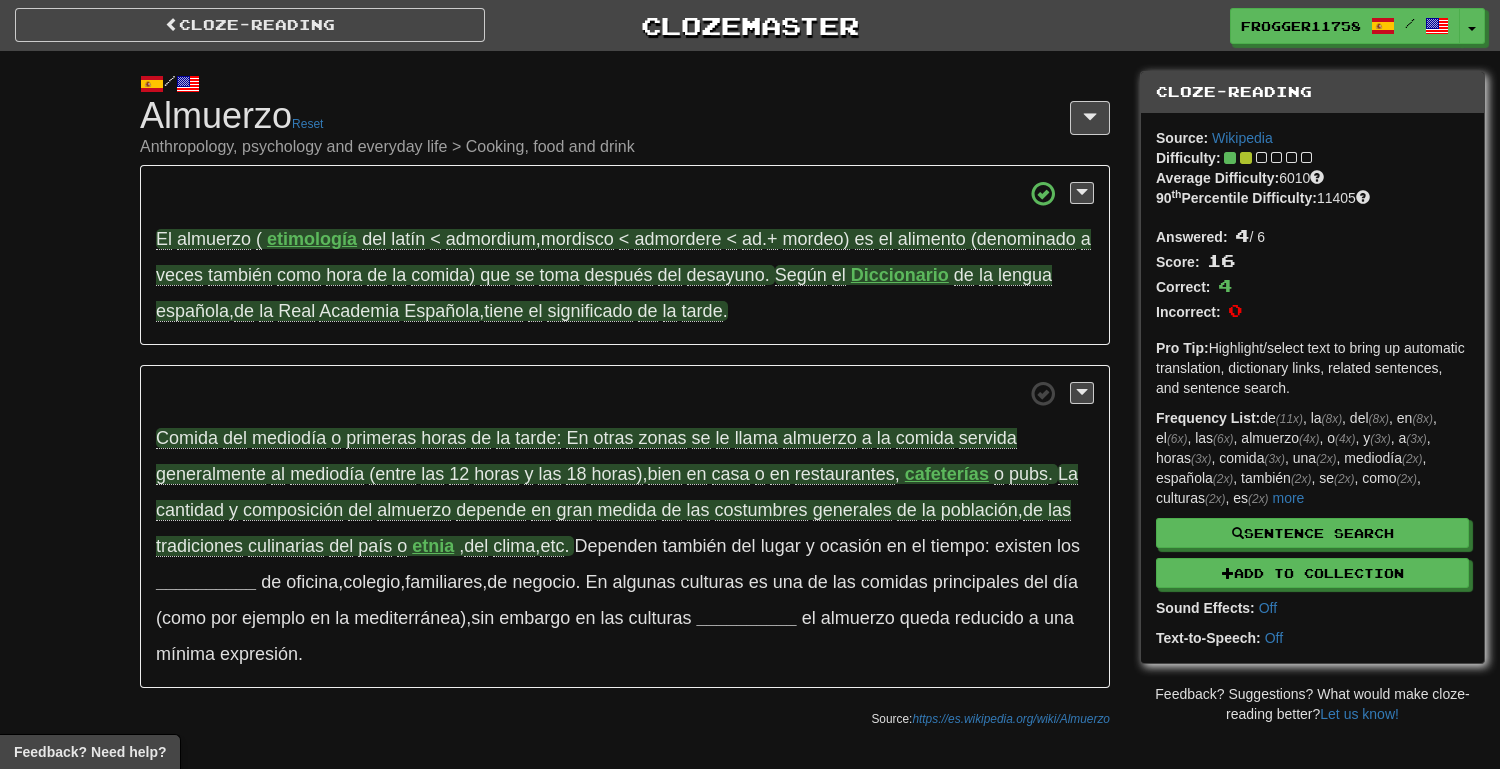 click on "etnia" at bounding box center [433, 546] 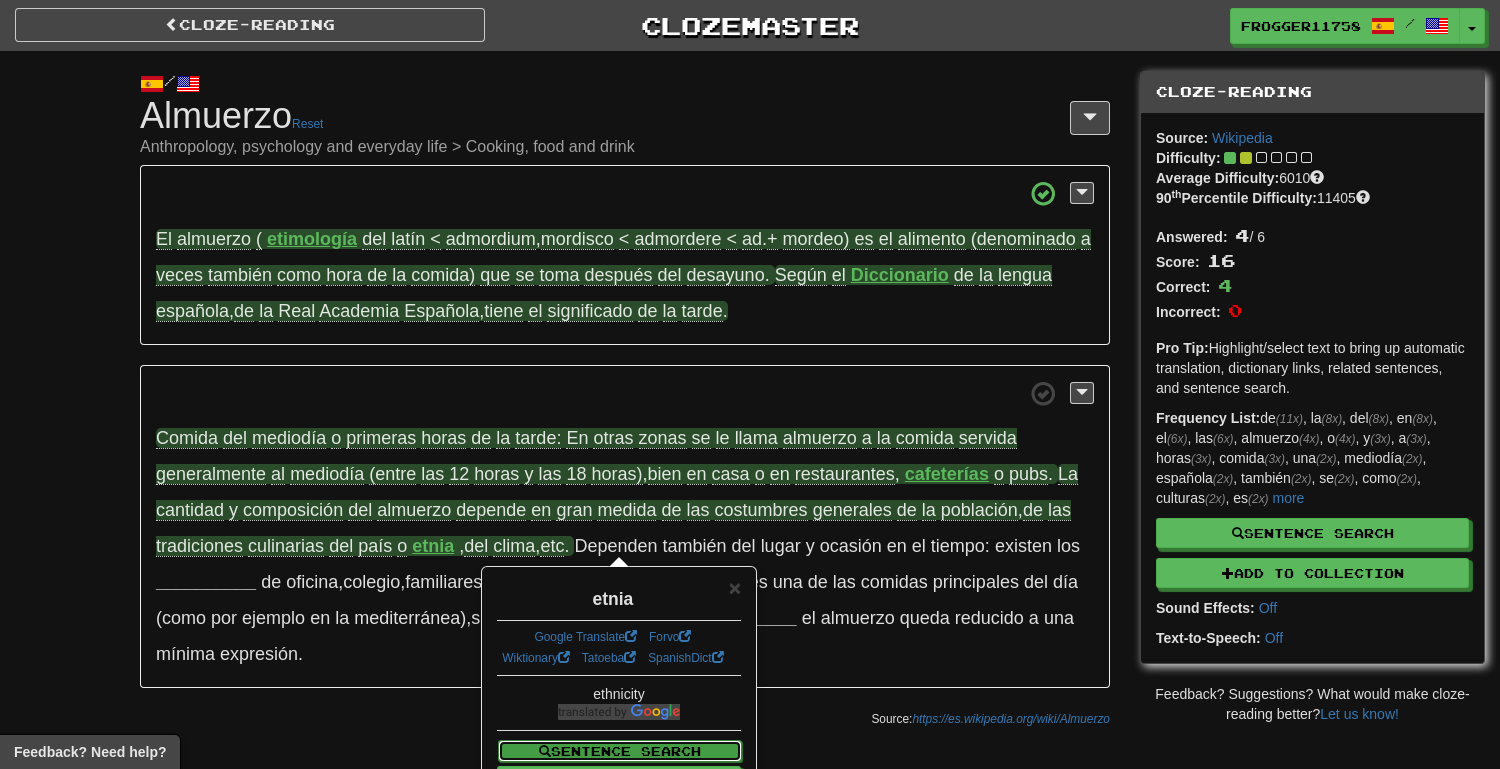 click on "Sentence Search" at bounding box center (620, 751) 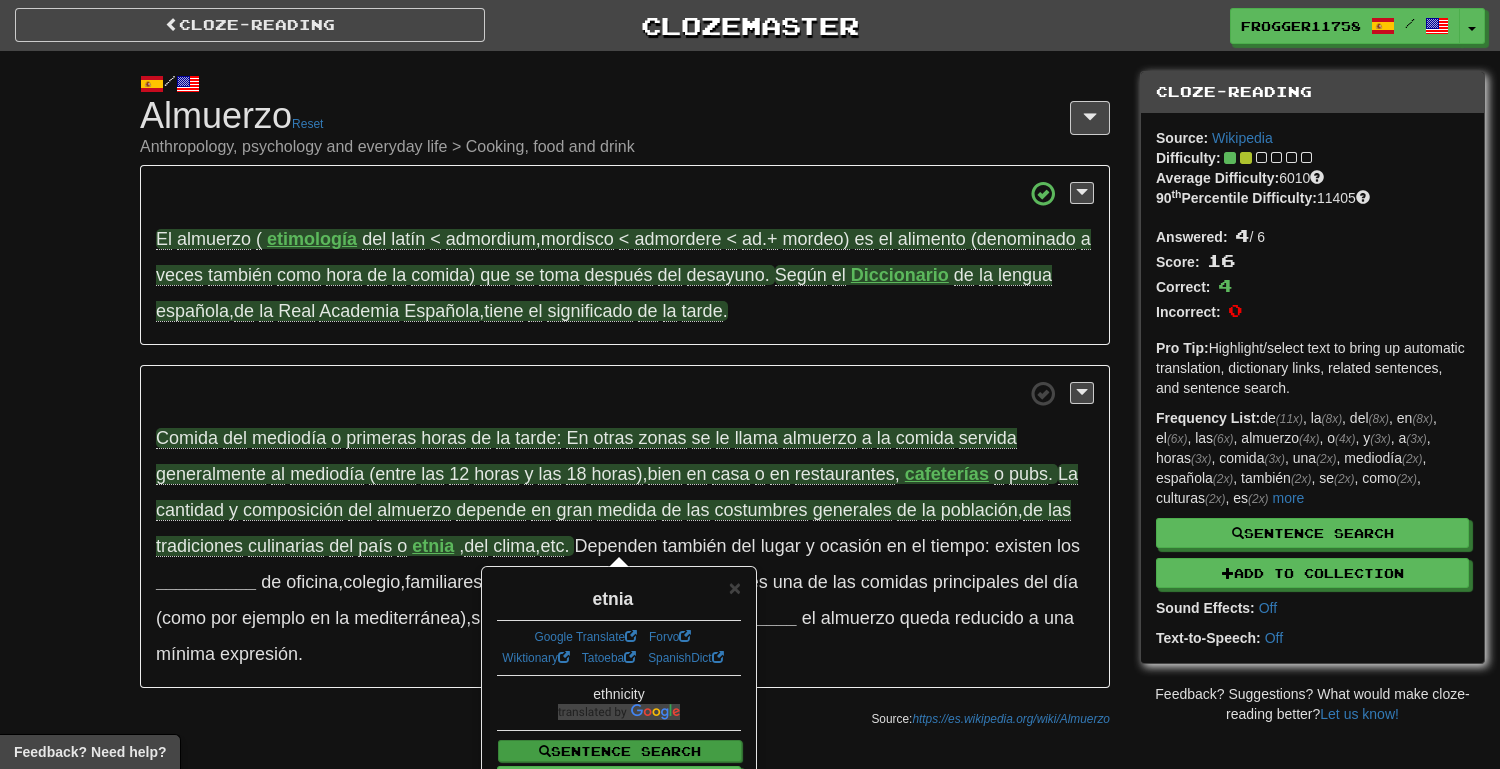 select on "****" 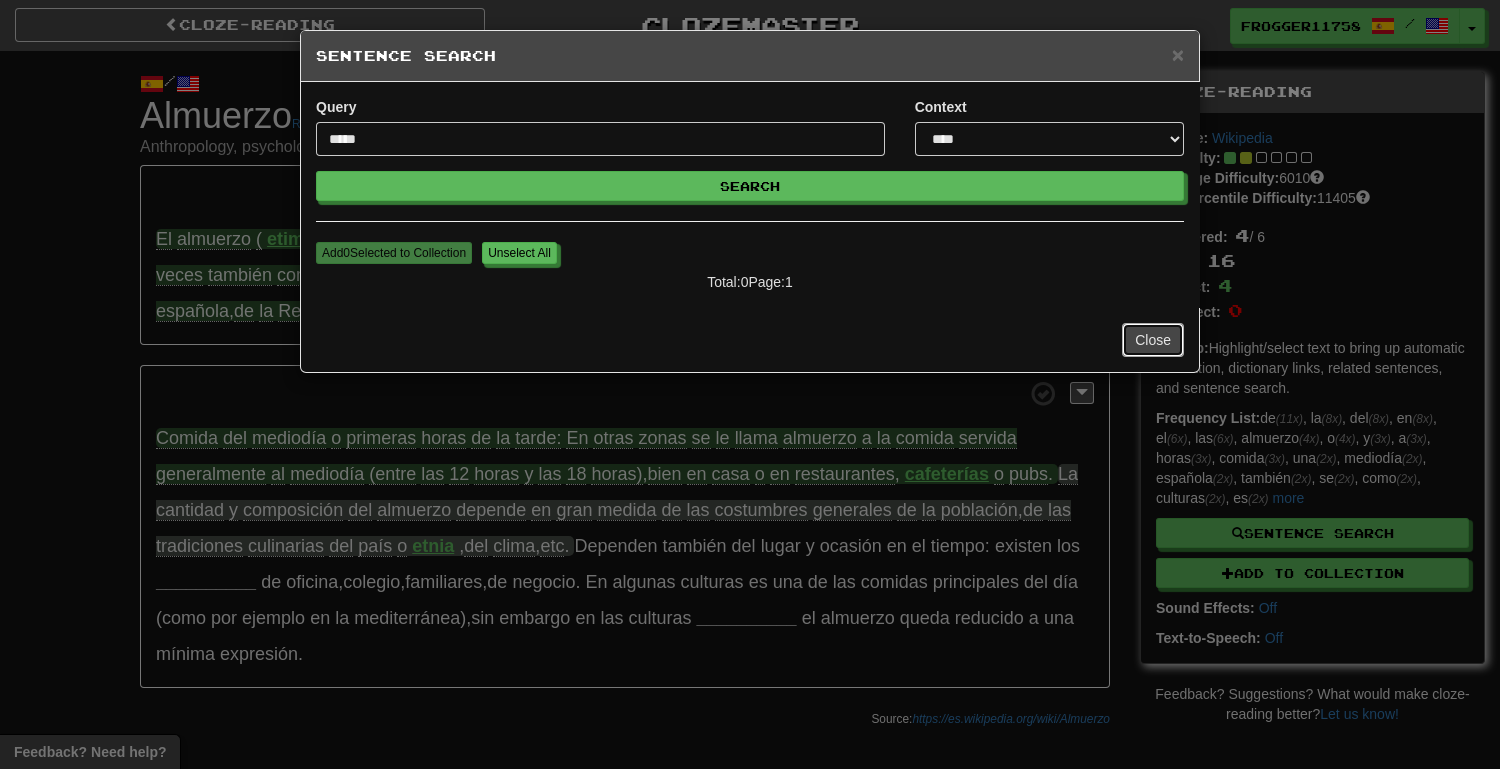 click on "Close" at bounding box center [1153, 340] 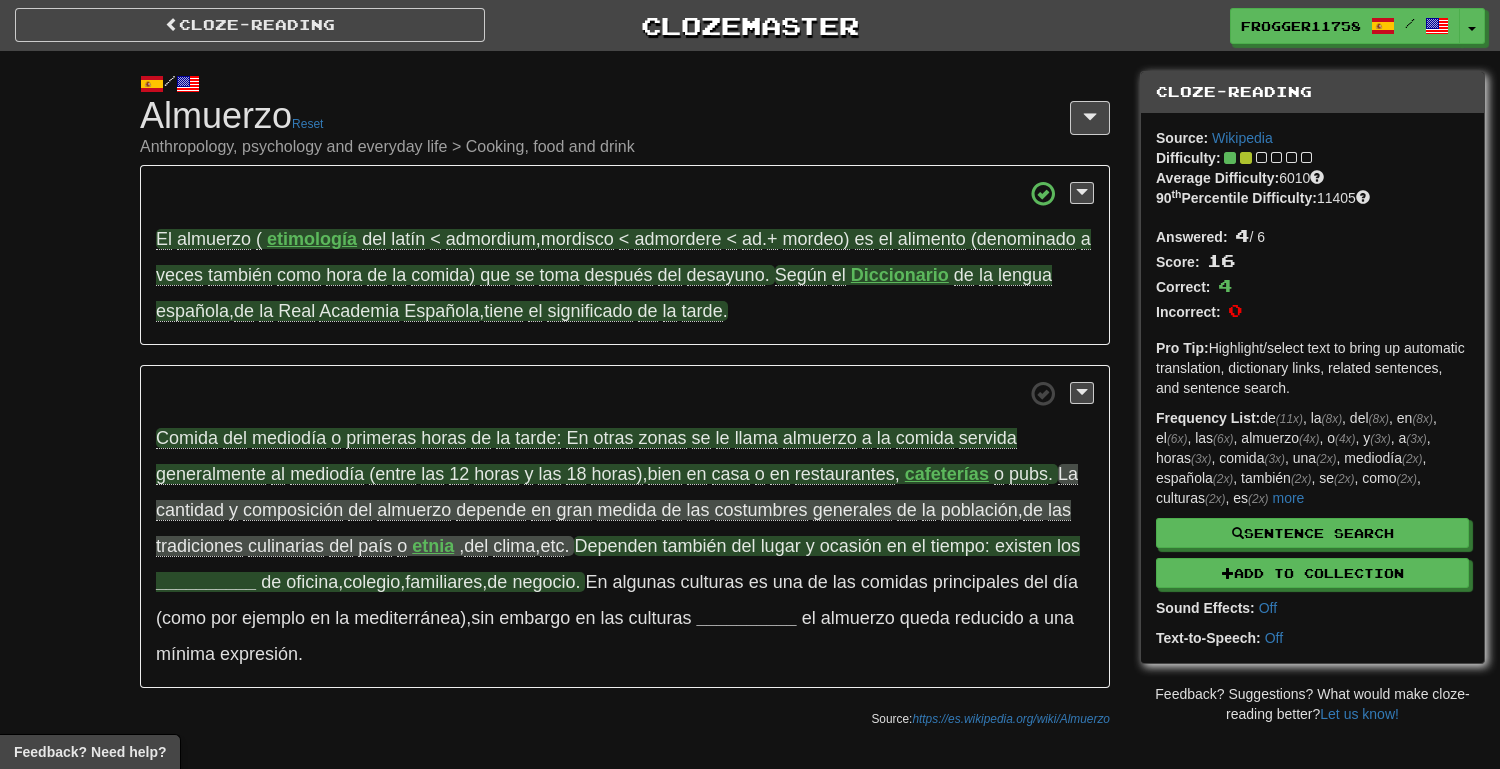 click on "__________" at bounding box center (206, 582) 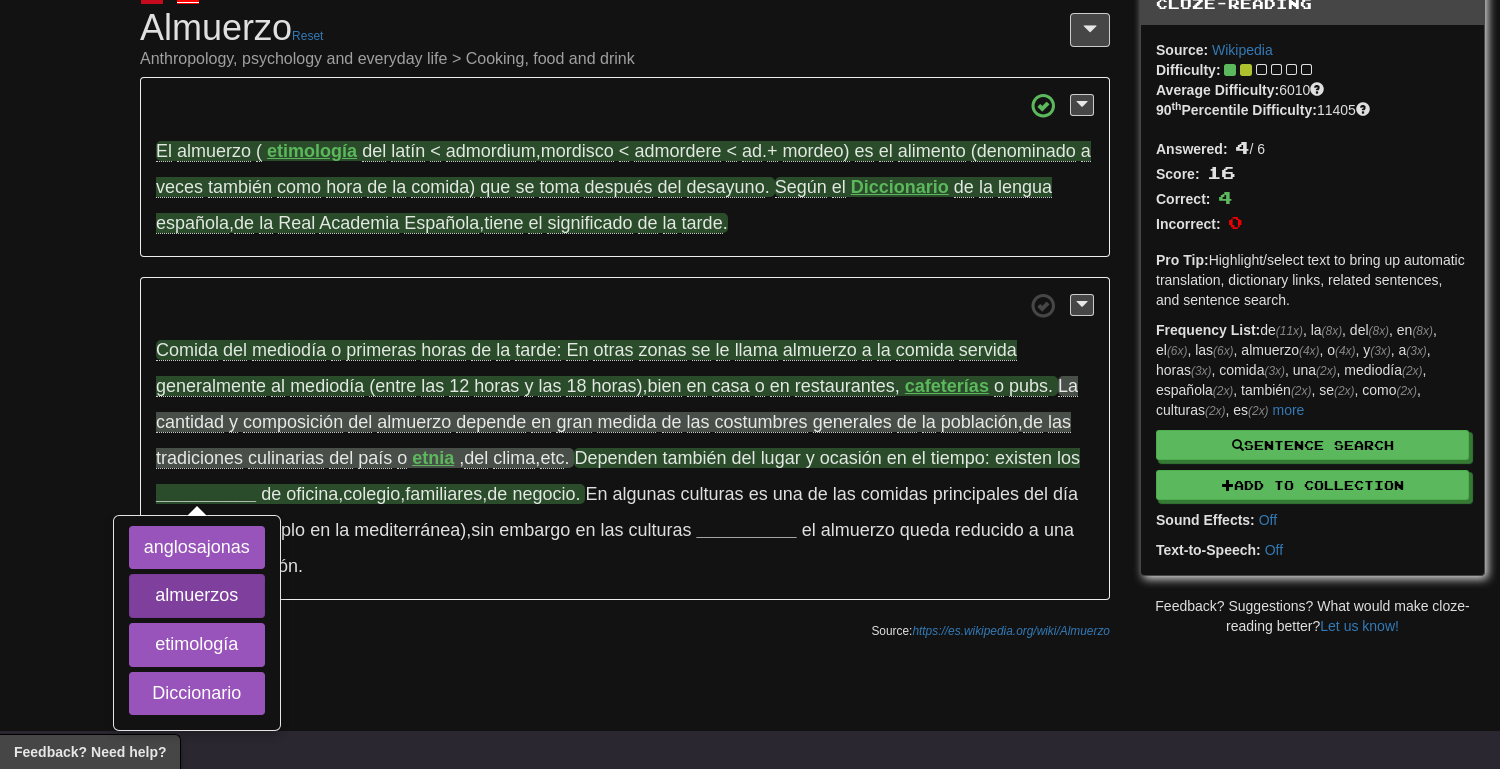 scroll, scrollTop: 85, scrollLeft: 0, axis: vertical 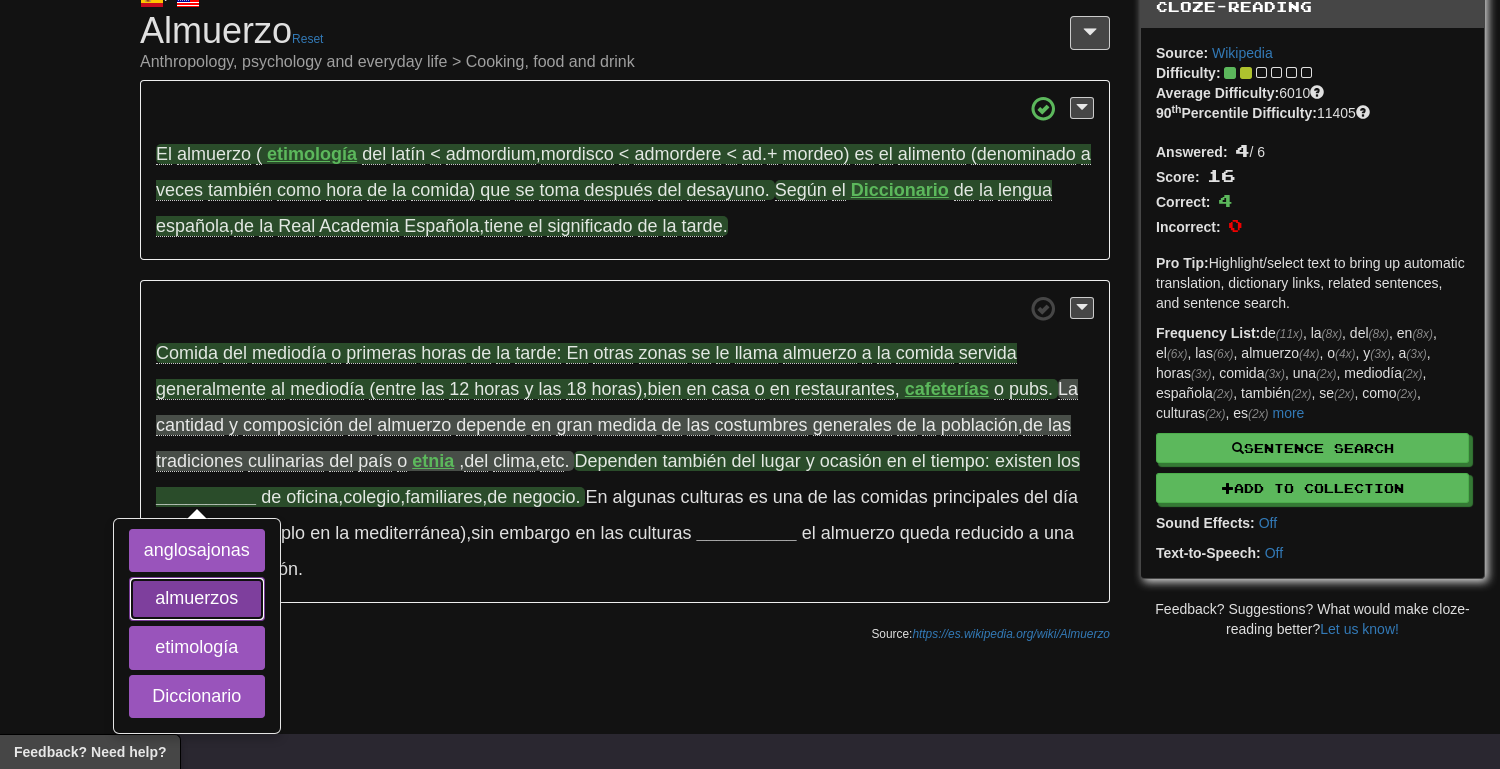 click on "almuerzos" at bounding box center (197, 599) 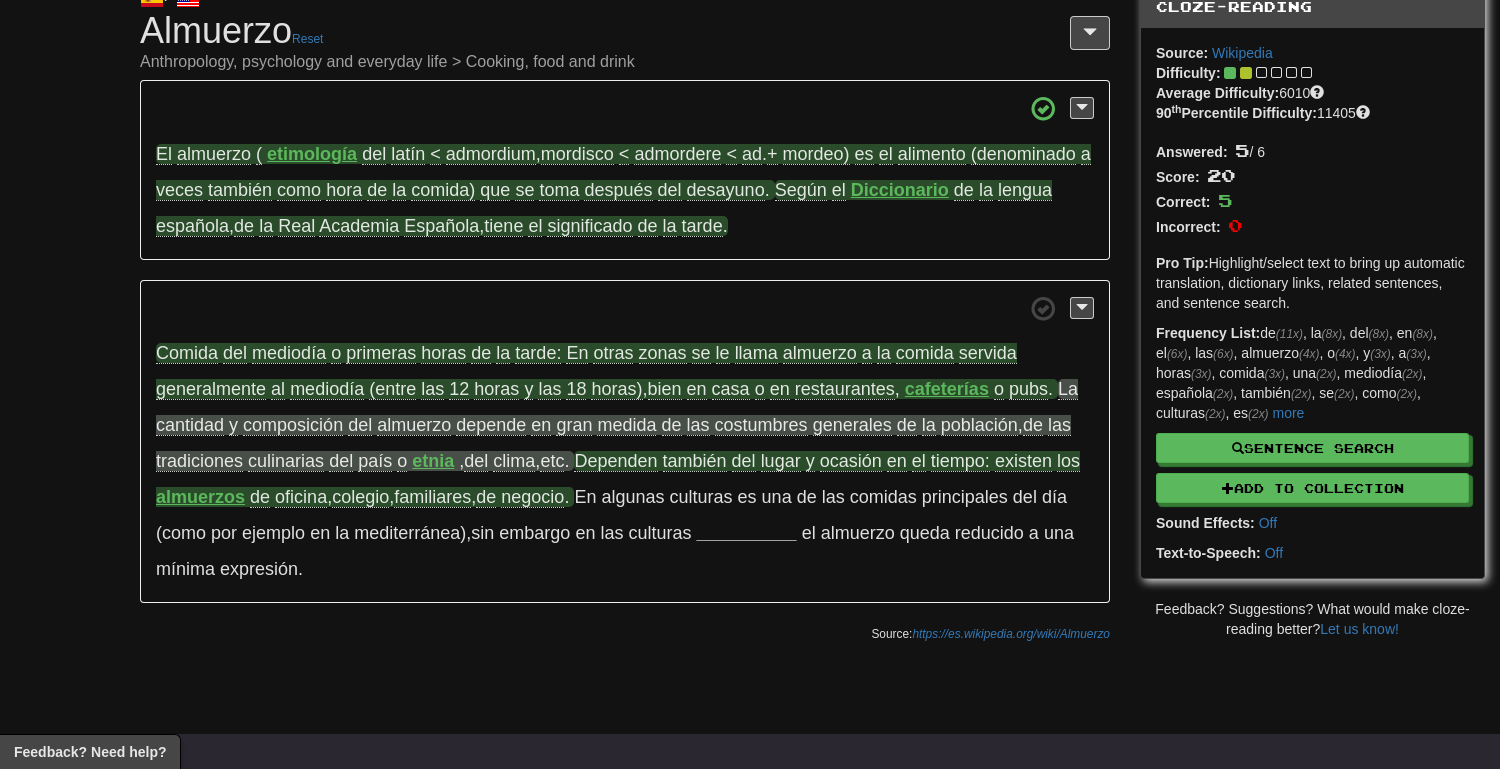click on "Comida   del   mediodía   o   primeras   horas   de   la   tarde:​   En   otras   zonas   se   le   llama   almuerzo   a   la   comida   servida   generalmente   al   mediodía   (entre   las   12   horas   y   las   18   horas) ,  bien   en   casa   o   en   restaurantes ,
cafeterías
o   pubs .
La   cantidad   y   composición   del   almuerzo   depende   en   gran   medida   de   las   costumbres   generales   de   la   población ,  de   las   tradiciones   culinarias   del   país   o
etnia
,  del   clima ,  etc .
Dependen   también   del   lugar   y   ocasión   en   el   tiempo:   existen   los
almuerzos
de   oficina ,  colegio ,  familiares ,  de   negocio .
En   algunas   culturas   es   una   de   las   comidas   principales   del   día   (como   por   ejemplo   en   la   mediterránea) ,  sin   embargo   en   las   culturas
__________
el" at bounding box center [625, 442] 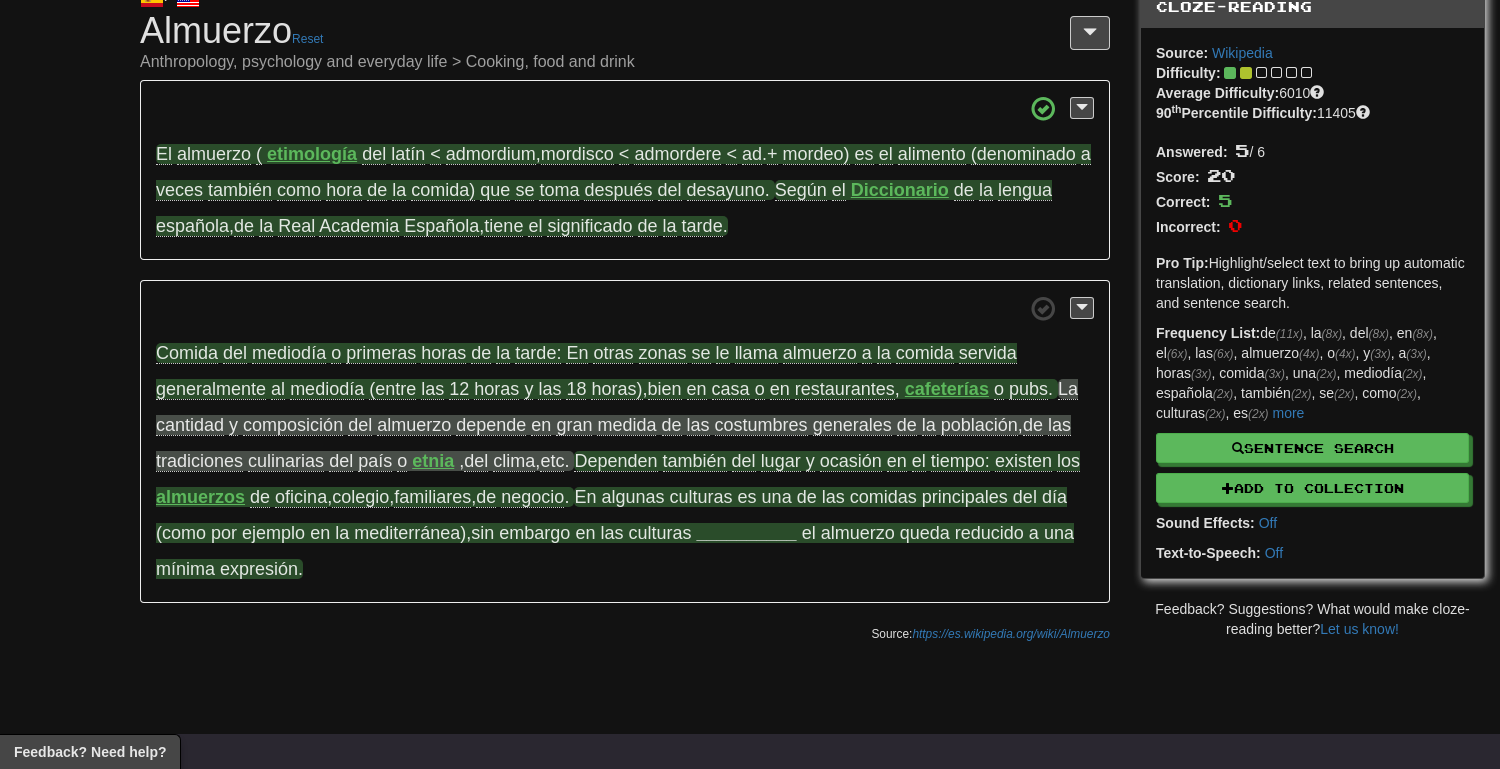 click on "__________" at bounding box center [747, 533] 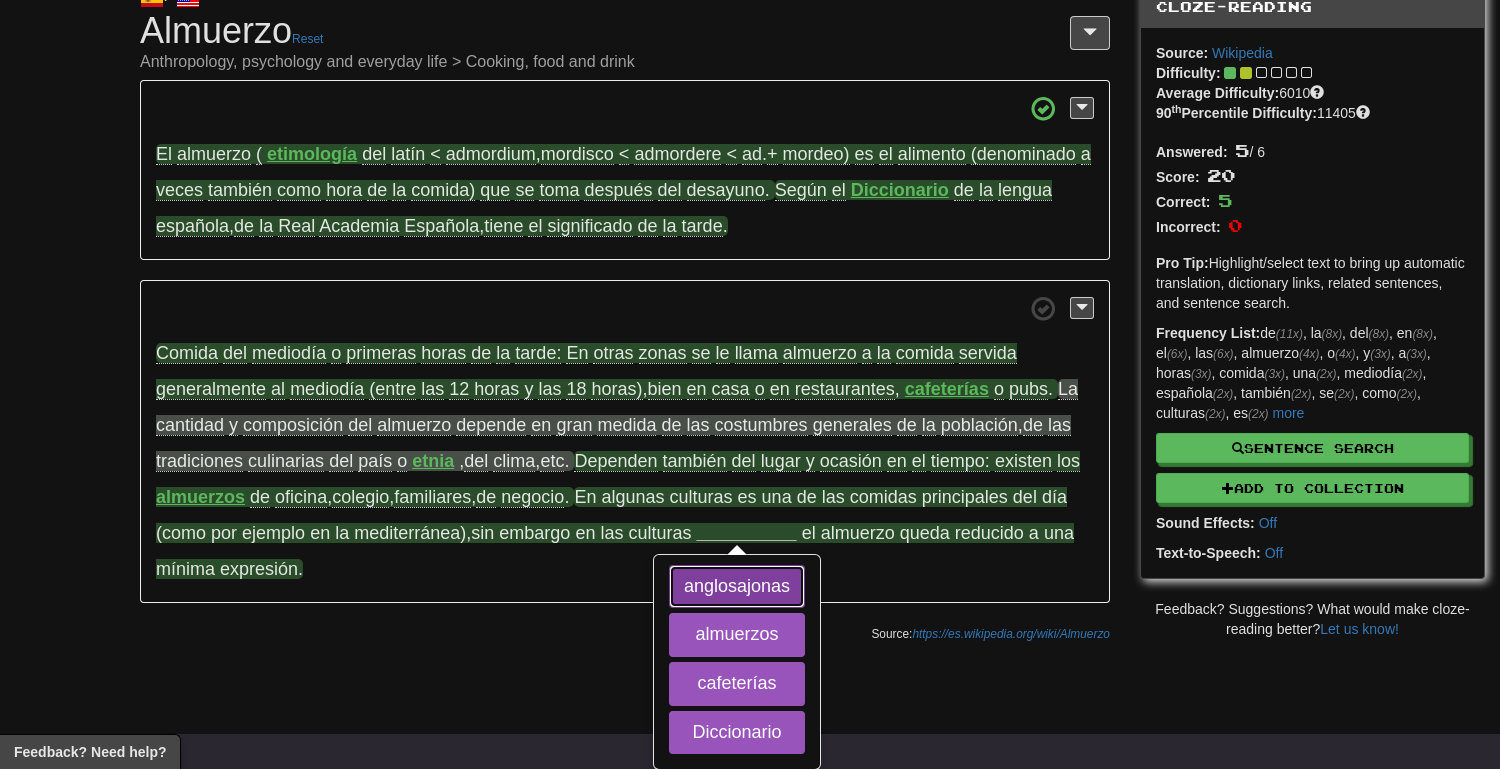 click on "anglosajonas" at bounding box center (737, 587) 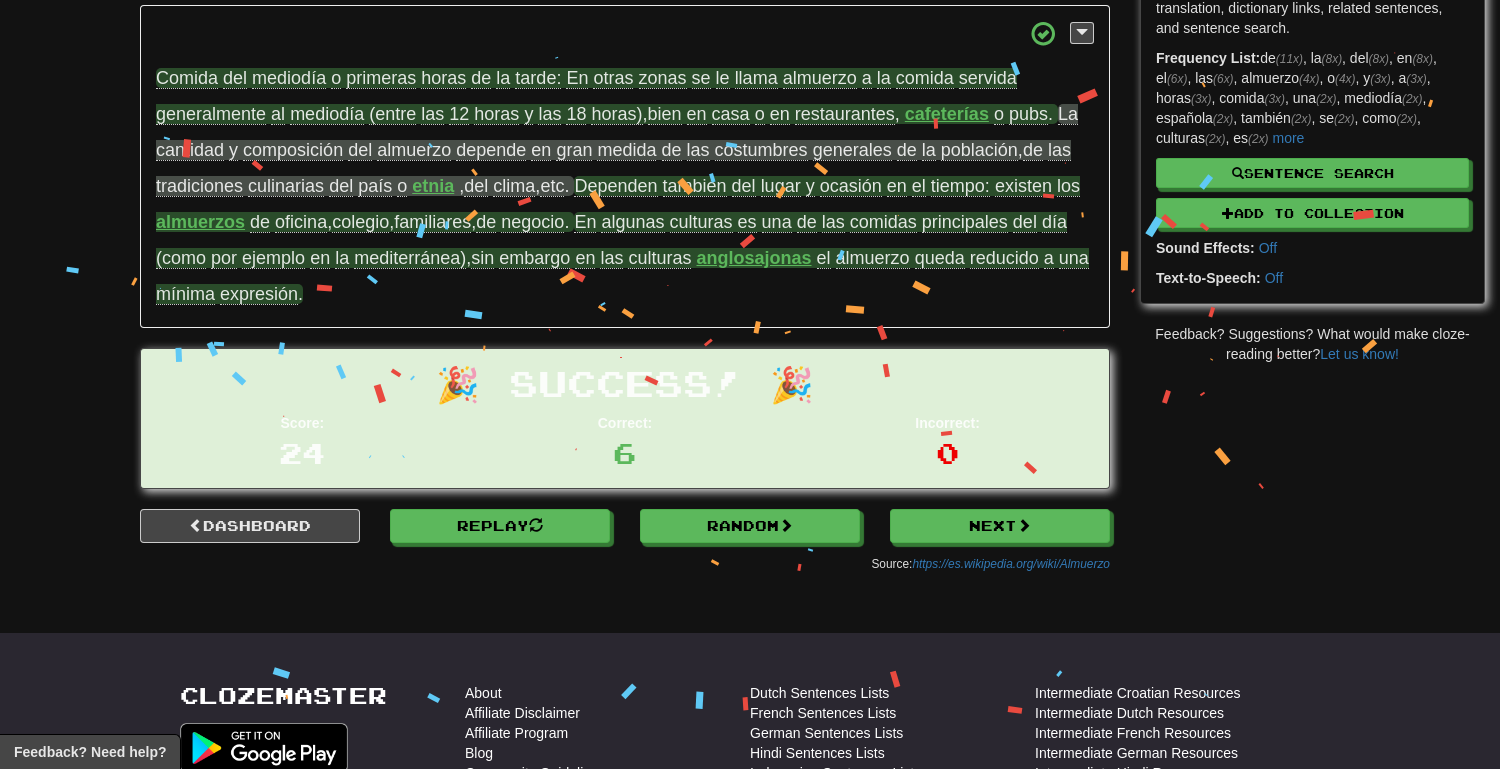 scroll, scrollTop: 357, scrollLeft: 0, axis: vertical 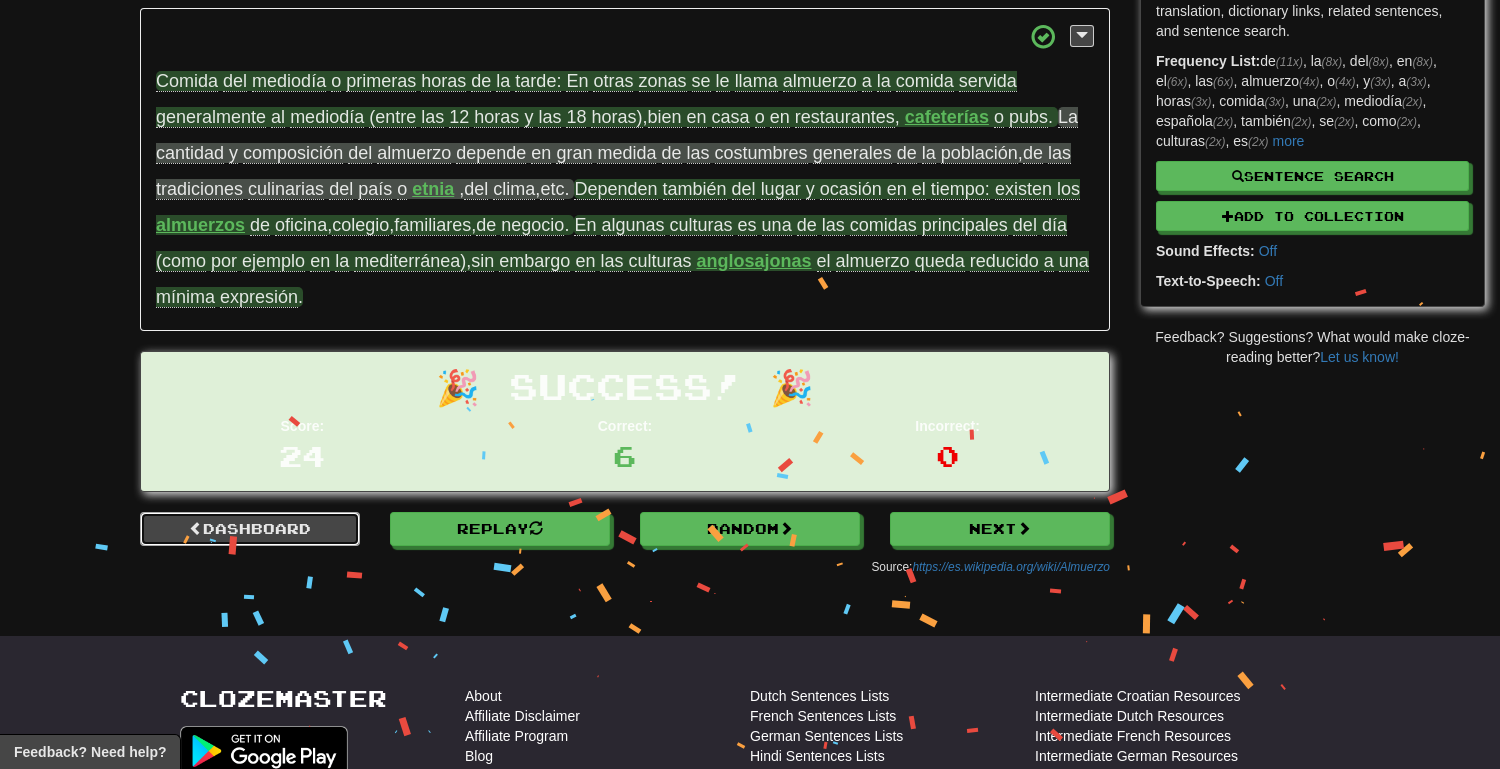 click on "Dashboard" at bounding box center [250, 529] 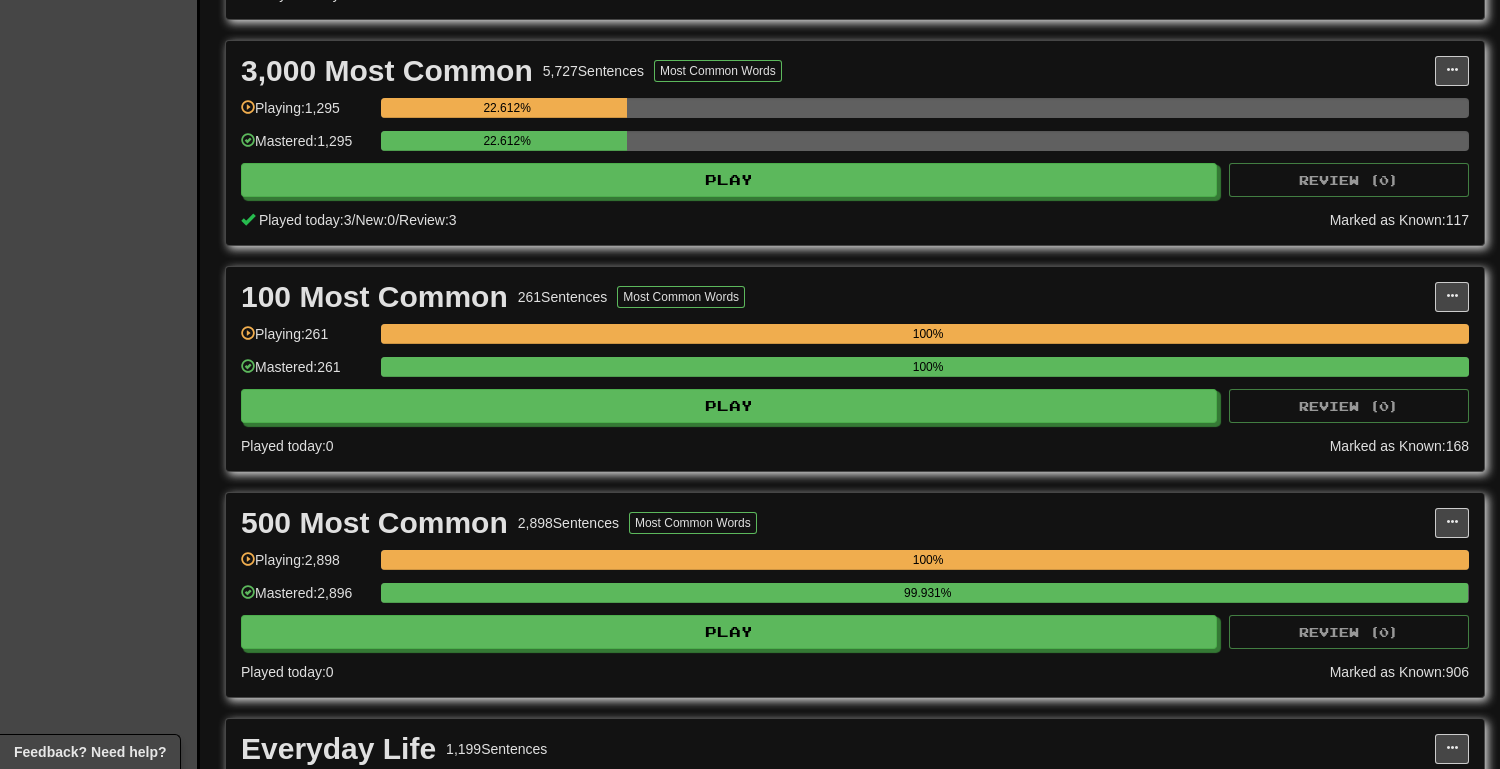 scroll, scrollTop: 0, scrollLeft: 0, axis: both 